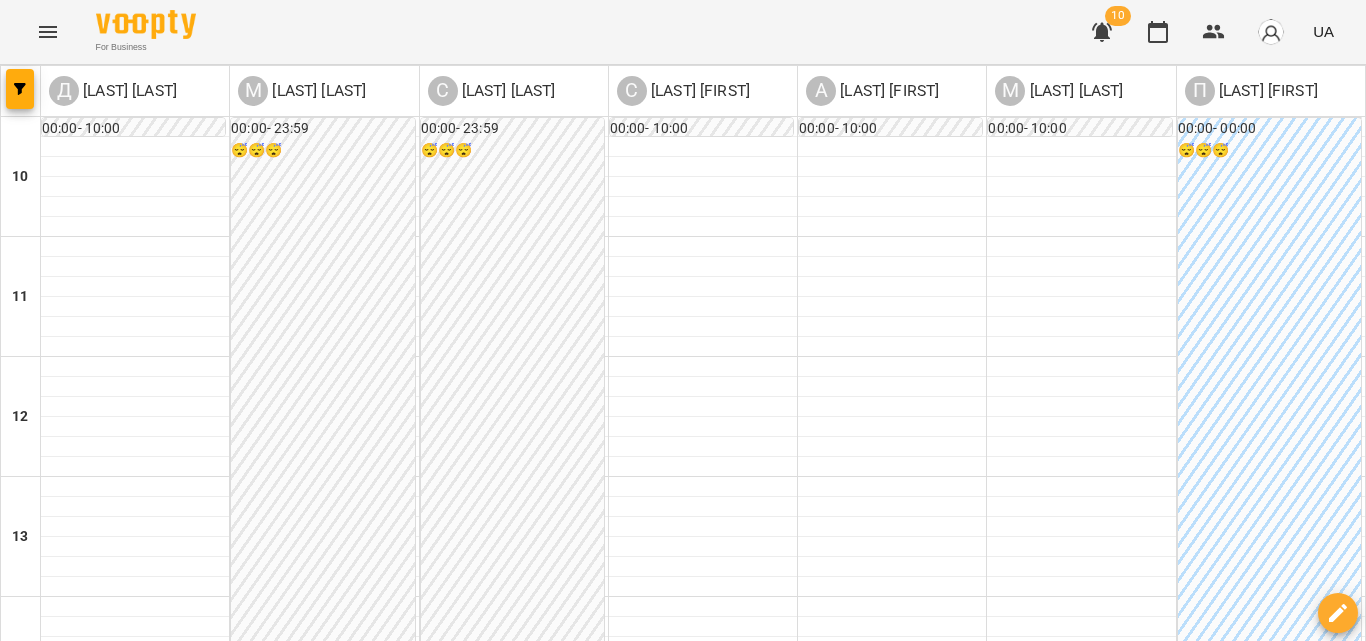 scroll, scrollTop: 0, scrollLeft: 0, axis: both 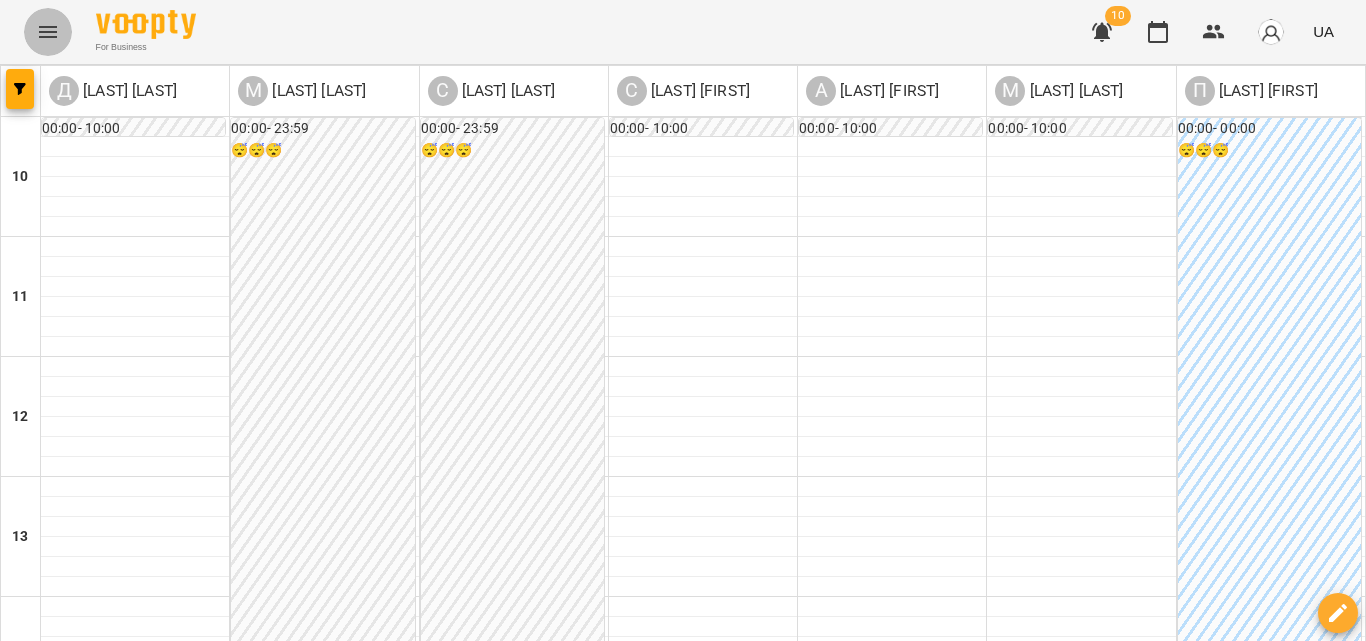 click 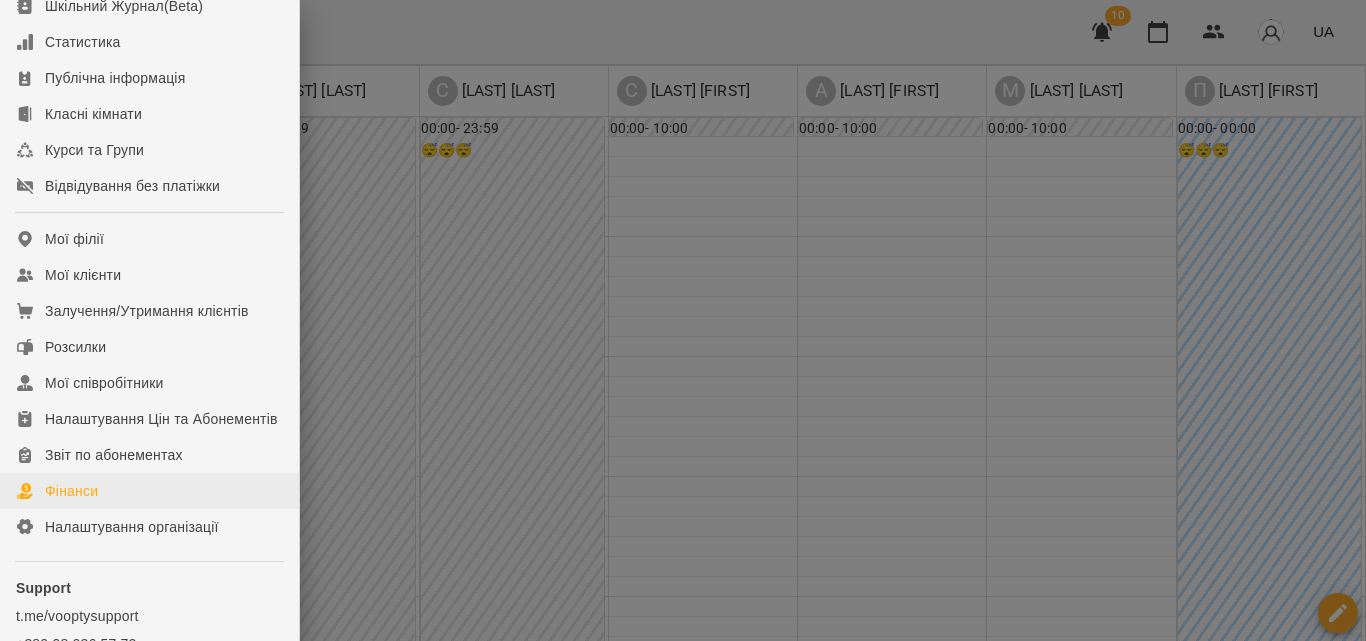 scroll, scrollTop: 200, scrollLeft: 0, axis: vertical 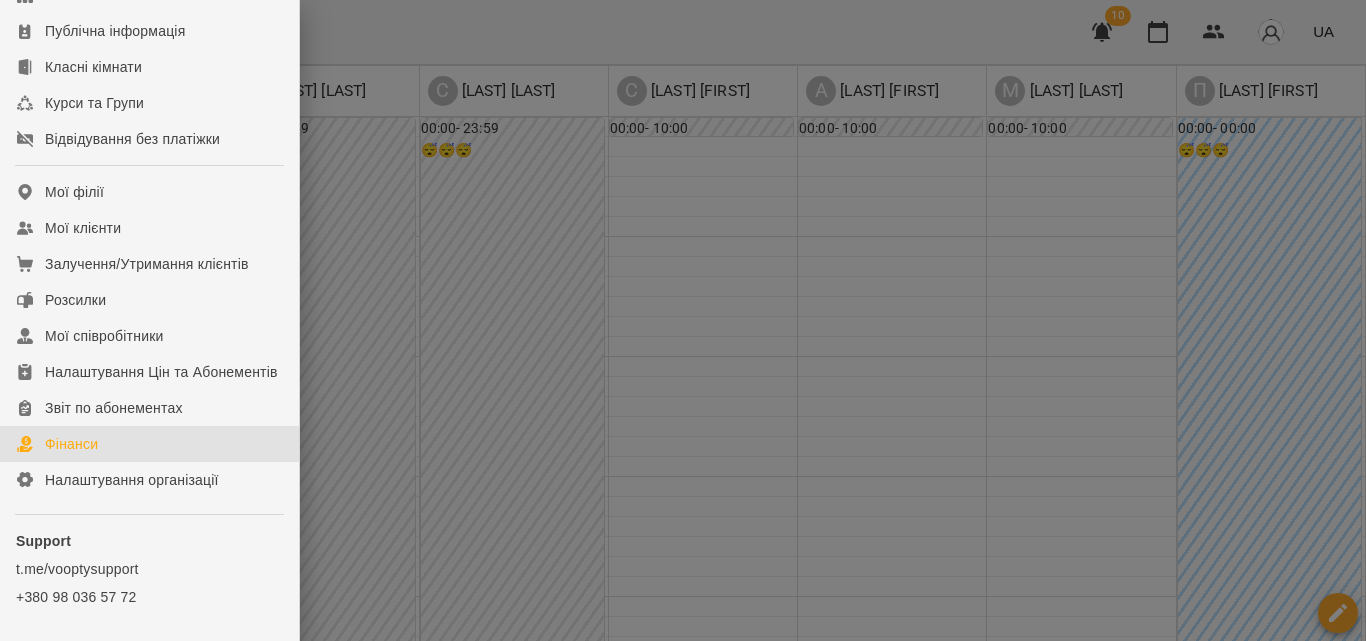 click on "Фінанси" at bounding box center (149, 444) 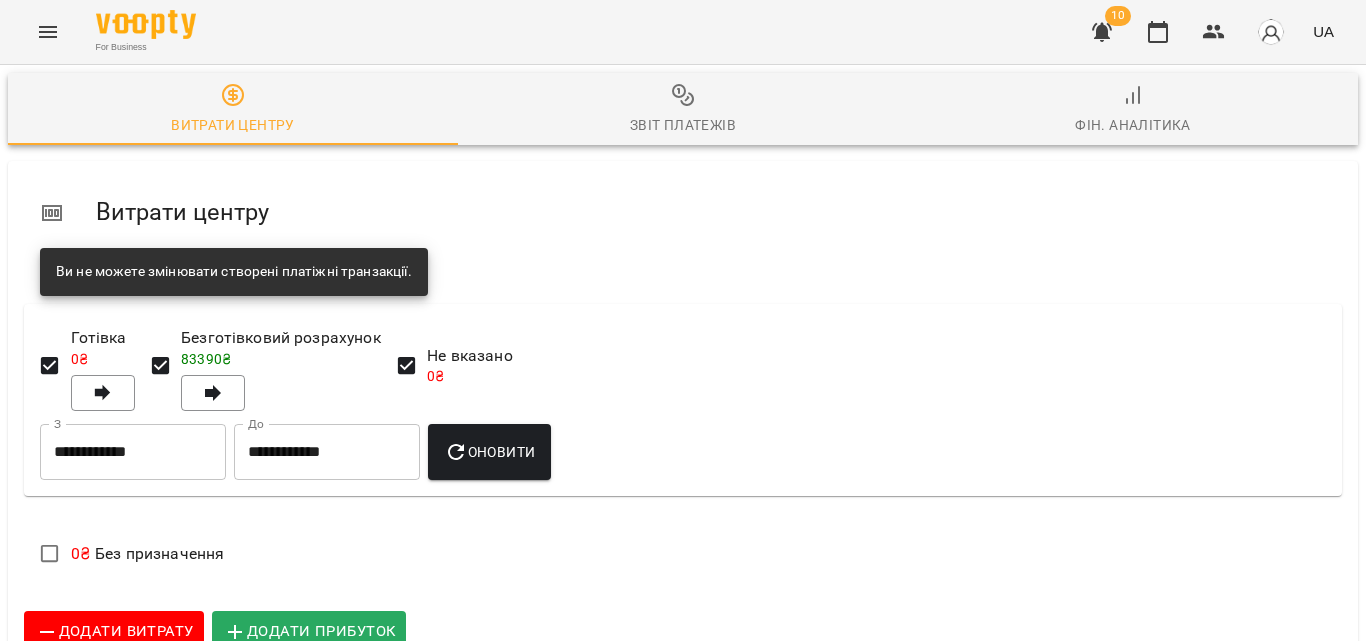 scroll, scrollTop: 0, scrollLeft: 0, axis: both 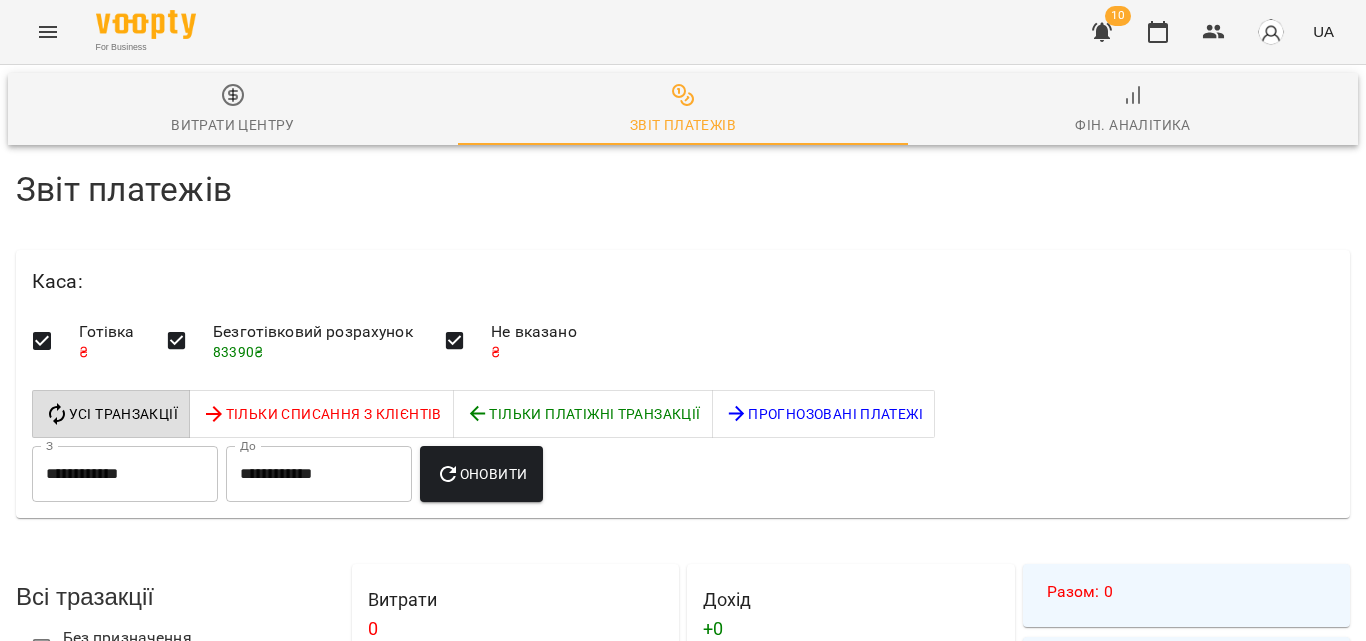 click 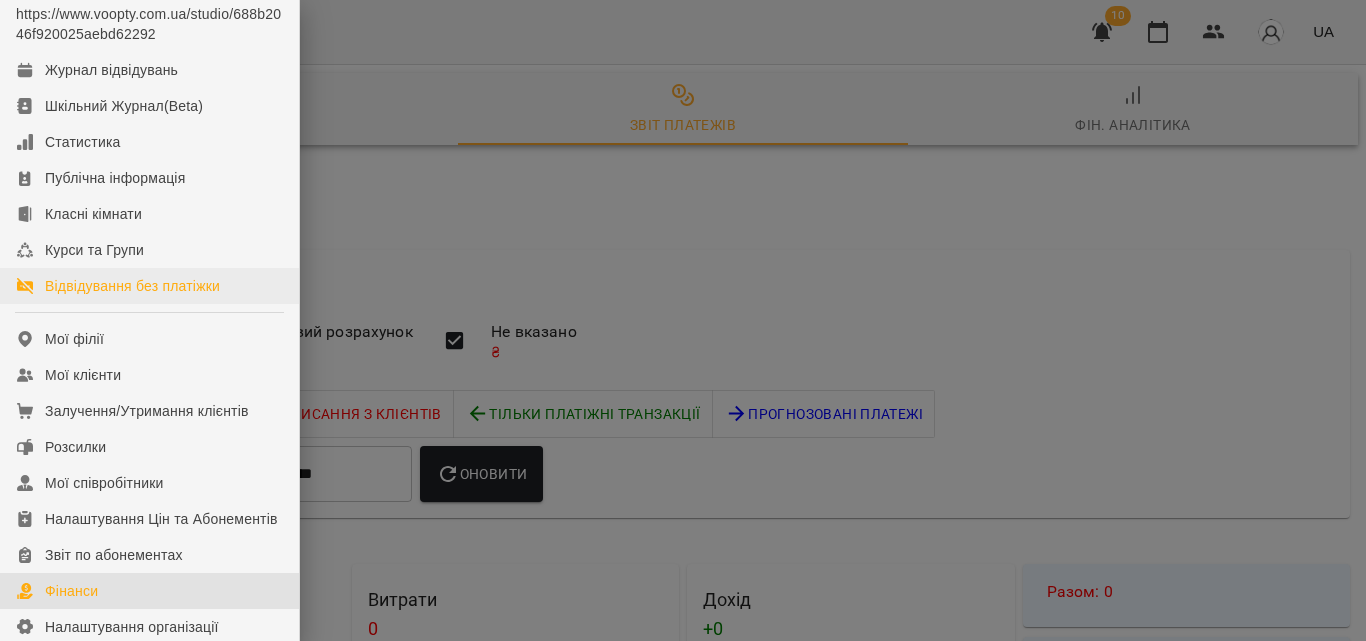 scroll, scrollTop: 100, scrollLeft: 0, axis: vertical 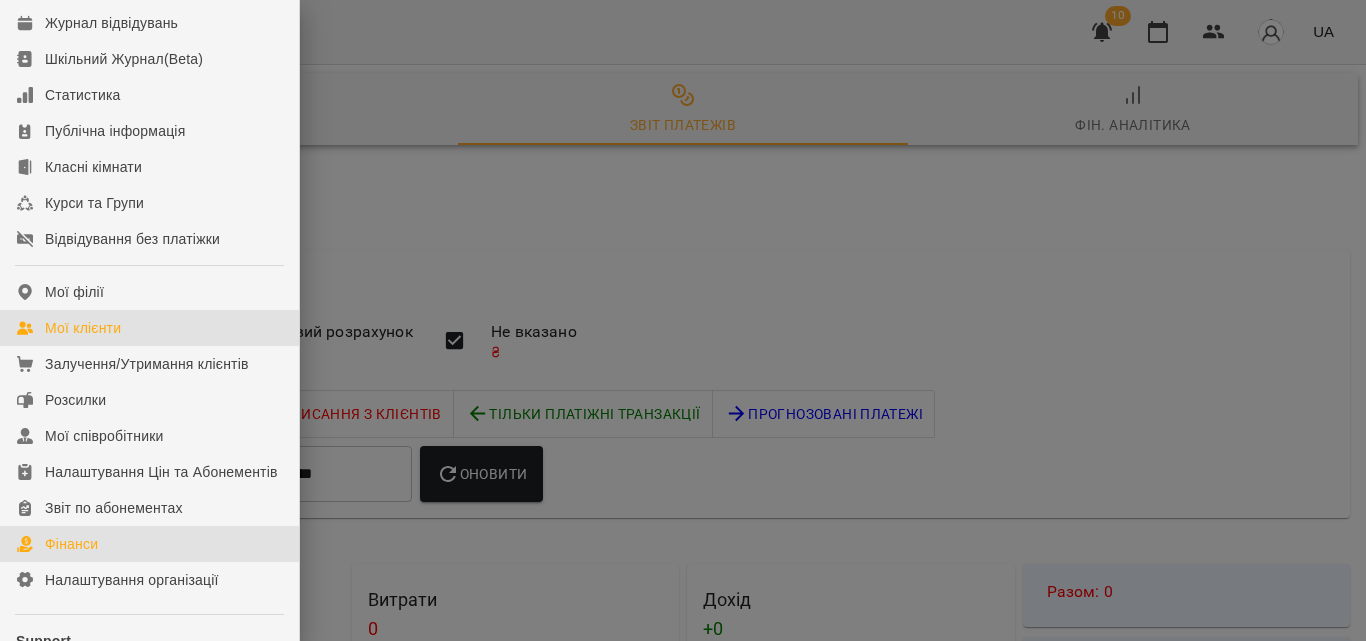 click on "Мої клієнти" at bounding box center (149, 328) 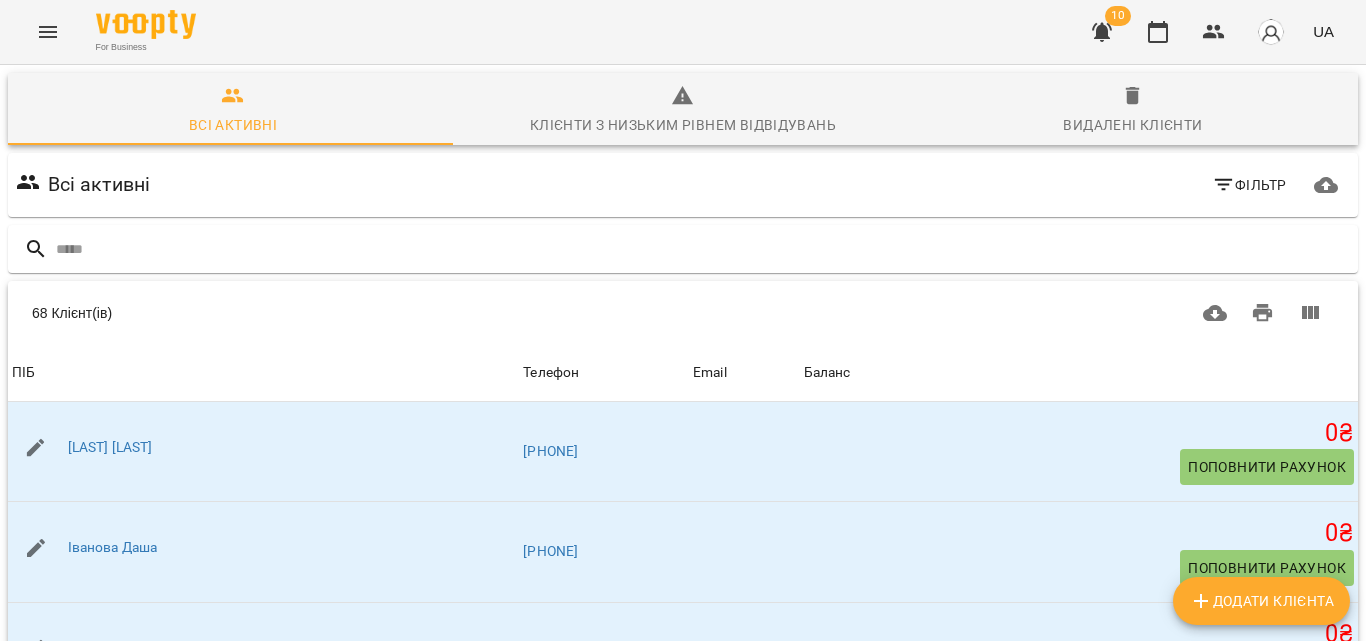 scroll, scrollTop: 100, scrollLeft: 0, axis: vertical 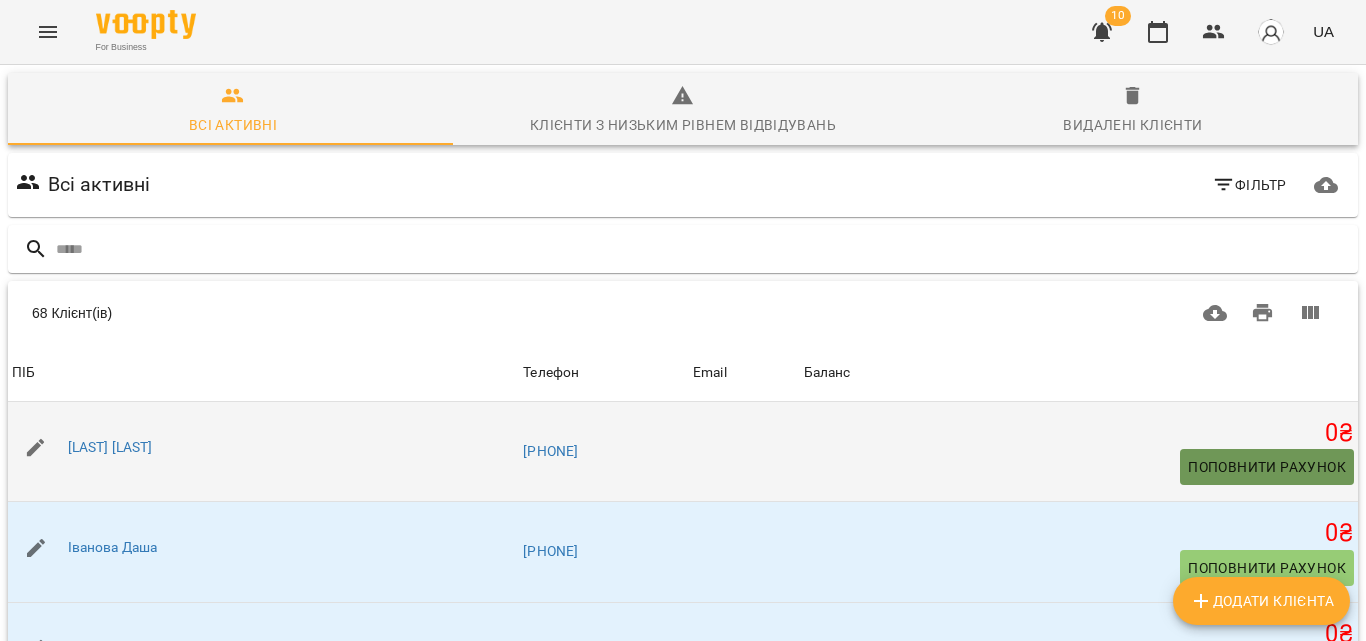 click on "Поповнити рахунок" at bounding box center [1267, 467] 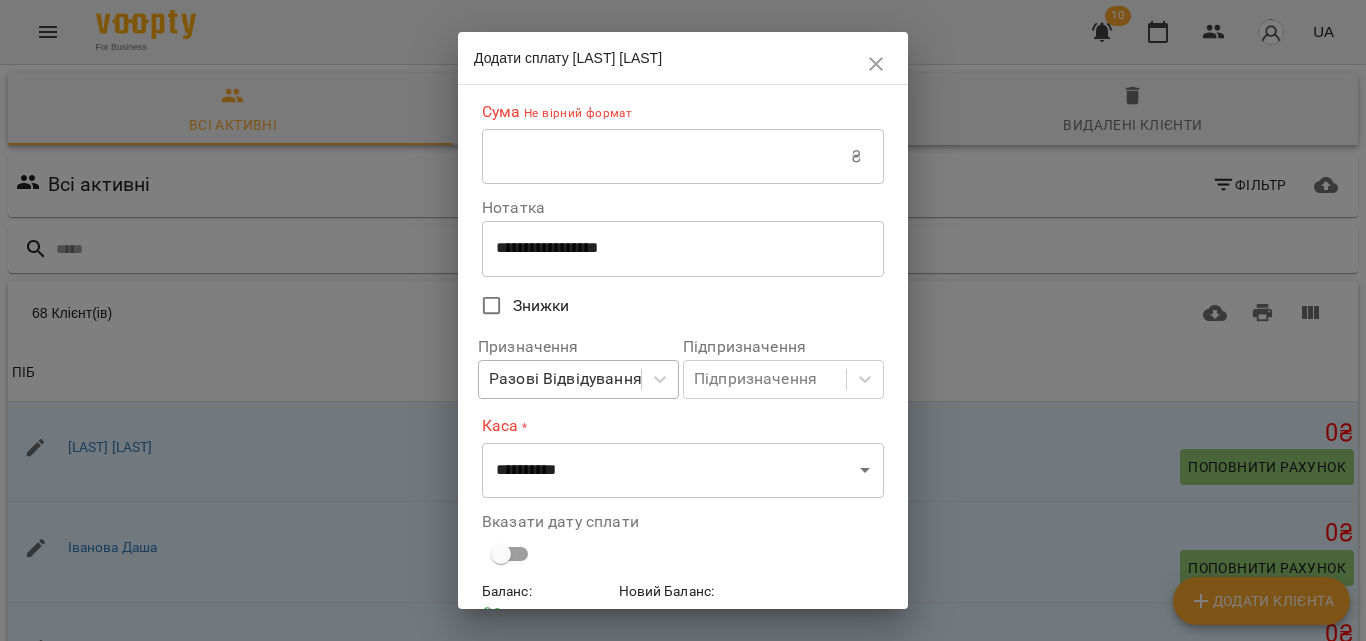 scroll, scrollTop: 103, scrollLeft: 0, axis: vertical 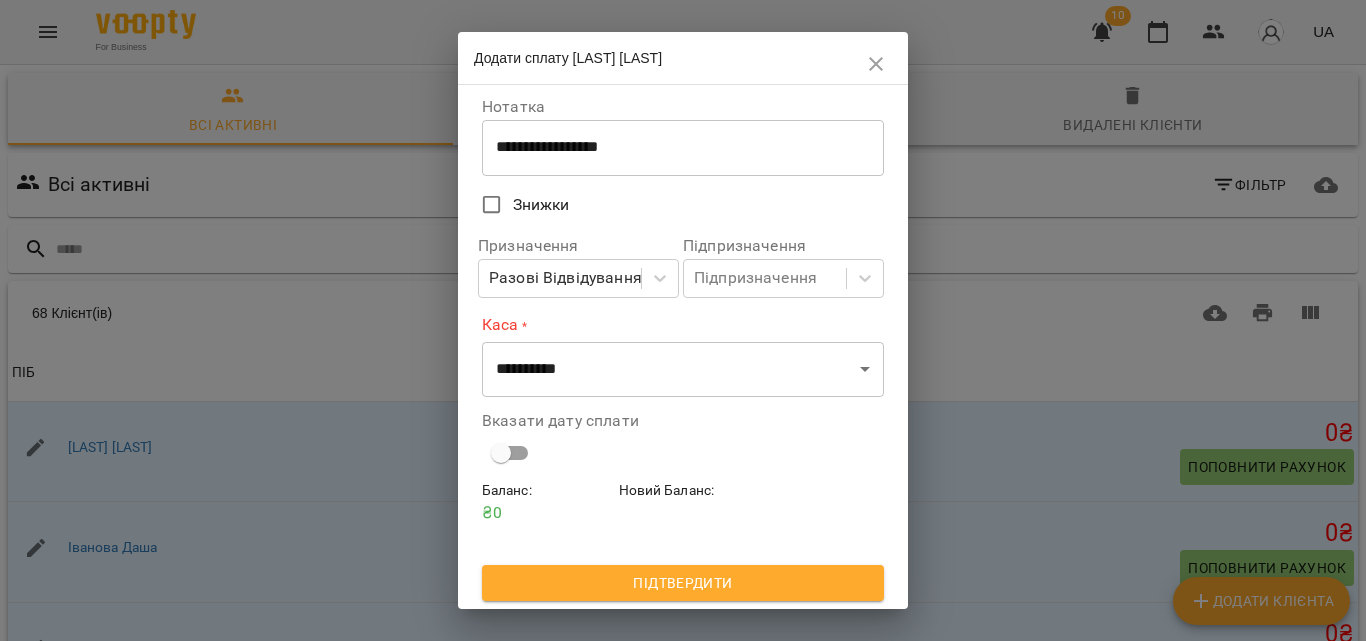 click 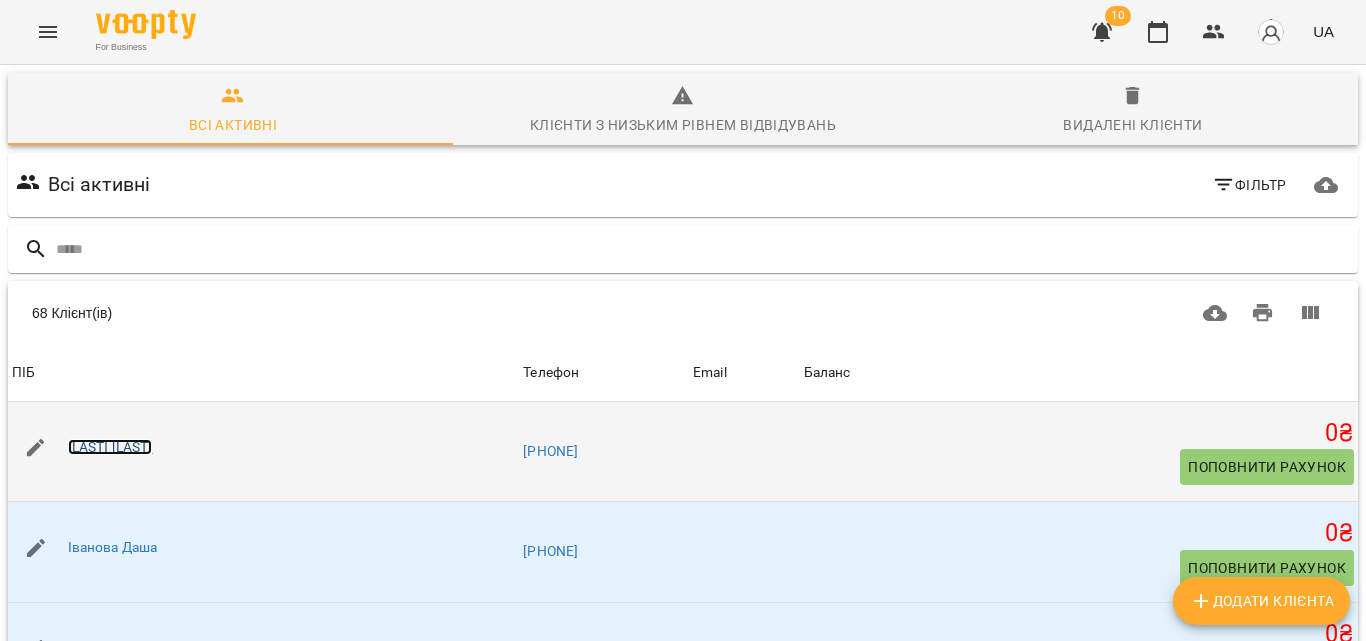 click on "[LAST] [LAST]" at bounding box center [110, 447] 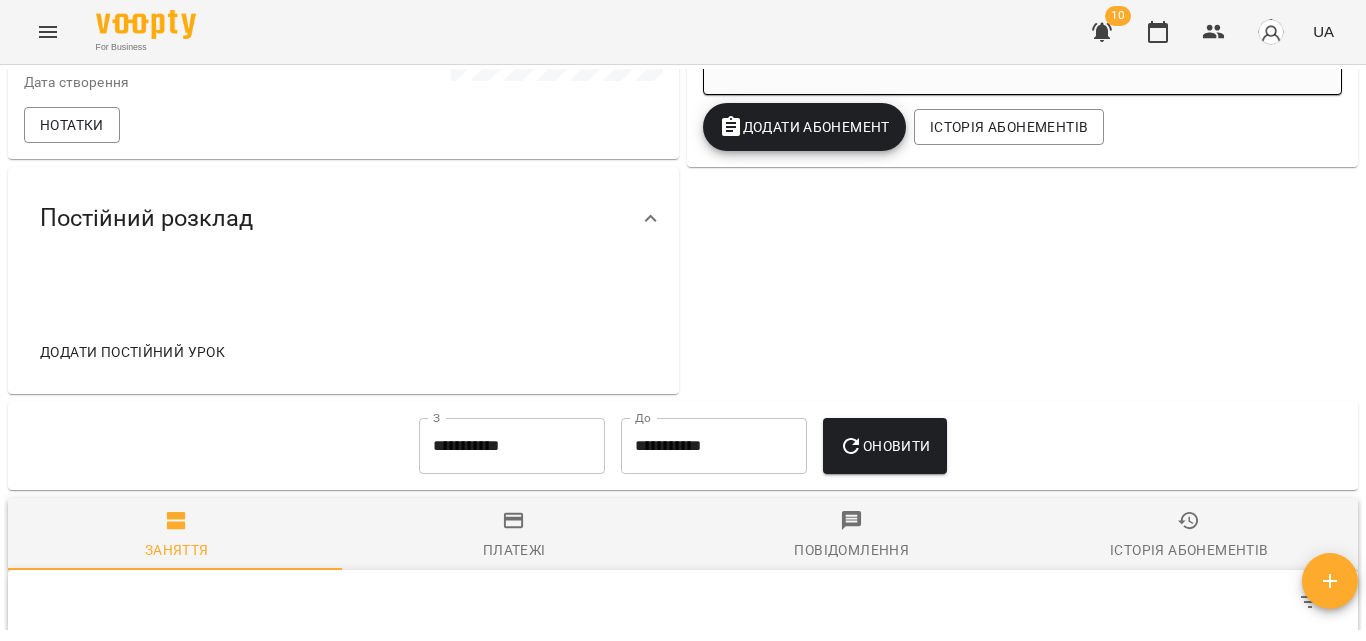 scroll, scrollTop: 600, scrollLeft: 0, axis: vertical 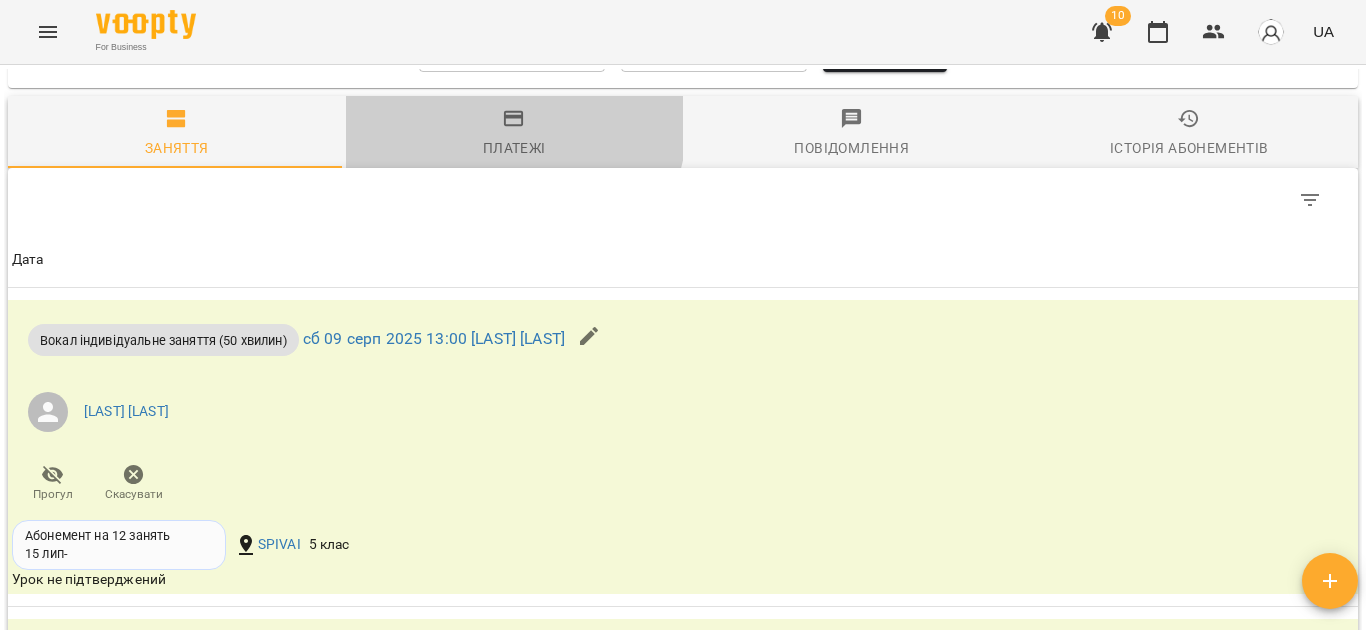 click 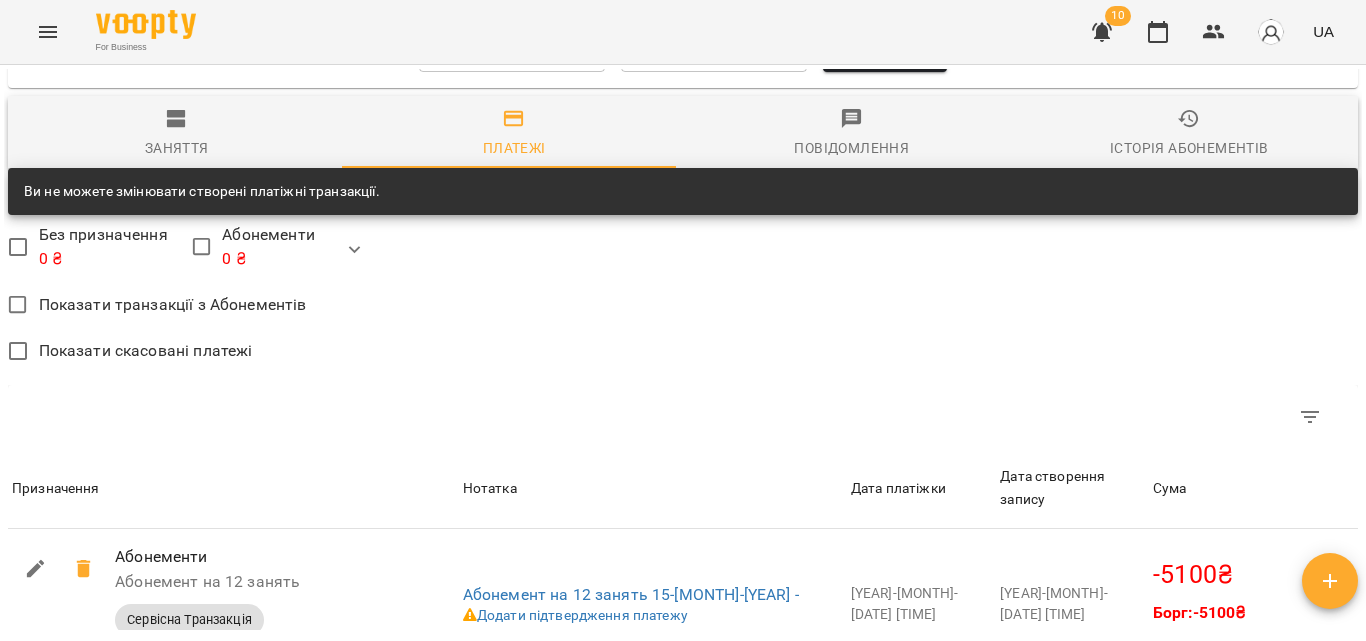 scroll, scrollTop: 1100, scrollLeft: 0, axis: vertical 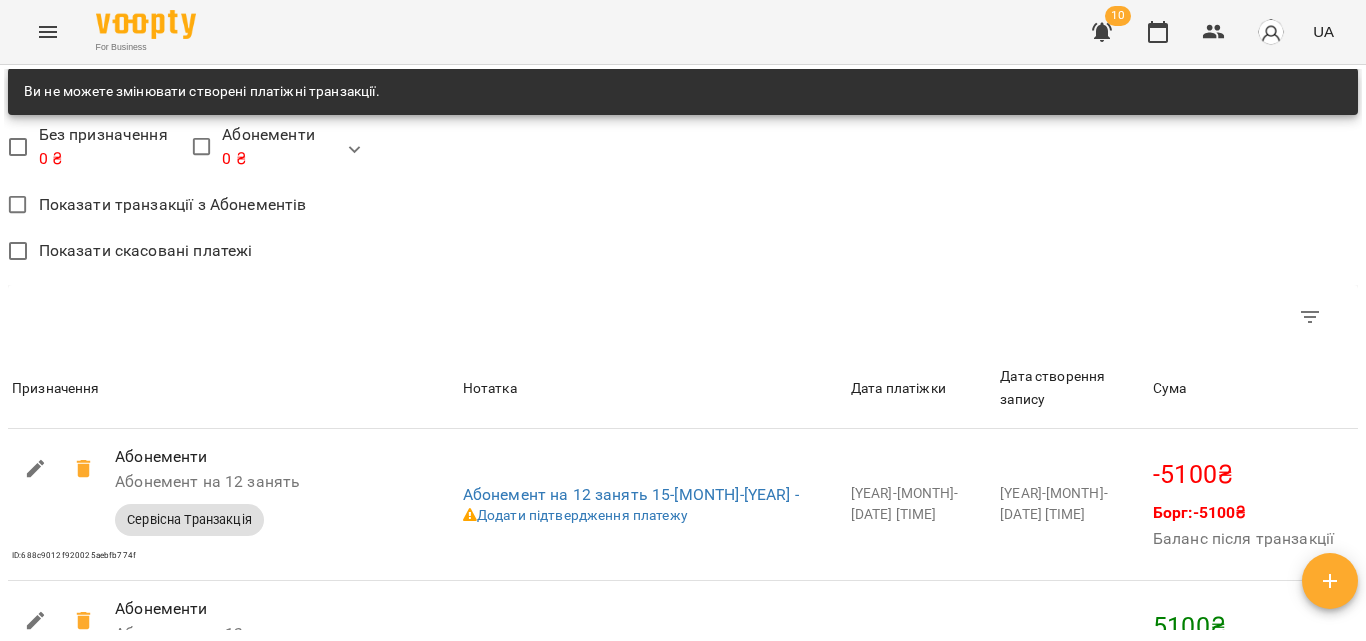 click at bounding box center (355, 150) 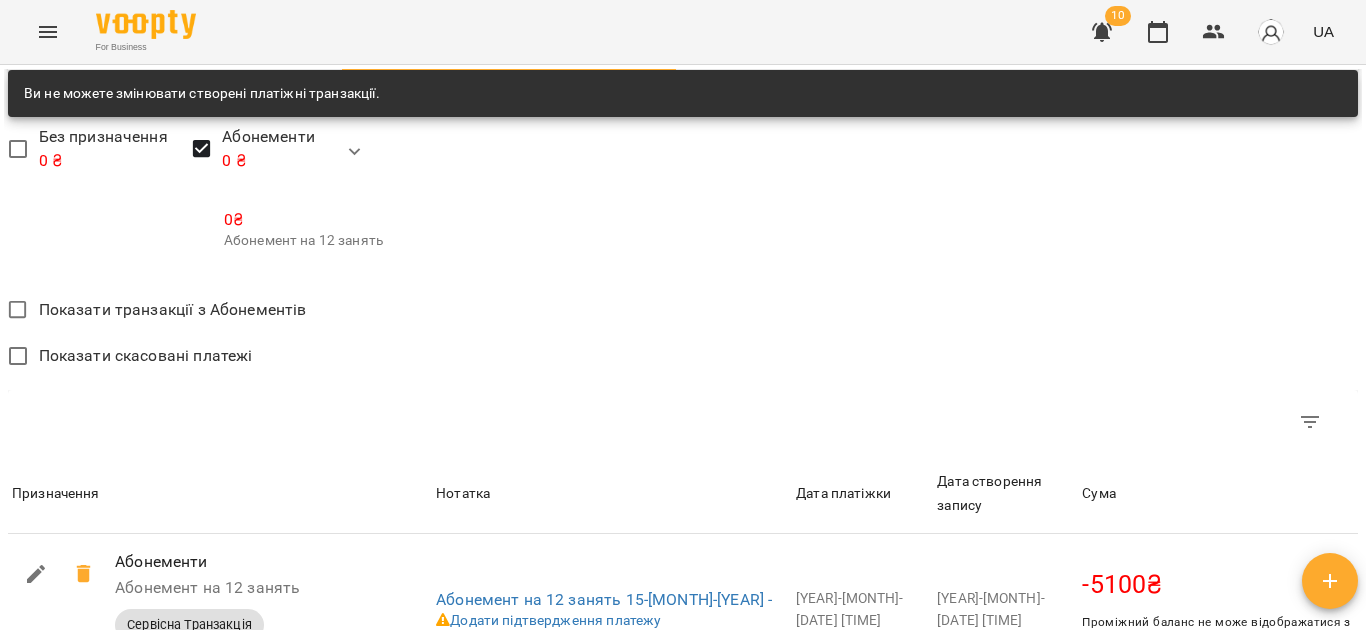 scroll, scrollTop: 900, scrollLeft: 0, axis: vertical 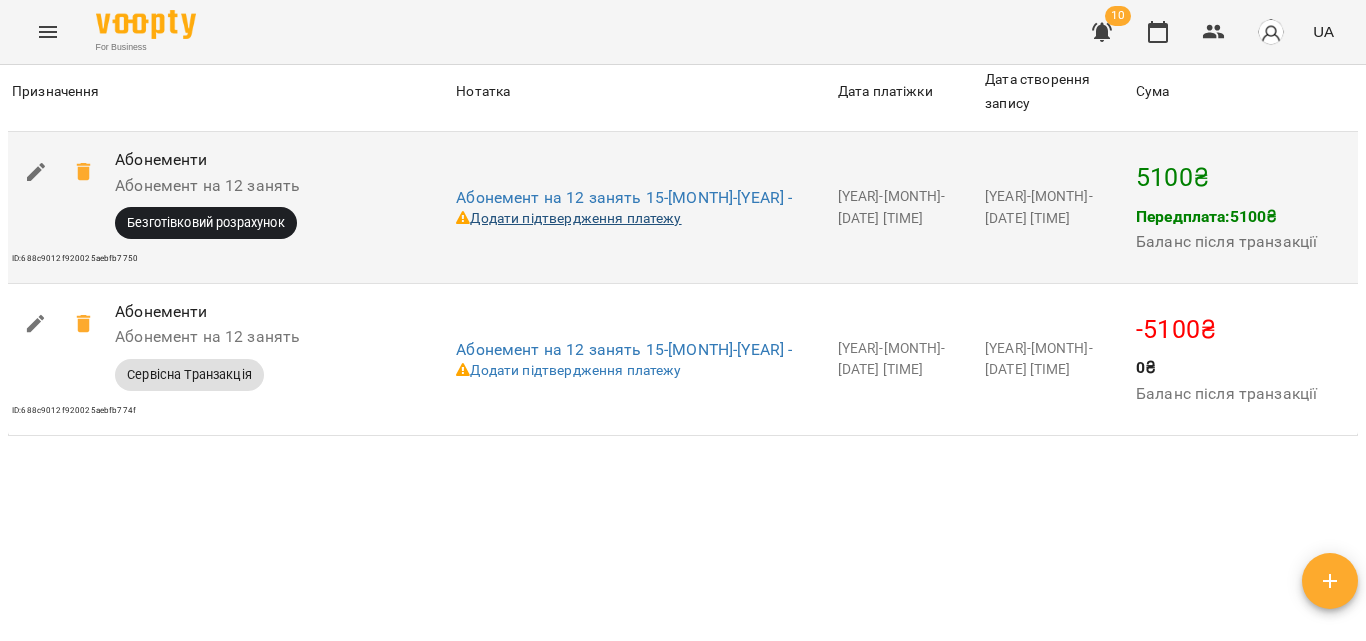 click on "Додати підтвердження платежу" at bounding box center (568, 218) 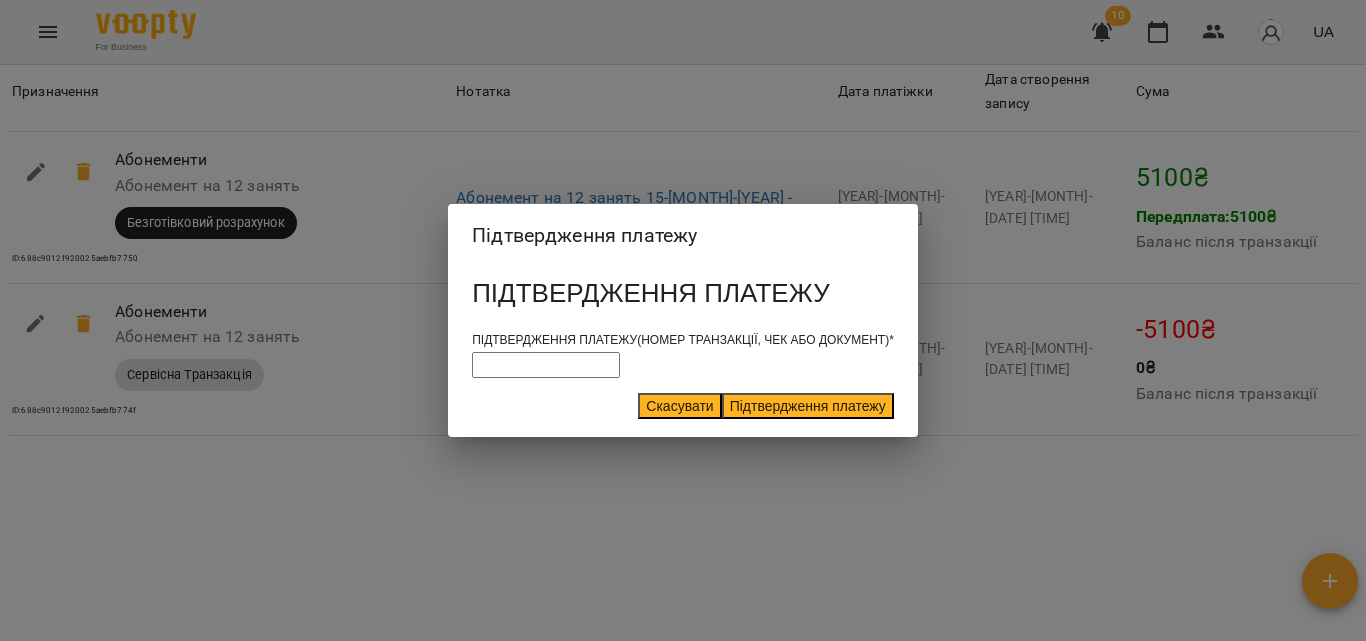 click on "Скасувати" at bounding box center (679, 406) 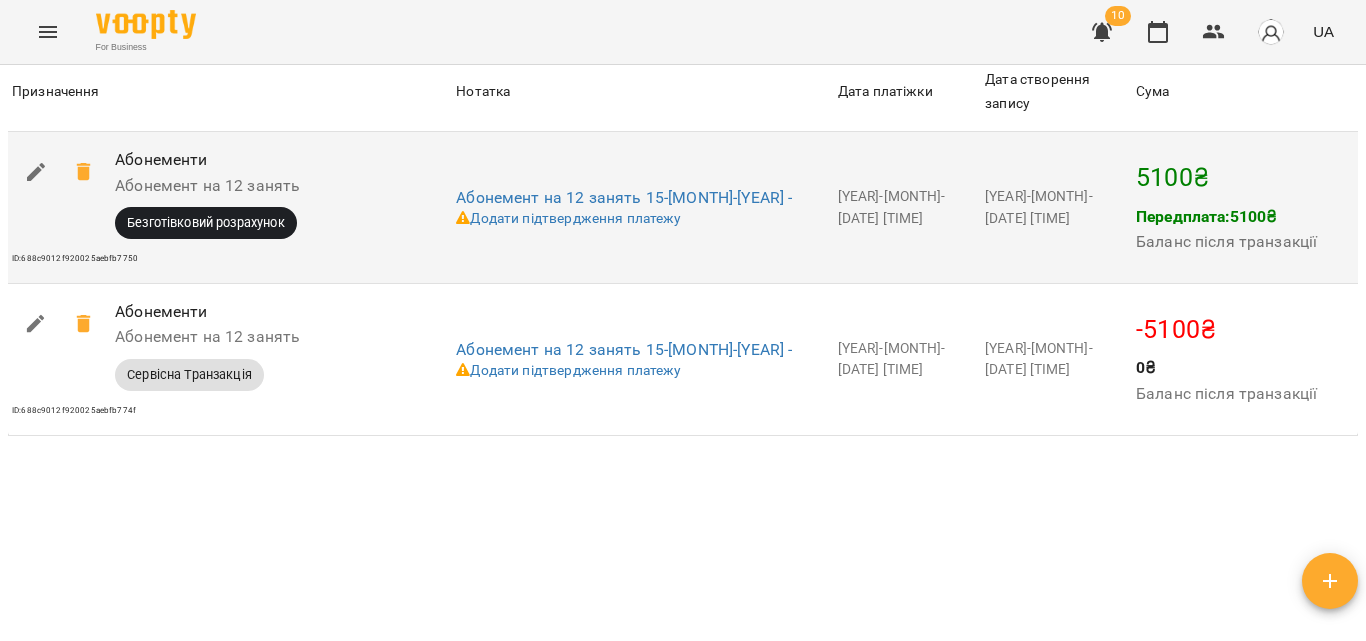 click on "Безготівковий розрахунок" at bounding box center [206, 223] 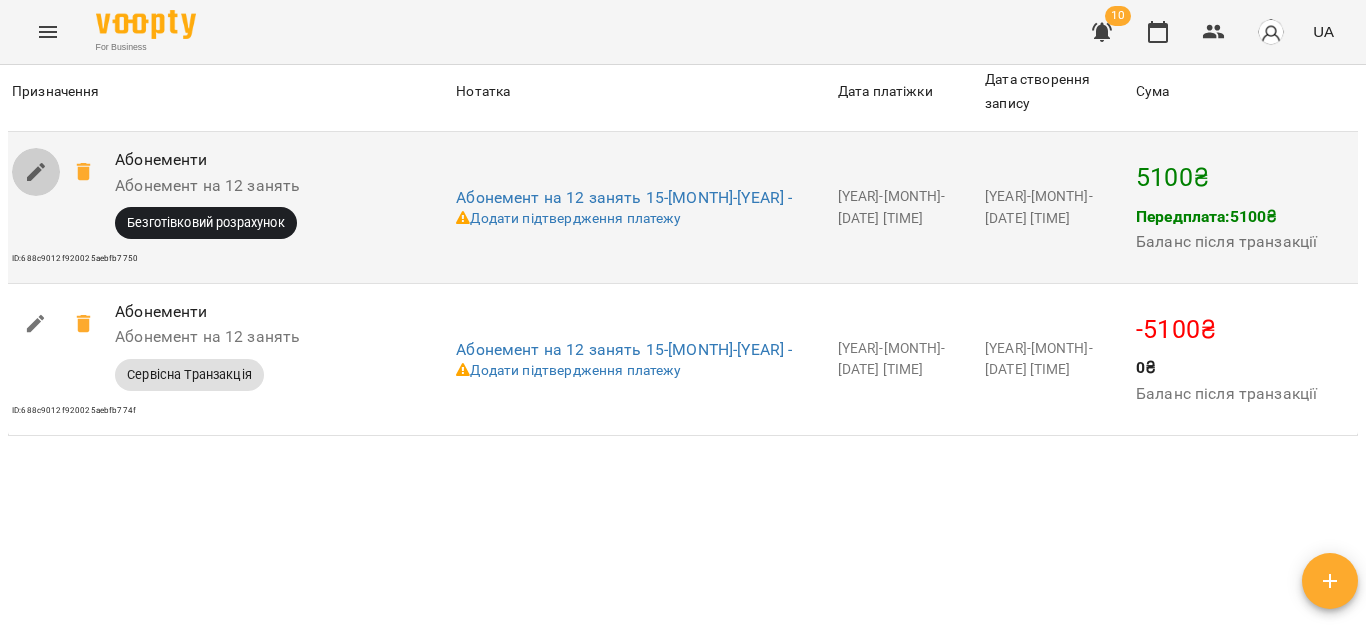 click 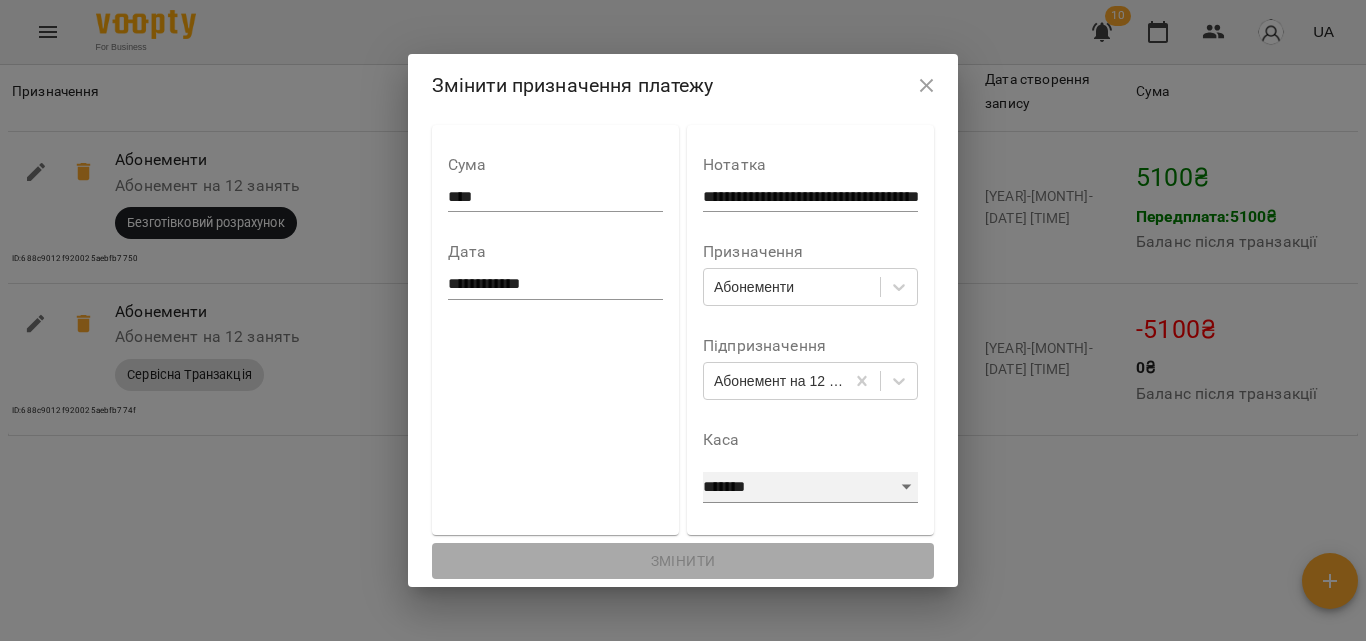 click on "**********" at bounding box center (810, 488) 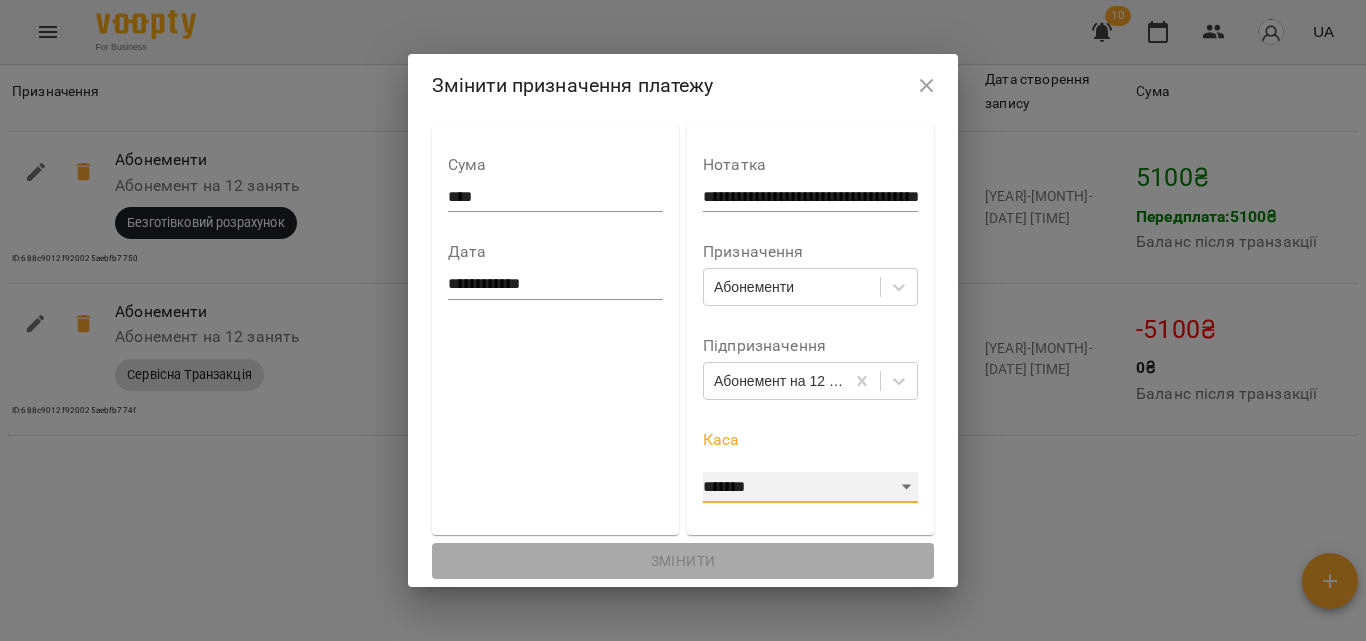 select on "****" 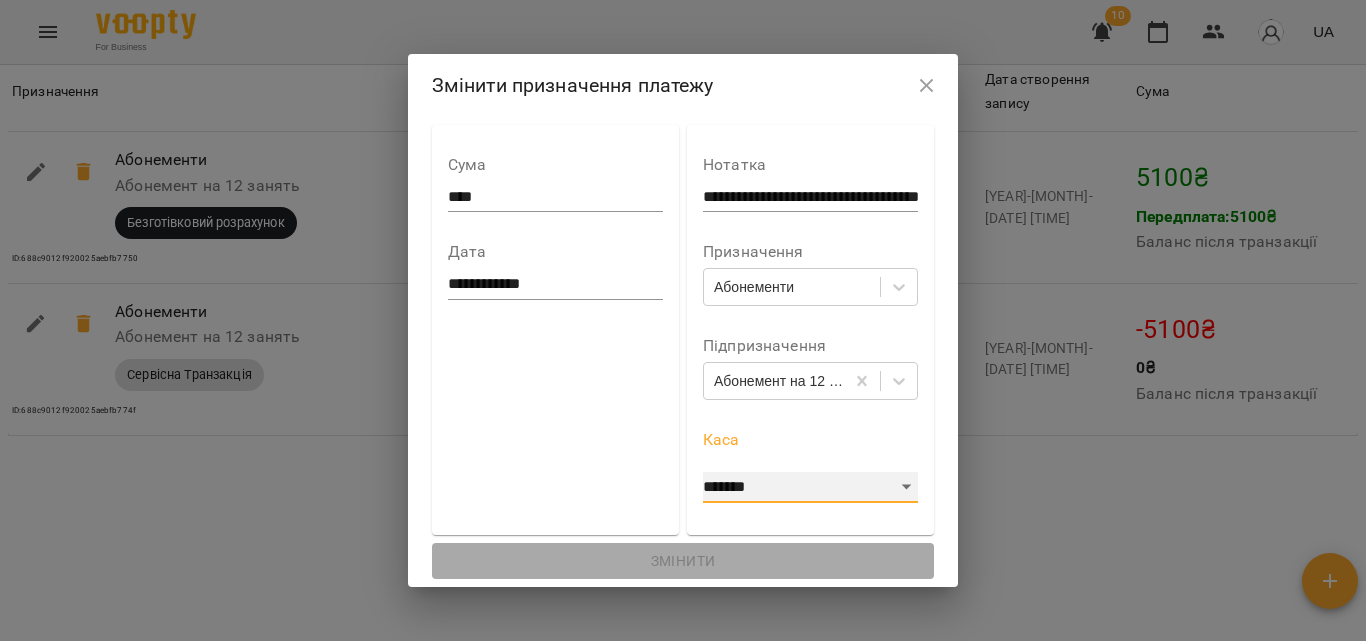 click on "**********" at bounding box center (810, 488) 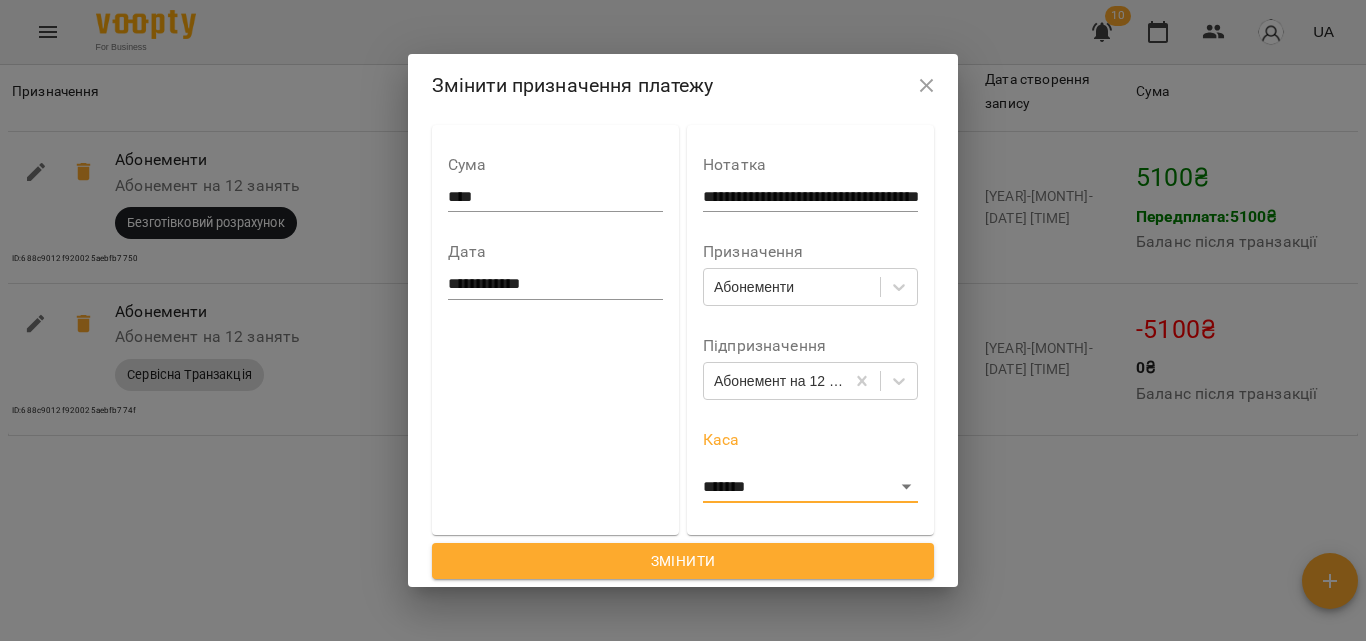 click on "Змінити" at bounding box center (683, 561) 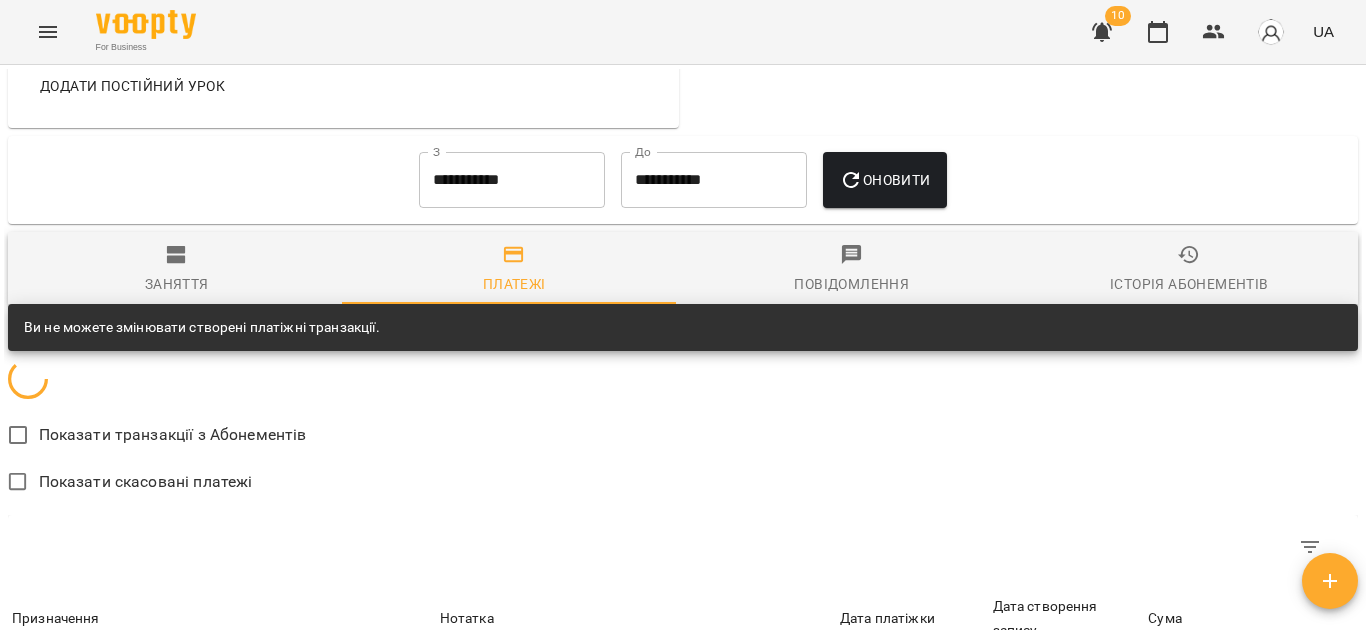 scroll, scrollTop: 1500, scrollLeft: 0, axis: vertical 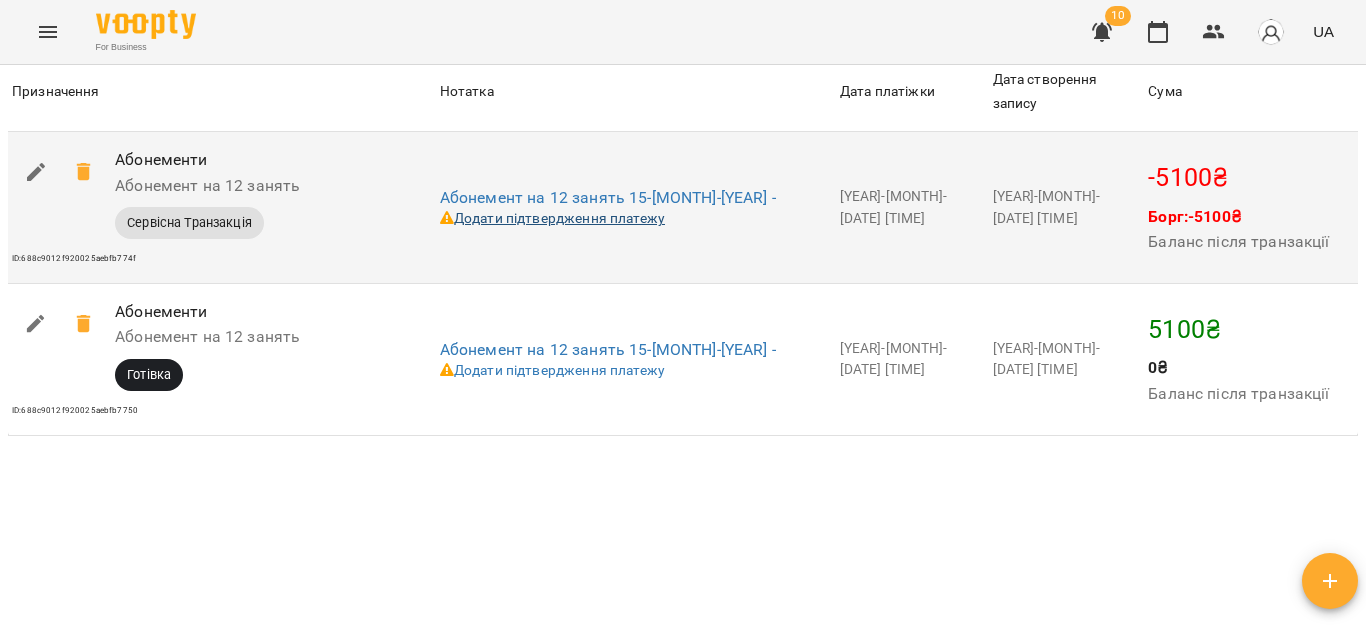 click on "Додати підтвердження платежу" at bounding box center (552, 218) 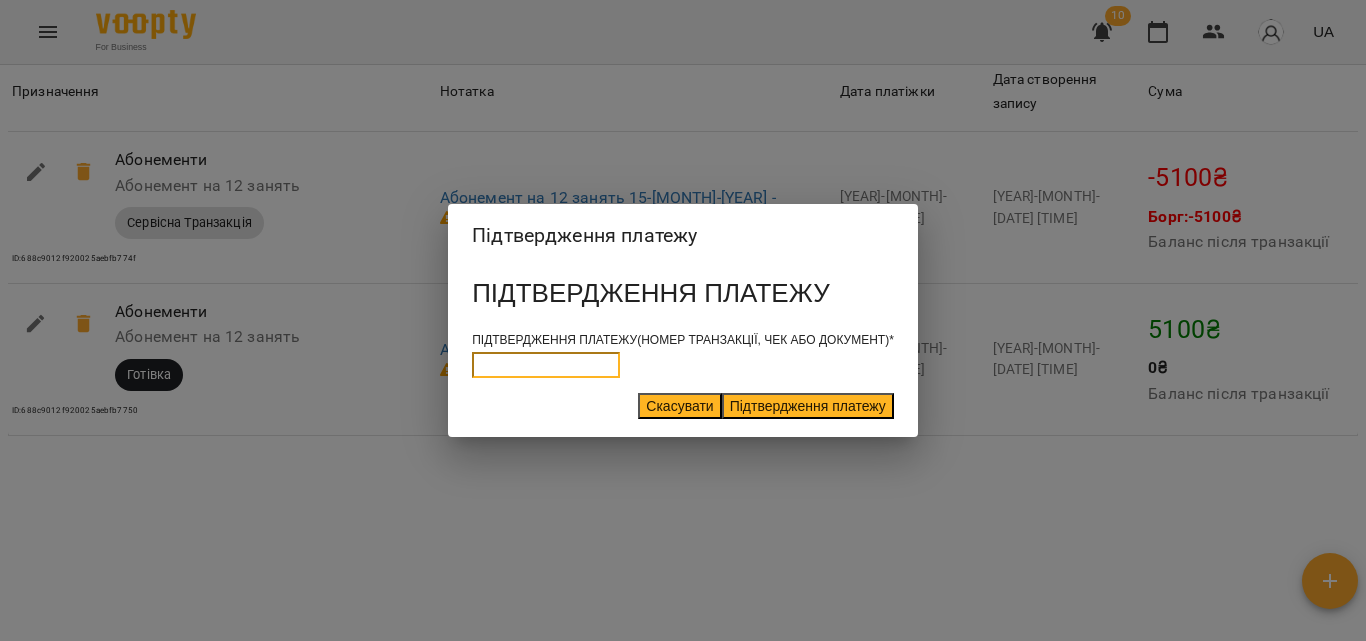 click at bounding box center (546, 365) 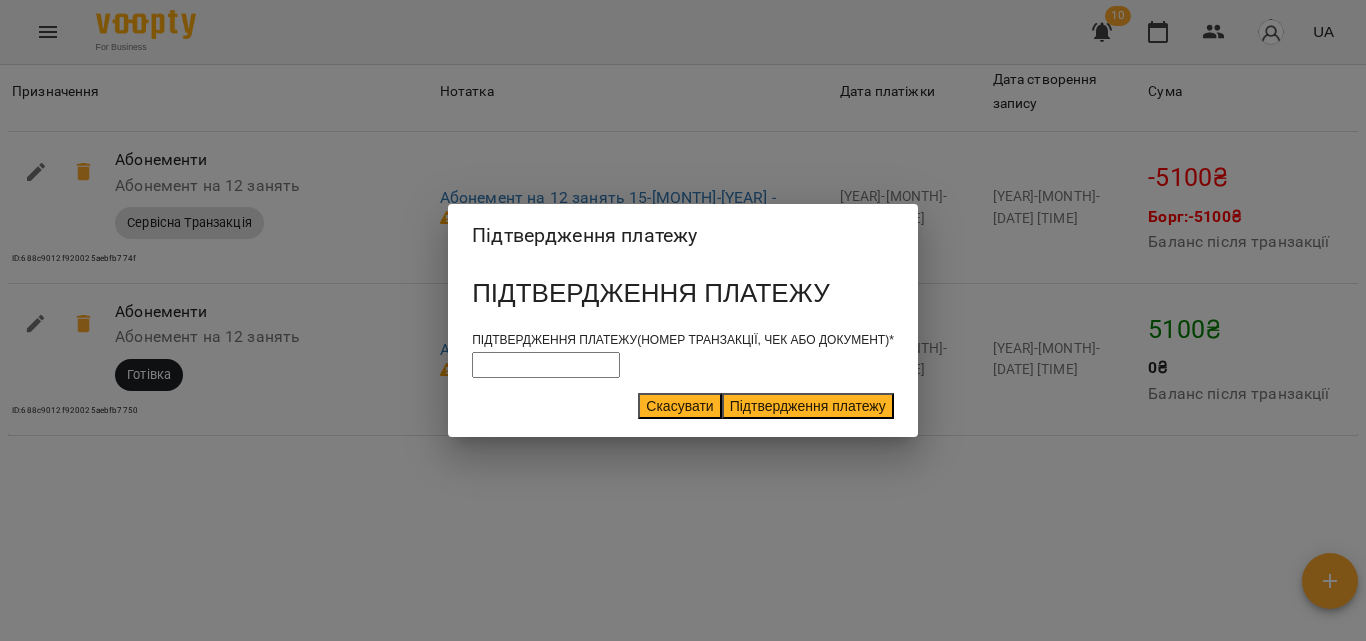 click on "Підтвердження платежу" at bounding box center [808, 406] 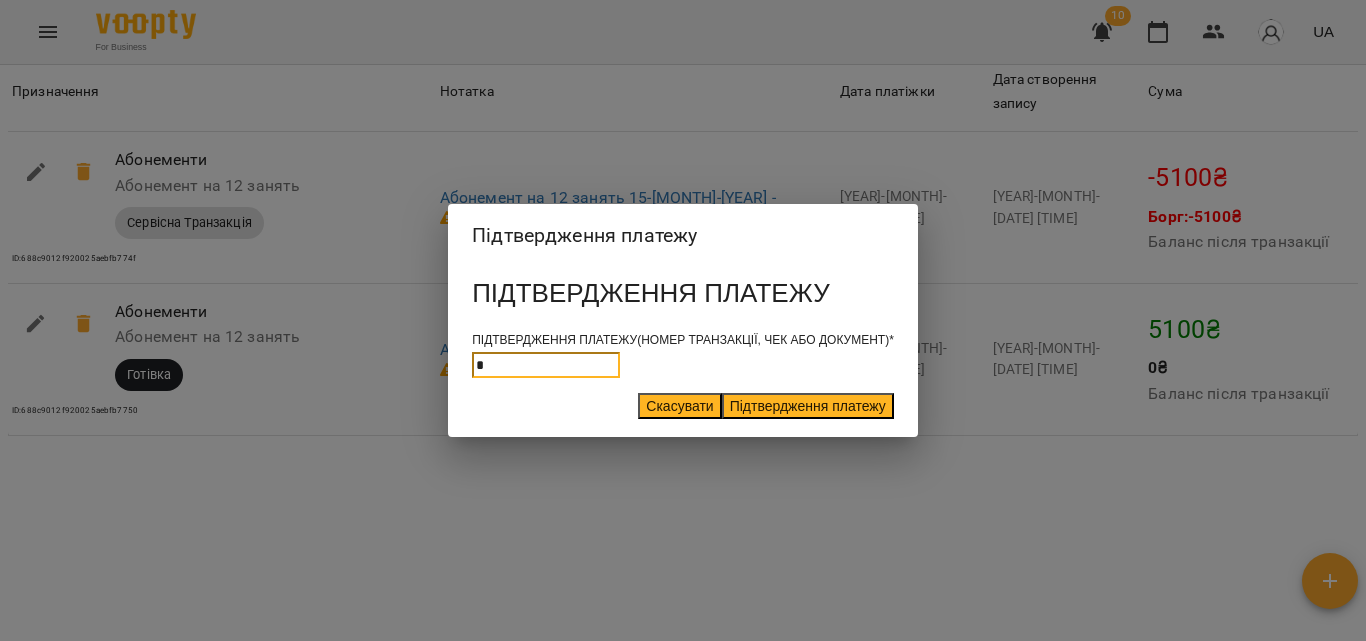type on "*" 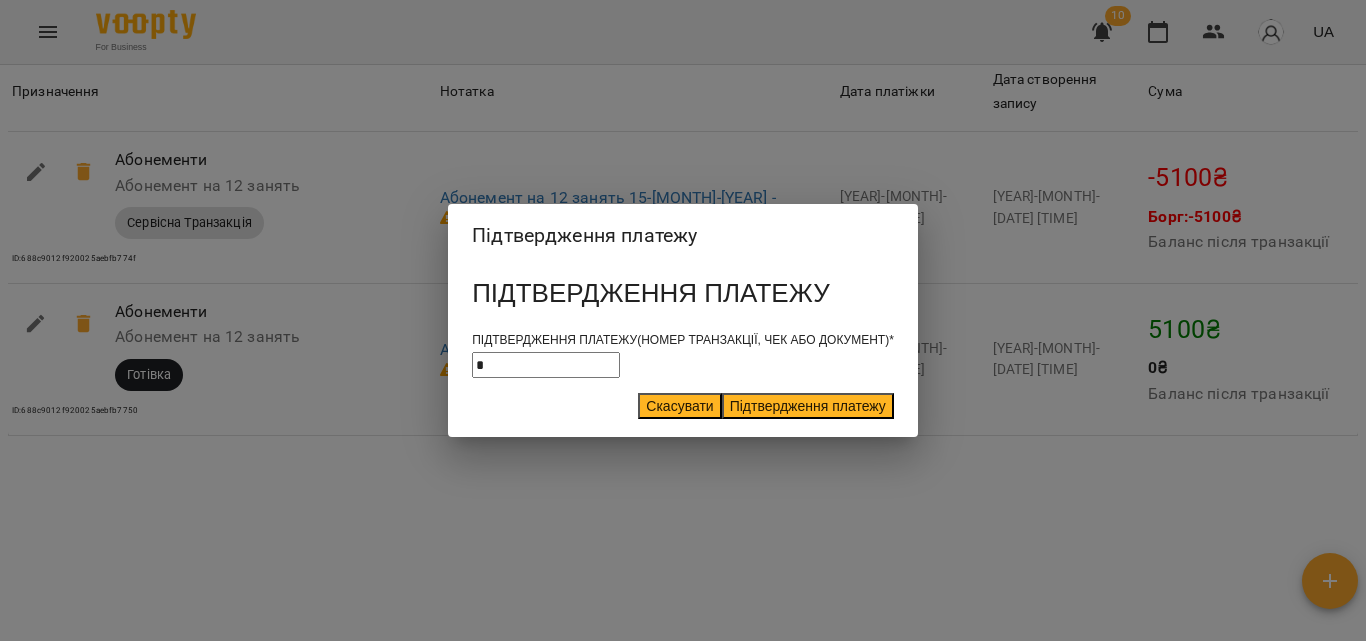 click on "Підтвердження платежу" at bounding box center [808, 406] 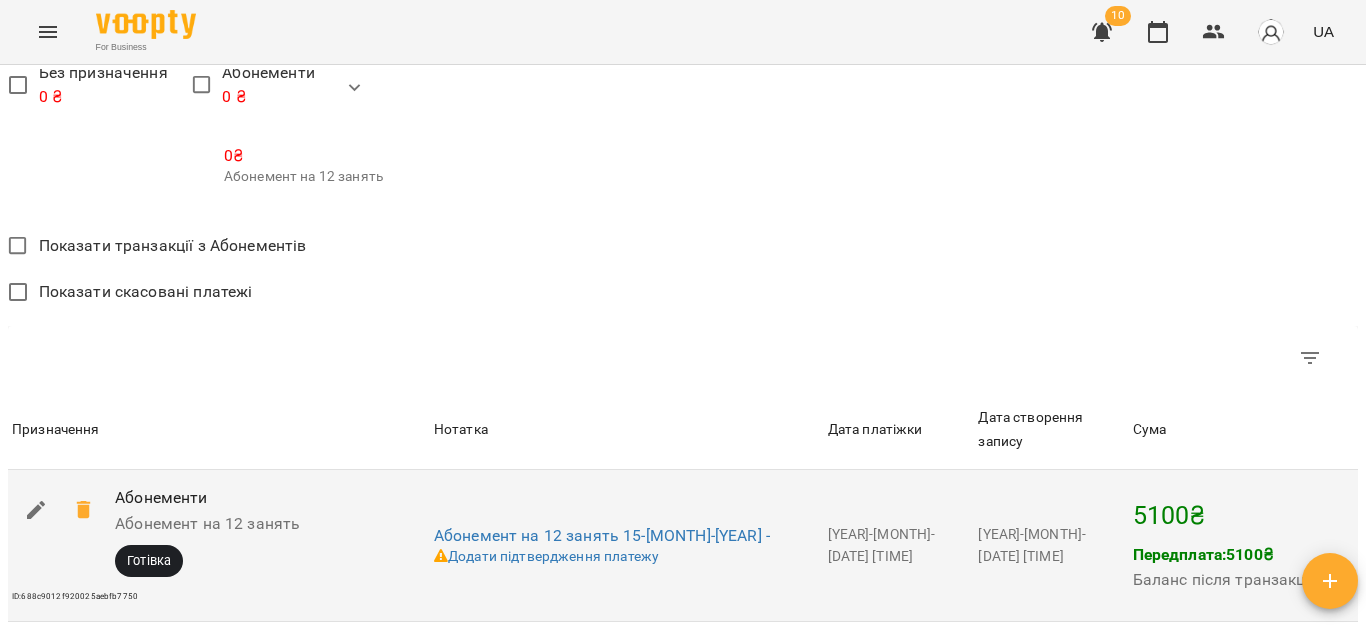 scroll, scrollTop: 1085, scrollLeft: 0, axis: vertical 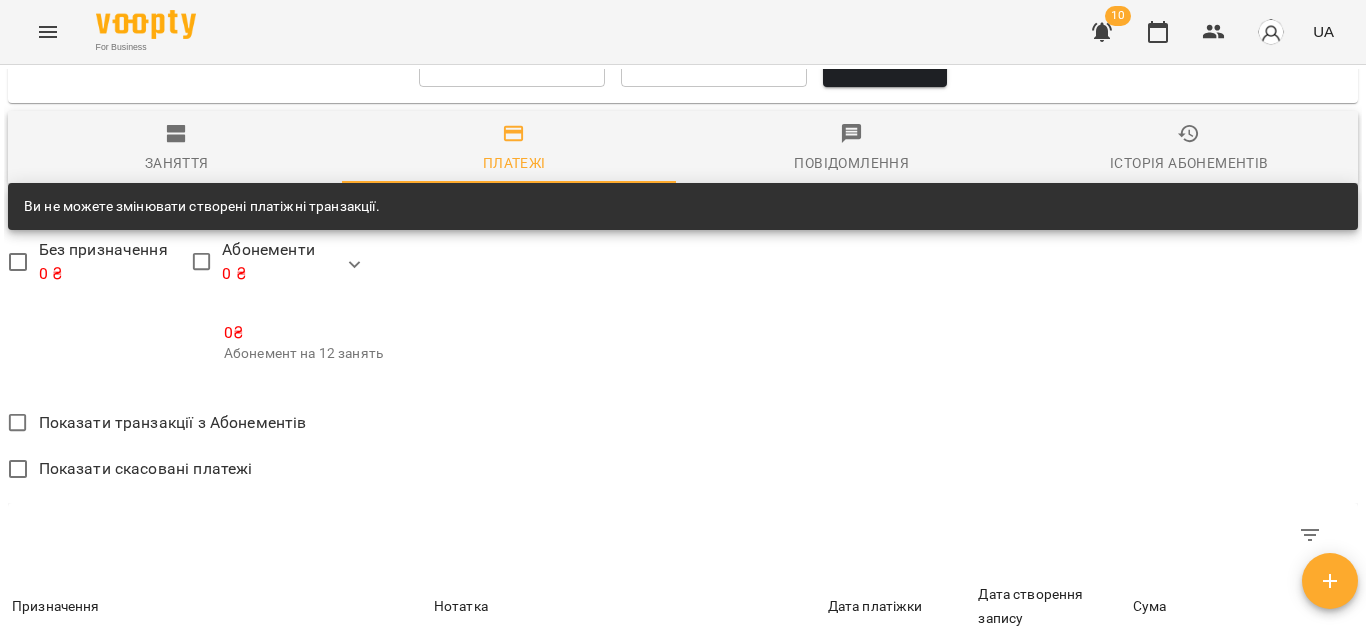 click on "Показати транзакції з Абонементів" at bounding box center (173, 423) 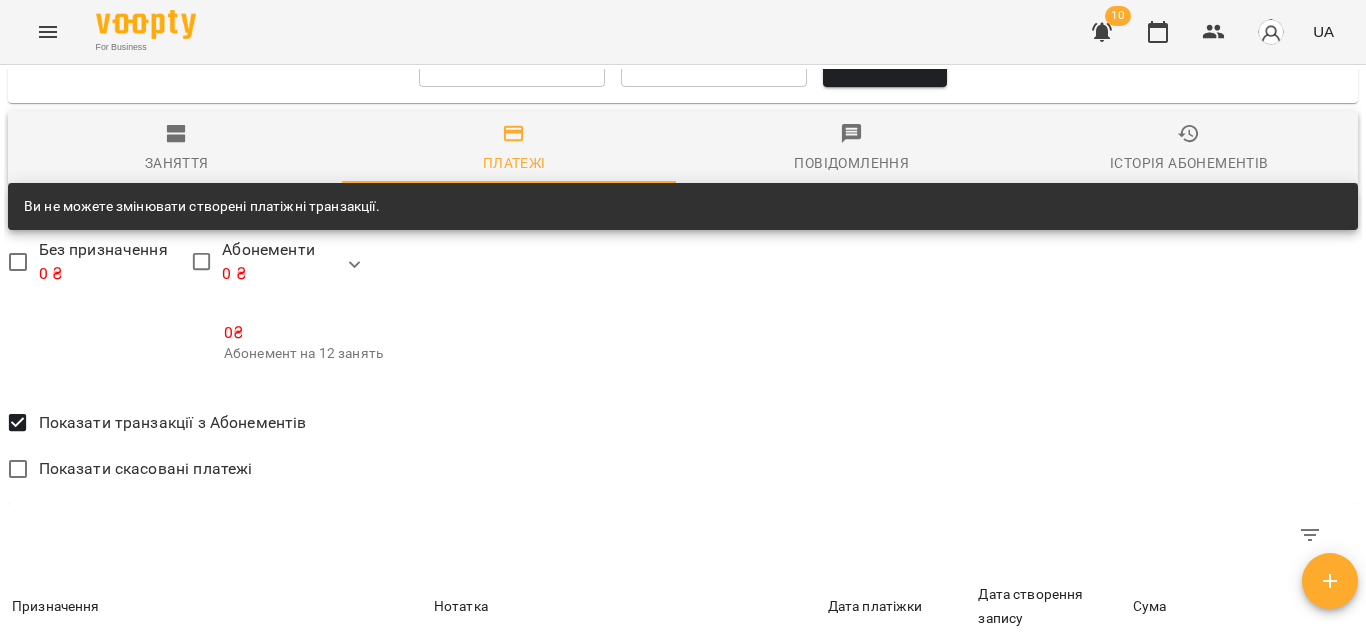 scroll, scrollTop: 1085, scrollLeft: 0, axis: vertical 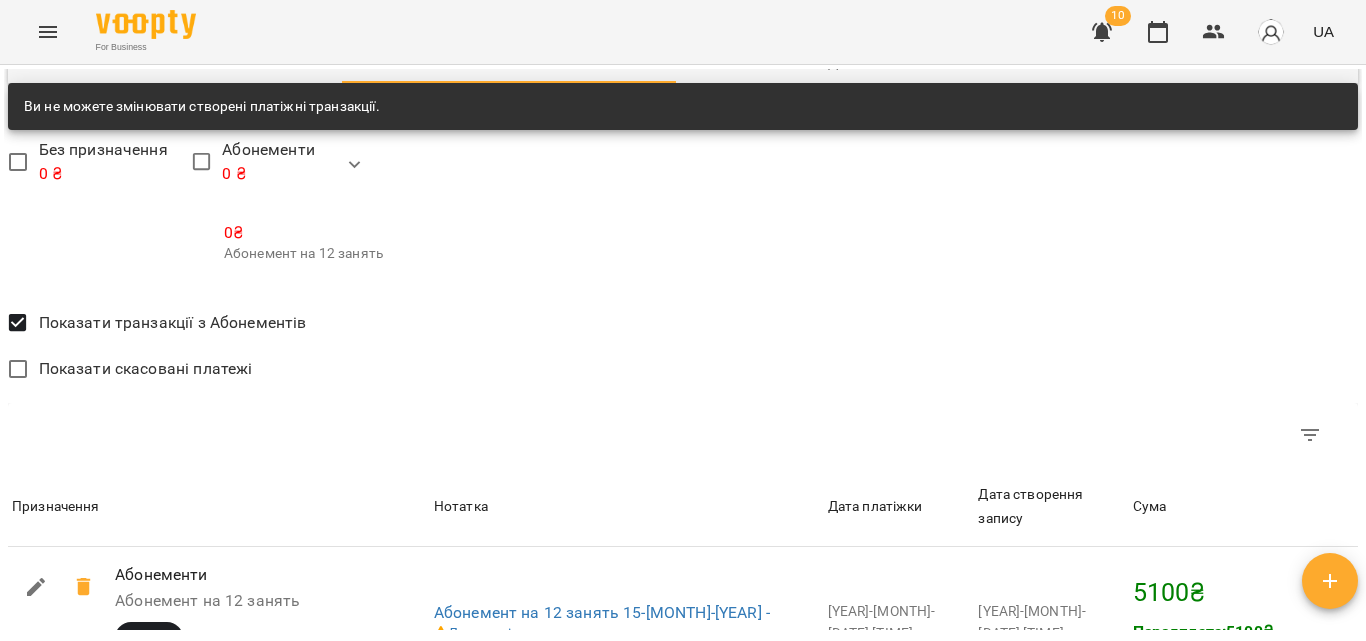 click on "Показати транзакції з Абонементів" at bounding box center [173, 323] 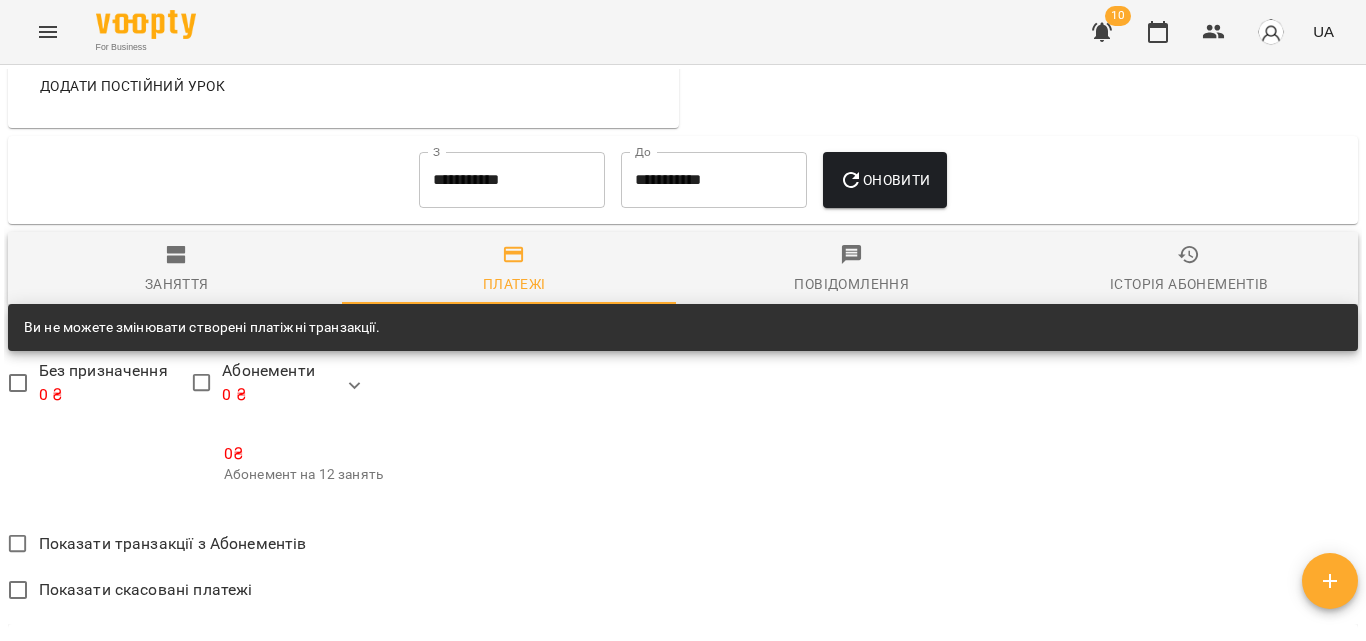 scroll, scrollTop: 1085, scrollLeft: 0, axis: vertical 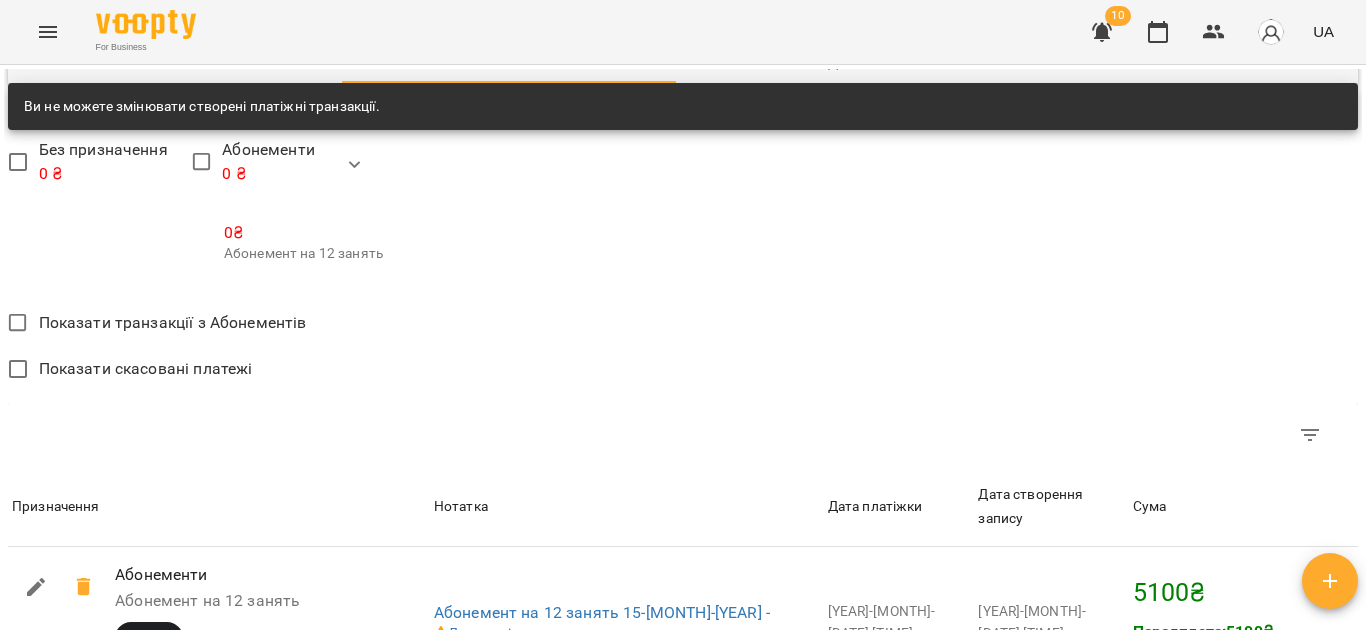 click on "Абонементи 0   ₴ 0 ₴   Абонемент на 12 занять" at bounding box center [303, 215] 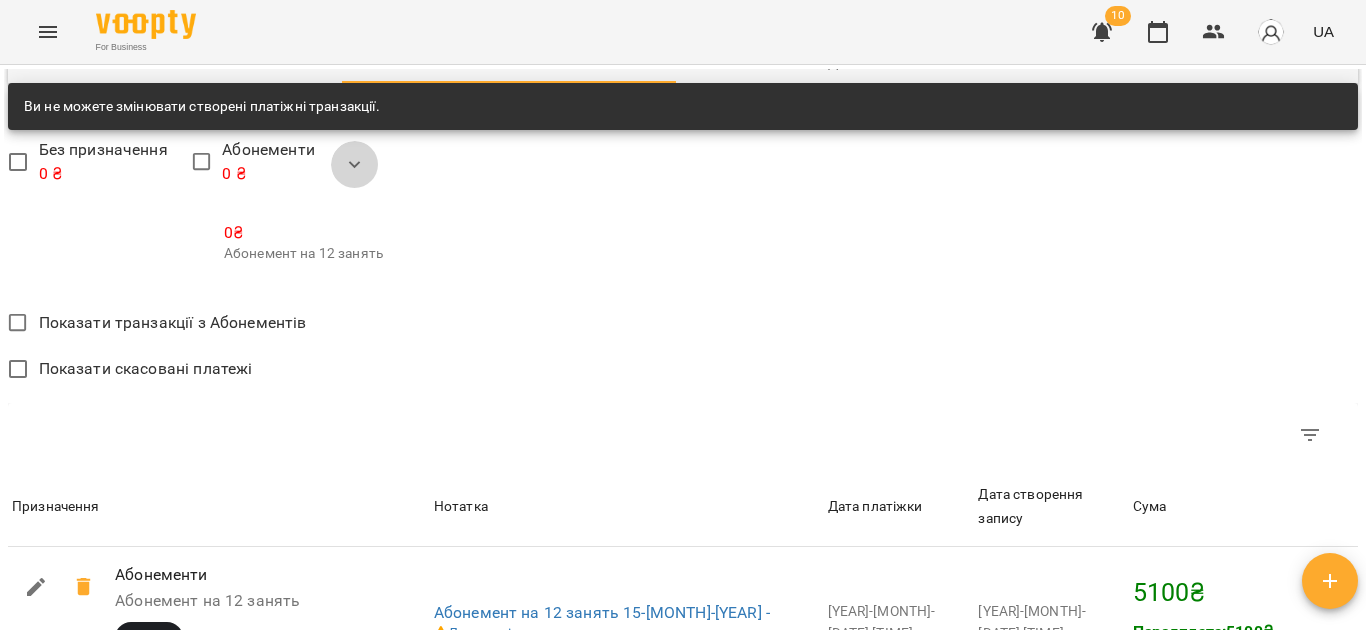 click 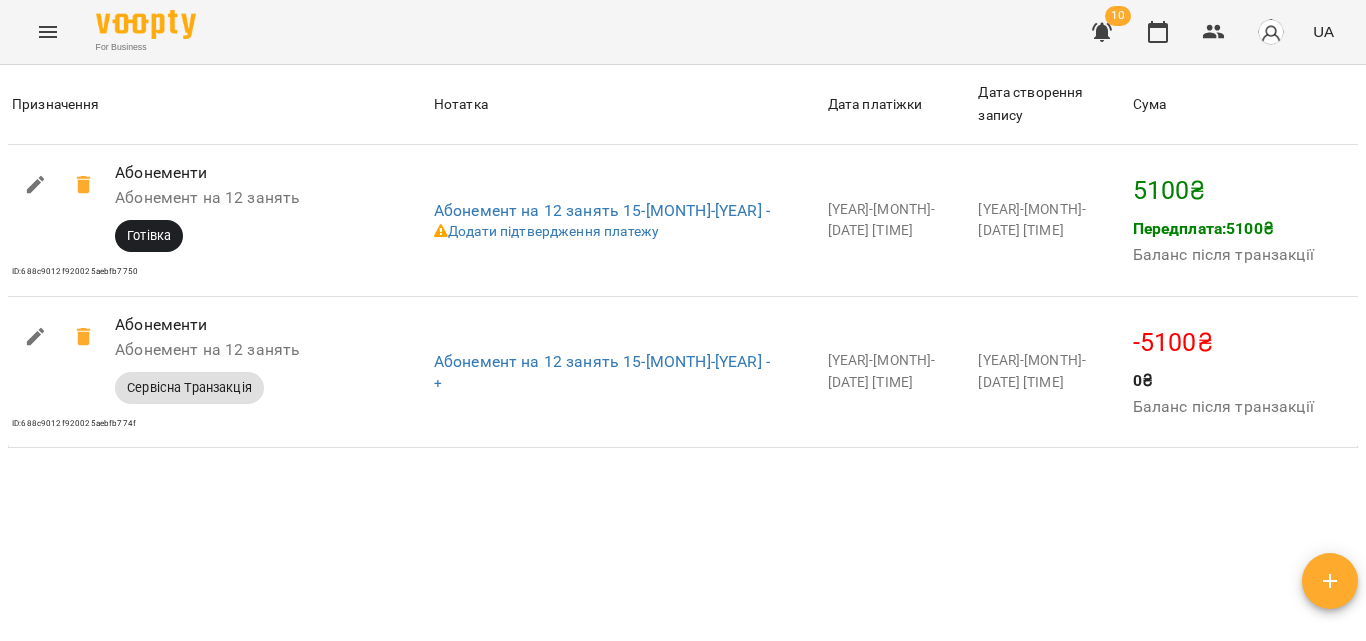 scroll, scrollTop: 1385, scrollLeft: 0, axis: vertical 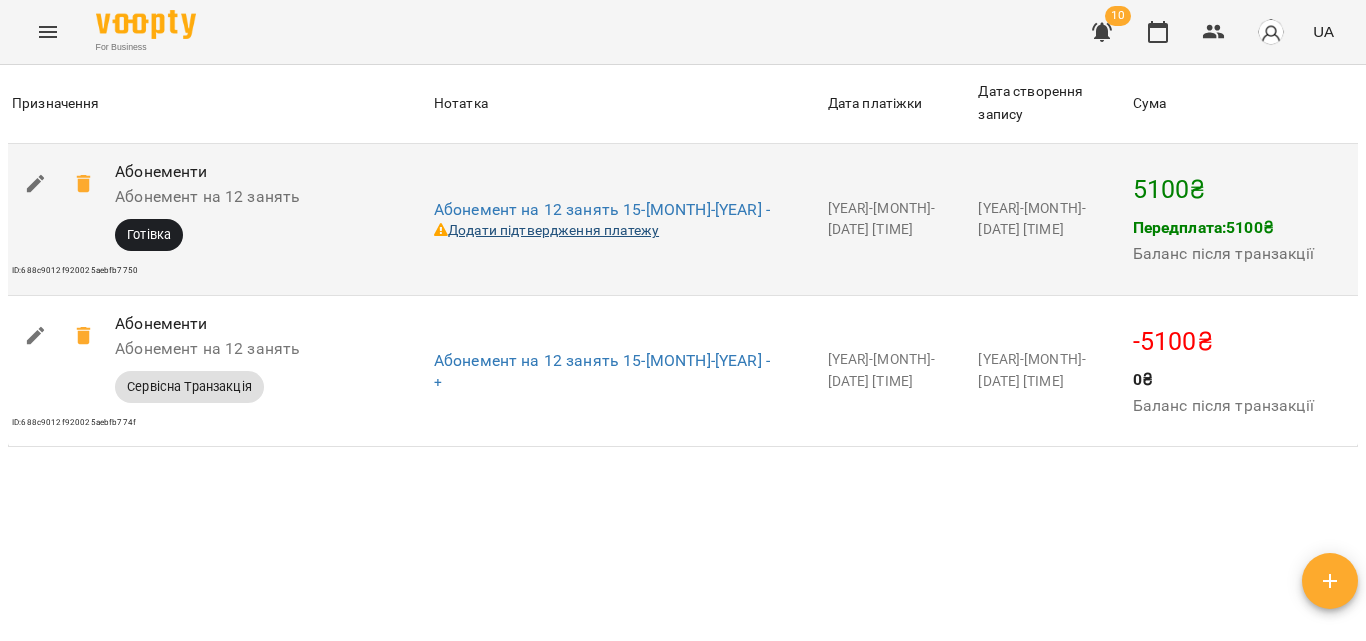 click on "Додати підтвердження платежу" at bounding box center [546, 230] 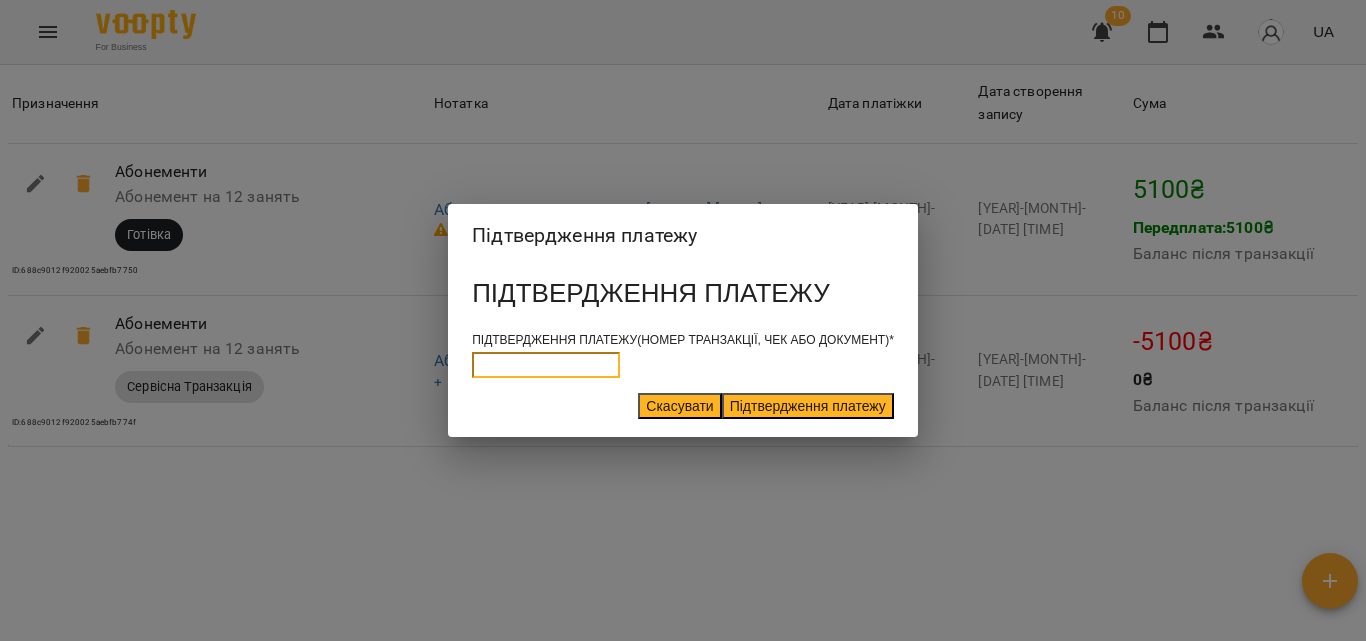 click at bounding box center (546, 365) 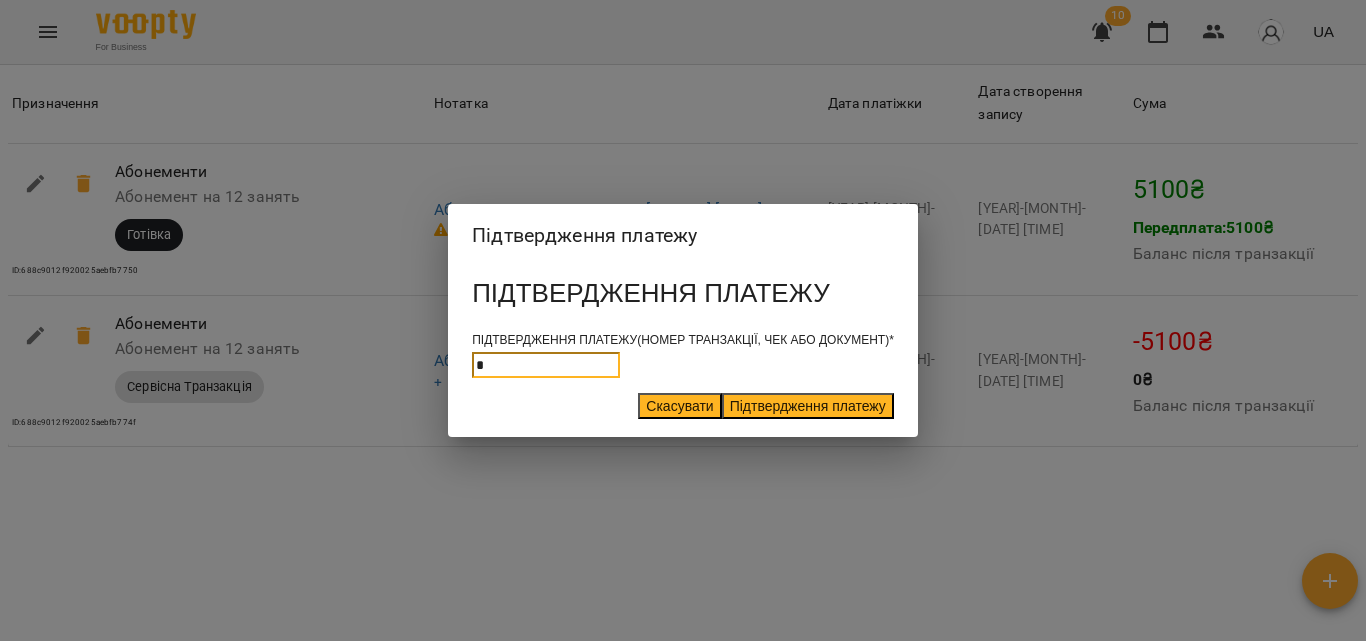 type on "*" 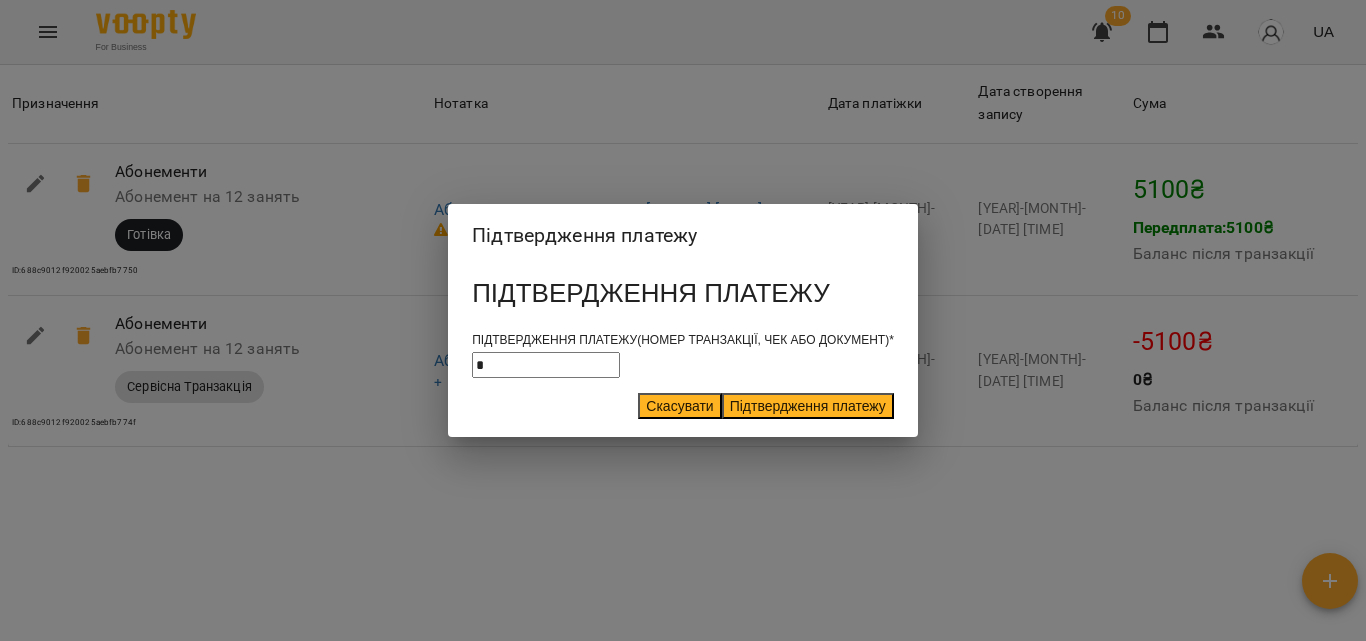 click on "Підтвердження платежу" at bounding box center [808, 406] 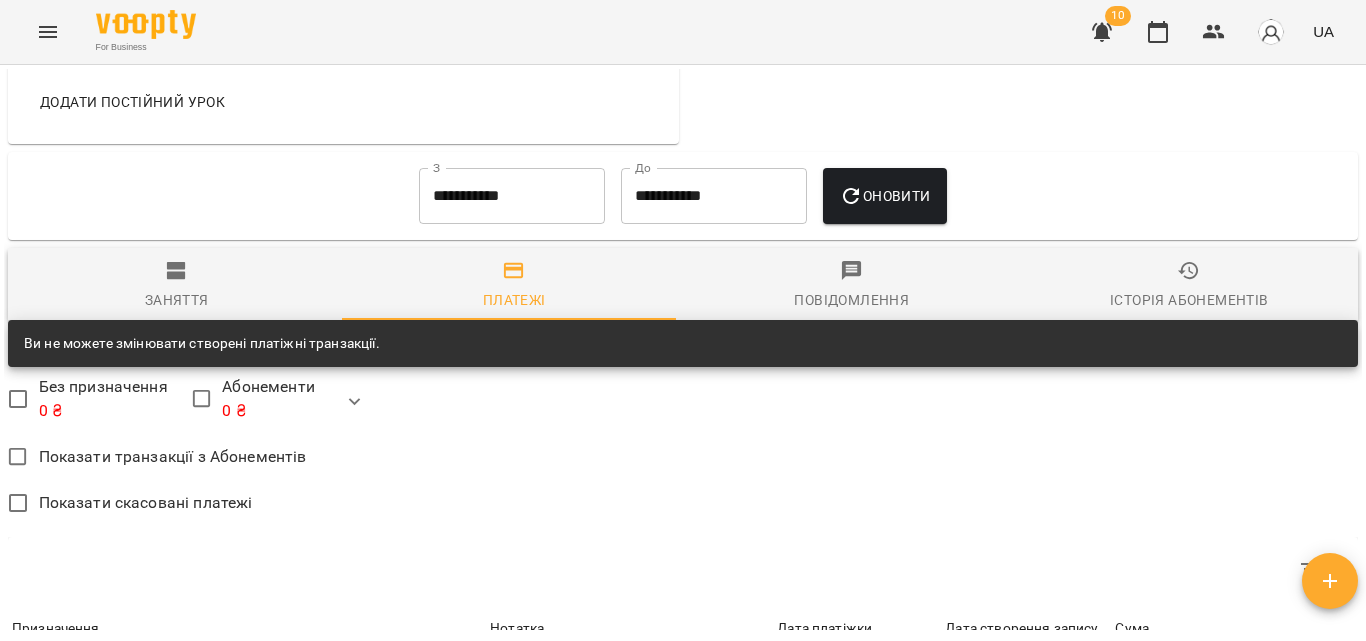 scroll, scrollTop: 685, scrollLeft: 0, axis: vertical 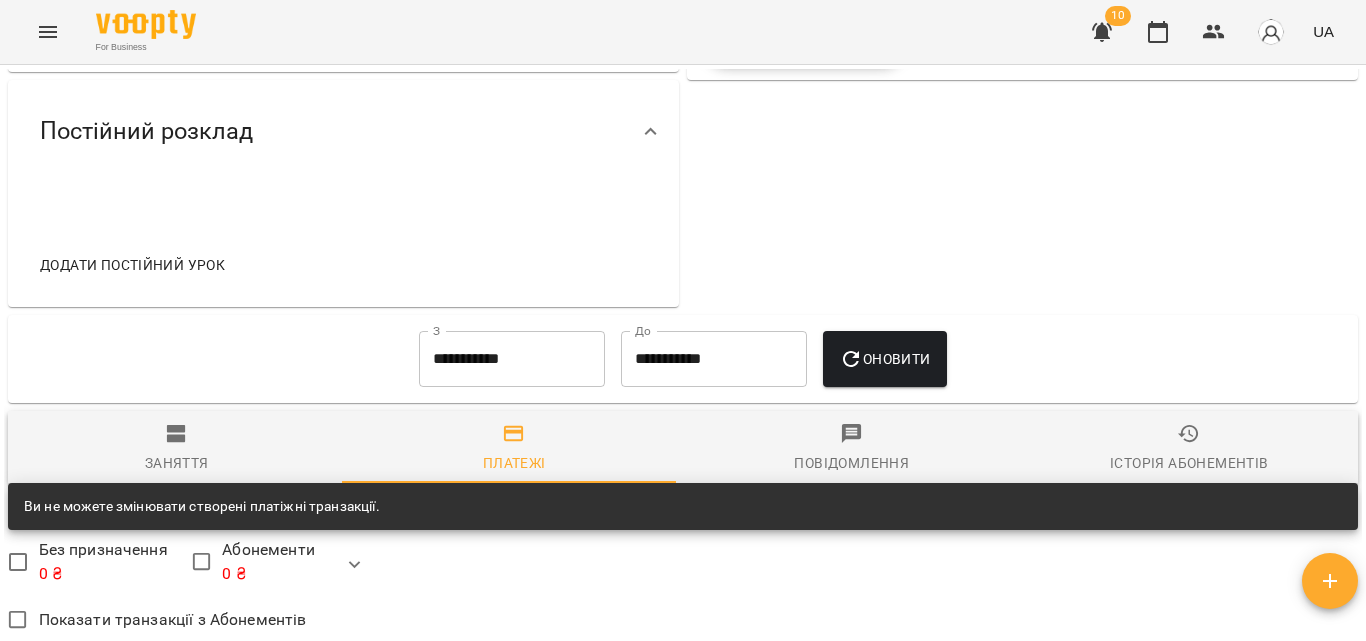 click on "Історія абонементів" at bounding box center [1190, 449] 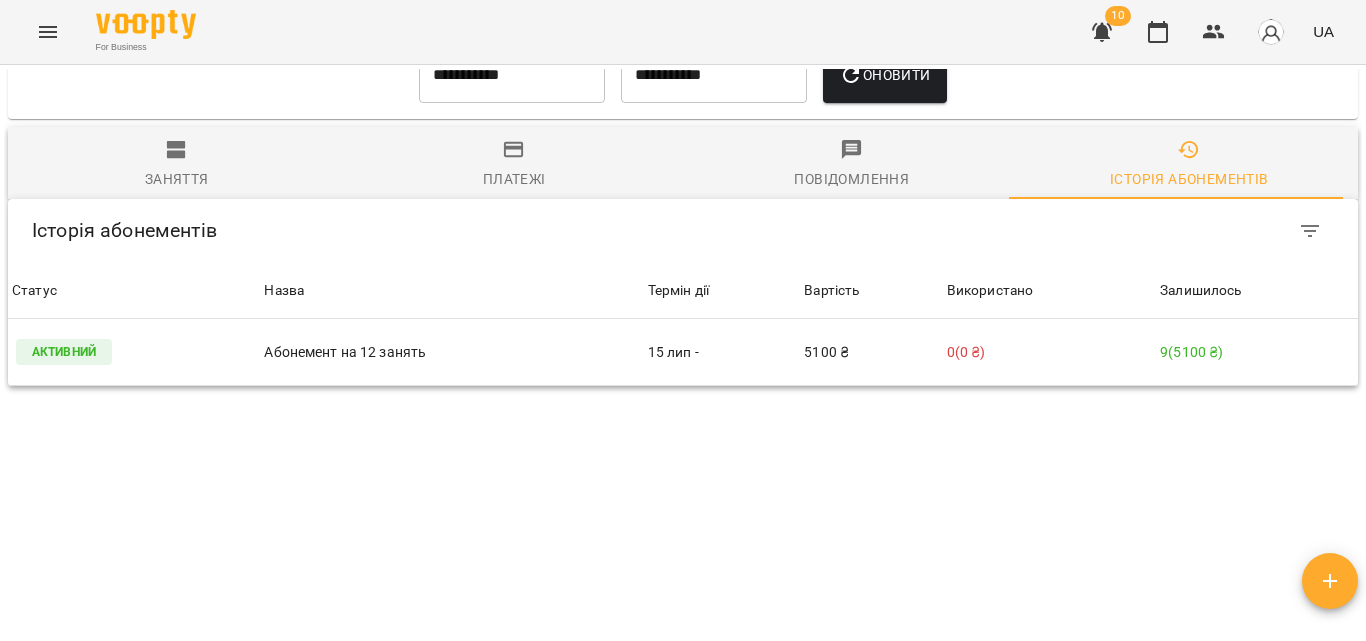 scroll, scrollTop: 985, scrollLeft: 0, axis: vertical 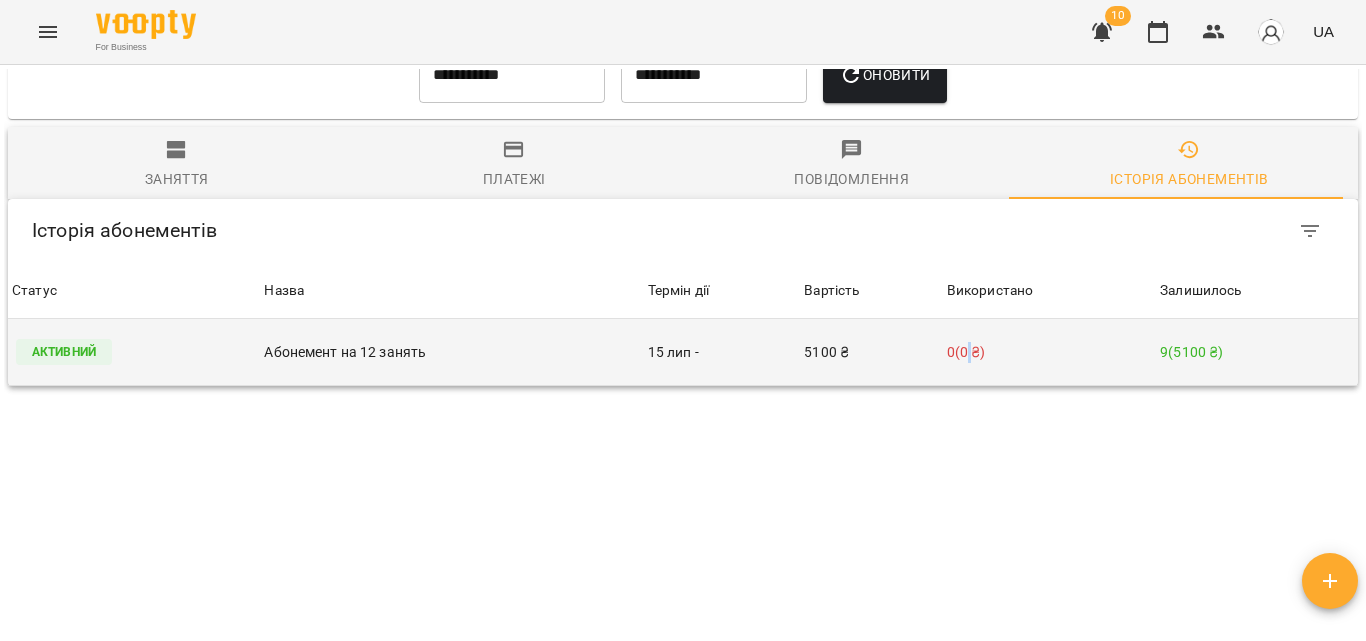 click on "0  ( 0   ₴ )" at bounding box center [1049, 352] 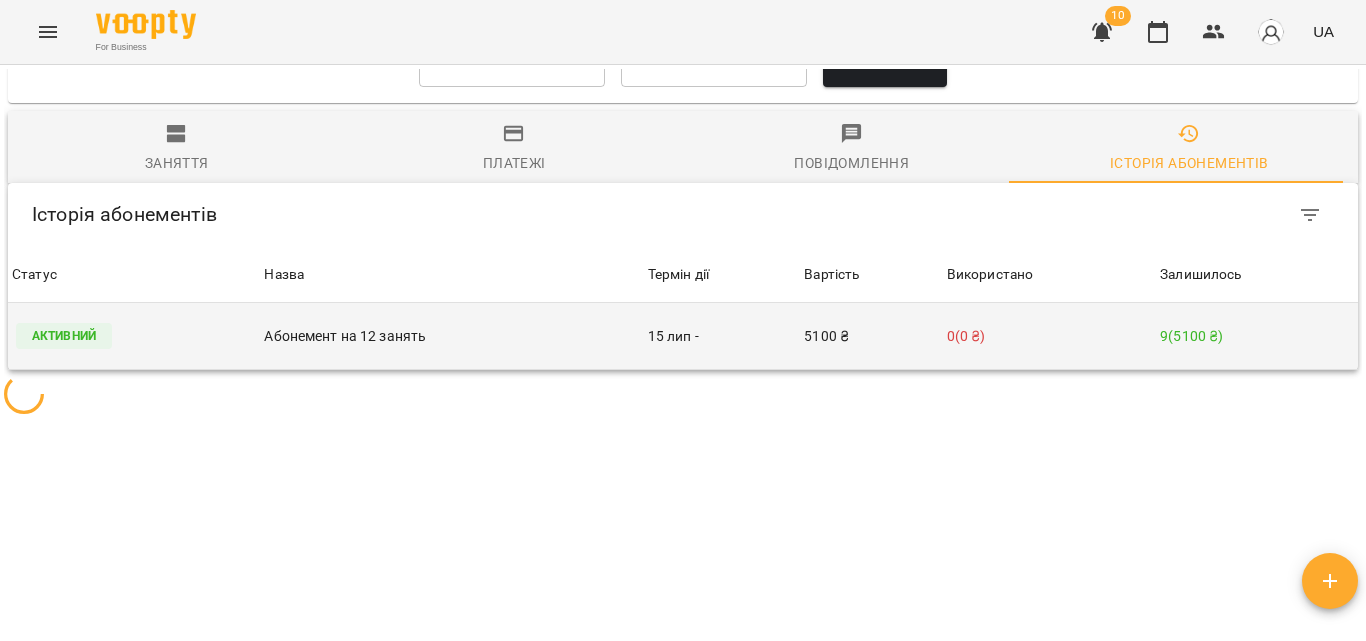 click on "0  ( 0   ₴ )" at bounding box center (1049, 336) 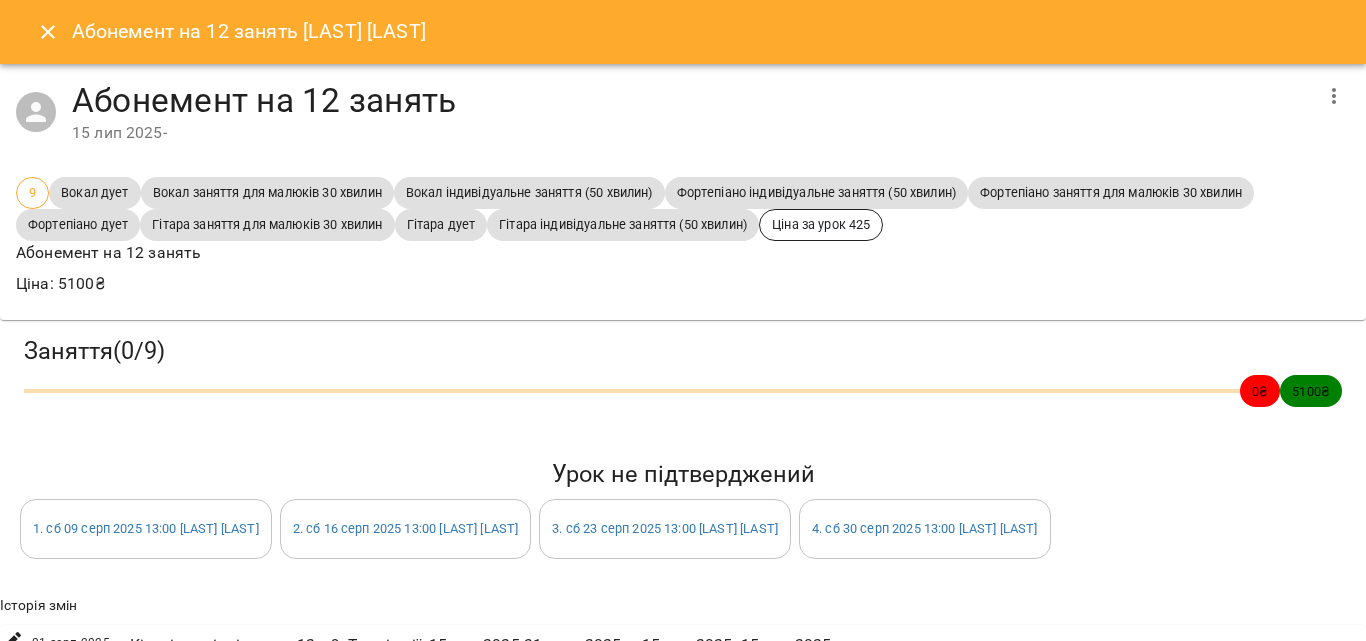 click at bounding box center [48, 32] 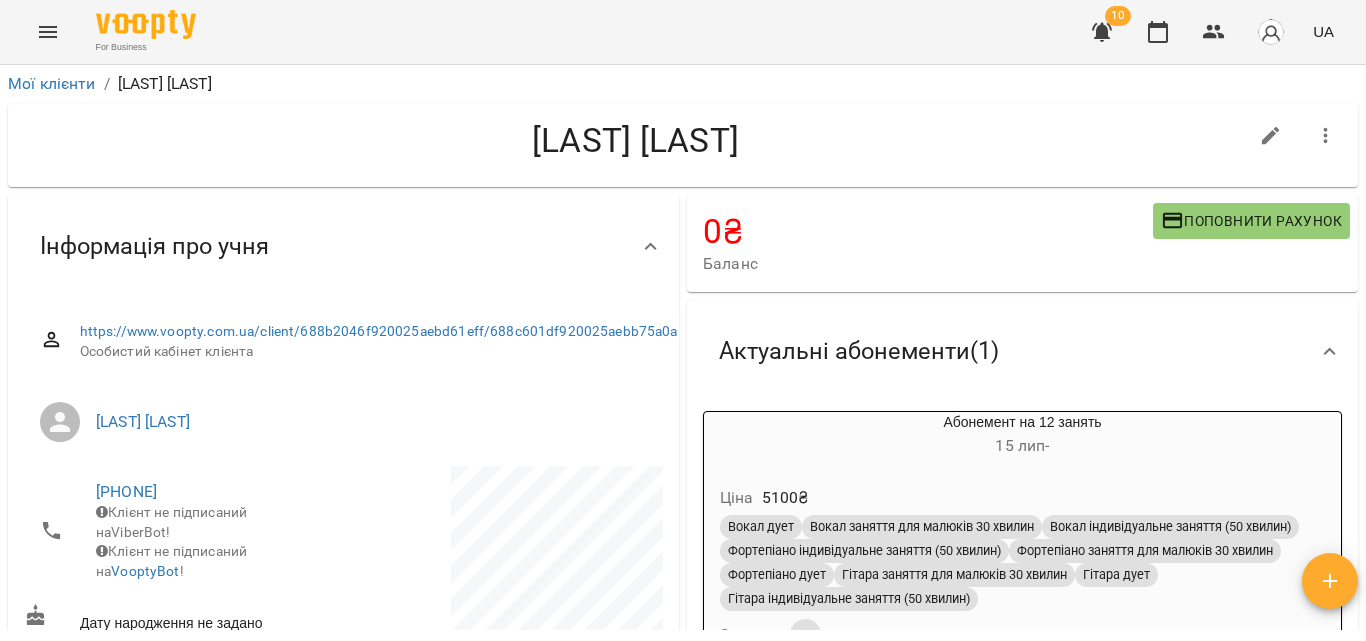 scroll, scrollTop: 0, scrollLeft: 0, axis: both 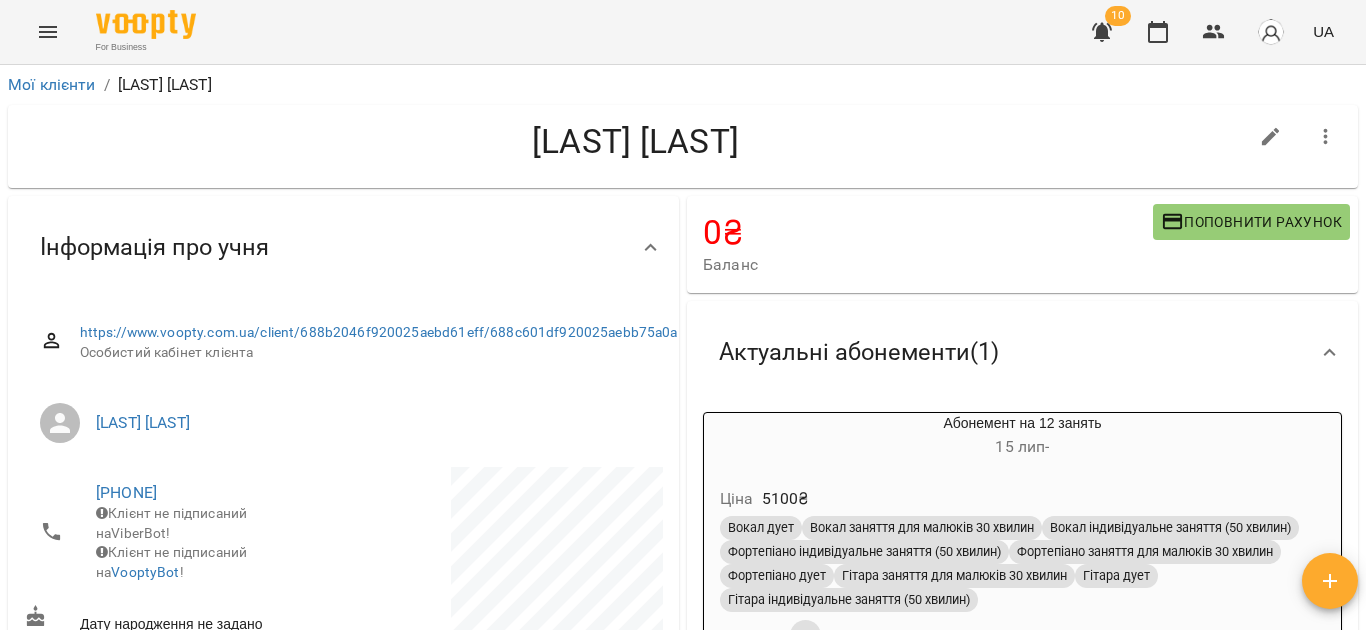 click on "Поповнити рахунок" at bounding box center (1251, 222) 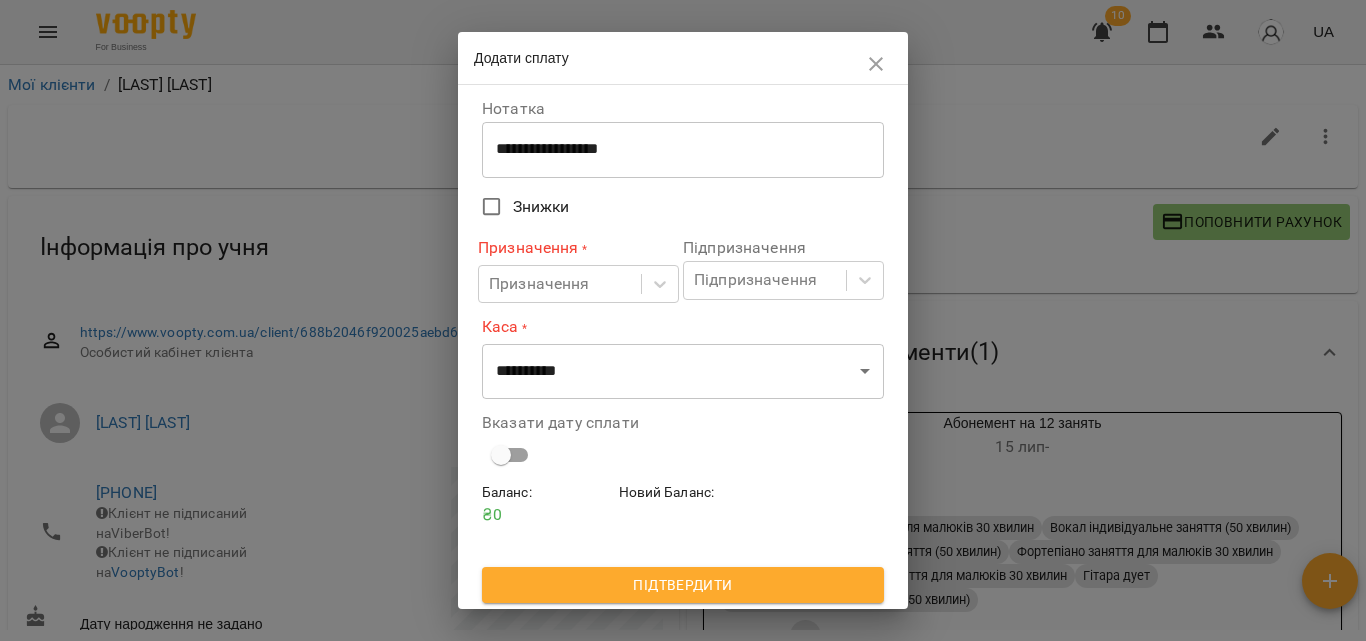 scroll, scrollTop: 103, scrollLeft: 0, axis: vertical 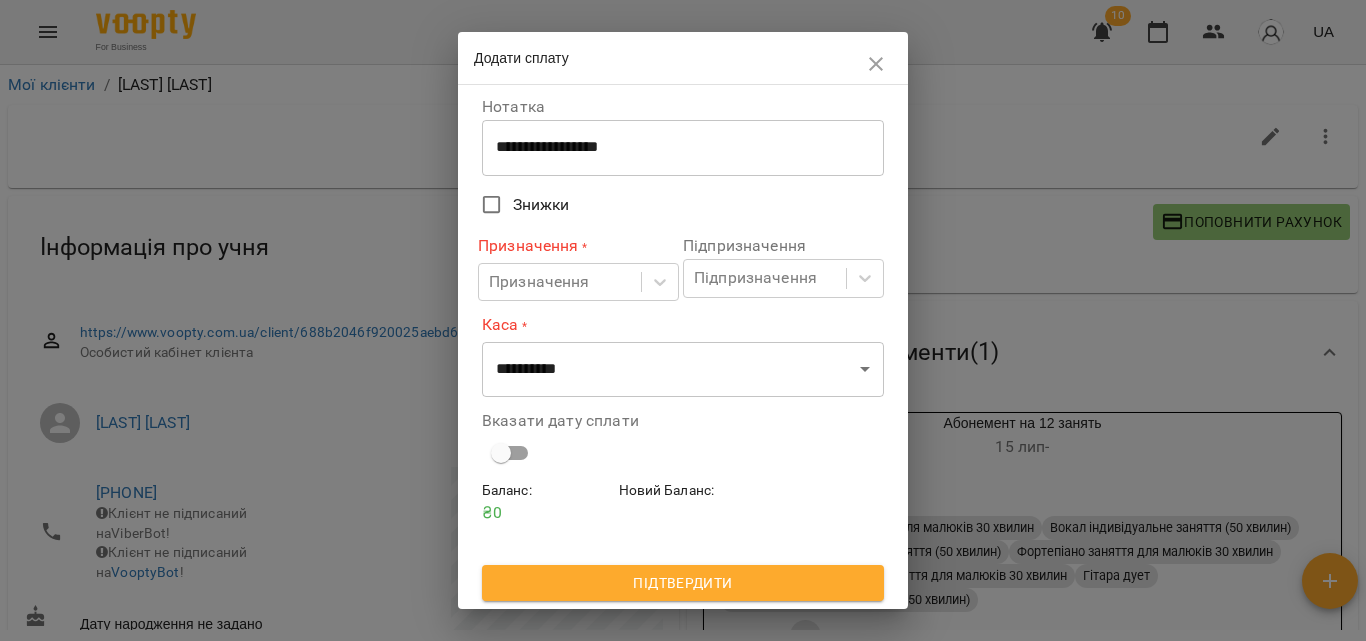click 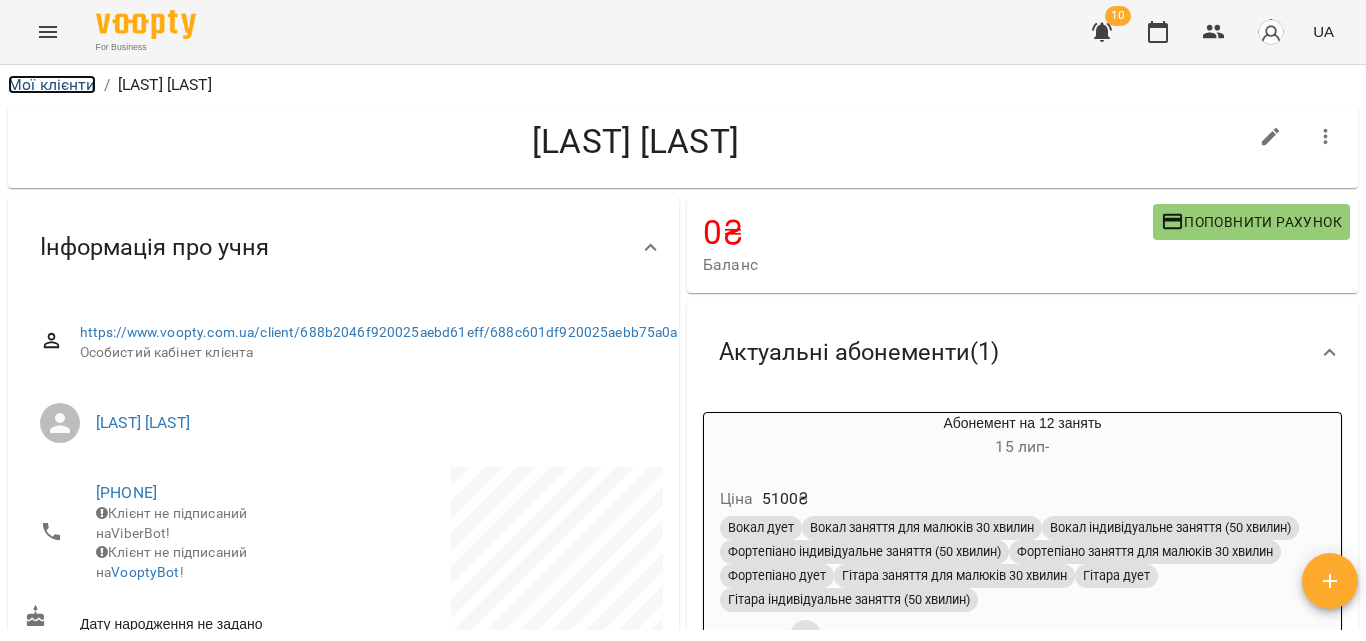 click on "Мої клієнти" at bounding box center (52, 84) 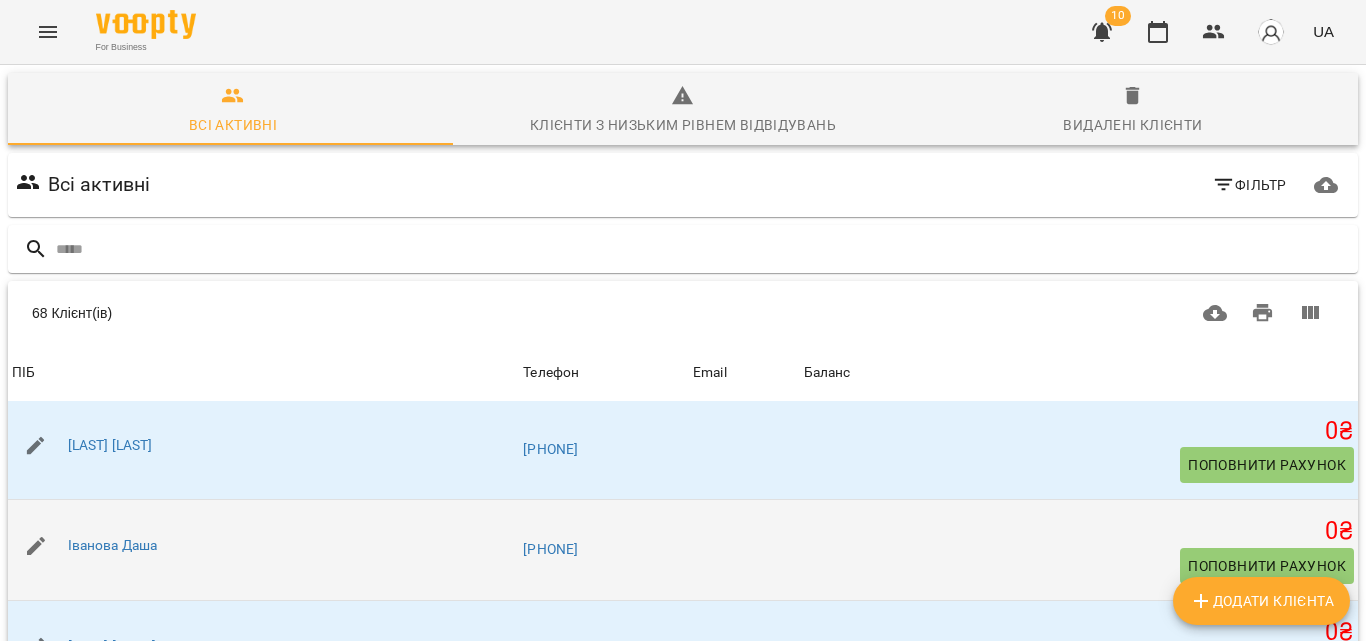 scroll, scrollTop: 0, scrollLeft: 0, axis: both 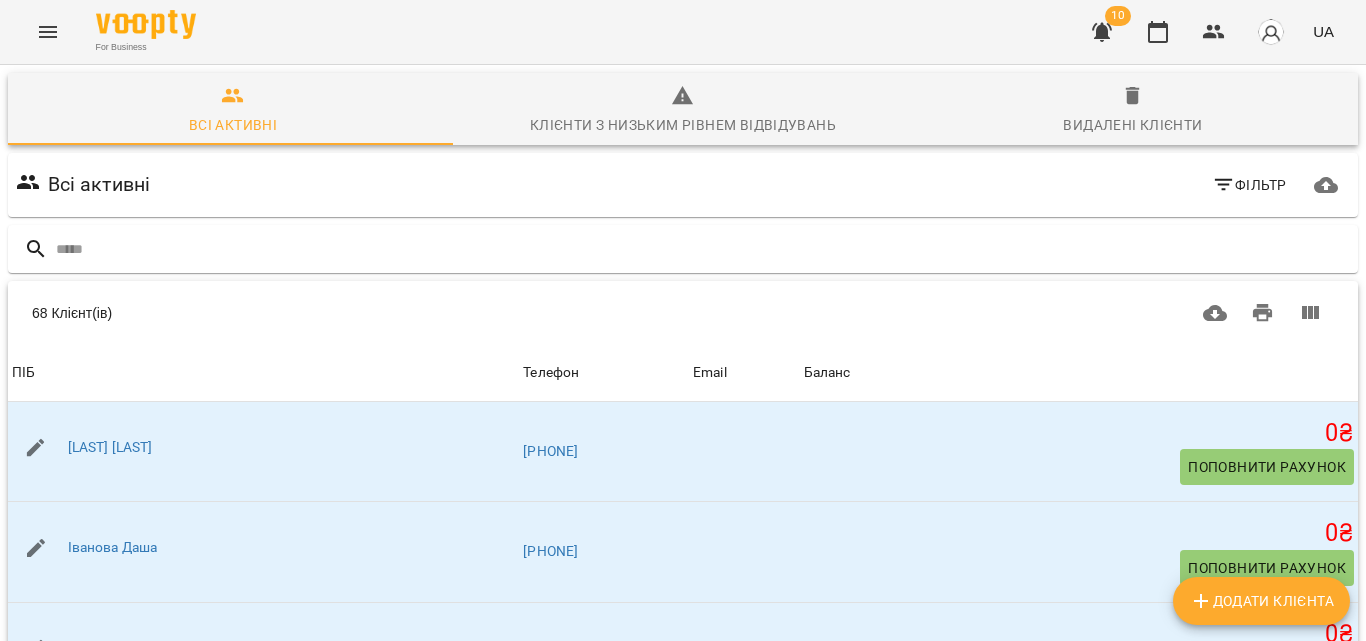 click 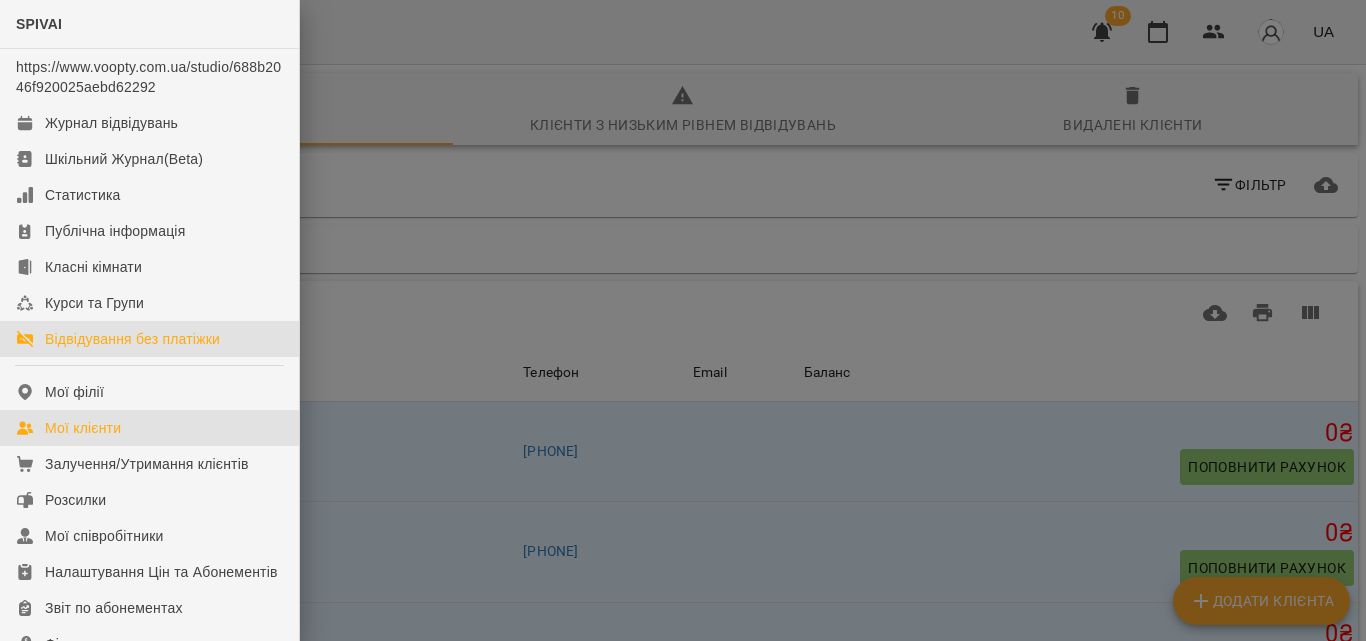 click on "Відвідування без платіжки" at bounding box center [132, 339] 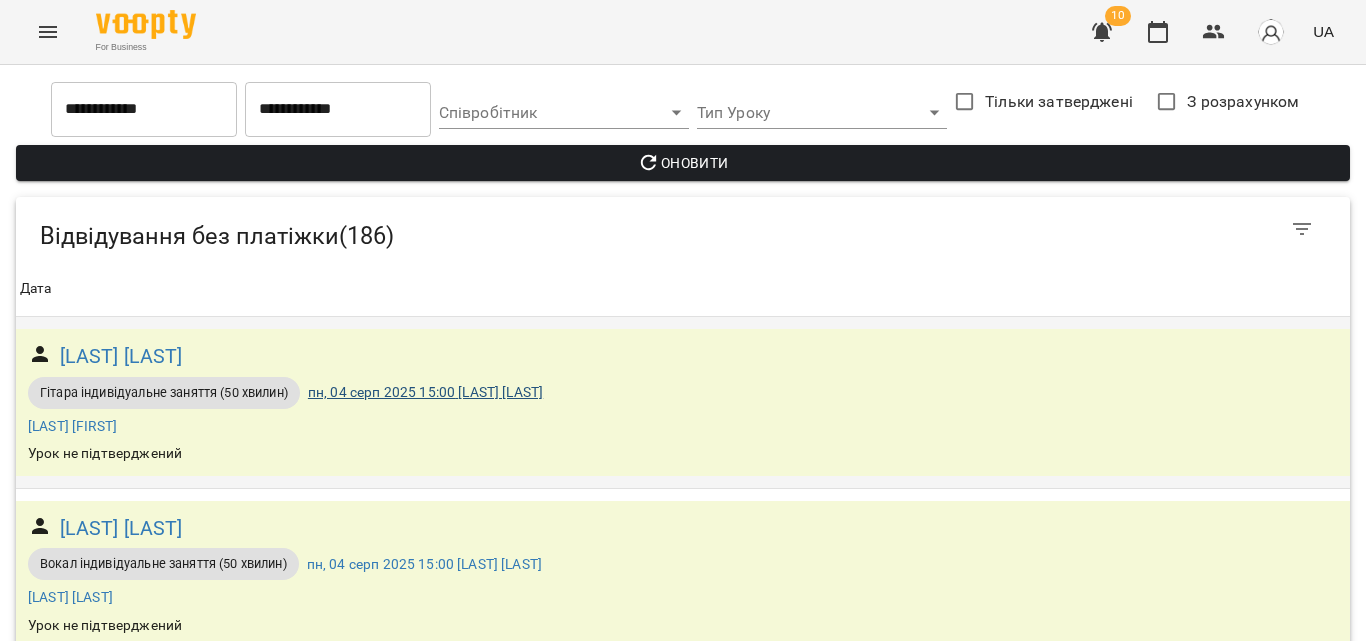scroll, scrollTop: 100, scrollLeft: 0, axis: vertical 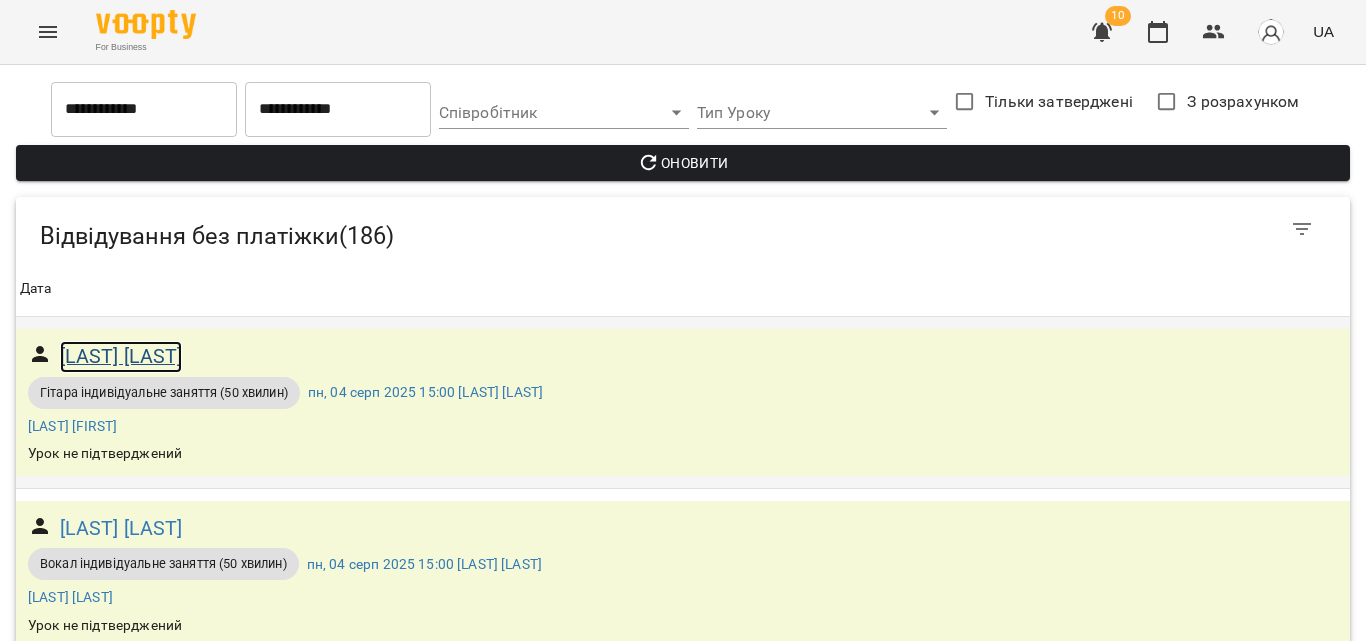 click on "[LAST] [LAST]" at bounding box center (121, 356) 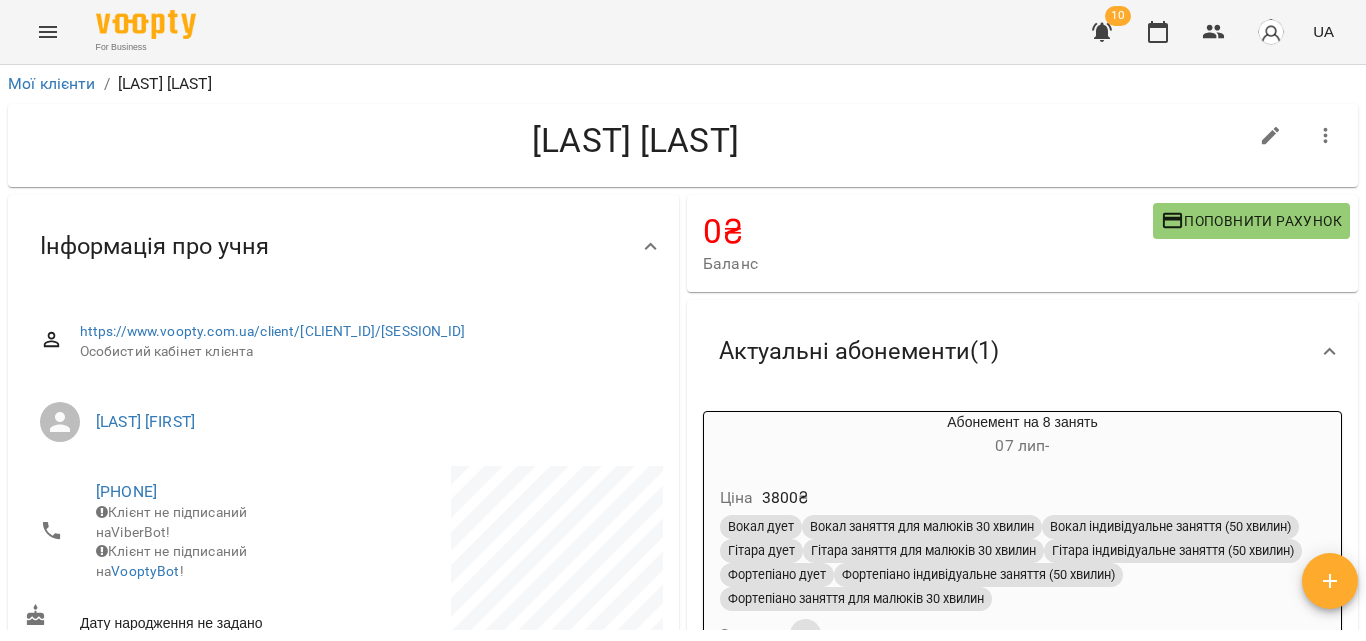 scroll, scrollTop: 0, scrollLeft: 0, axis: both 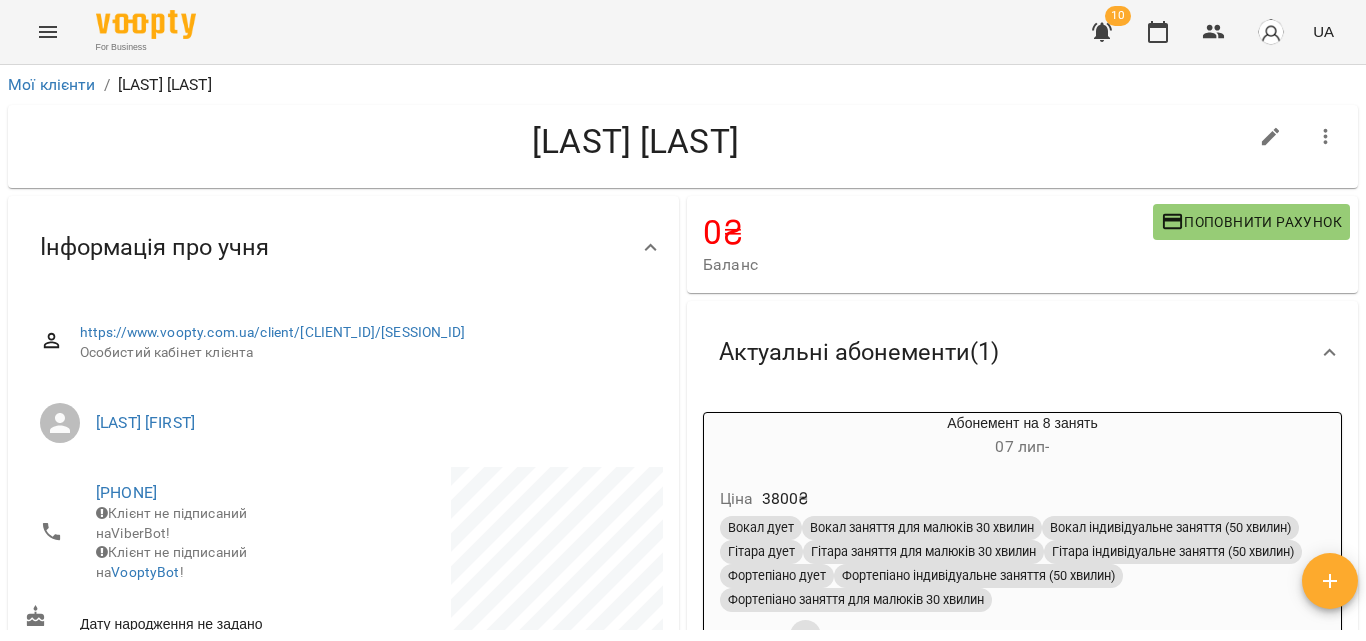 click on "Поповнити рахунок" at bounding box center [1251, 222] 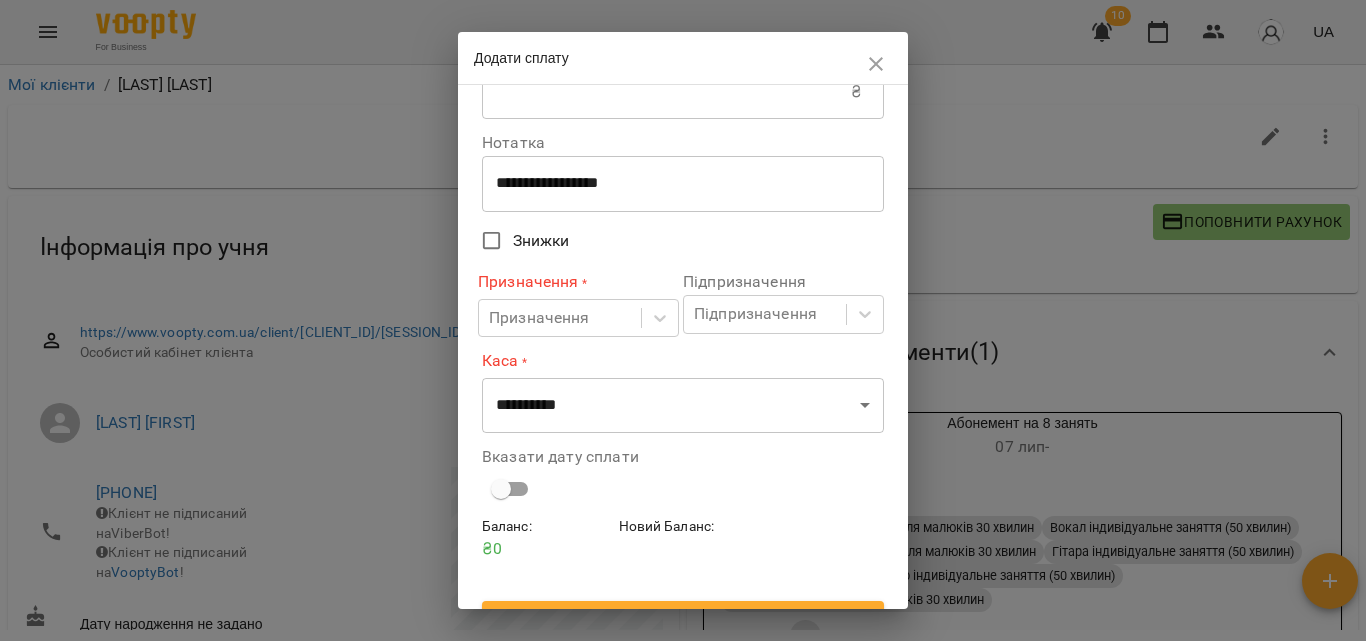 scroll, scrollTop: 100, scrollLeft: 0, axis: vertical 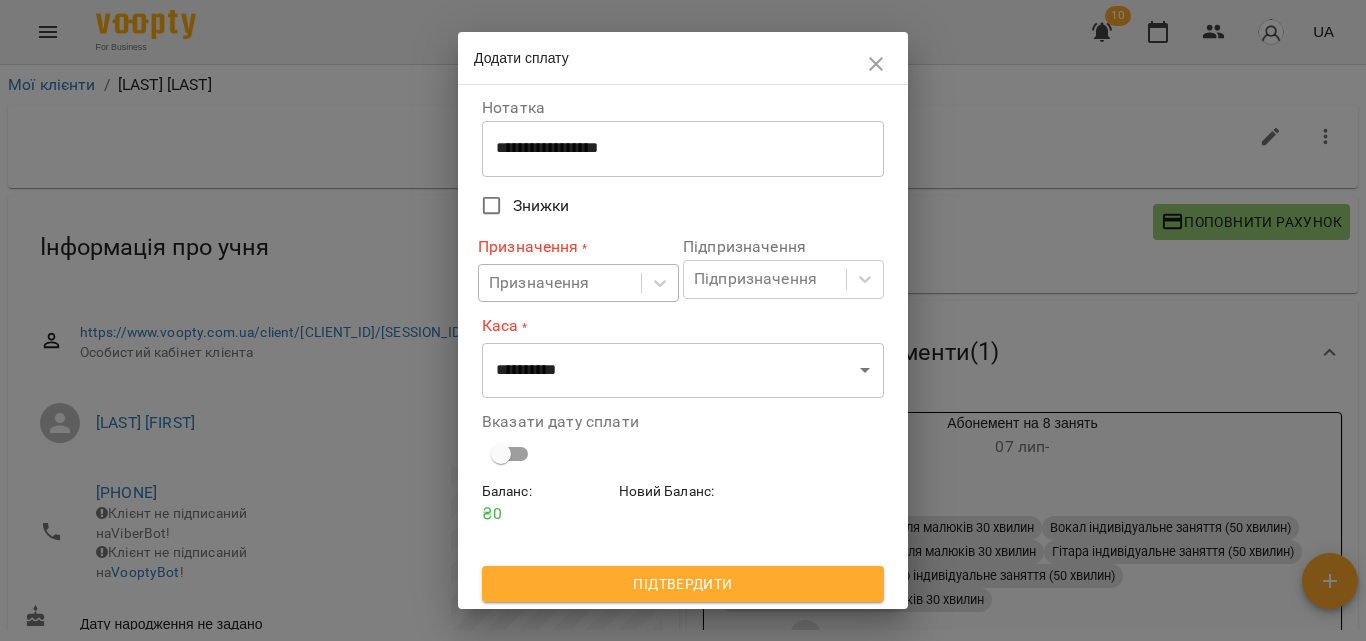 click on "Призначення" at bounding box center (539, 283) 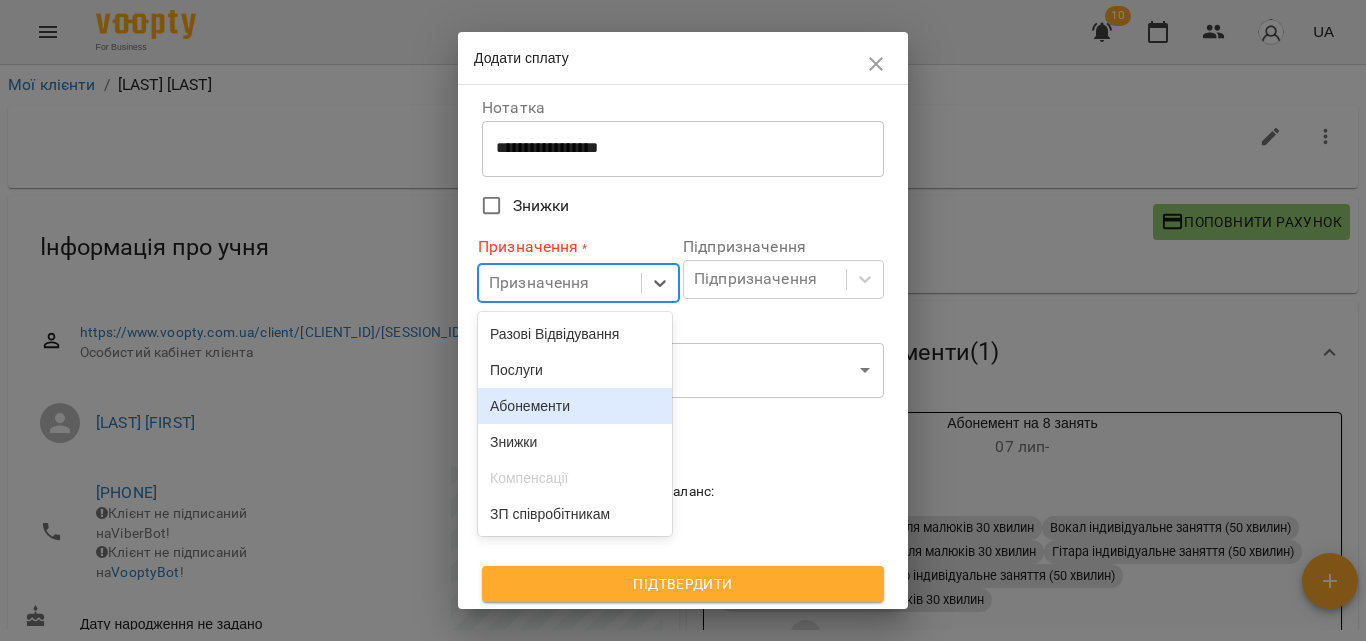click on "Абонементи" at bounding box center [575, 406] 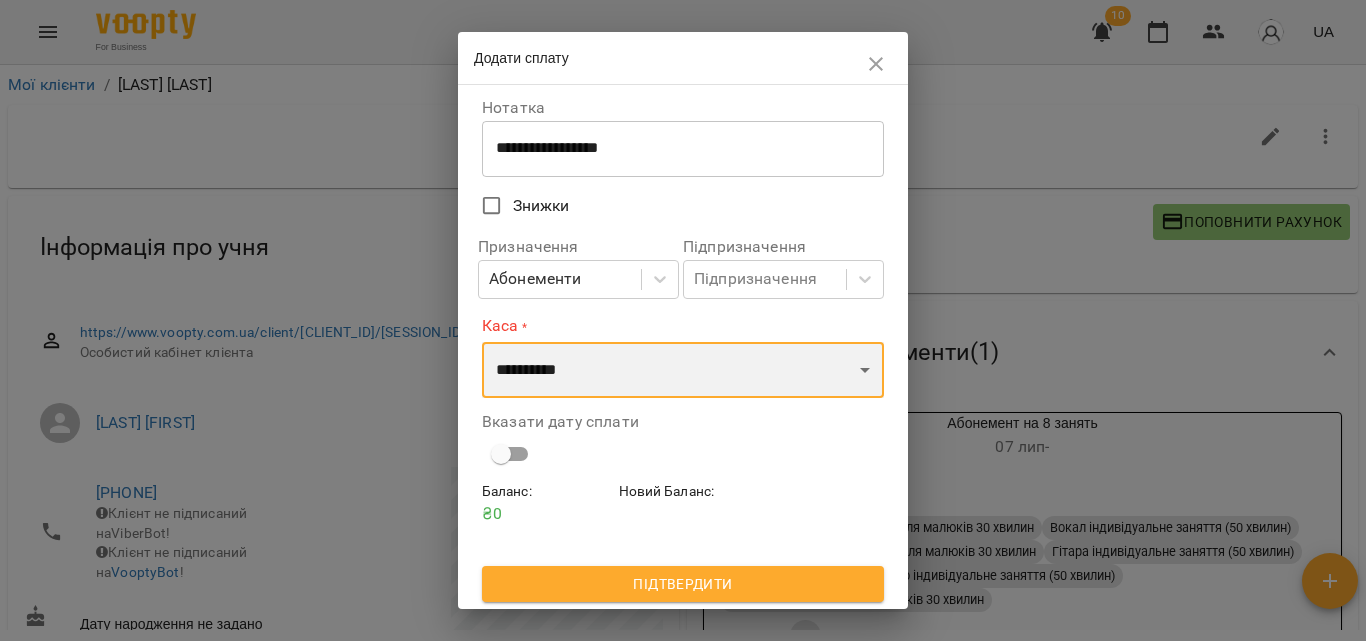 click on "**********" at bounding box center (683, 370) 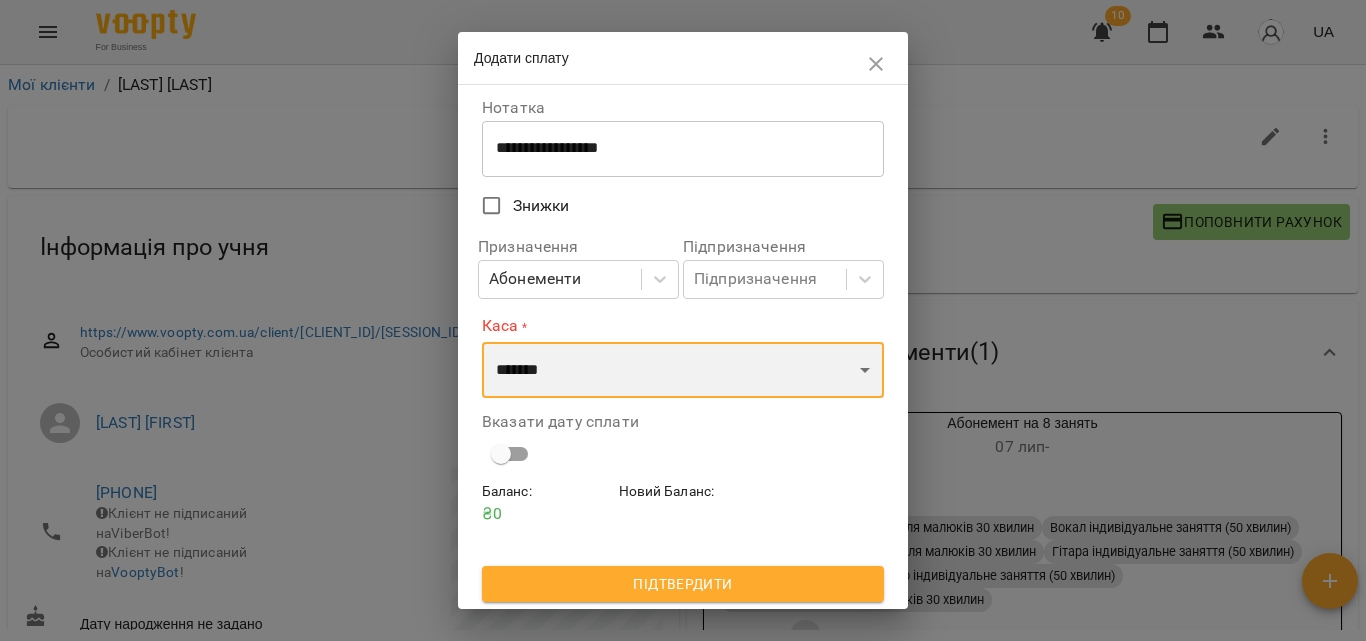 click on "**********" at bounding box center [683, 370] 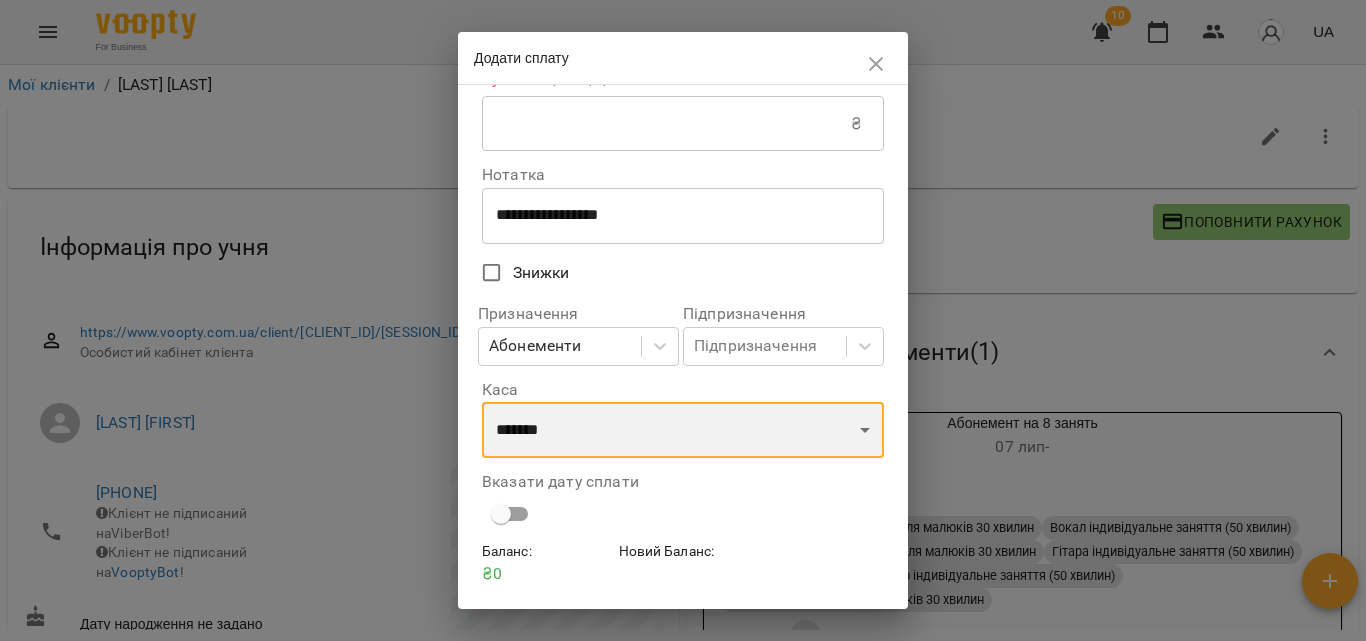 scroll, scrollTop: 0, scrollLeft: 0, axis: both 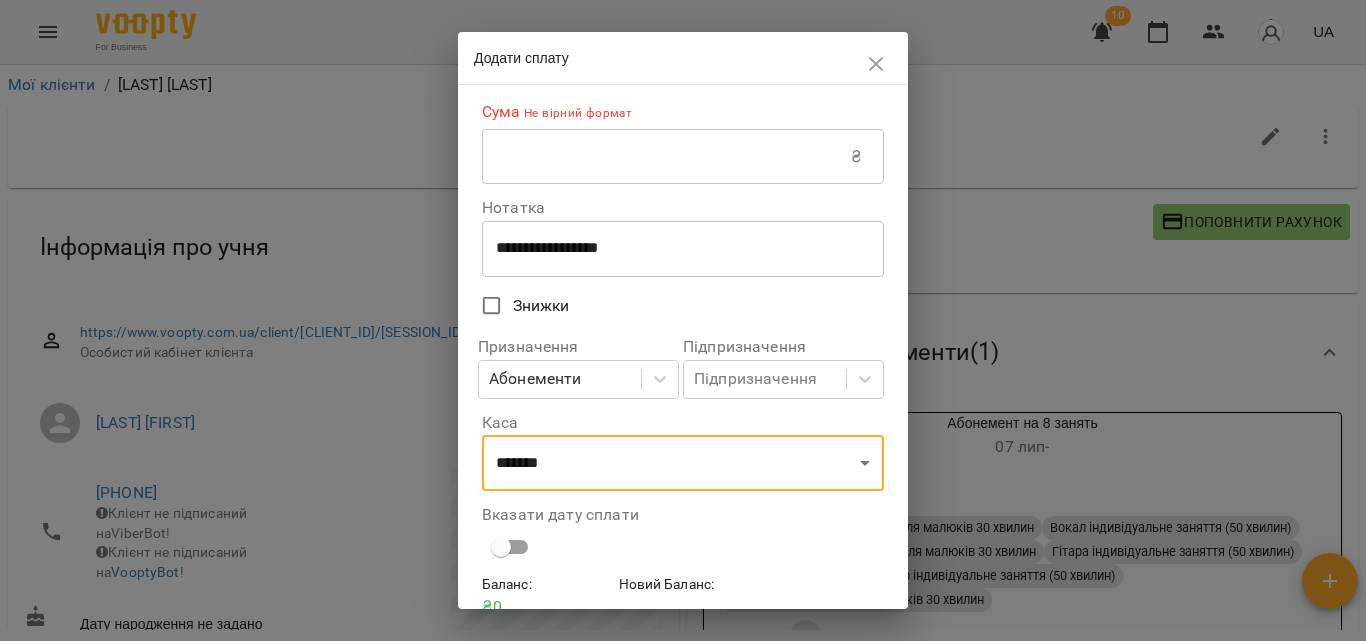click at bounding box center (666, 157) 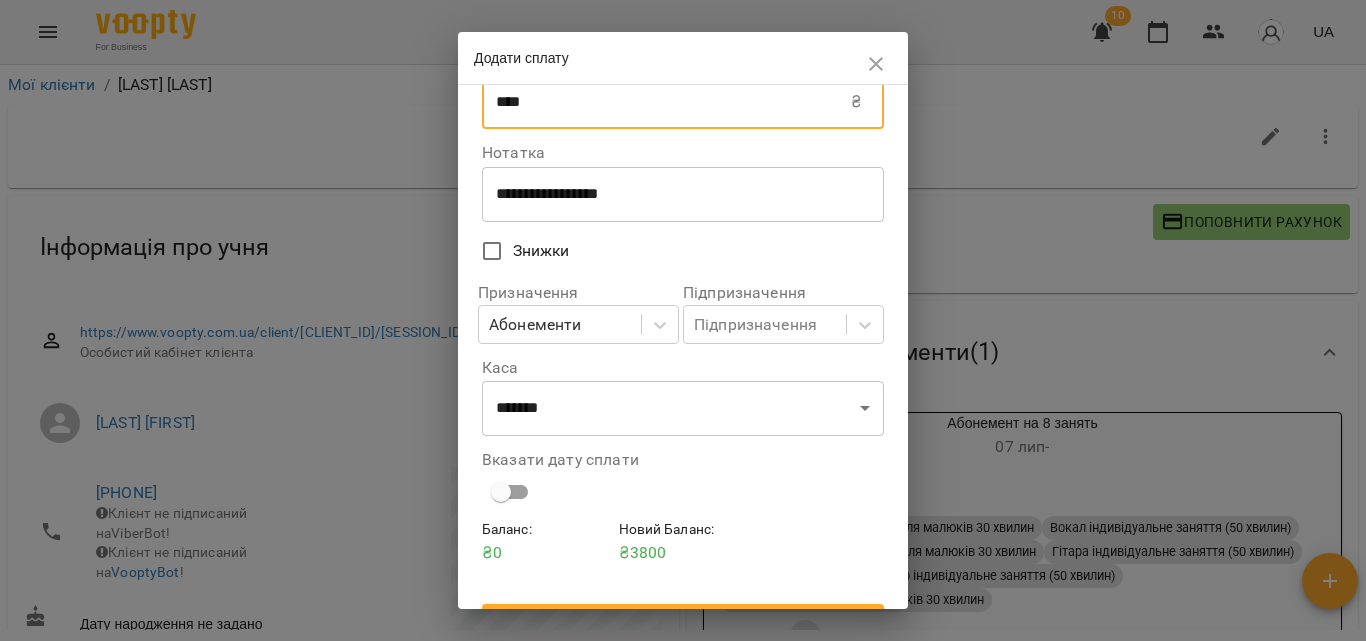 scroll, scrollTop: 90, scrollLeft: 0, axis: vertical 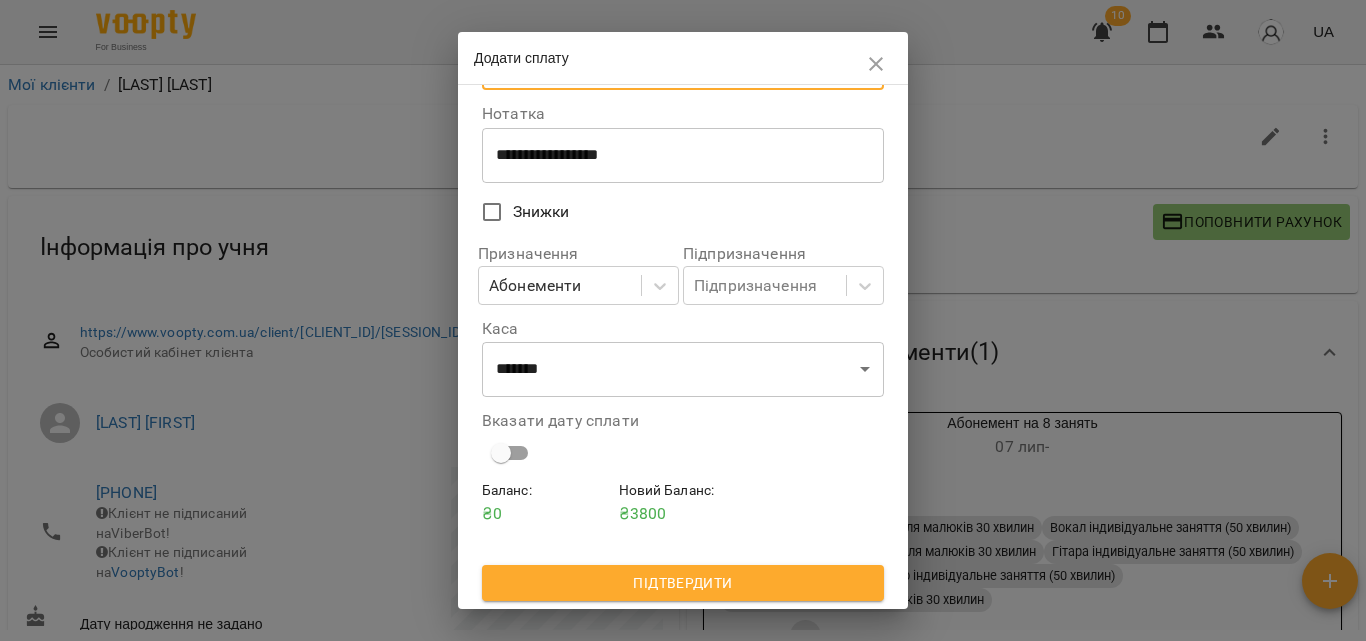 type on "****" 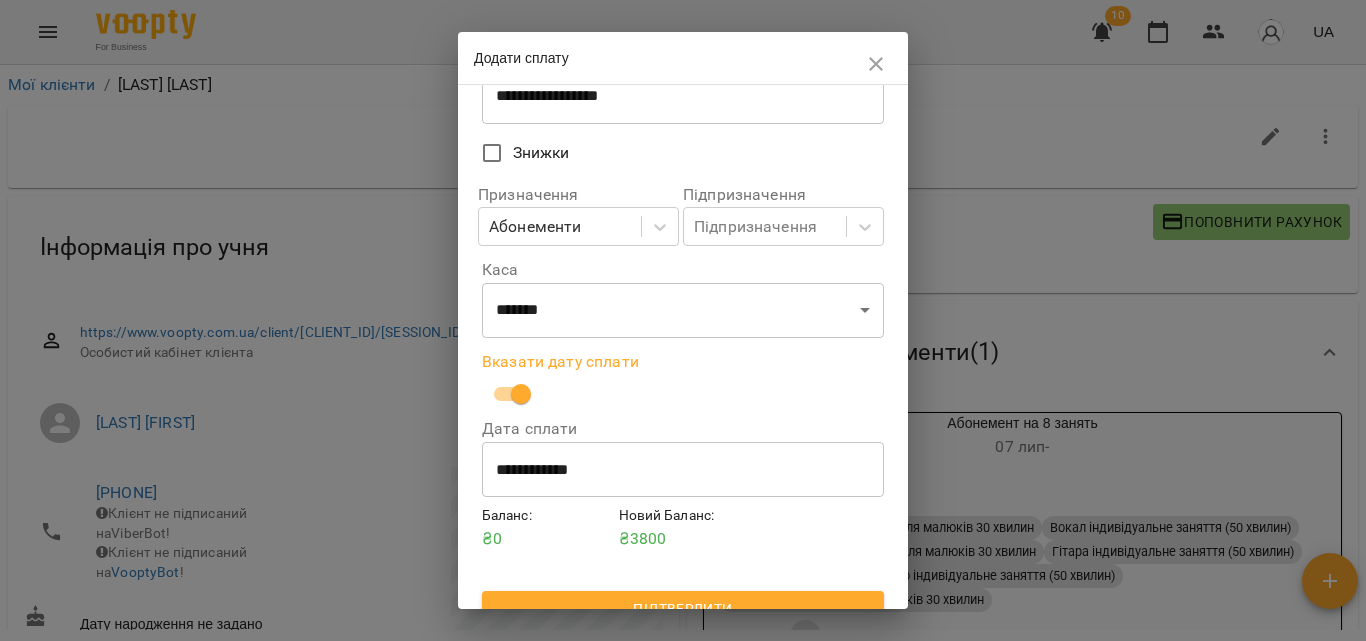 scroll, scrollTop: 174, scrollLeft: 0, axis: vertical 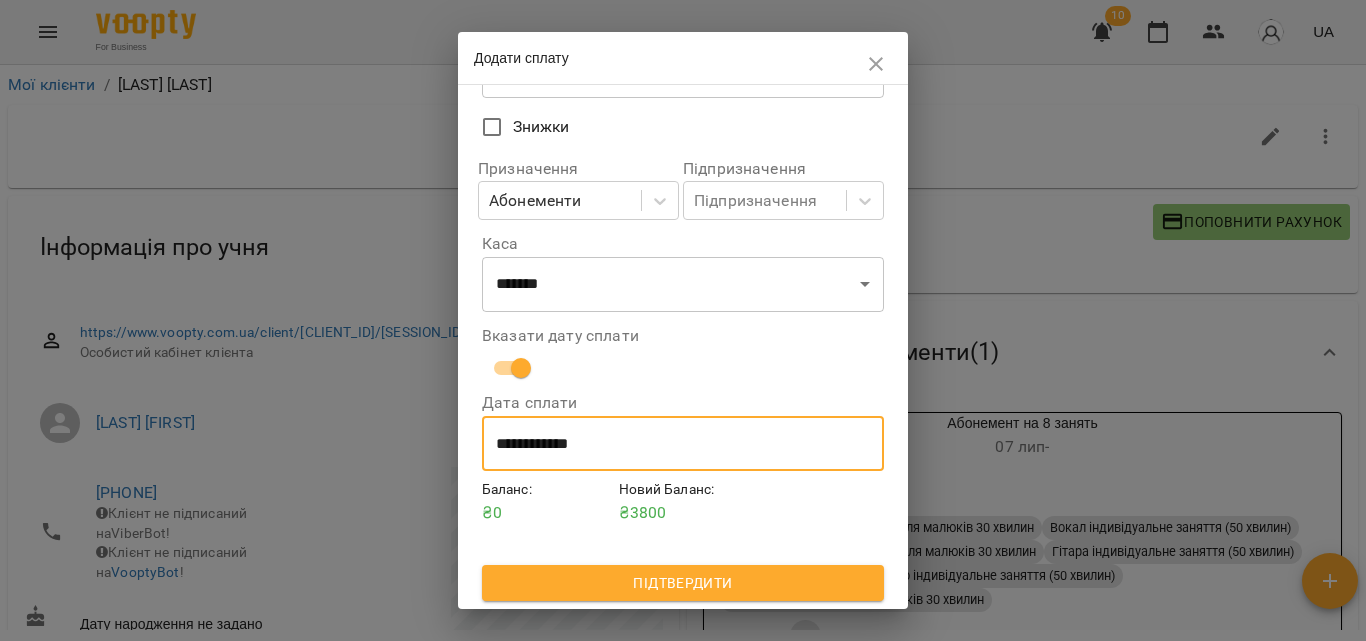 drag, startPoint x: 636, startPoint y: 450, endPoint x: 475, endPoint y: 453, distance: 161.02795 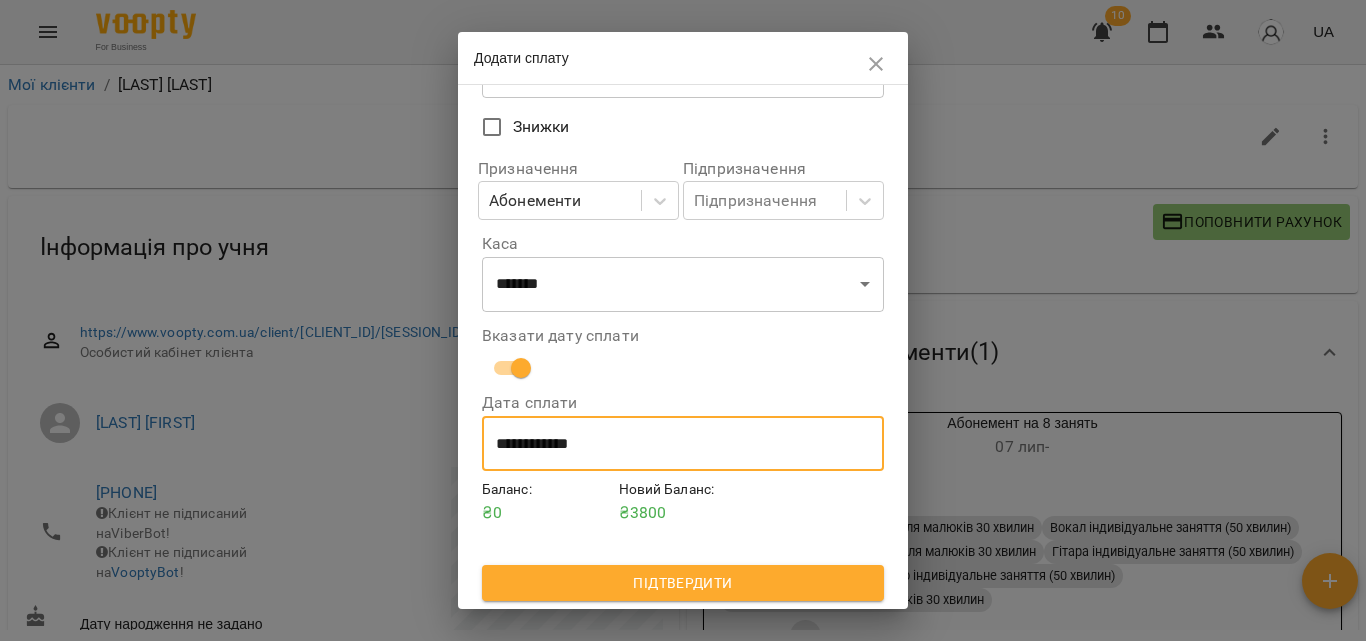 click at bounding box center (876, 64) 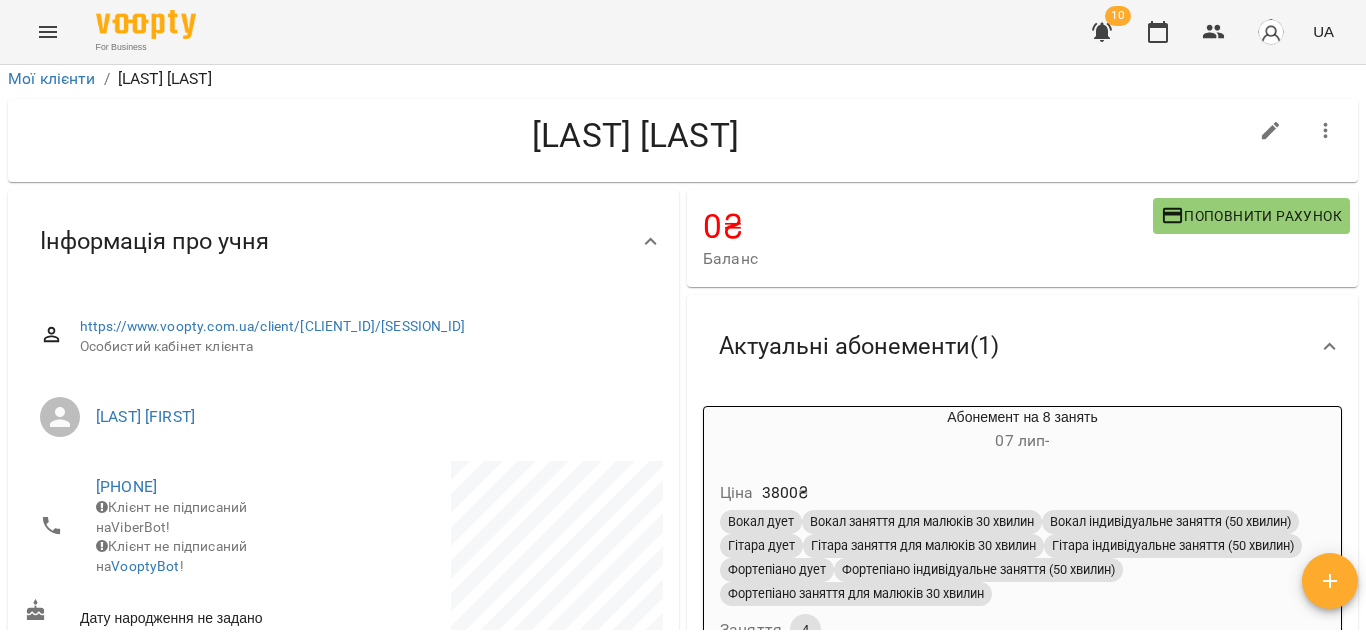 scroll, scrollTop: 0, scrollLeft: 0, axis: both 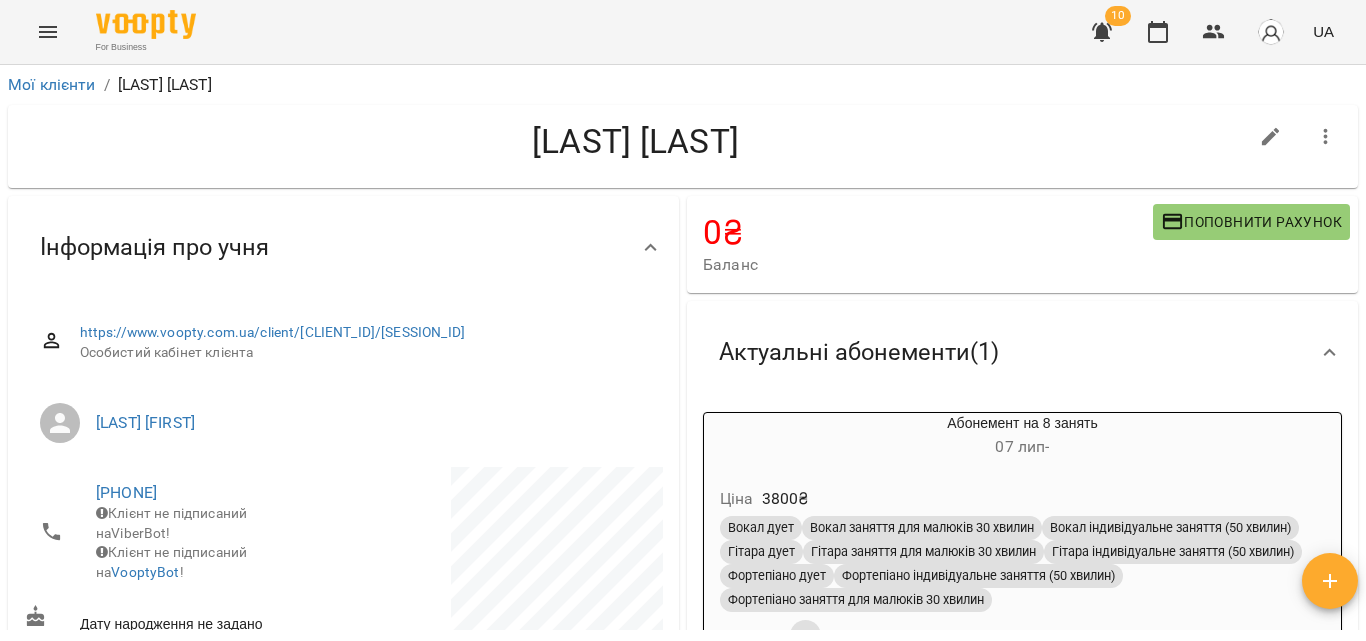 click on "Поповнити рахунок" at bounding box center [1251, 222] 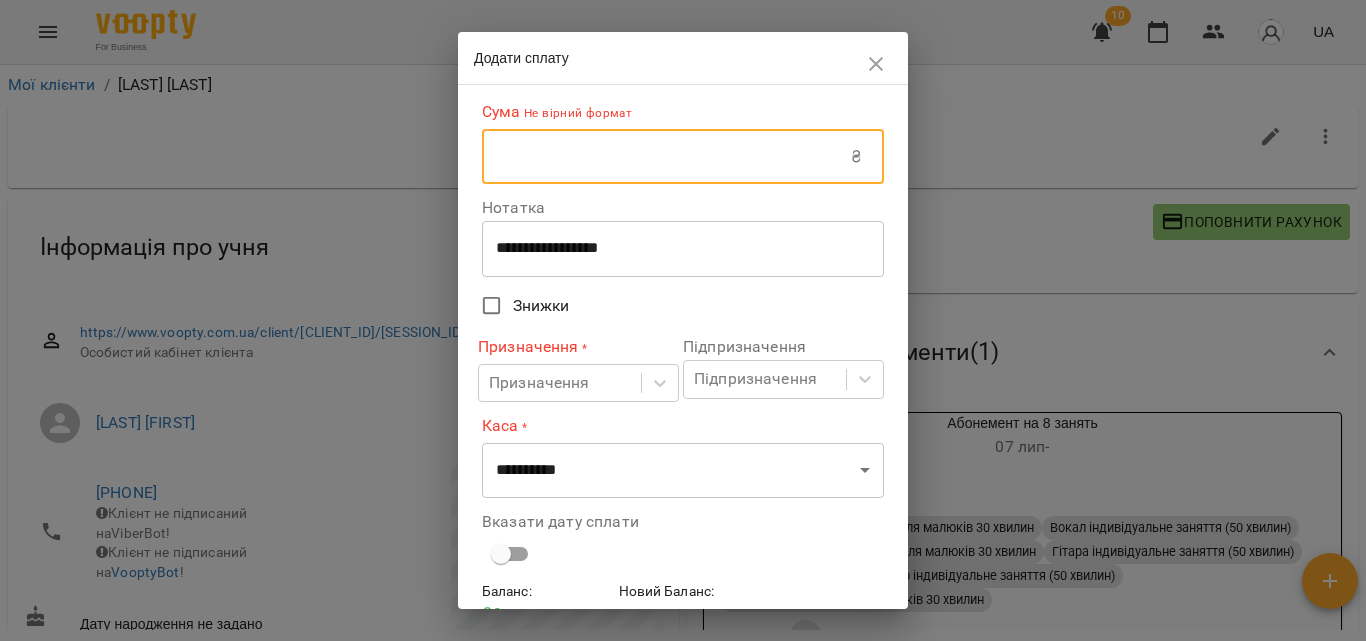 click at bounding box center (666, 157) 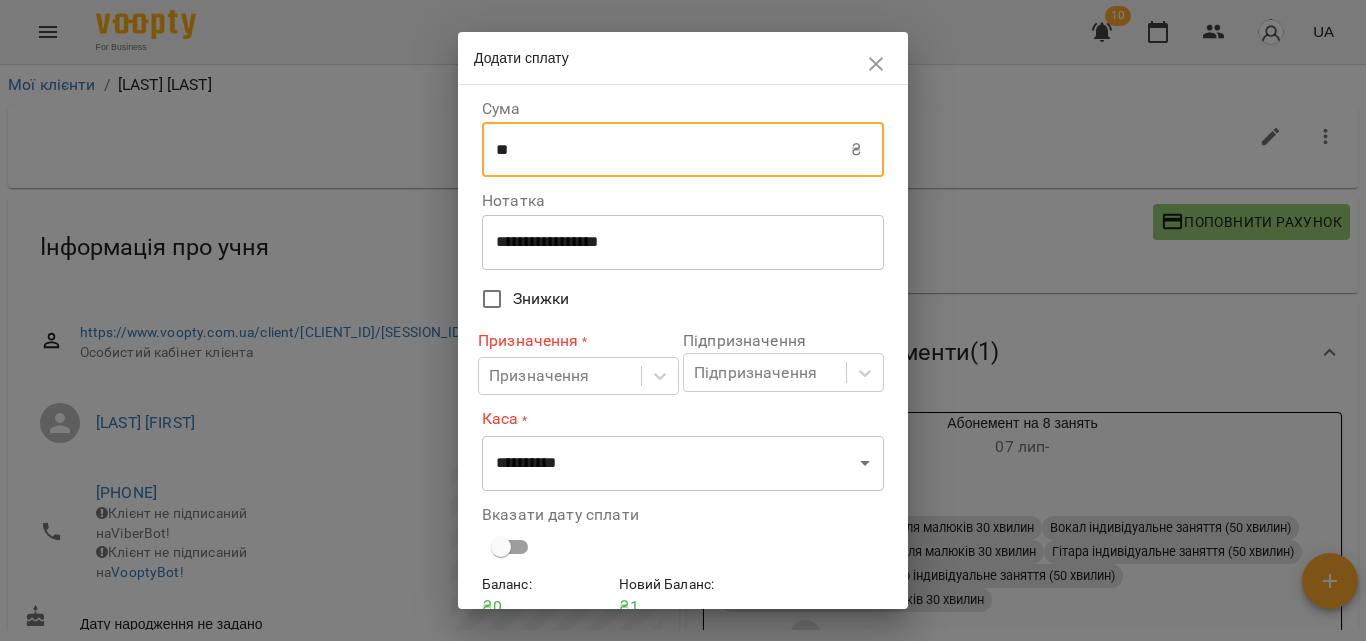 type on "*" 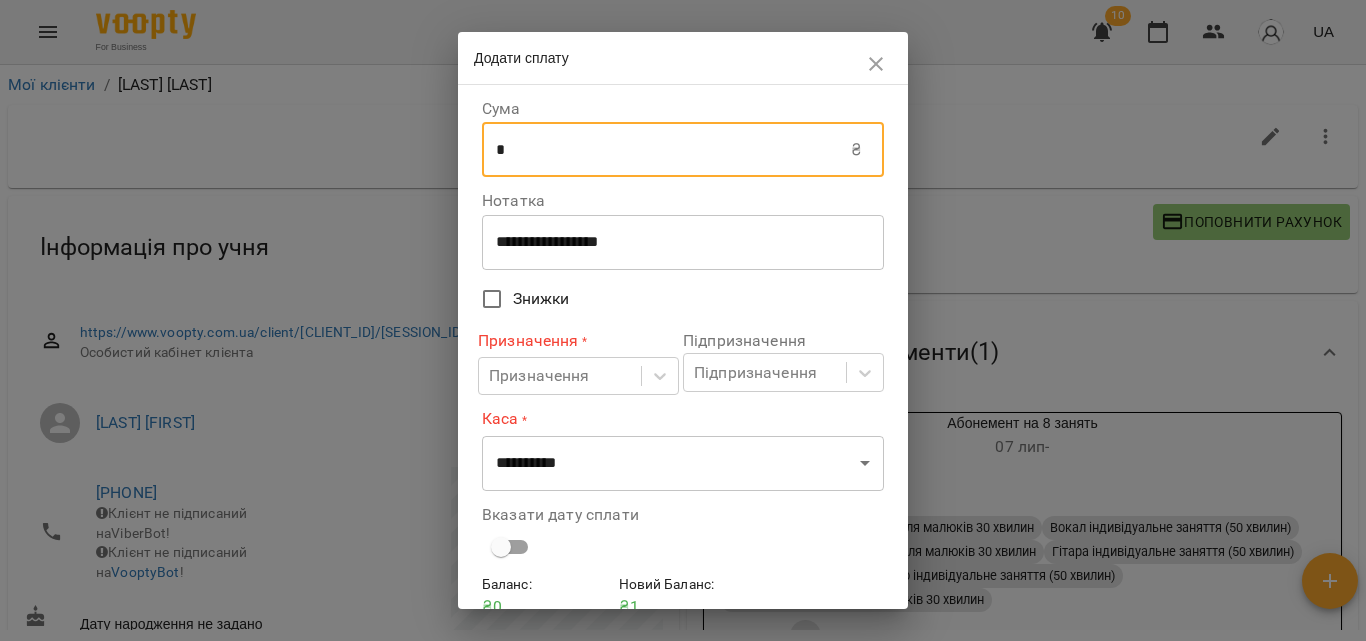 type 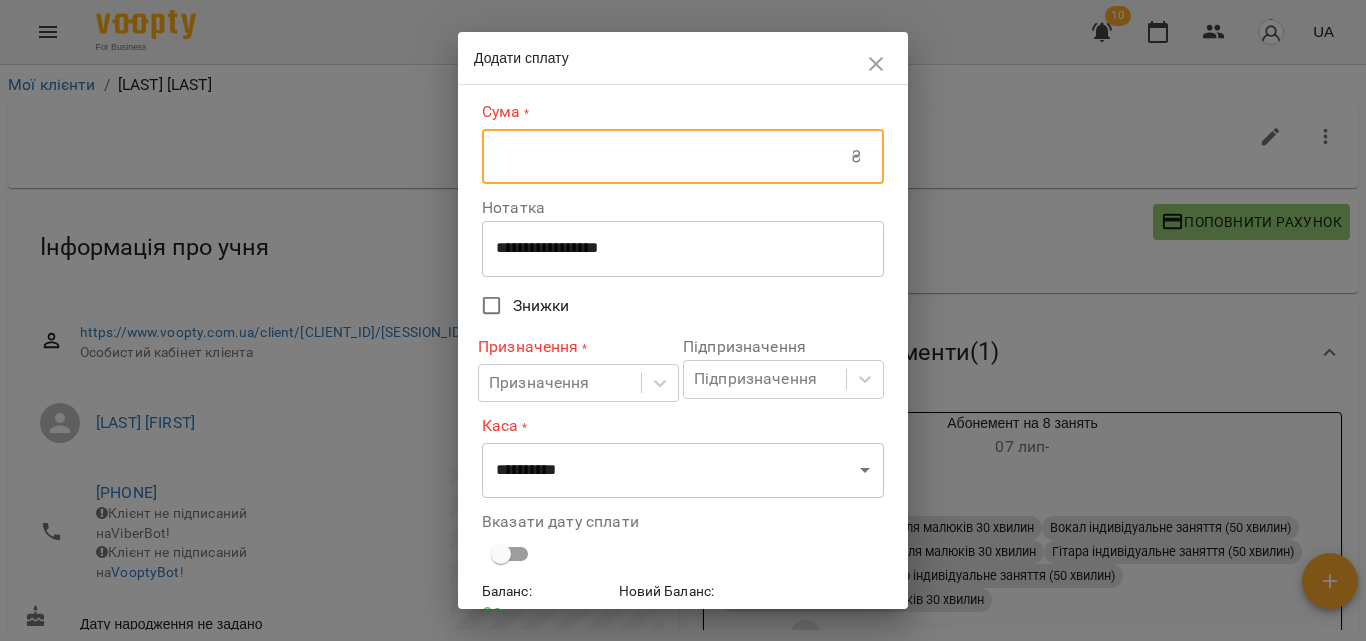 click at bounding box center (876, 64) 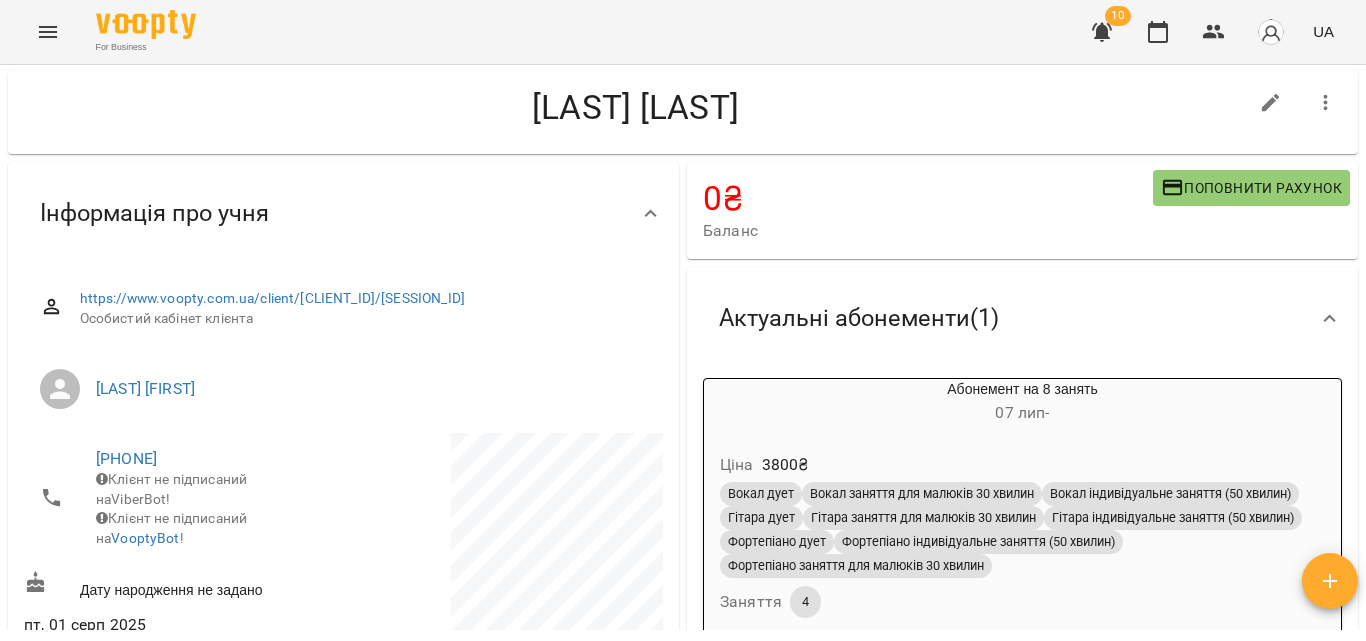scroll, scrollTop: 0, scrollLeft: 0, axis: both 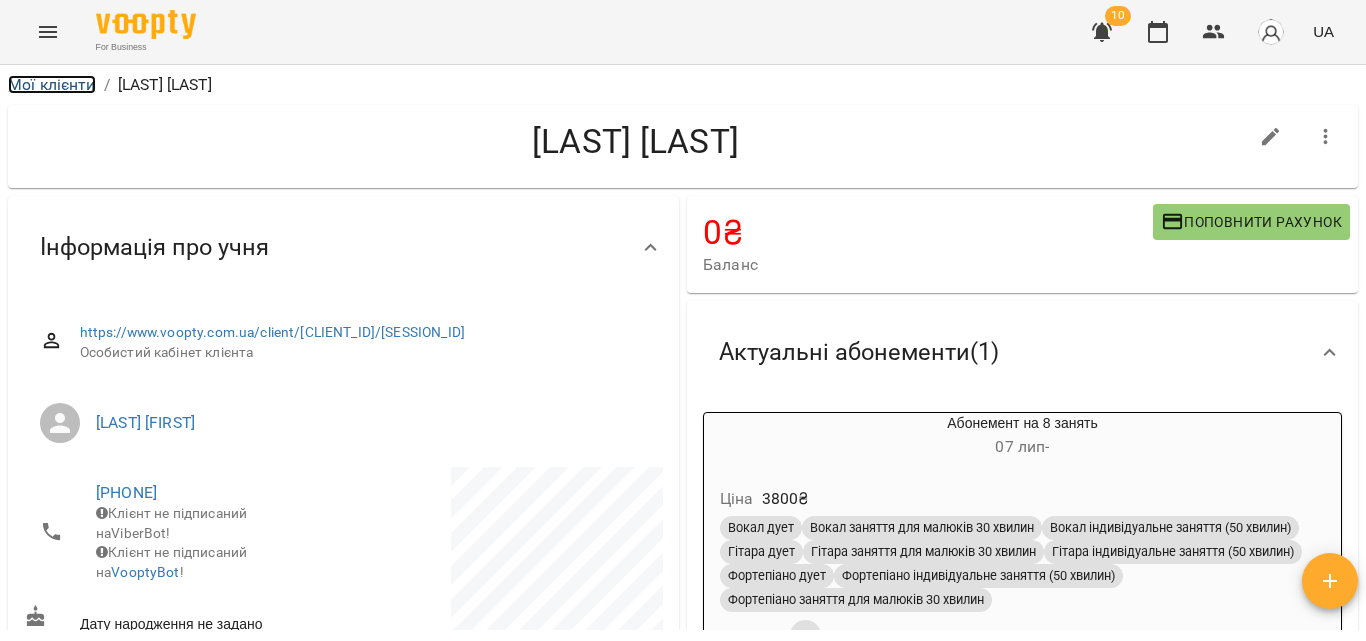 click on "Мої клієнти" at bounding box center [52, 84] 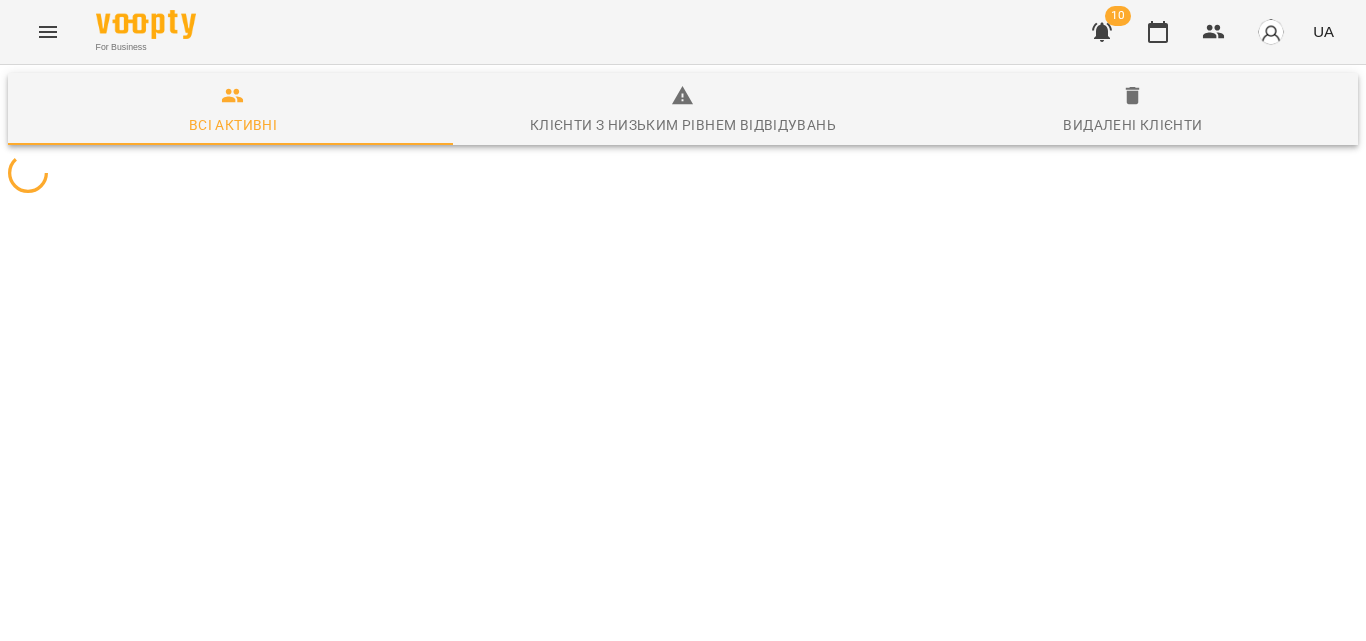 scroll, scrollTop: 0, scrollLeft: 0, axis: both 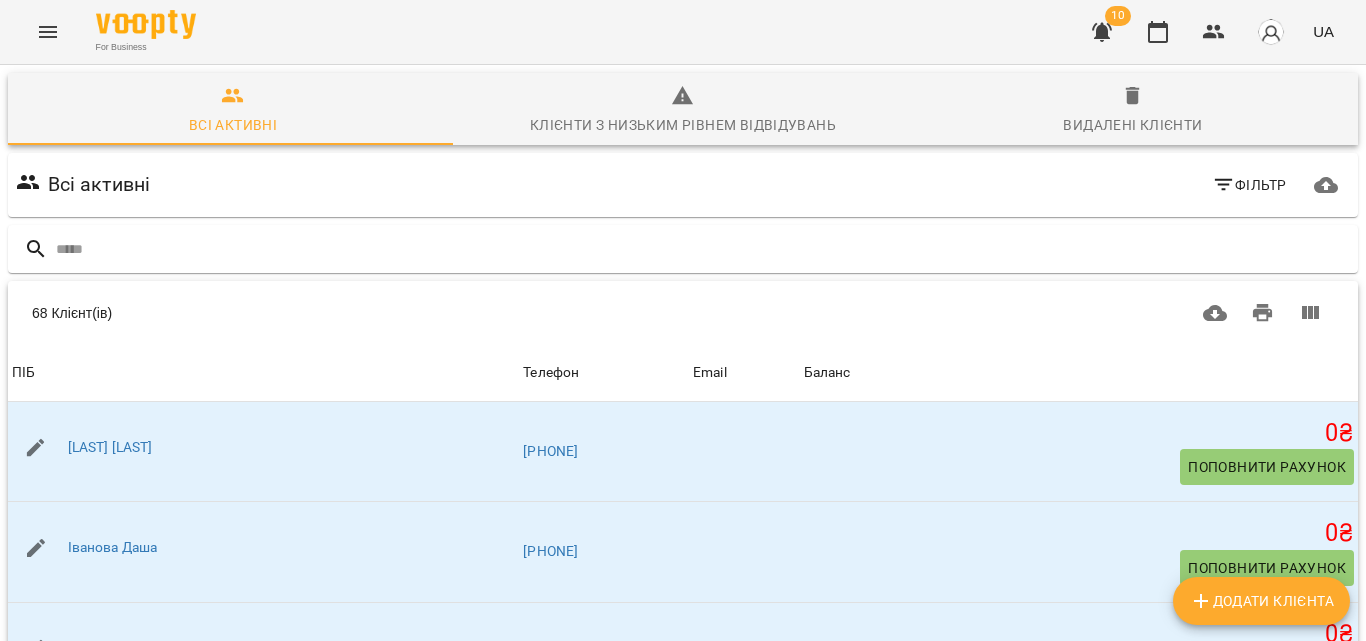 click at bounding box center [48, 32] 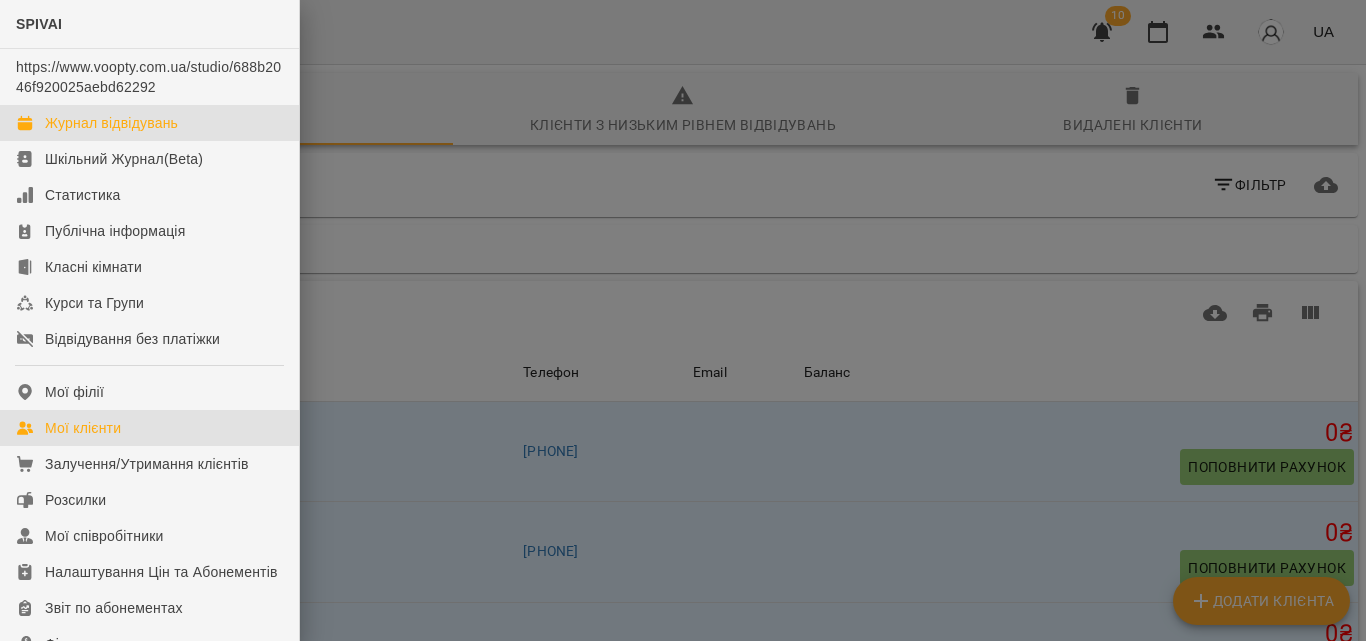 click on "Журнал відвідувань" at bounding box center [111, 123] 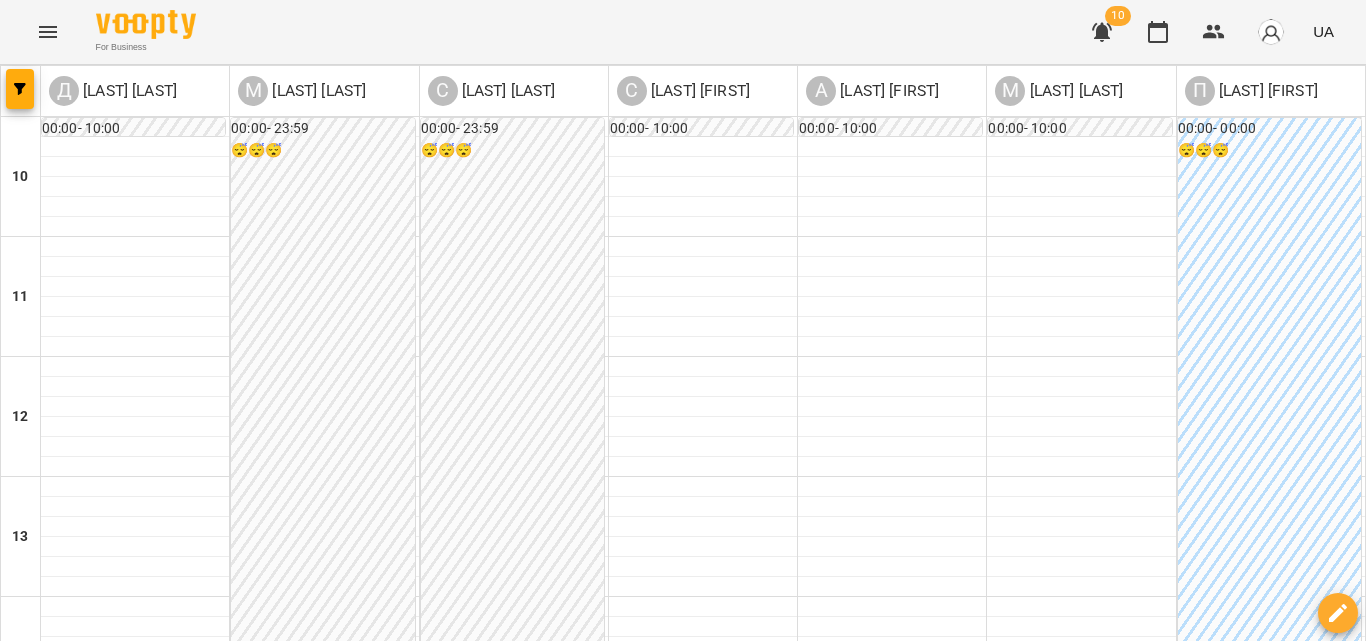 scroll, scrollTop: 800, scrollLeft: 0, axis: vertical 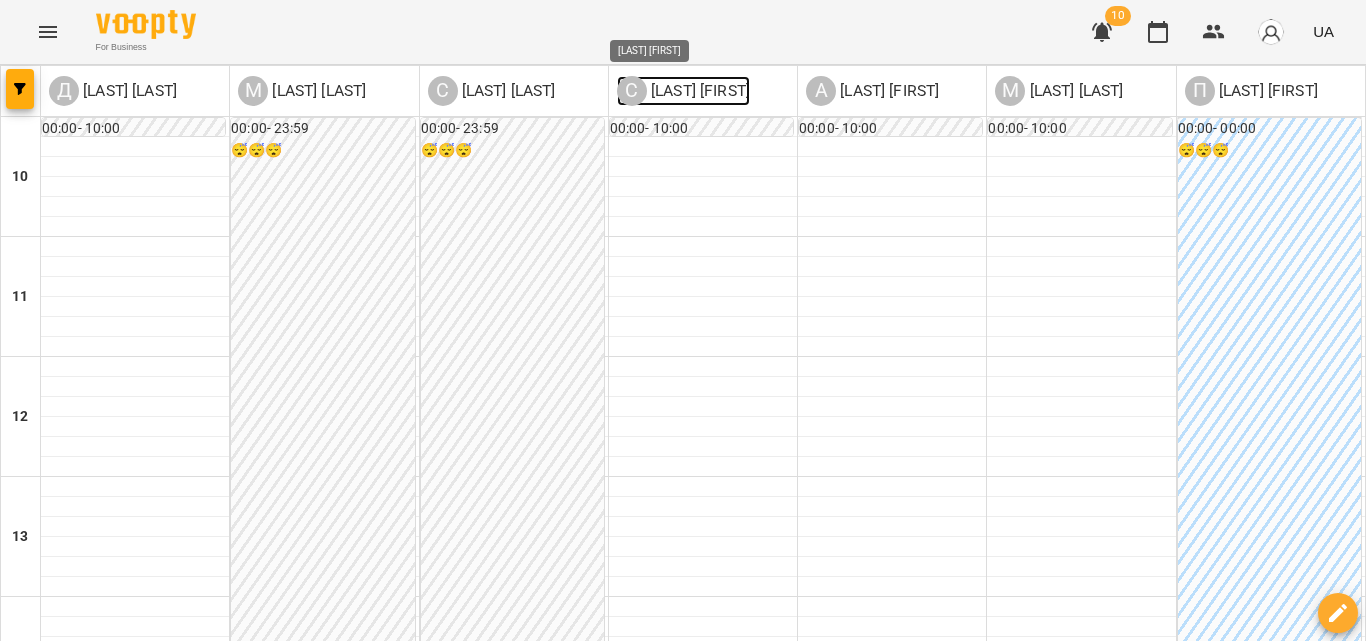 click on "[LAST] [FIRST]" at bounding box center (698, 91) 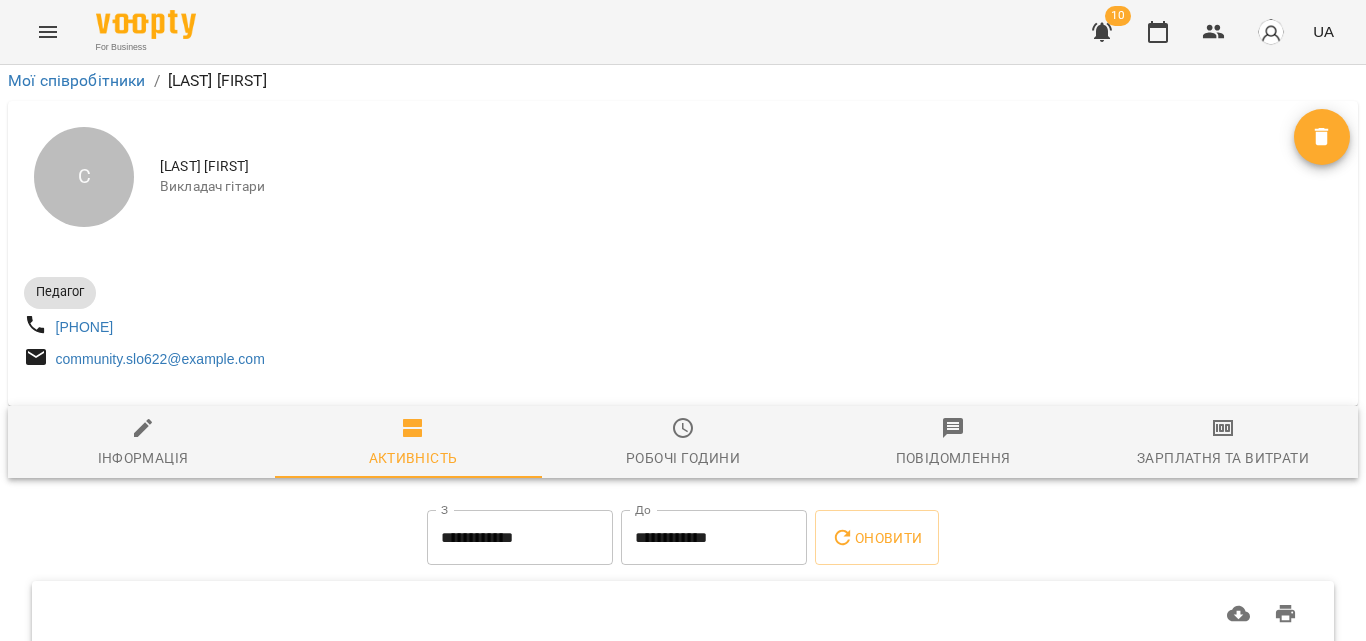 scroll, scrollTop: 0, scrollLeft: 0, axis: both 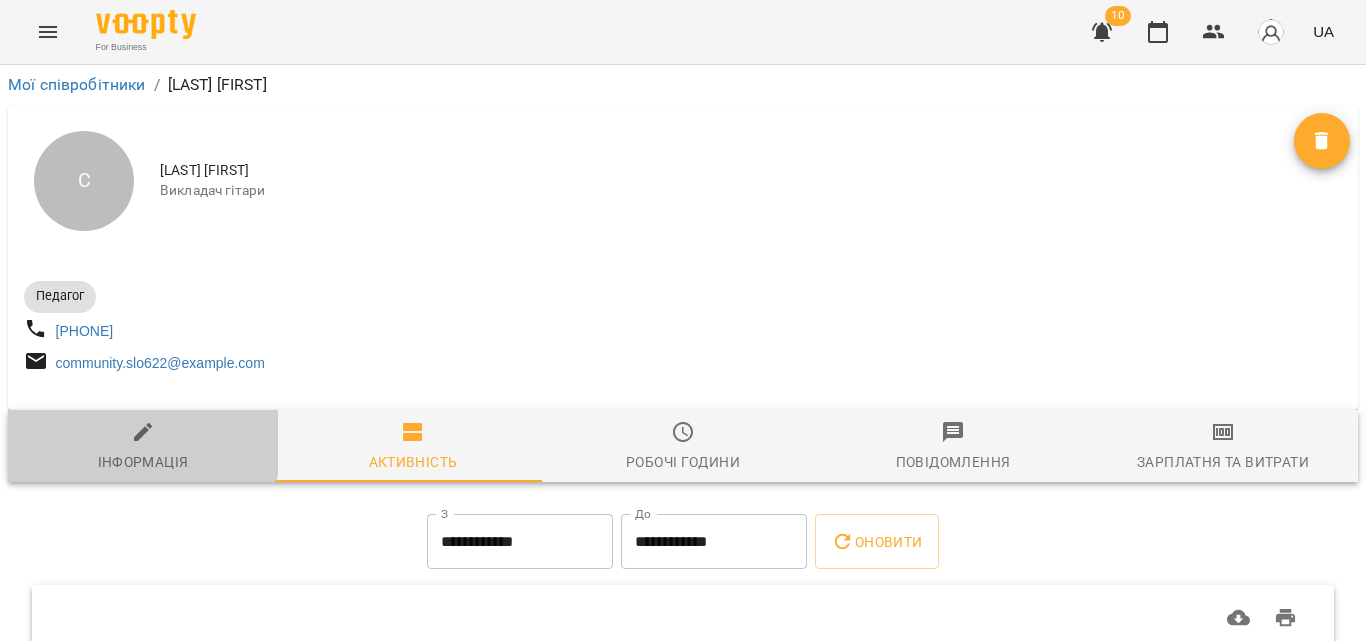 click 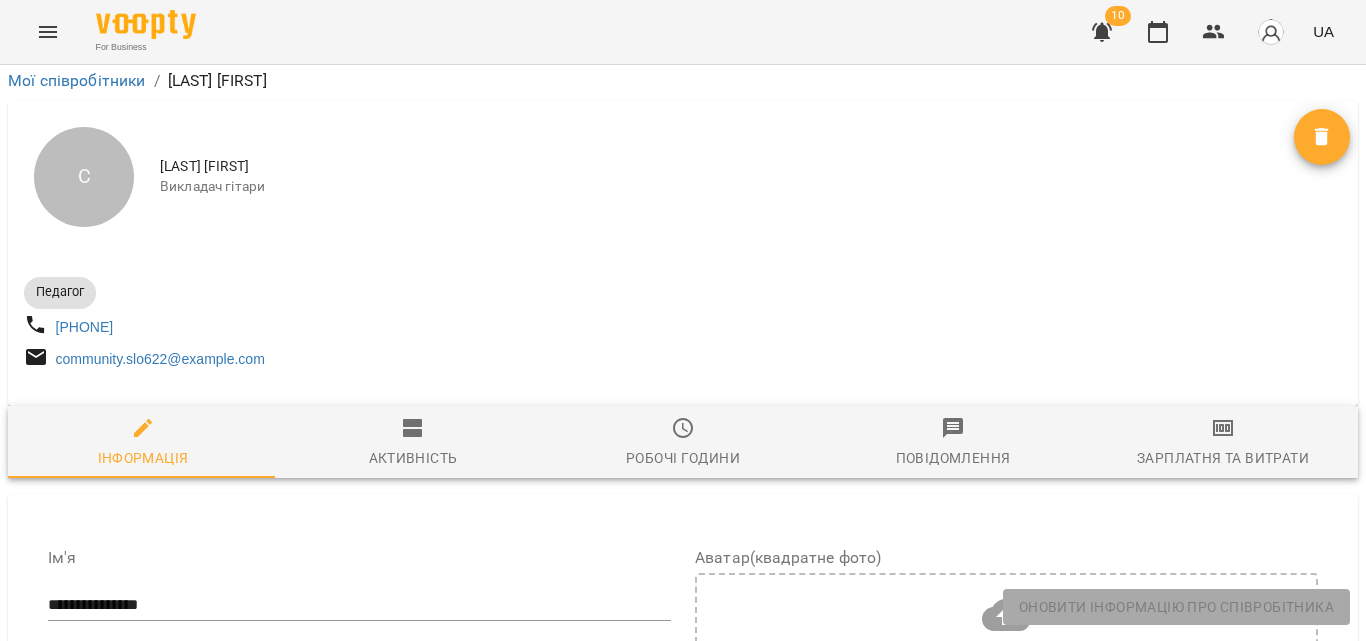 scroll, scrollTop: 0, scrollLeft: 0, axis: both 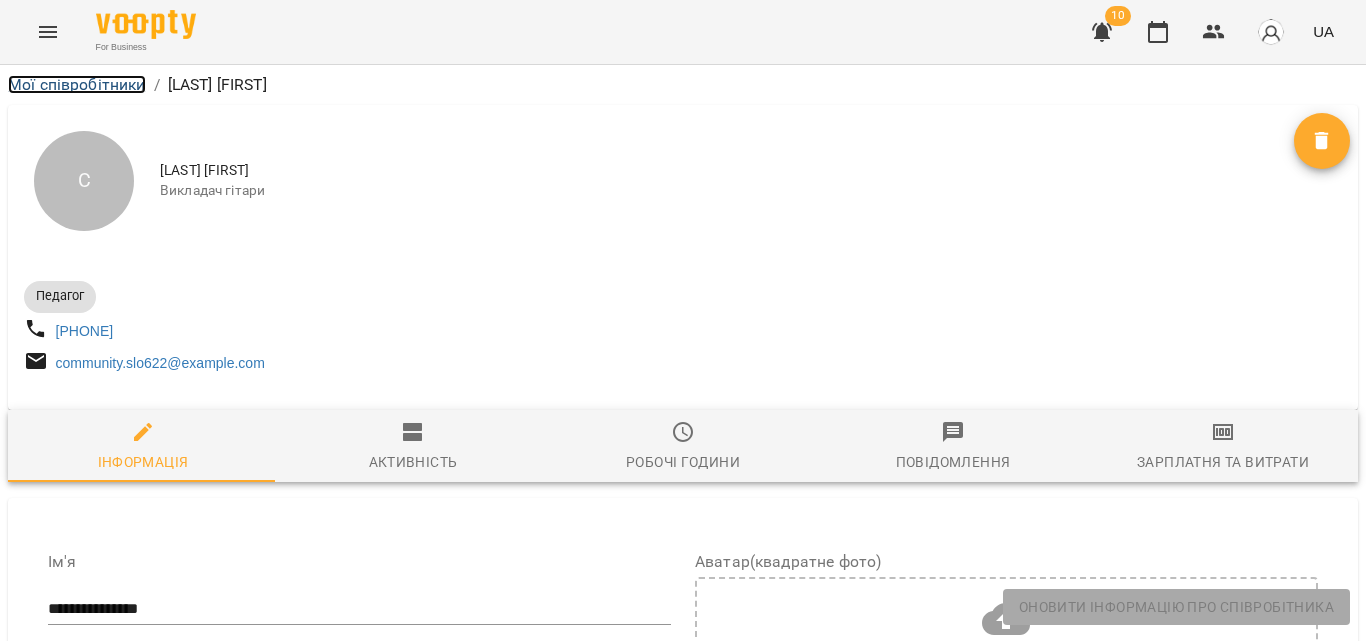 click on "Мої співробітники" at bounding box center (77, 84) 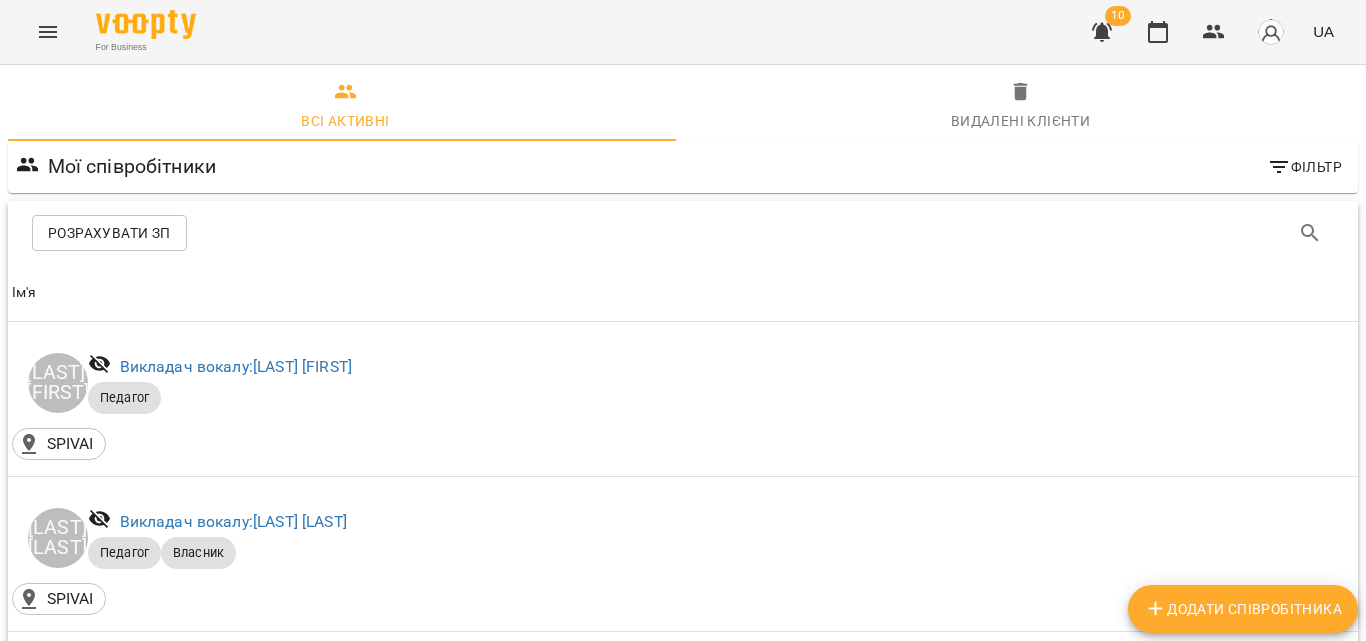 scroll, scrollTop: 0, scrollLeft: 0, axis: both 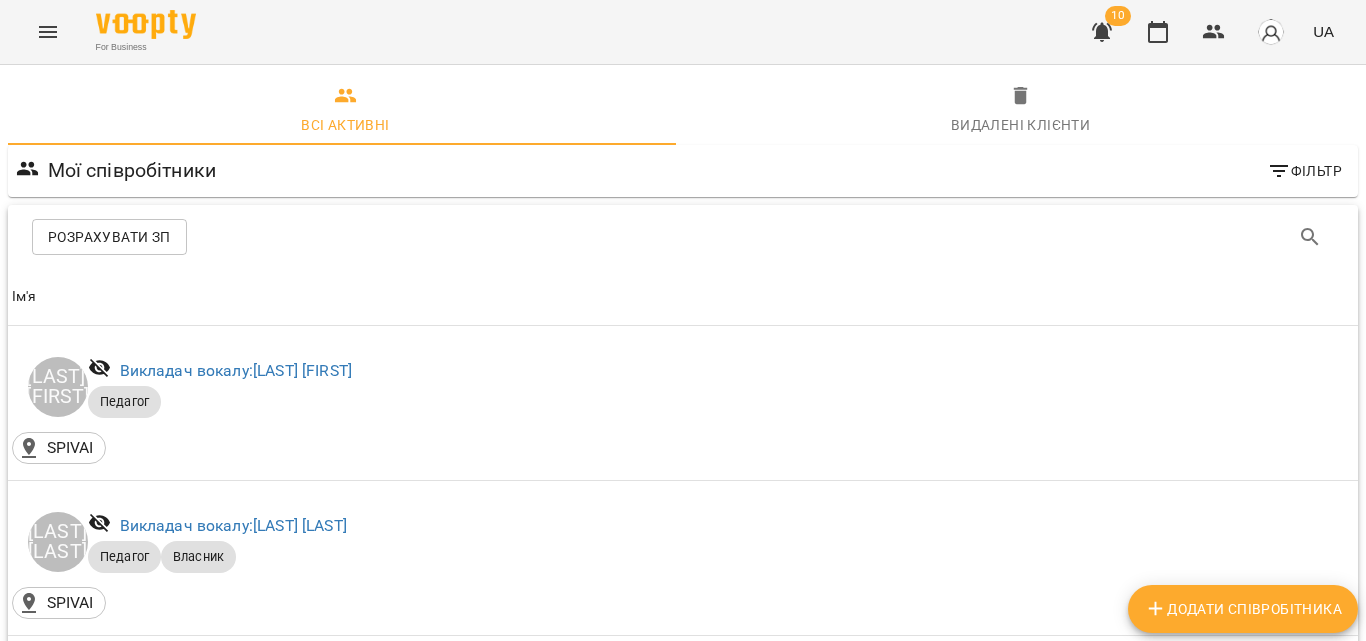 click 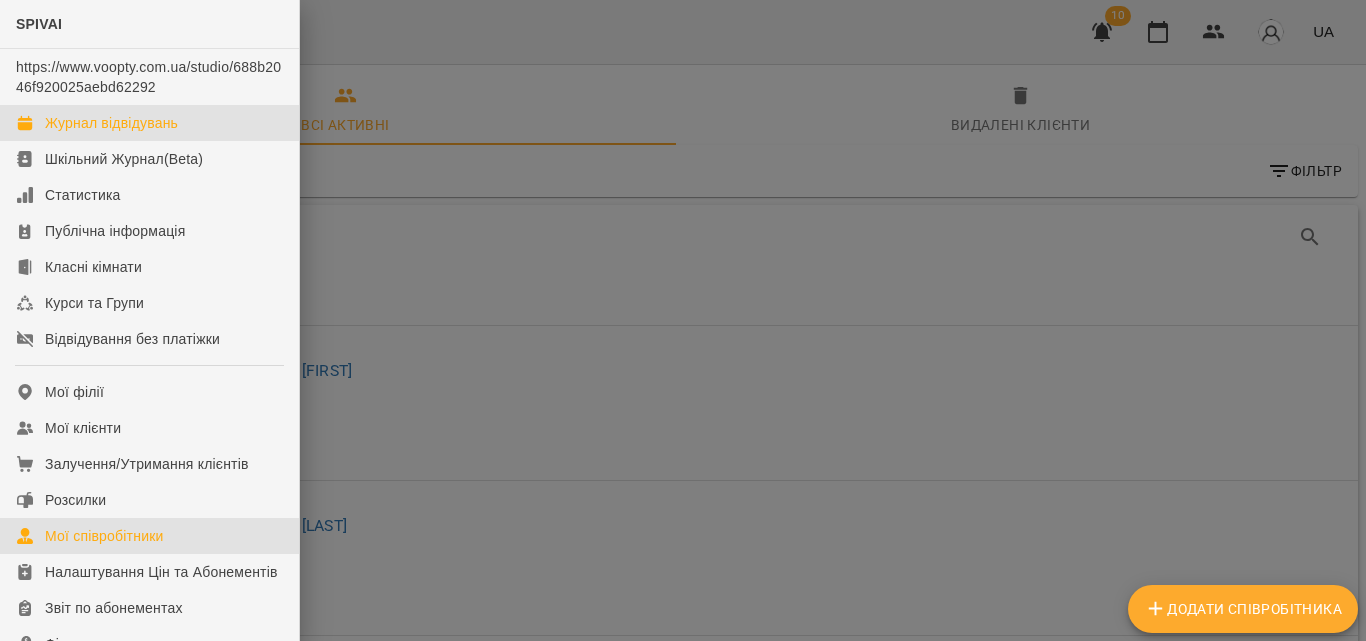 click on "Журнал відвідувань" at bounding box center [149, 123] 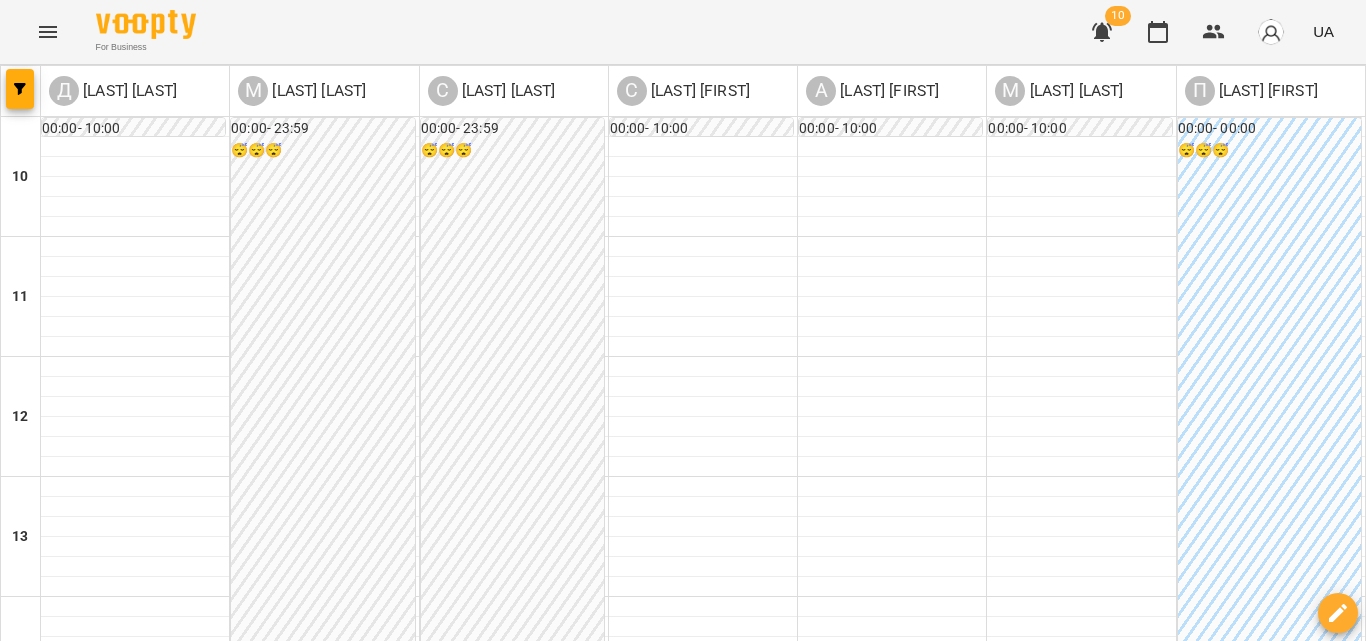 scroll, scrollTop: 500, scrollLeft: 0, axis: vertical 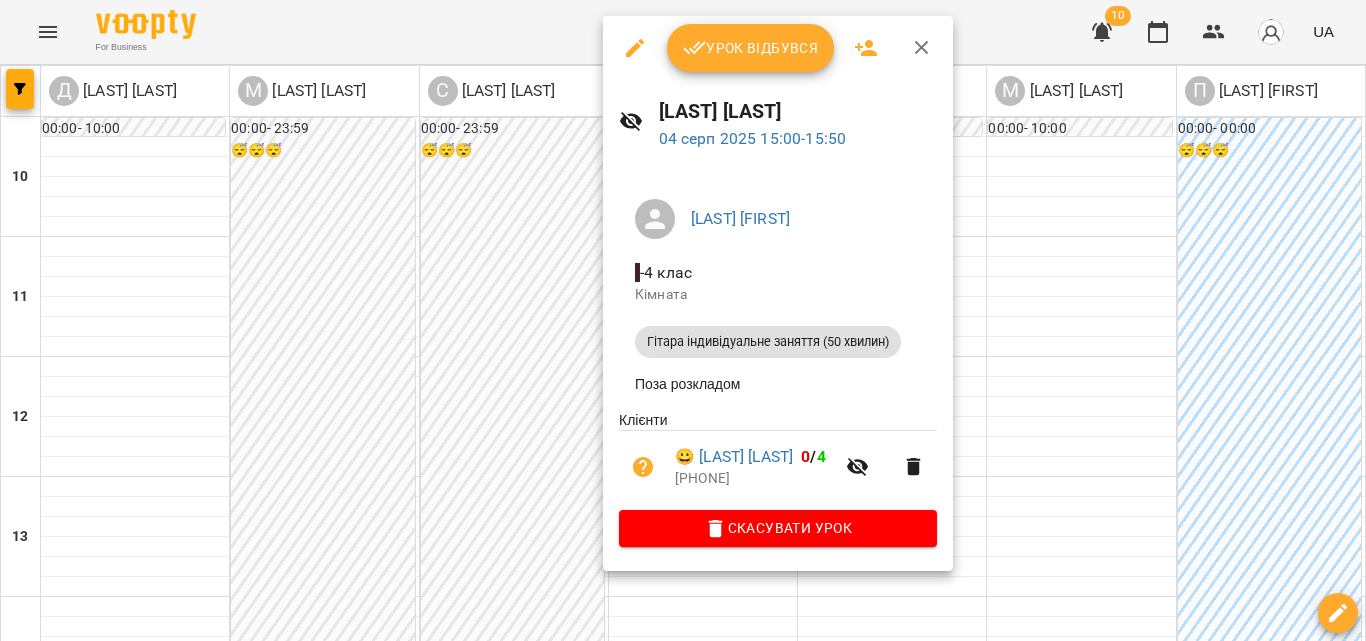 click on "Урок відбувся" at bounding box center [751, 48] 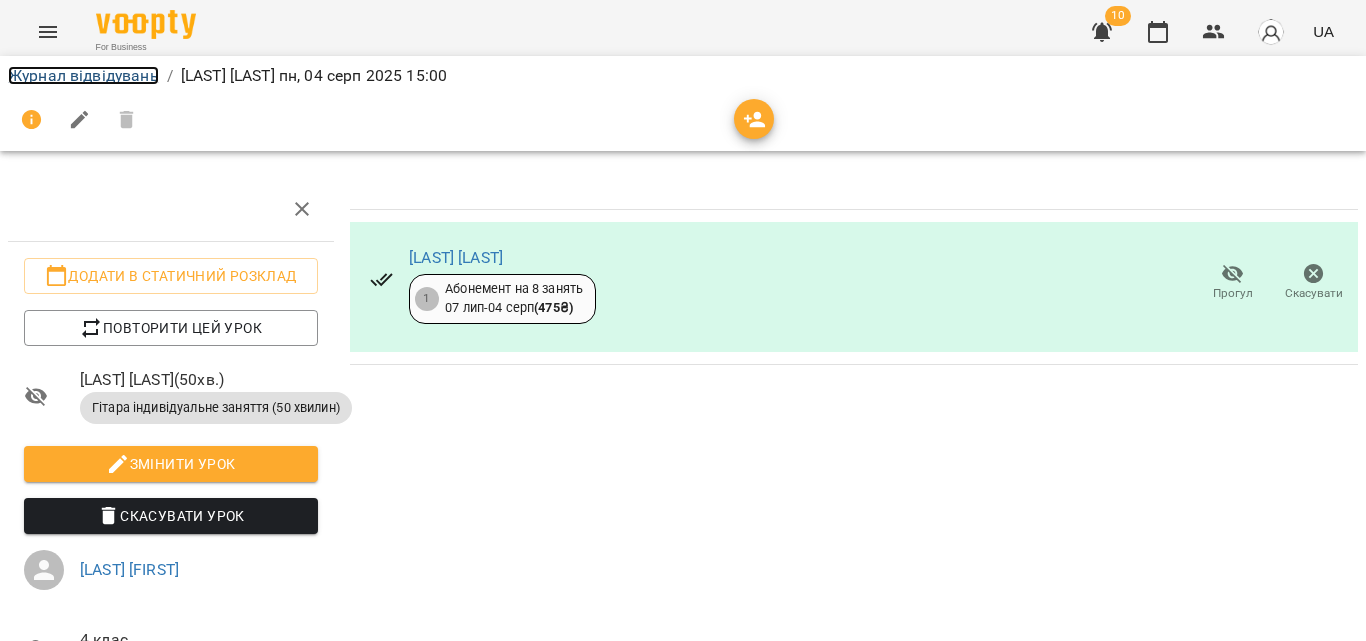 click on "Журнал відвідувань" at bounding box center (83, 75) 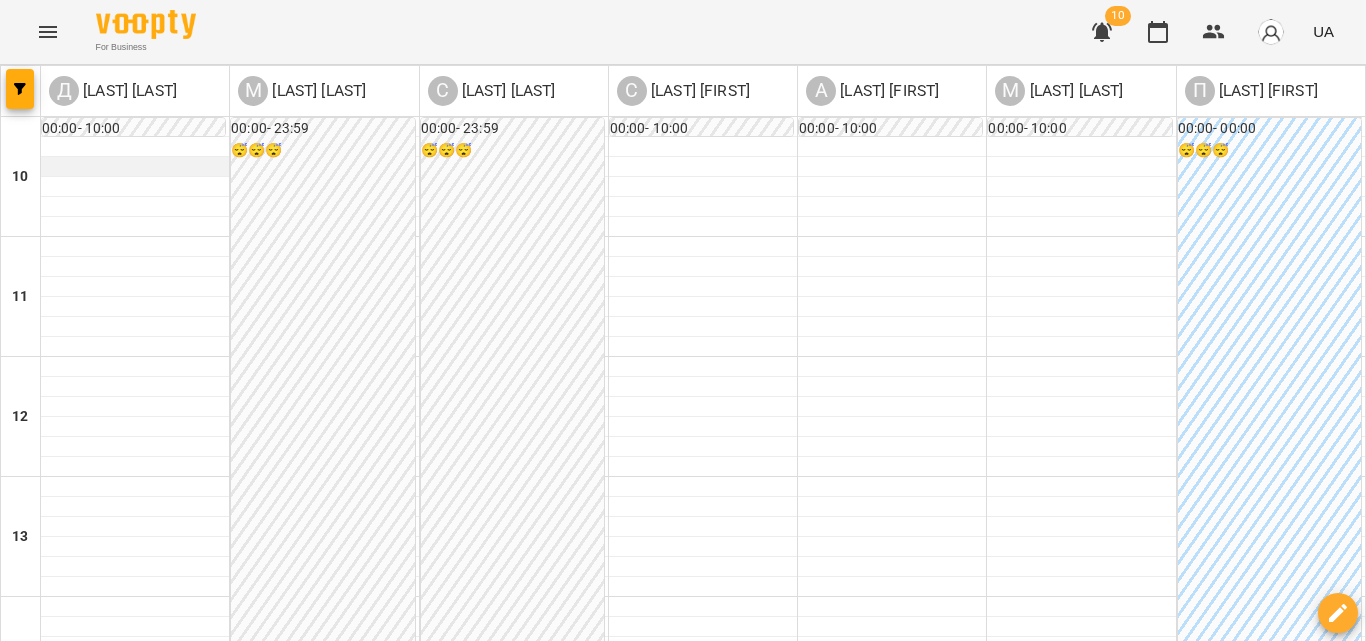 scroll, scrollTop: 500, scrollLeft: 0, axis: vertical 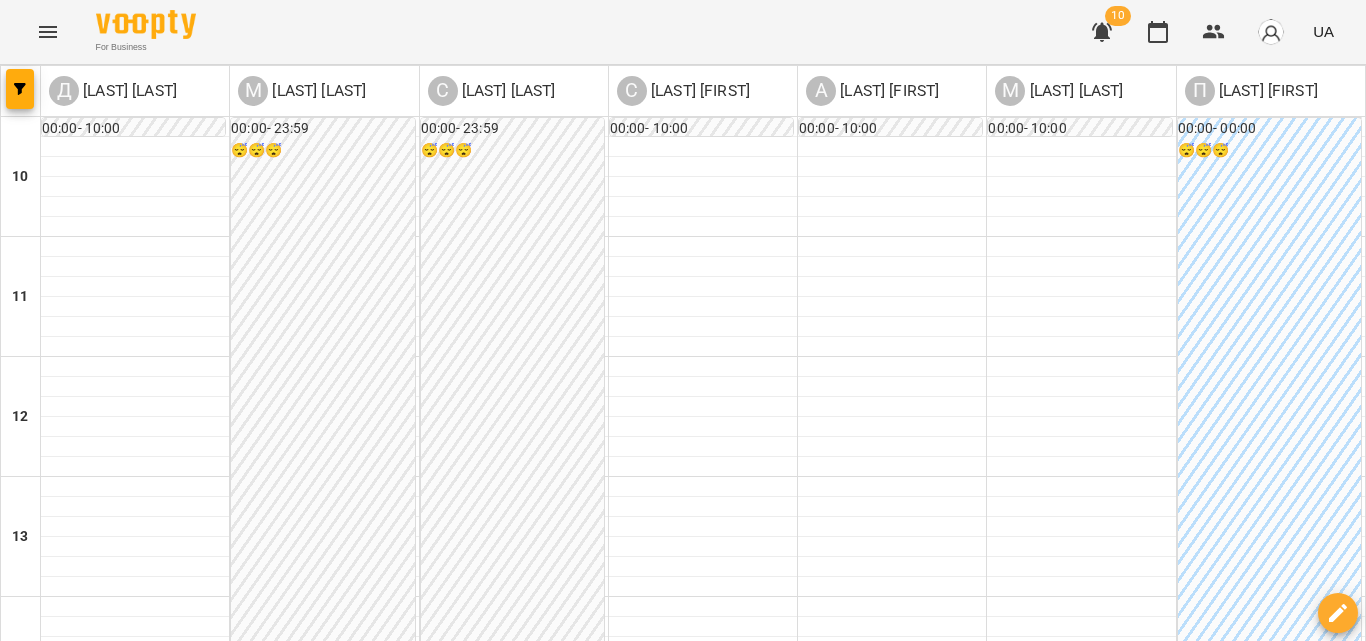 click on "[TIME] [LAST] [FIRST]" at bounding box center (135, 745) 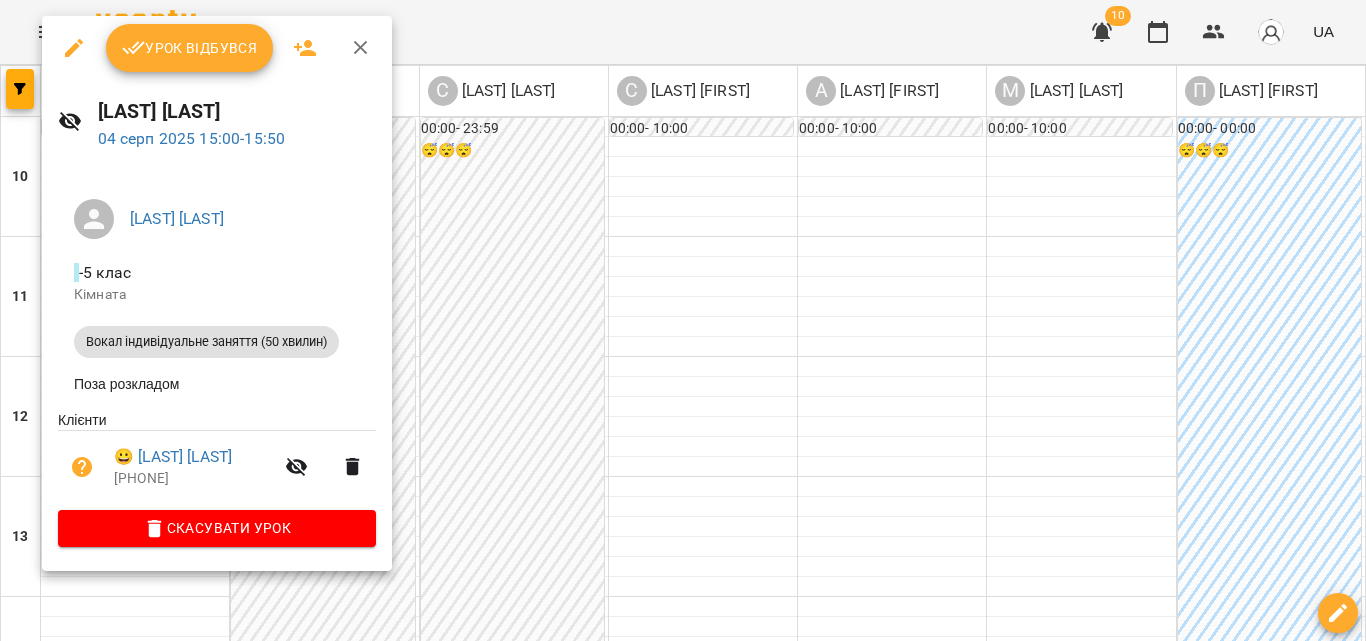 click on "Урок відбувся" at bounding box center [190, 48] 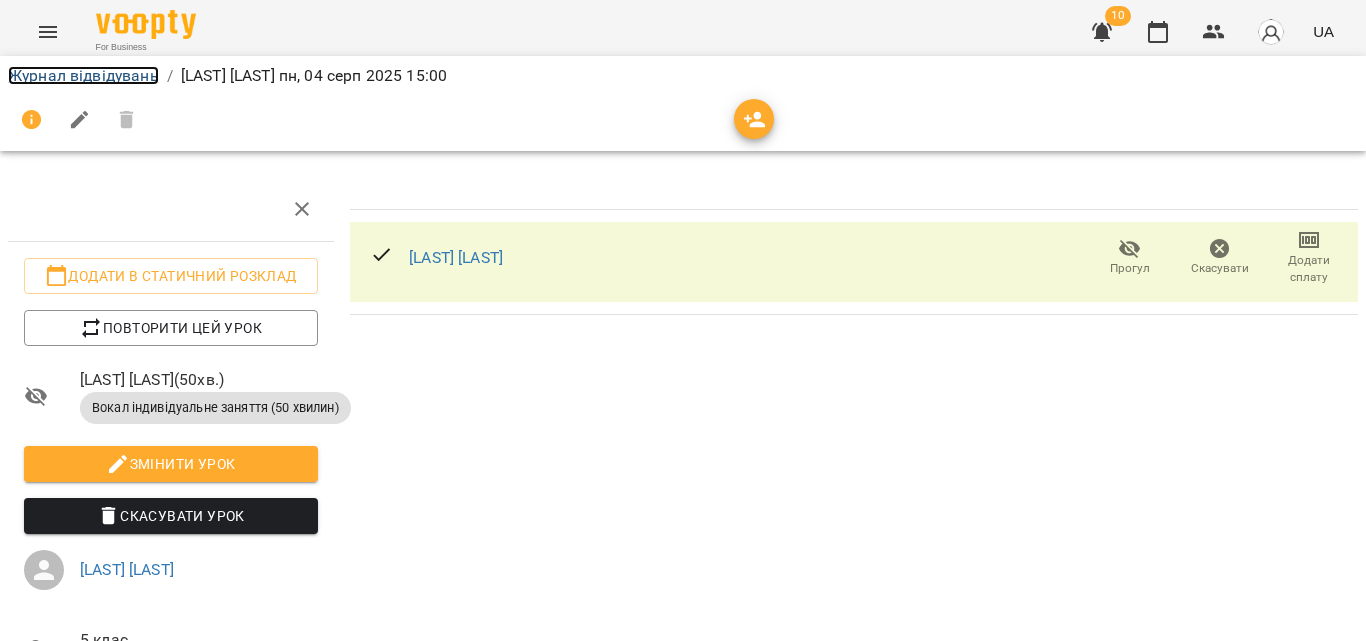click on "Журнал відвідувань" at bounding box center [83, 75] 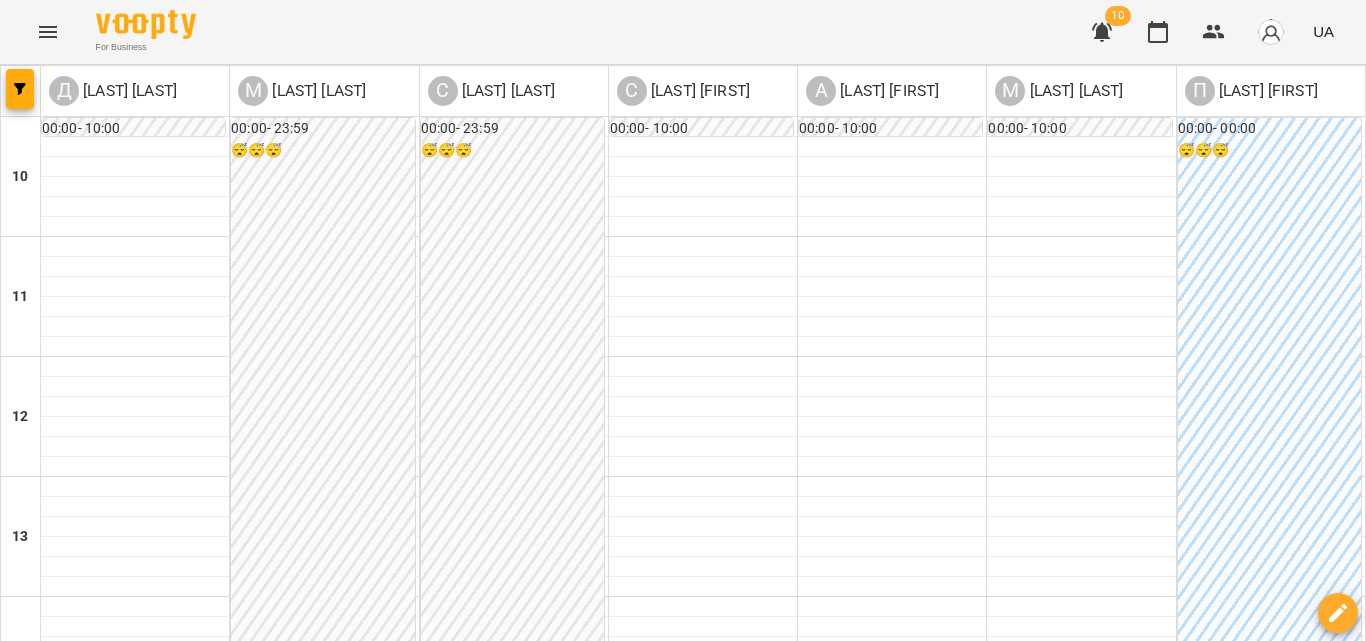 scroll, scrollTop: 600, scrollLeft: 0, axis: vertical 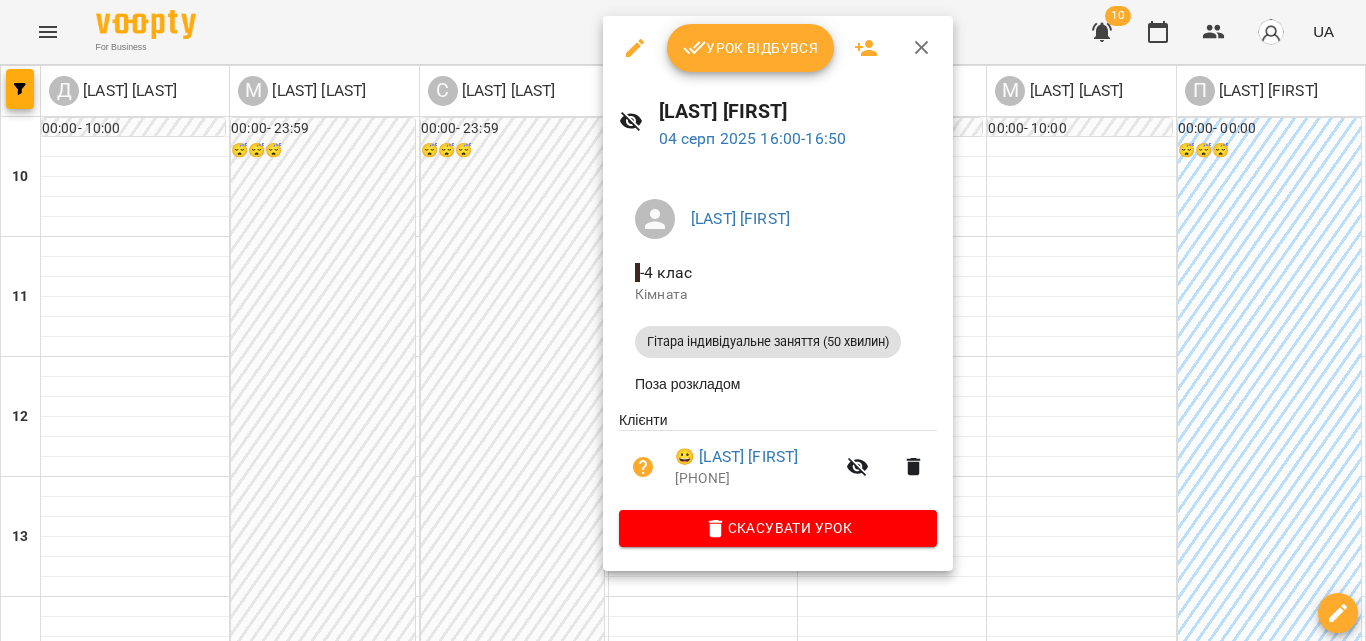 click on "Урок відбувся" at bounding box center [751, 48] 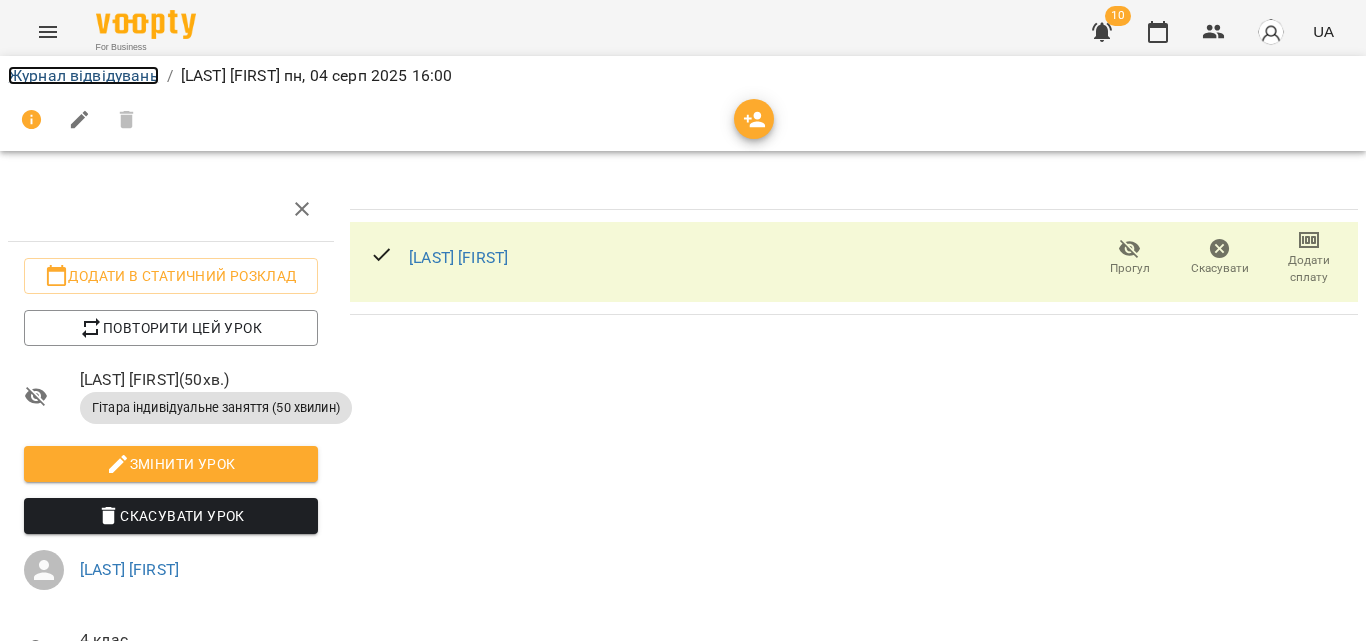 click on "Журнал відвідувань" at bounding box center [83, 75] 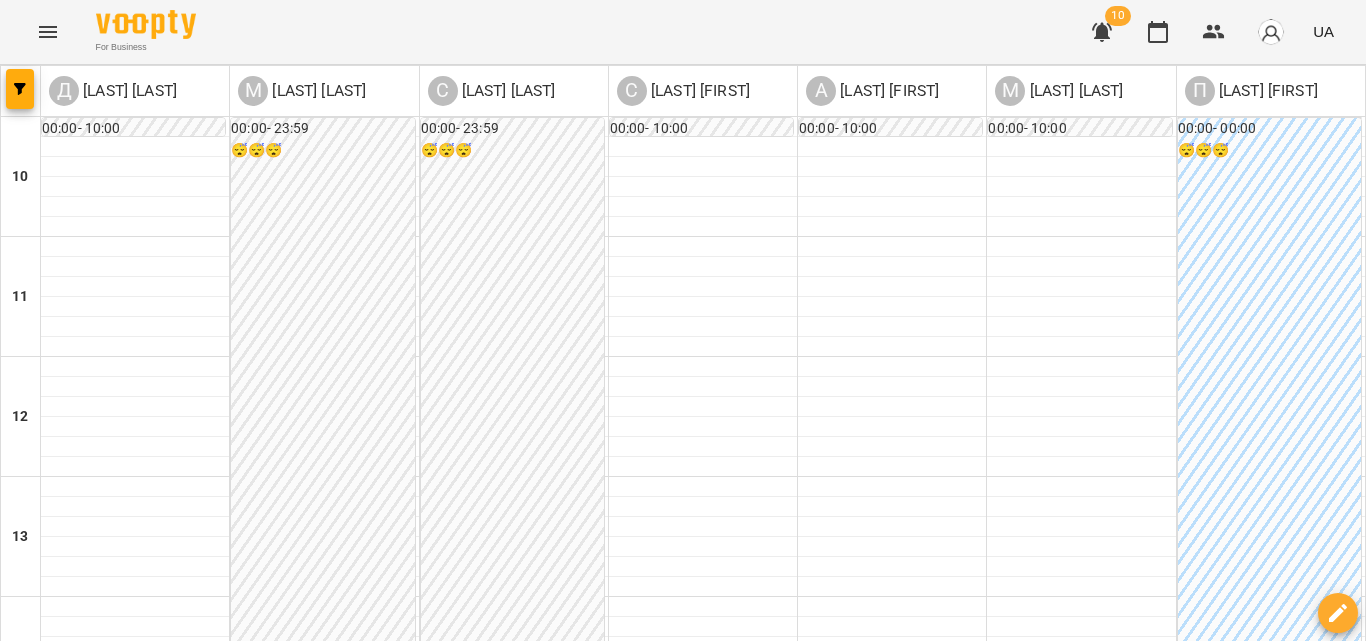 scroll, scrollTop: 709, scrollLeft: 0, axis: vertical 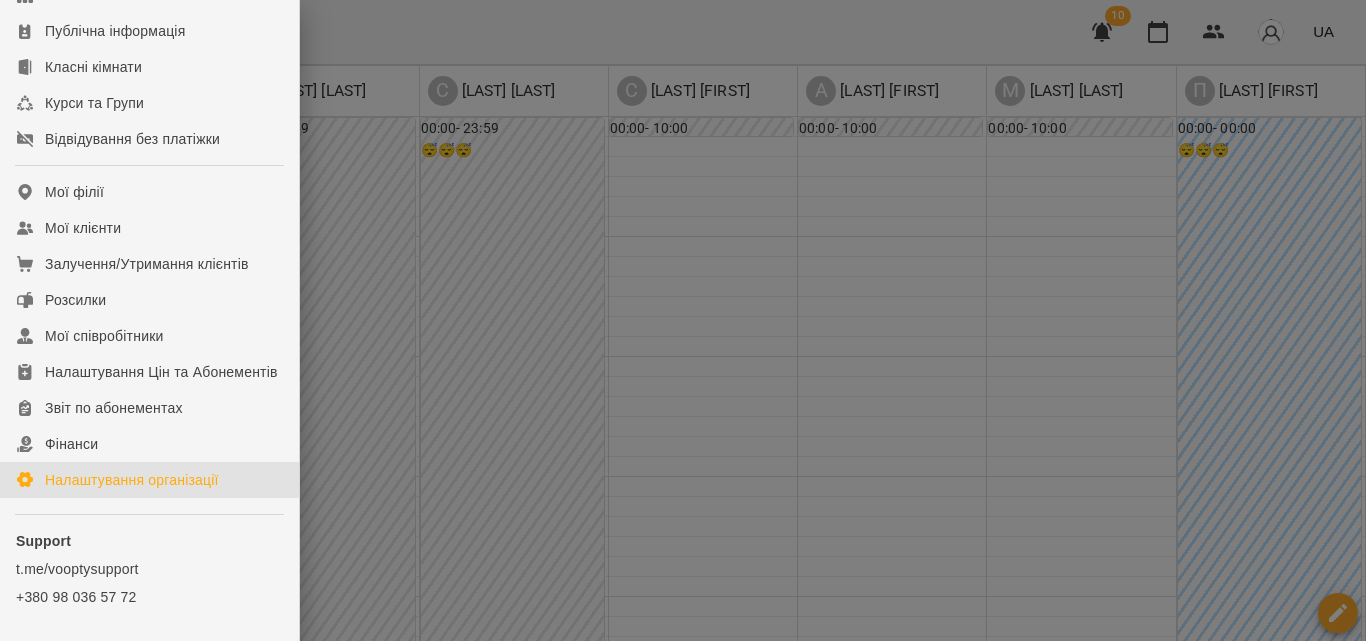 click on "Налаштування організації" at bounding box center (132, 480) 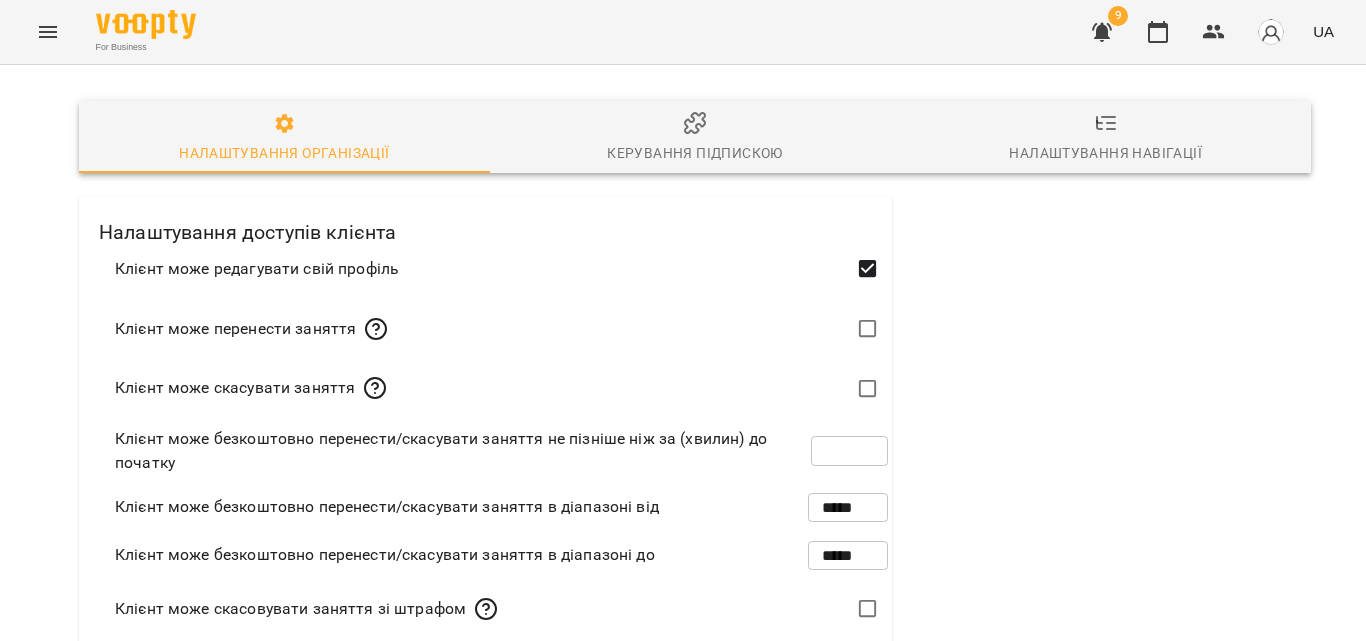 scroll, scrollTop: 0, scrollLeft: 0, axis: both 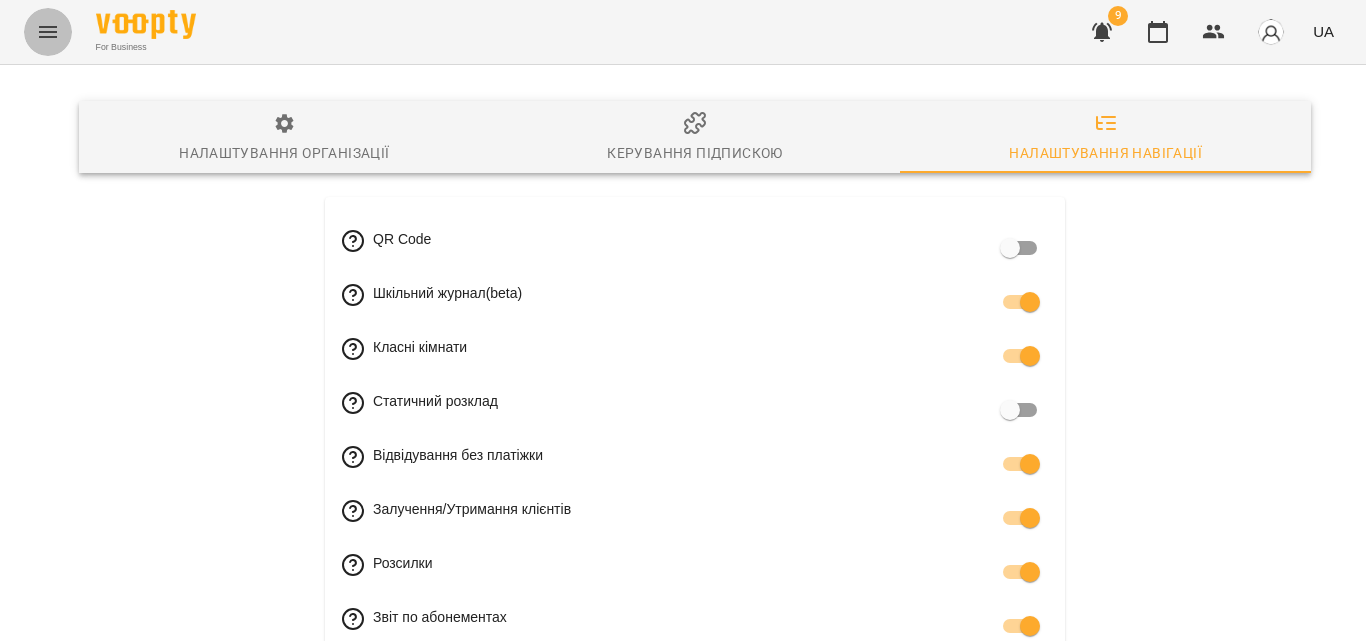 click 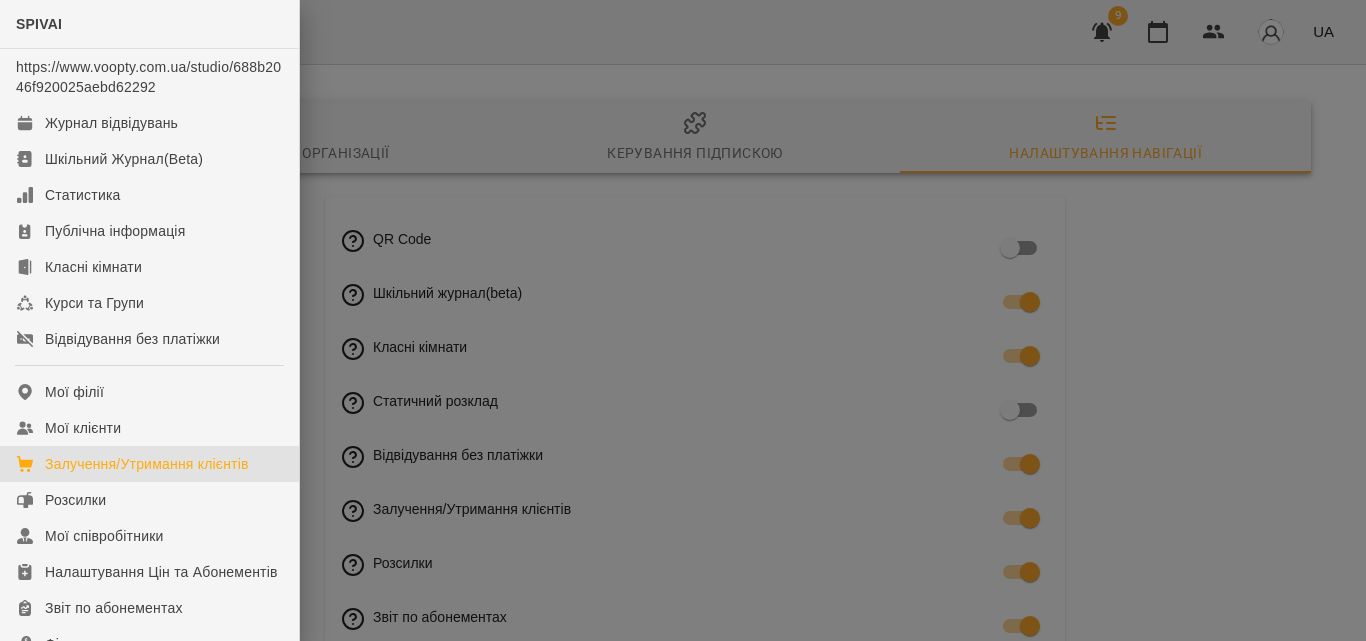 click on "Залучення/Утримання клієнтів" at bounding box center (147, 464) 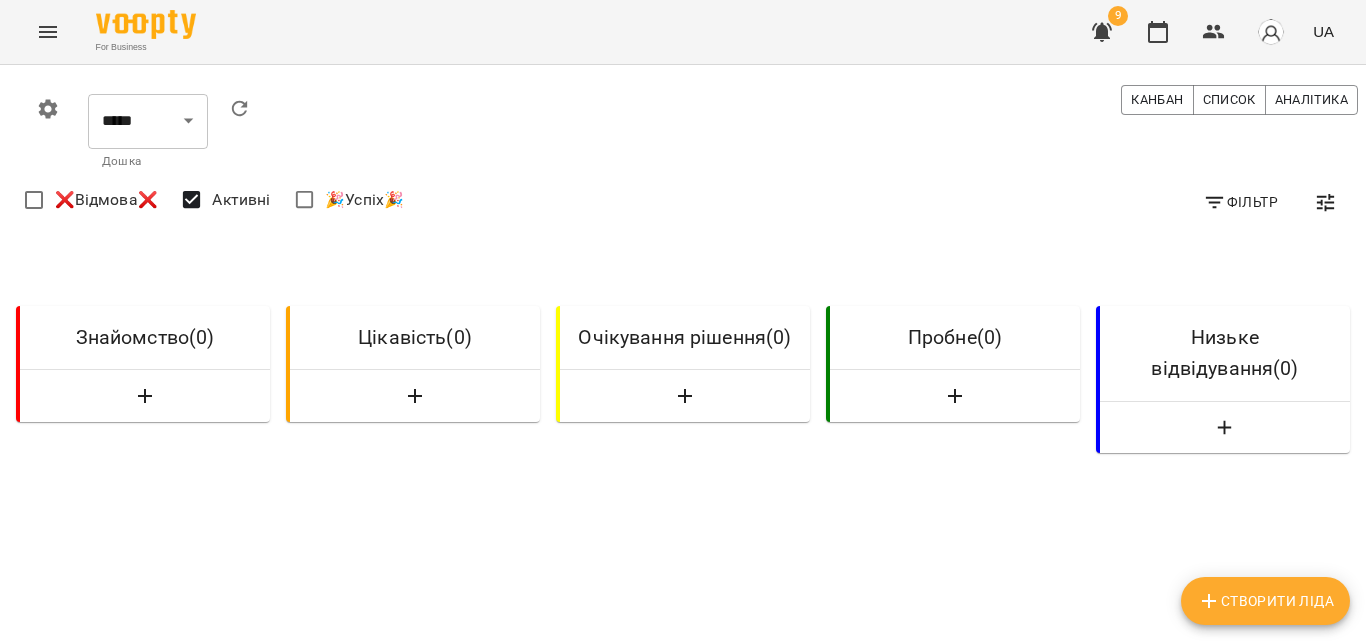 scroll, scrollTop: 0, scrollLeft: 0, axis: both 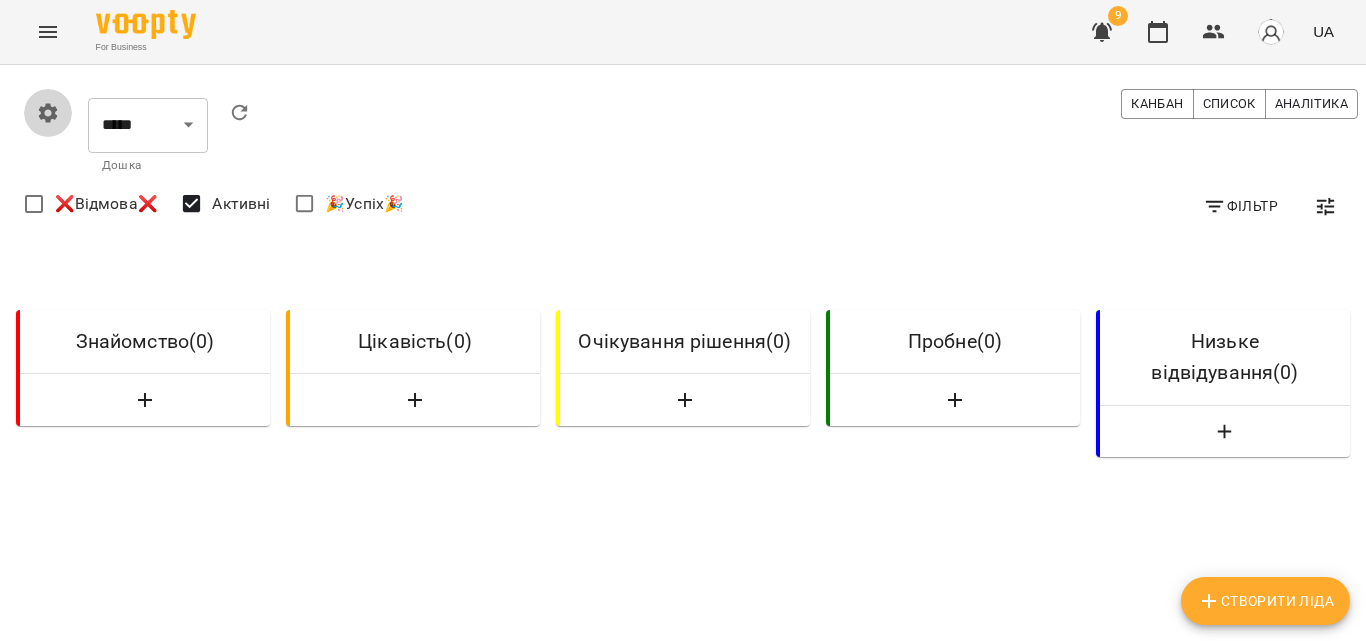click 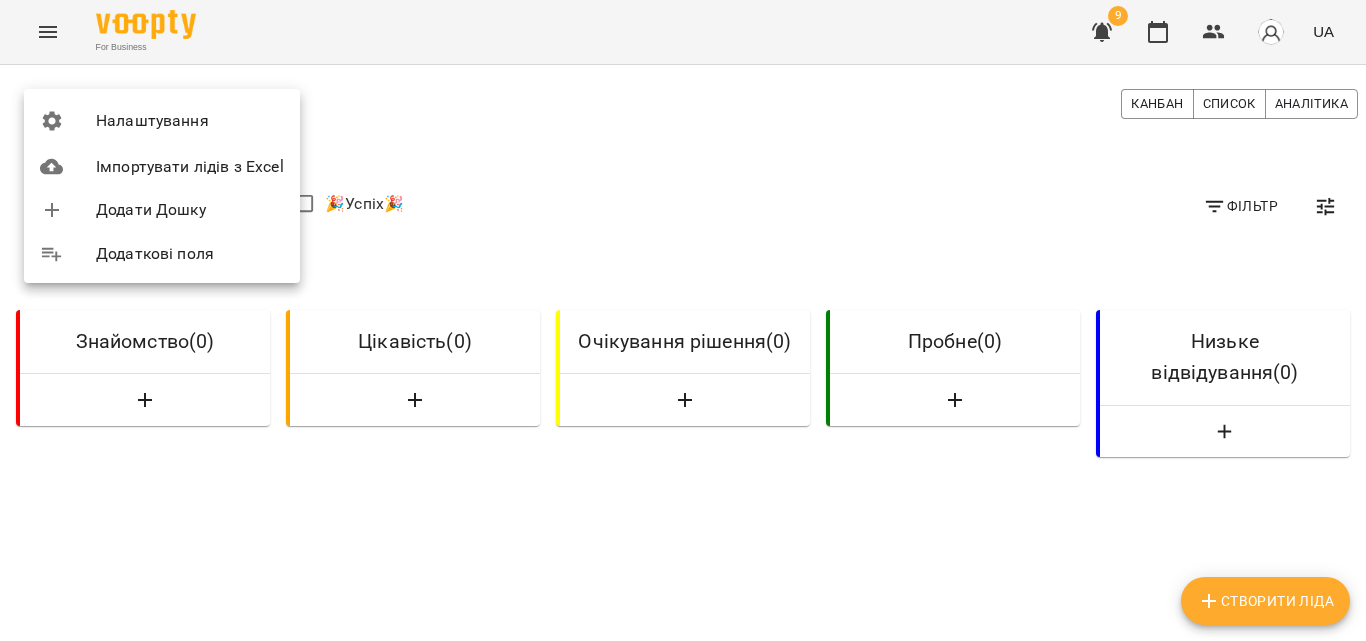 click at bounding box center (683, 320) 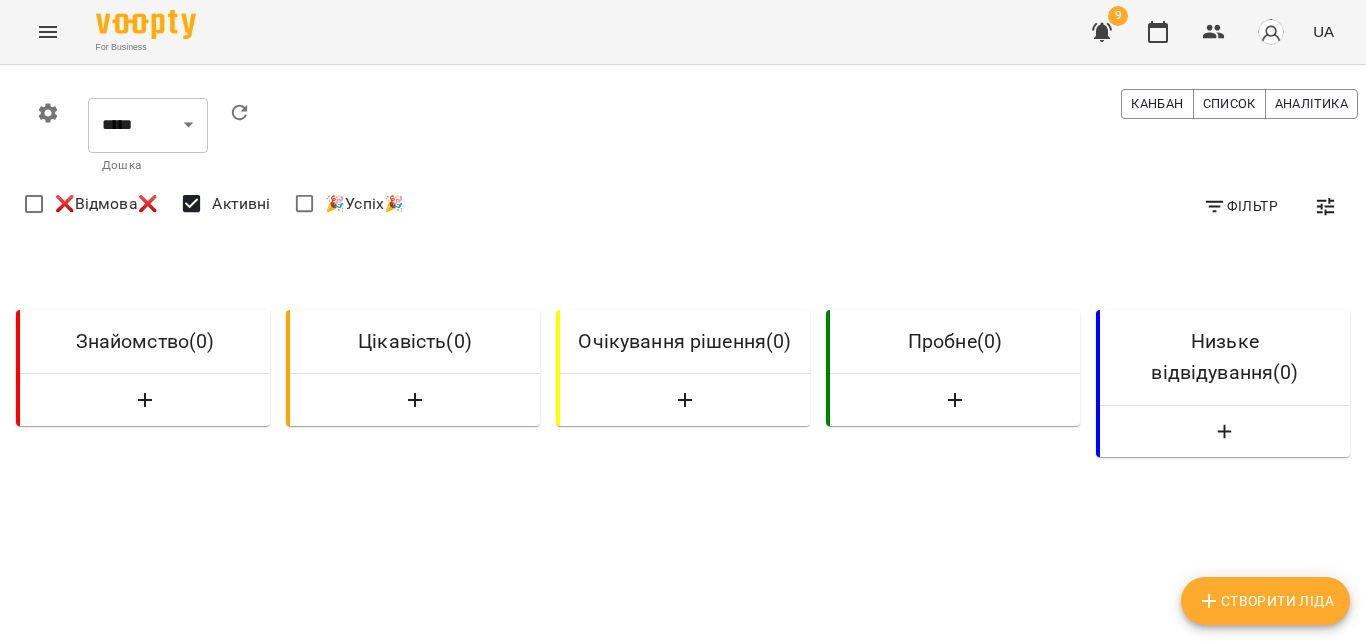 click 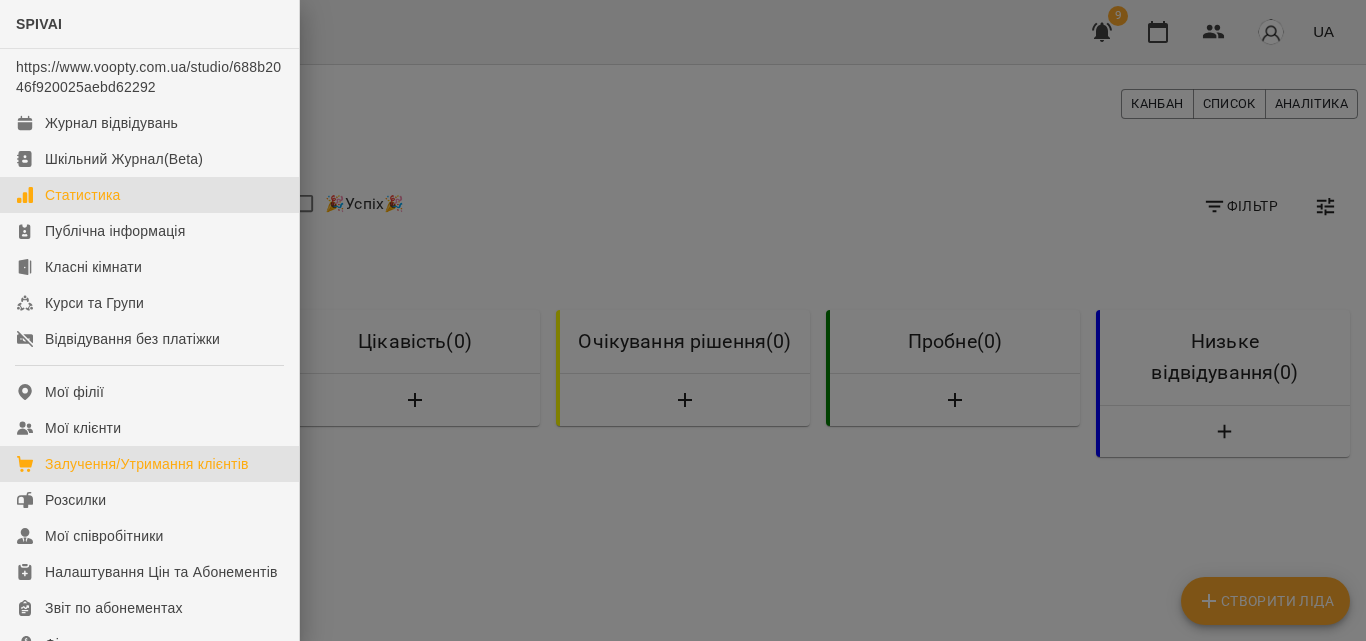 click on "Статистика" at bounding box center (83, 195) 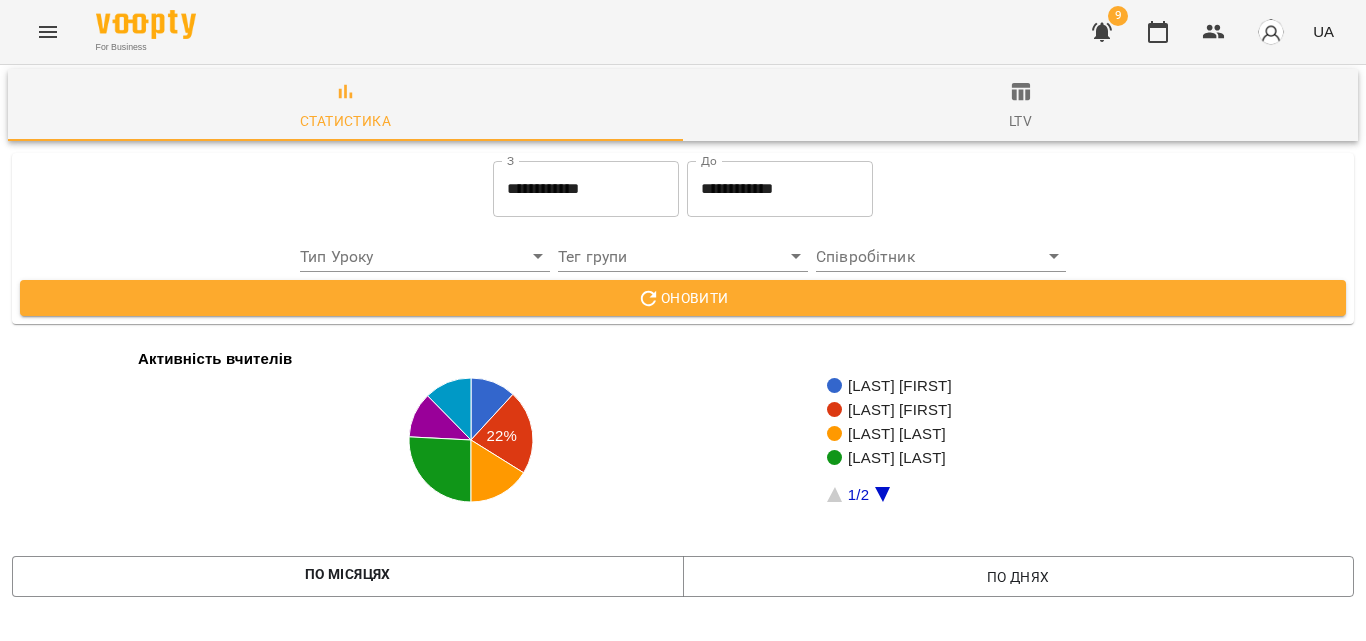 scroll, scrollTop: 100, scrollLeft: 0, axis: vertical 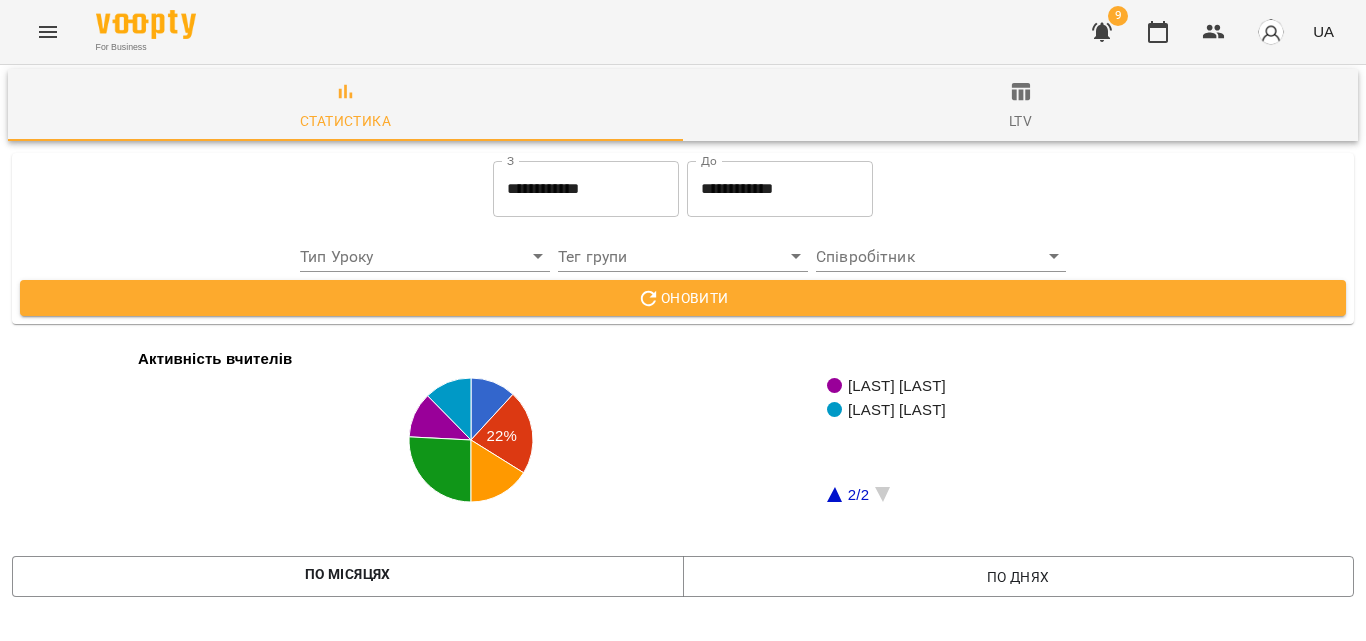 click 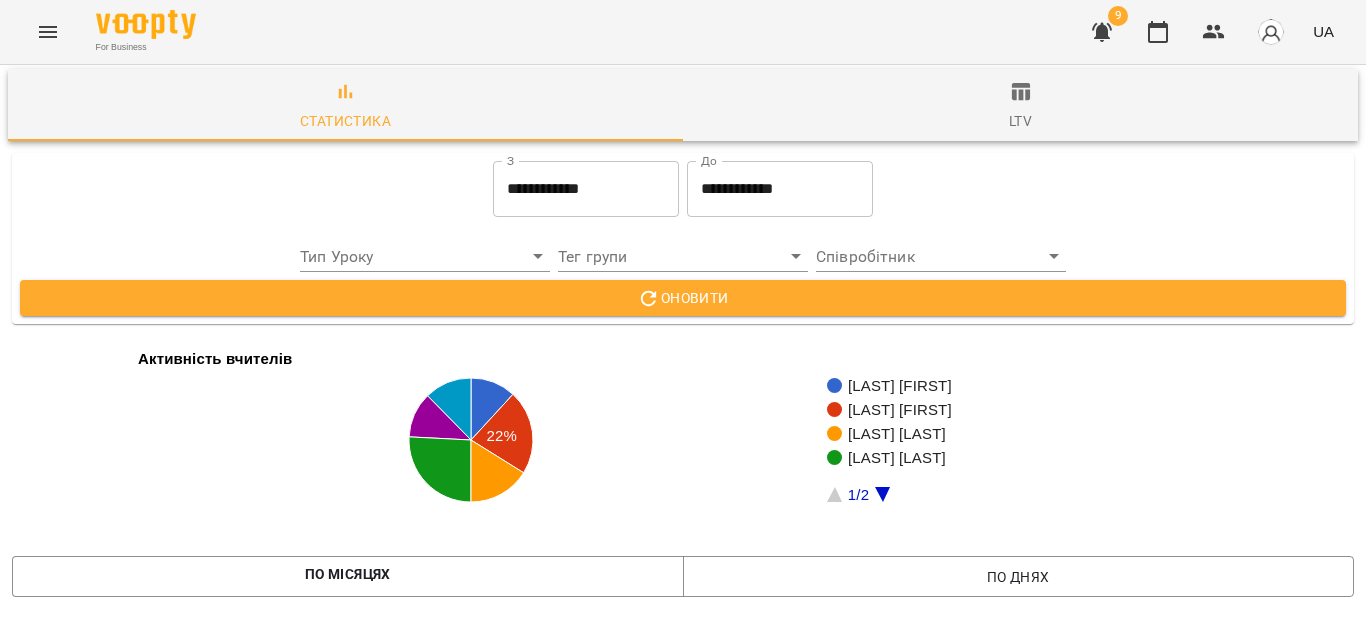 scroll, scrollTop: 1400, scrollLeft: 0, axis: vertical 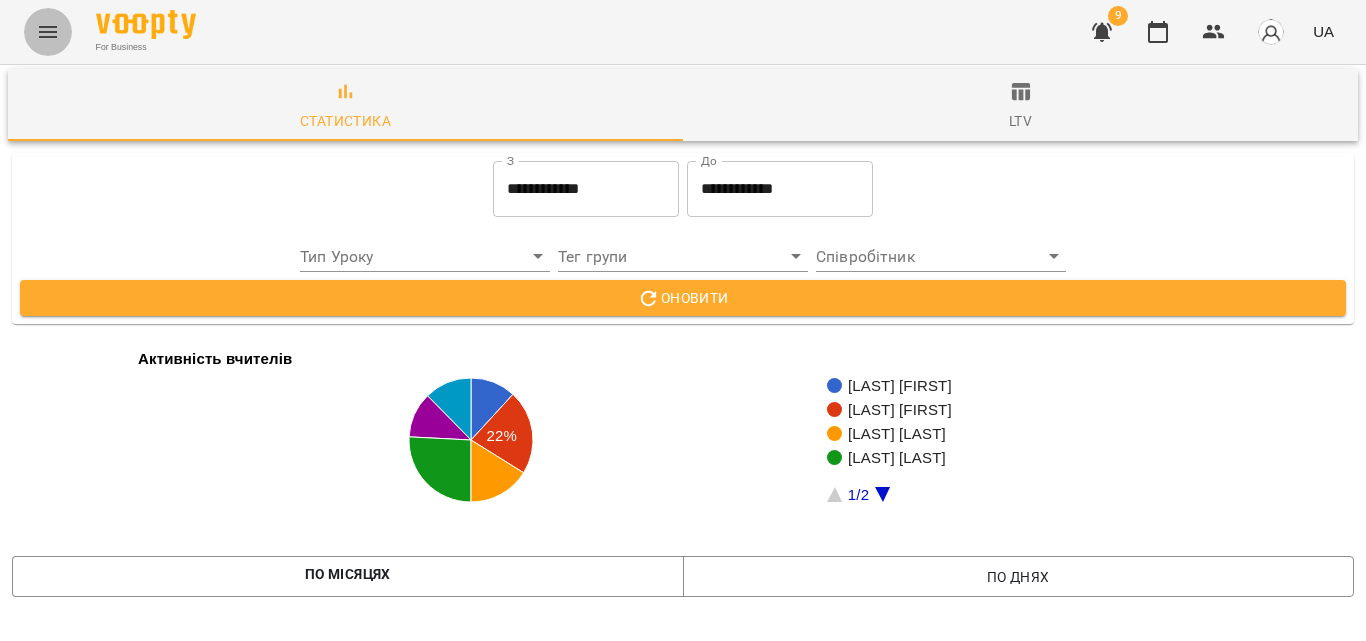 click at bounding box center [48, 32] 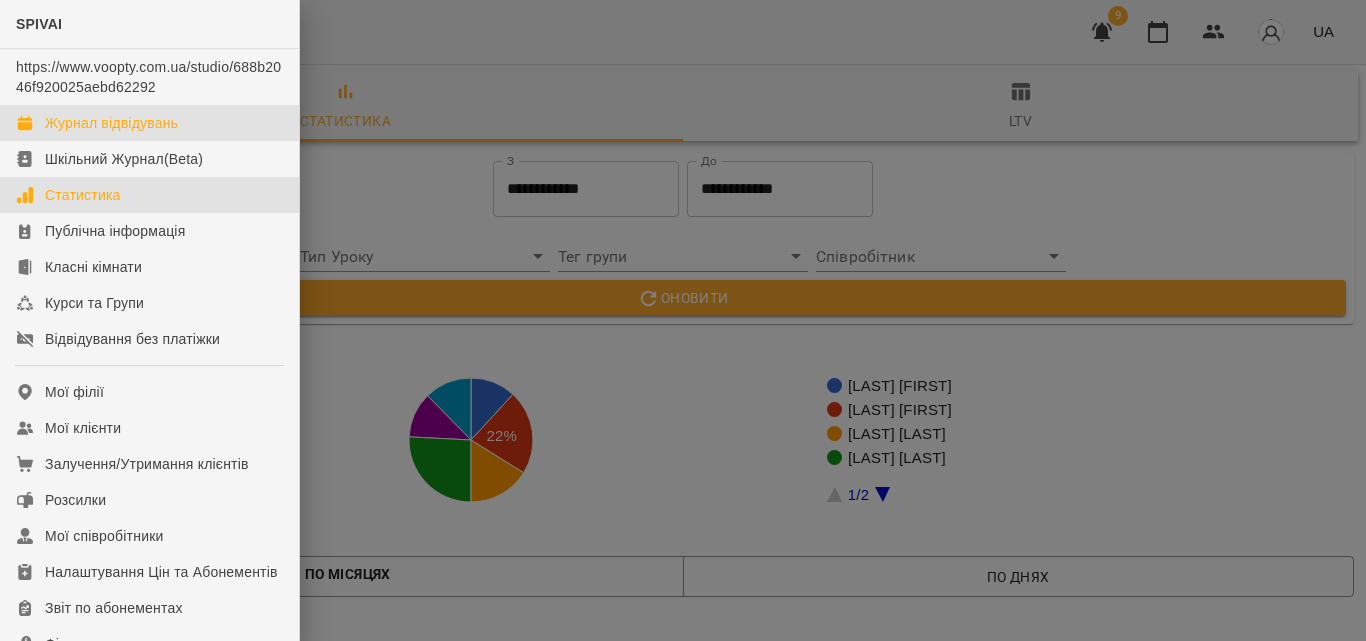 click on "Журнал відвідувань" at bounding box center (111, 123) 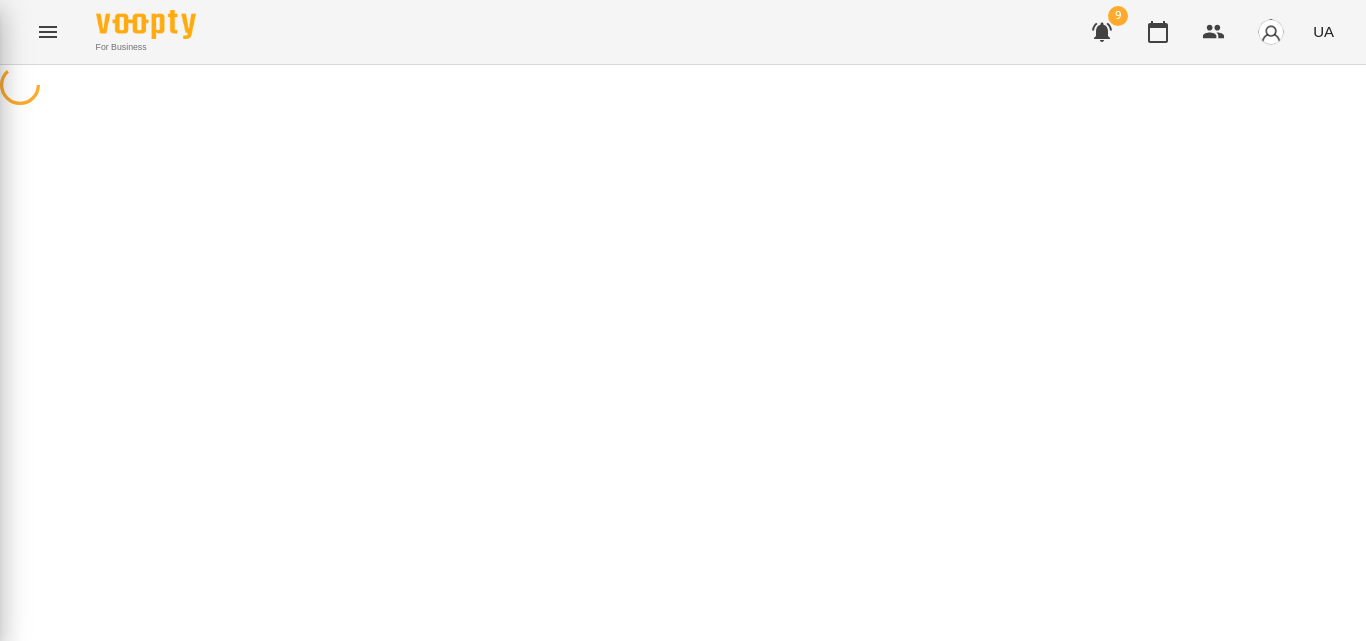 scroll, scrollTop: 0, scrollLeft: 0, axis: both 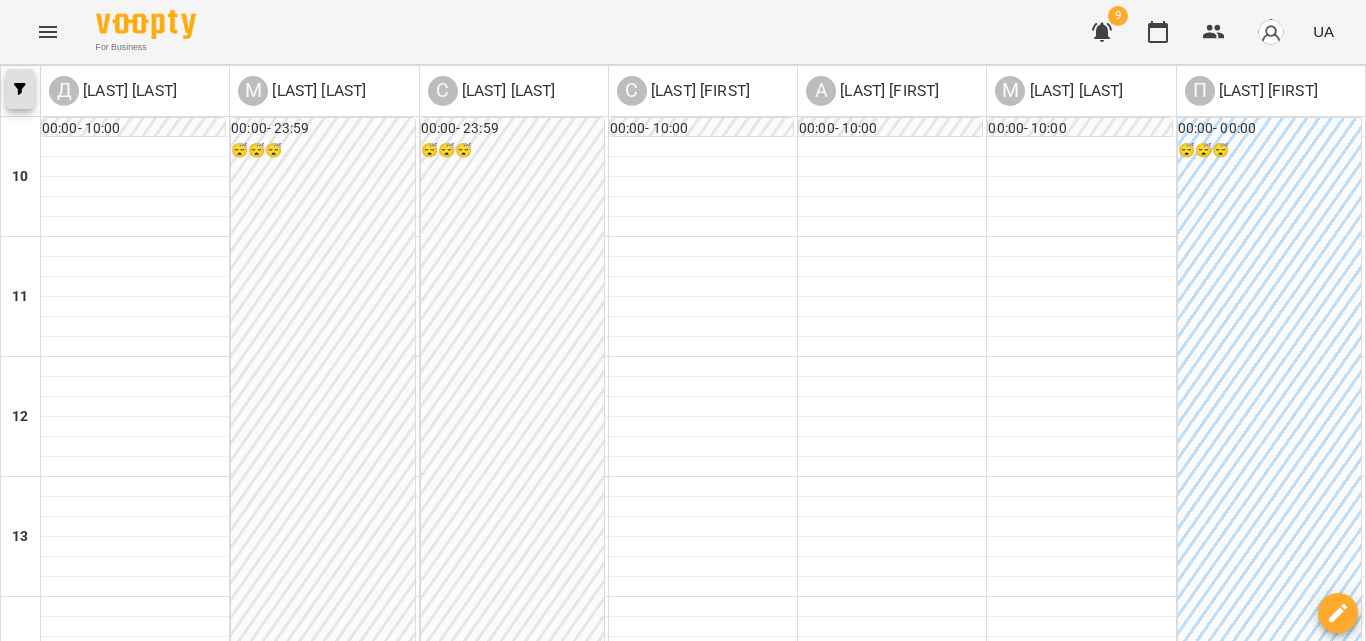 click at bounding box center [20, 89] 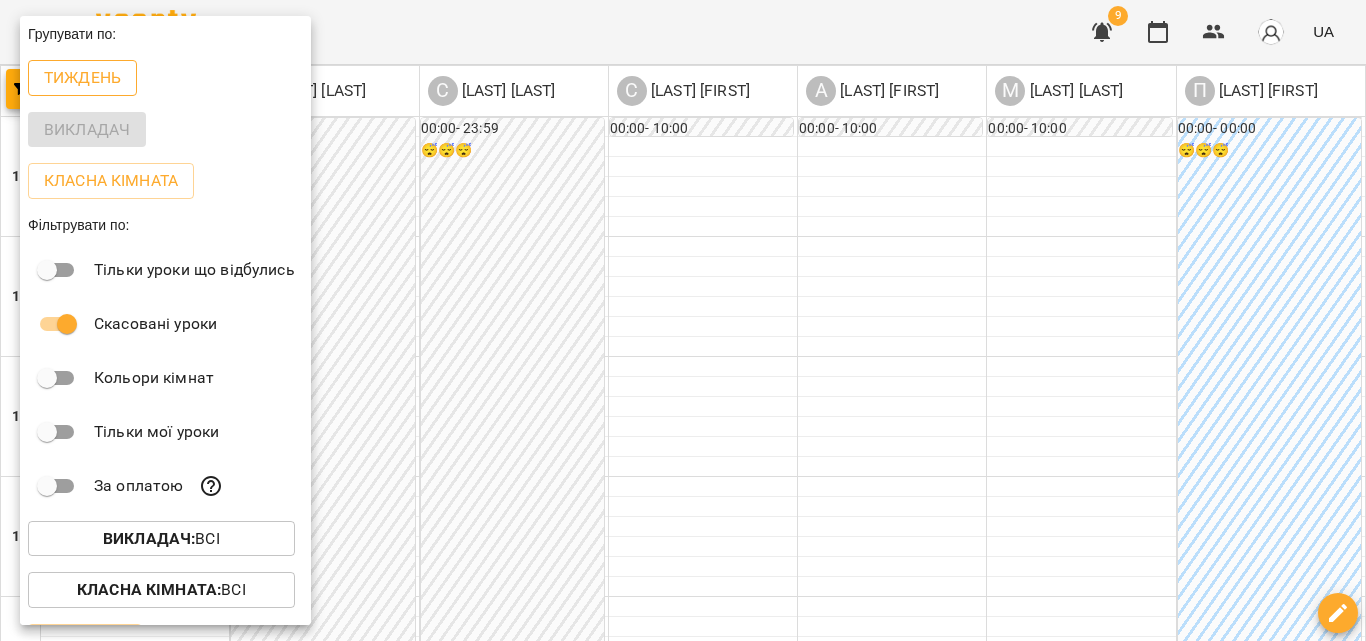 click on "Тиждень" at bounding box center [82, 78] 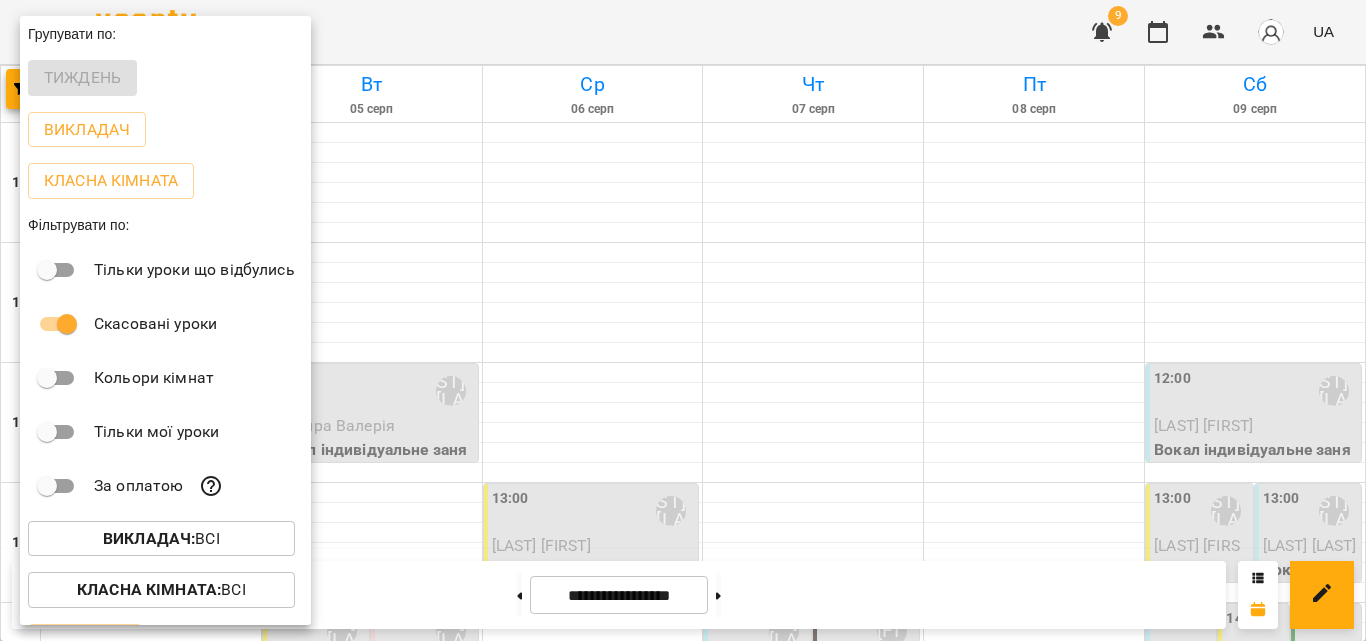 click at bounding box center [683, 320] 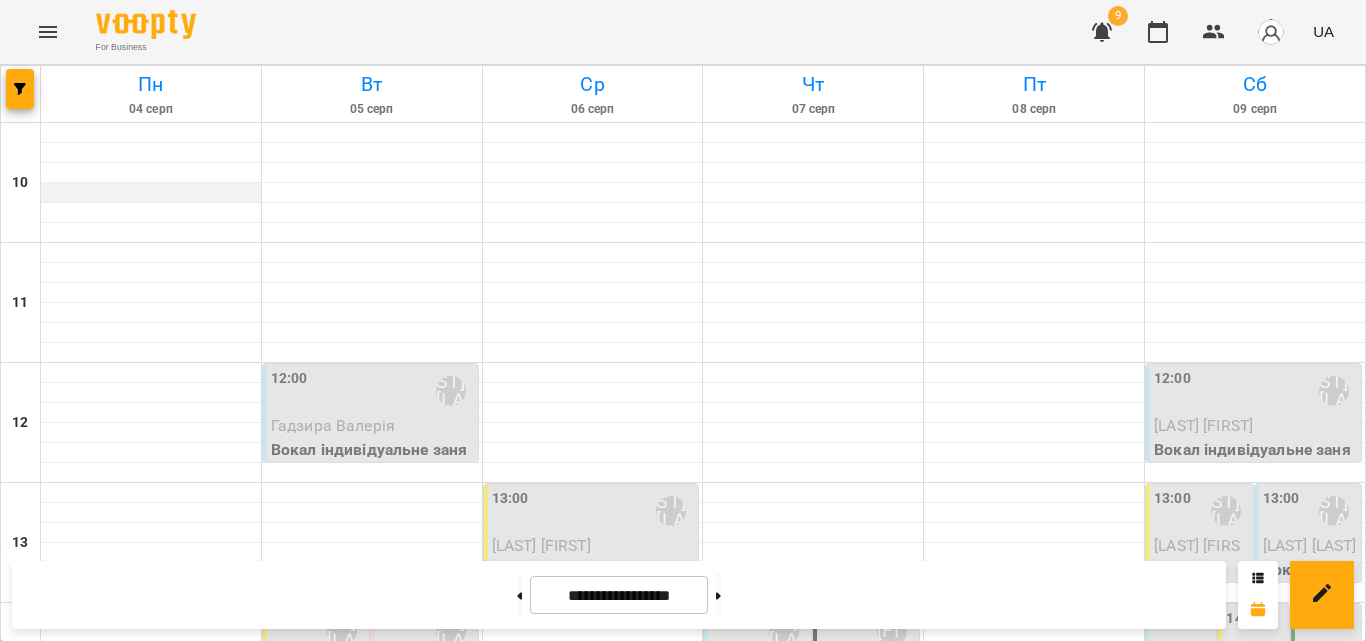 scroll, scrollTop: 0, scrollLeft: 0, axis: both 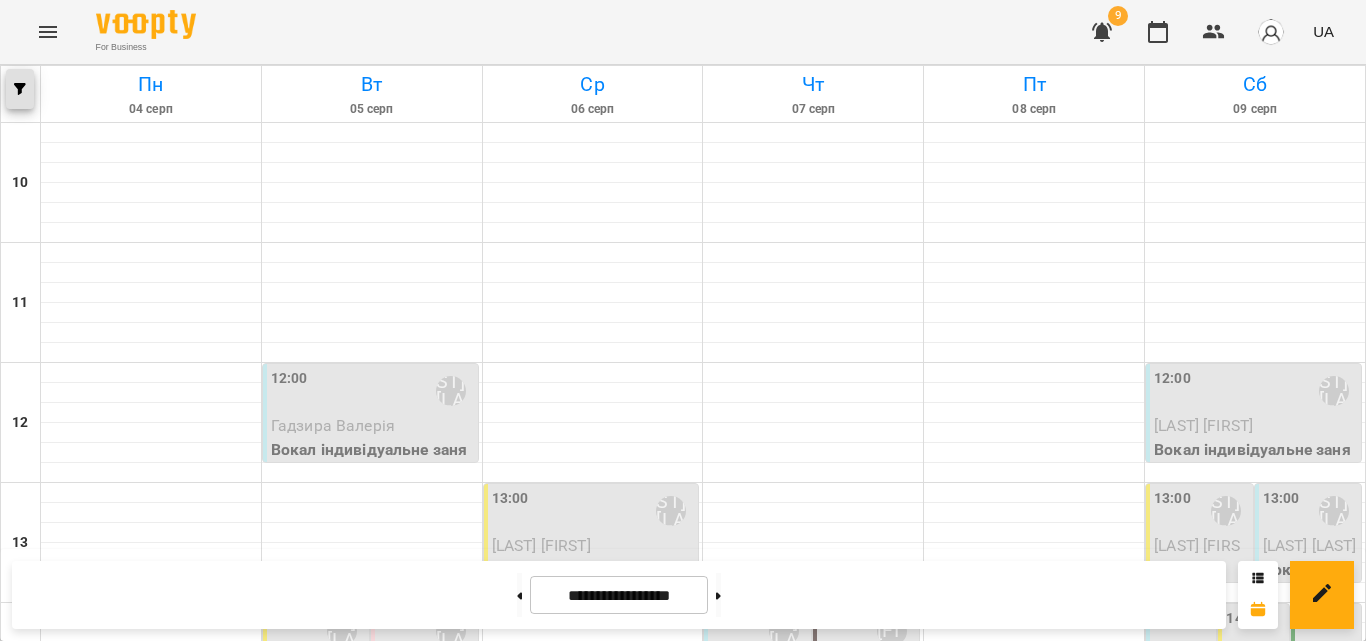 click at bounding box center [20, 89] 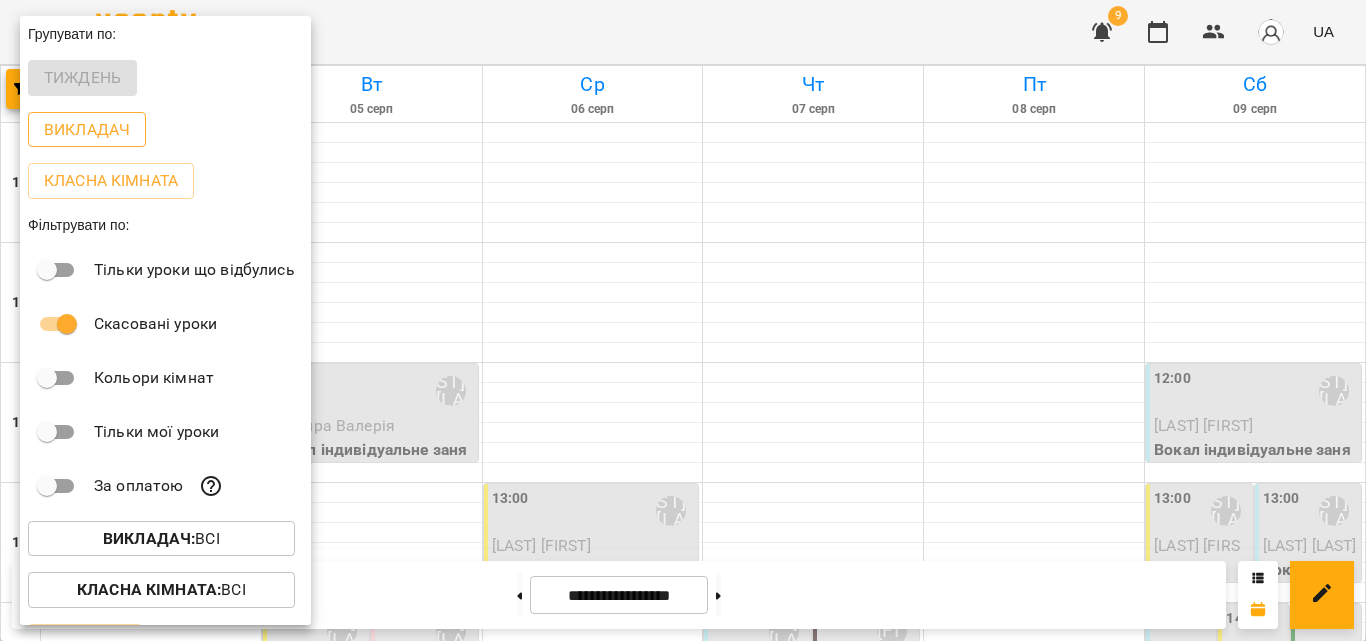 click on "Викладач" at bounding box center [87, 130] 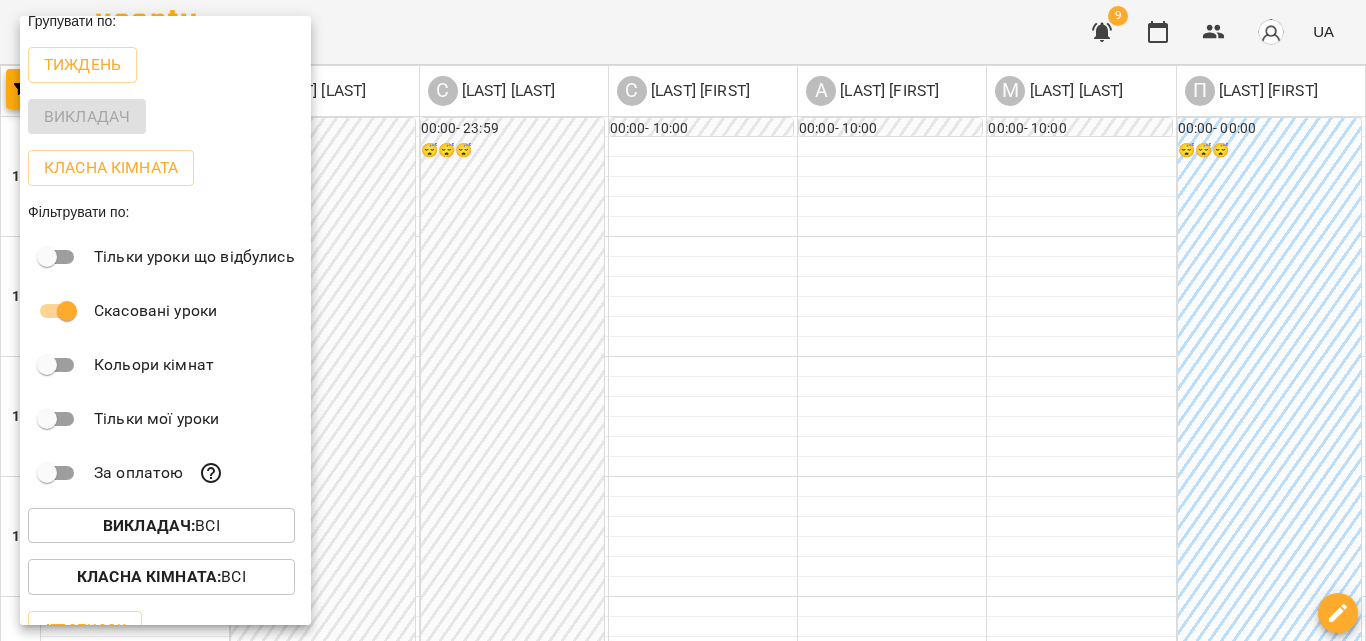 scroll, scrollTop: 49, scrollLeft: 0, axis: vertical 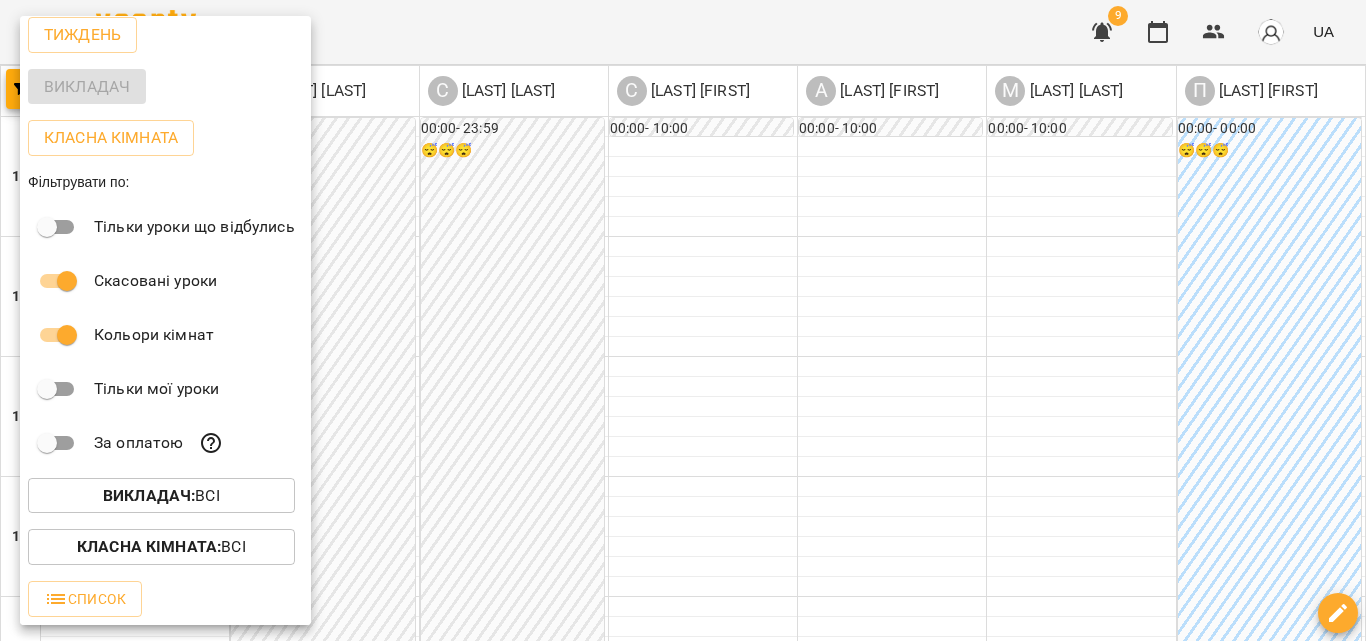 click on "Список" at bounding box center [165, 599] 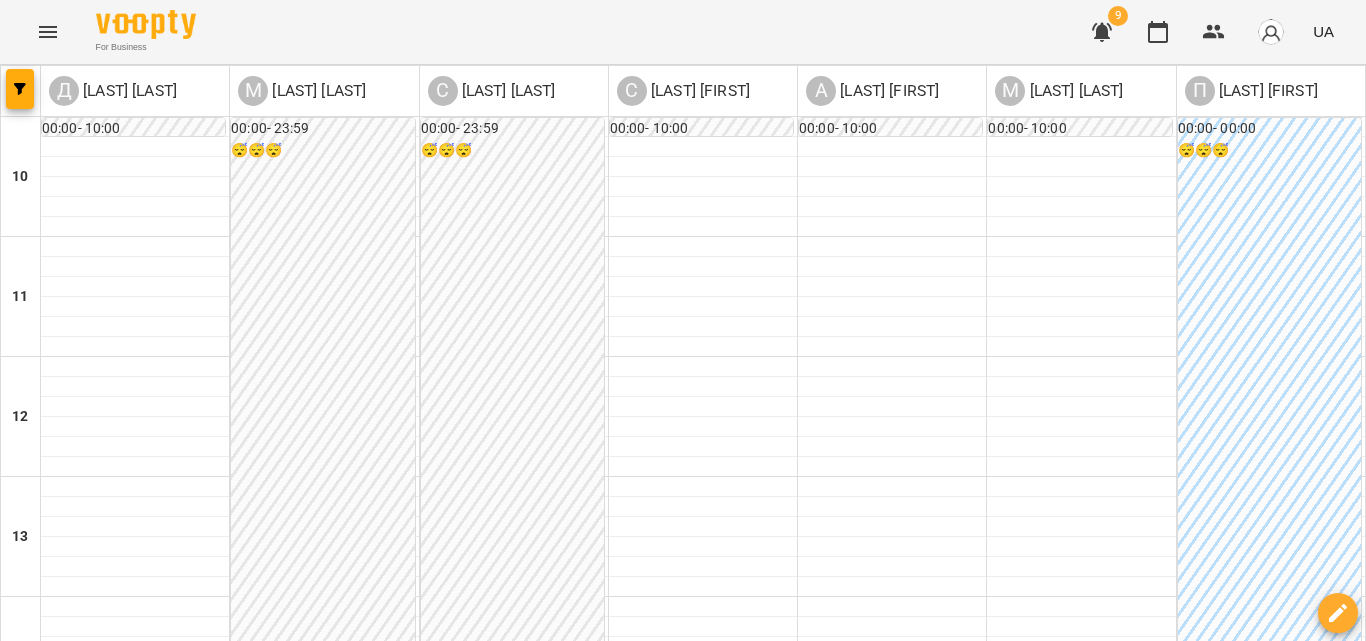 scroll, scrollTop: 500, scrollLeft: 0, axis: vertical 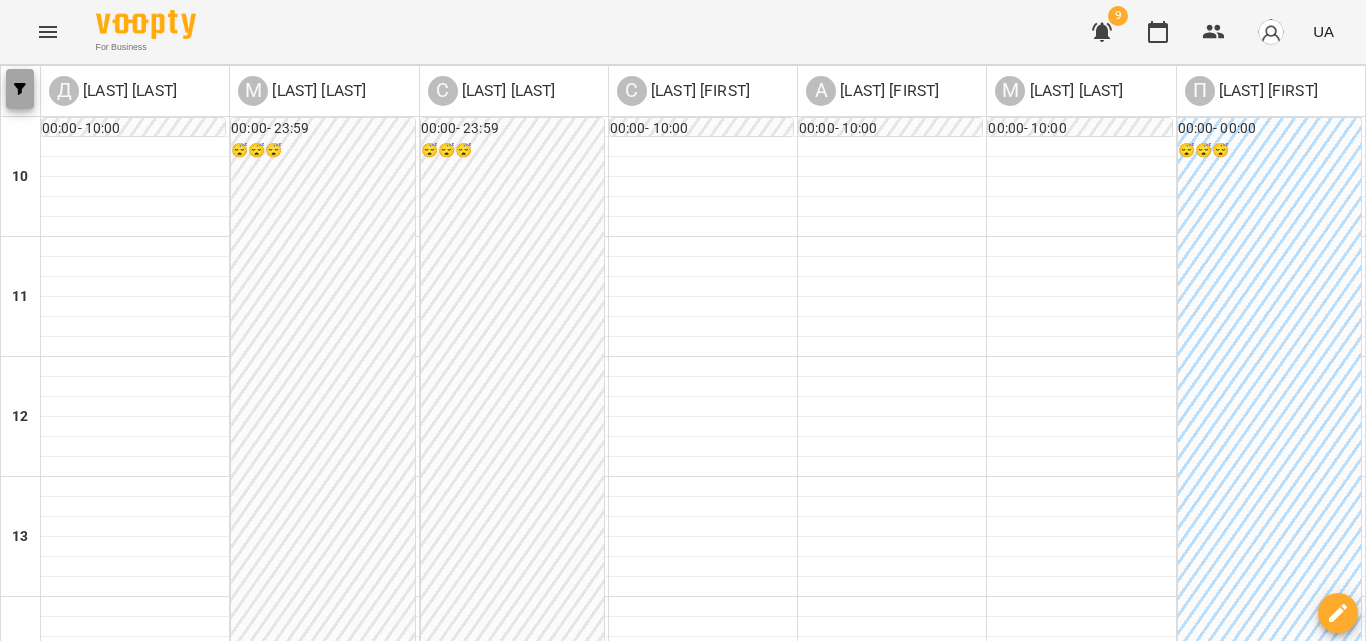 click at bounding box center [20, 89] 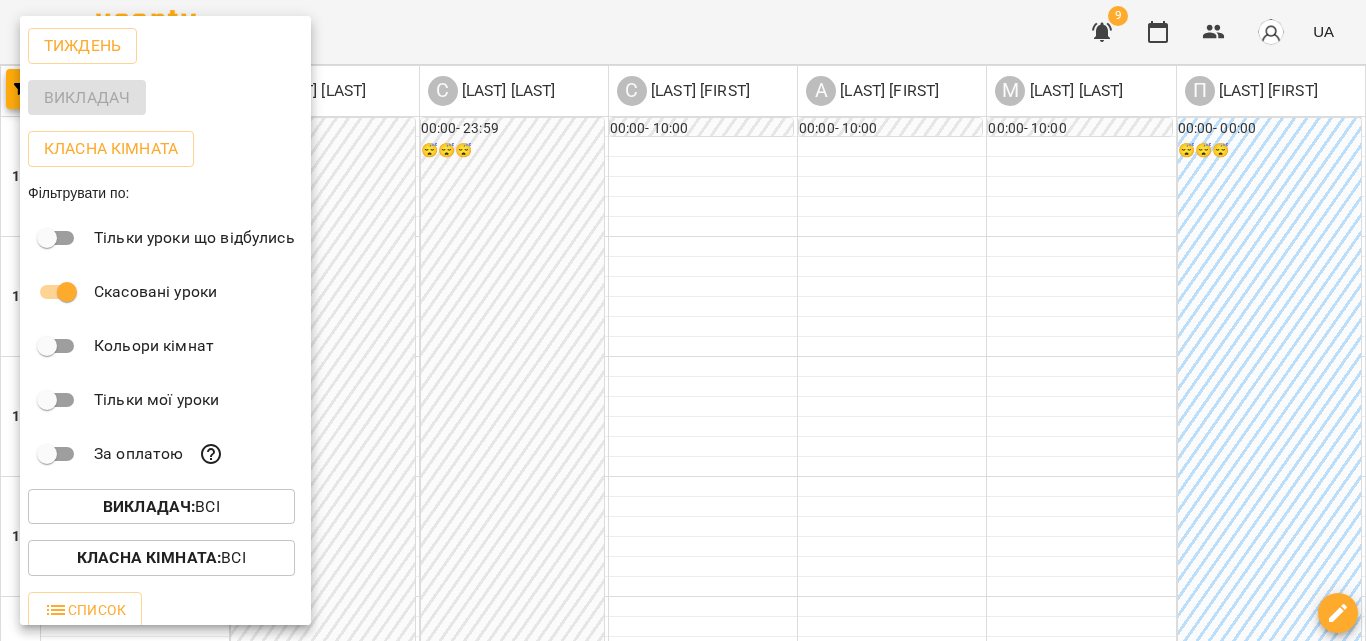 scroll, scrollTop: 49, scrollLeft: 0, axis: vertical 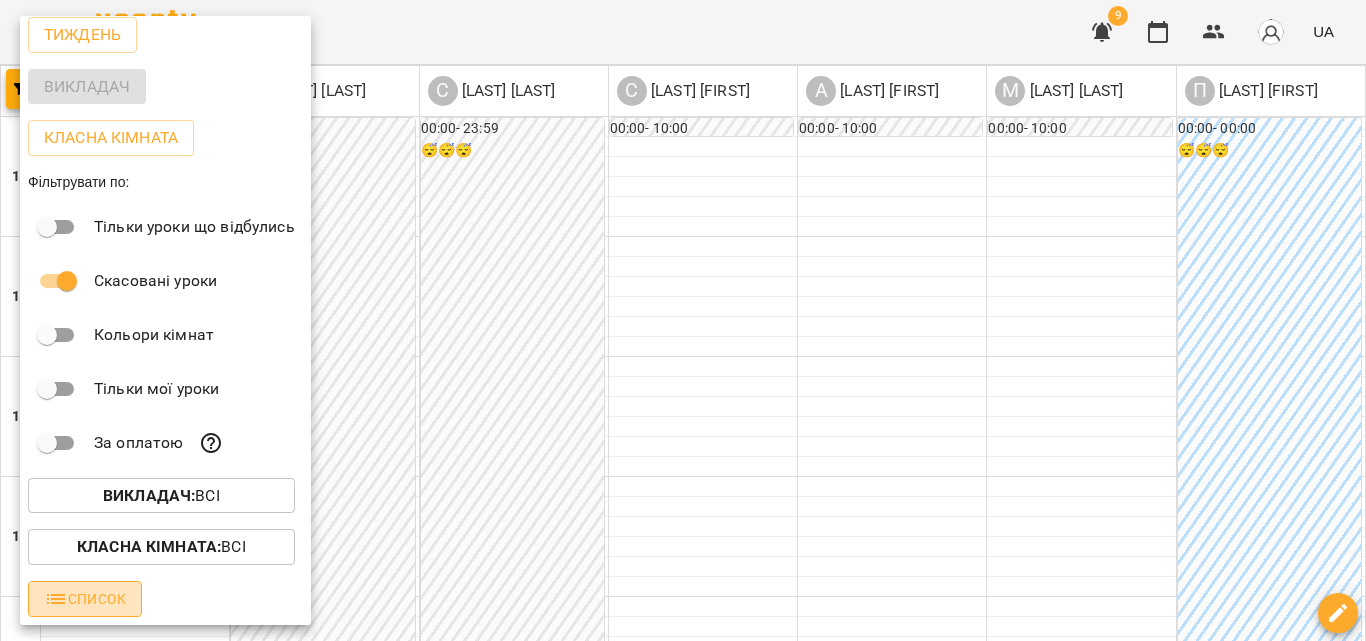 click on "Список" at bounding box center [85, 599] 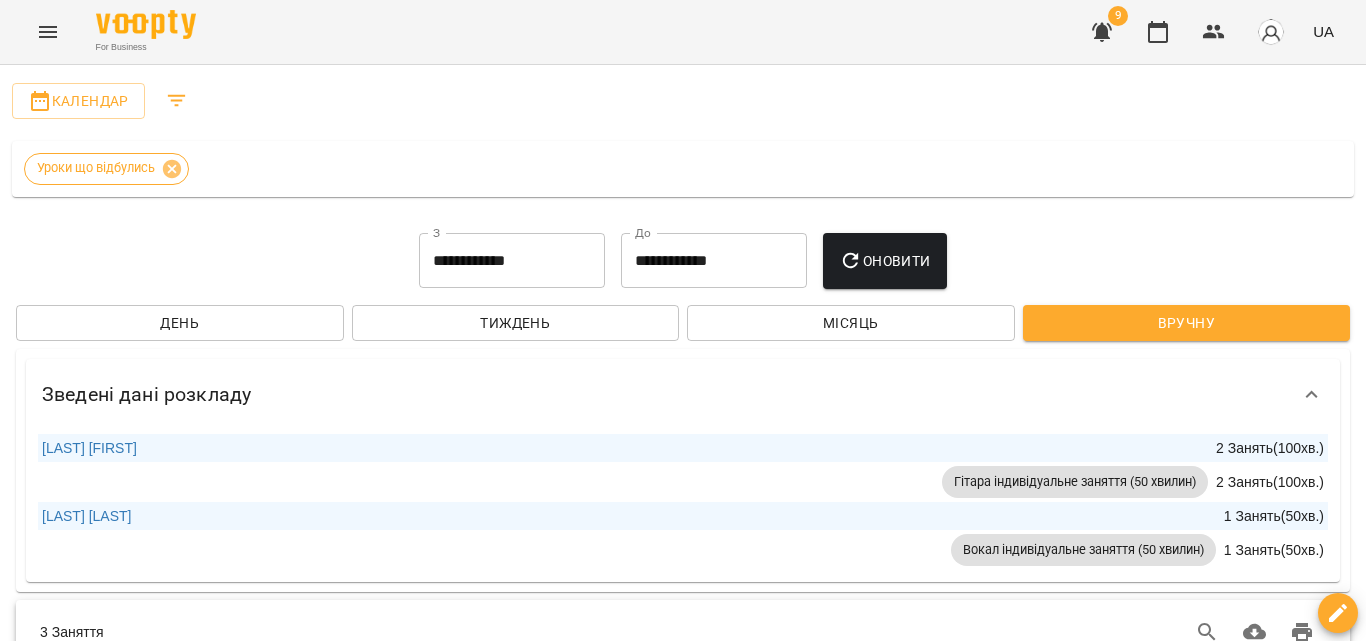 scroll, scrollTop: 143, scrollLeft: 0, axis: vertical 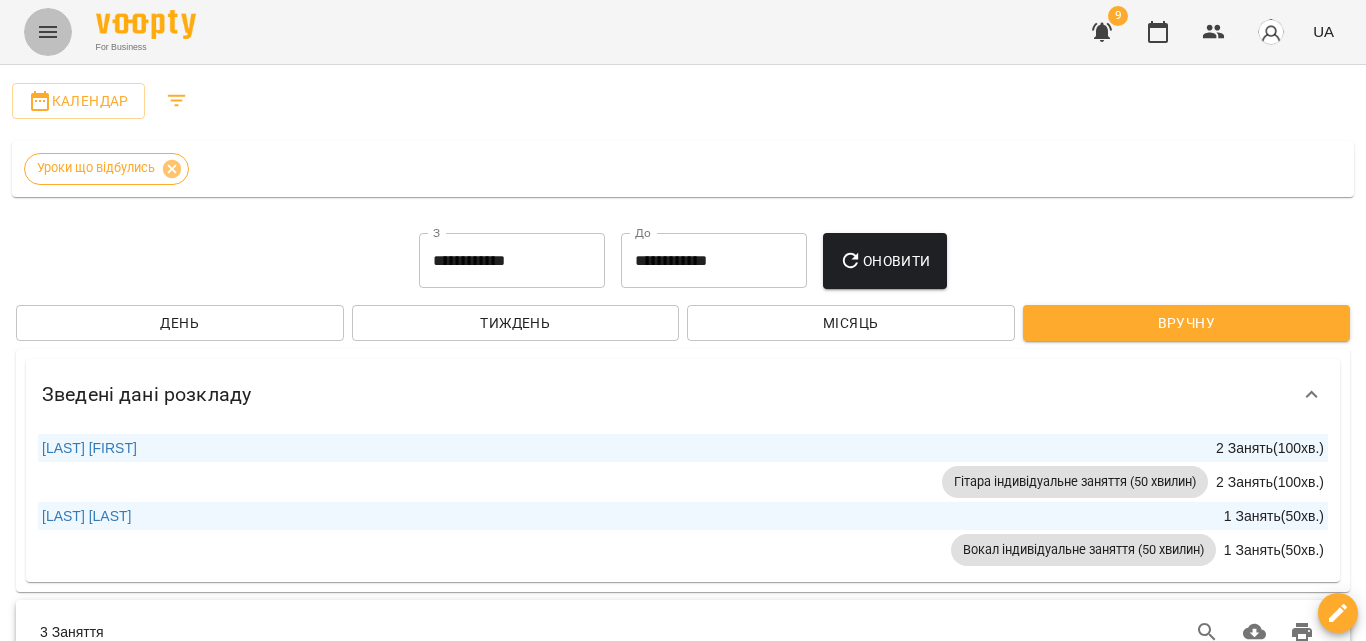 drag, startPoint x: 37, startPoint y: 15, endPoint x: 45, endPoint y: 24, distance: 12.0415945 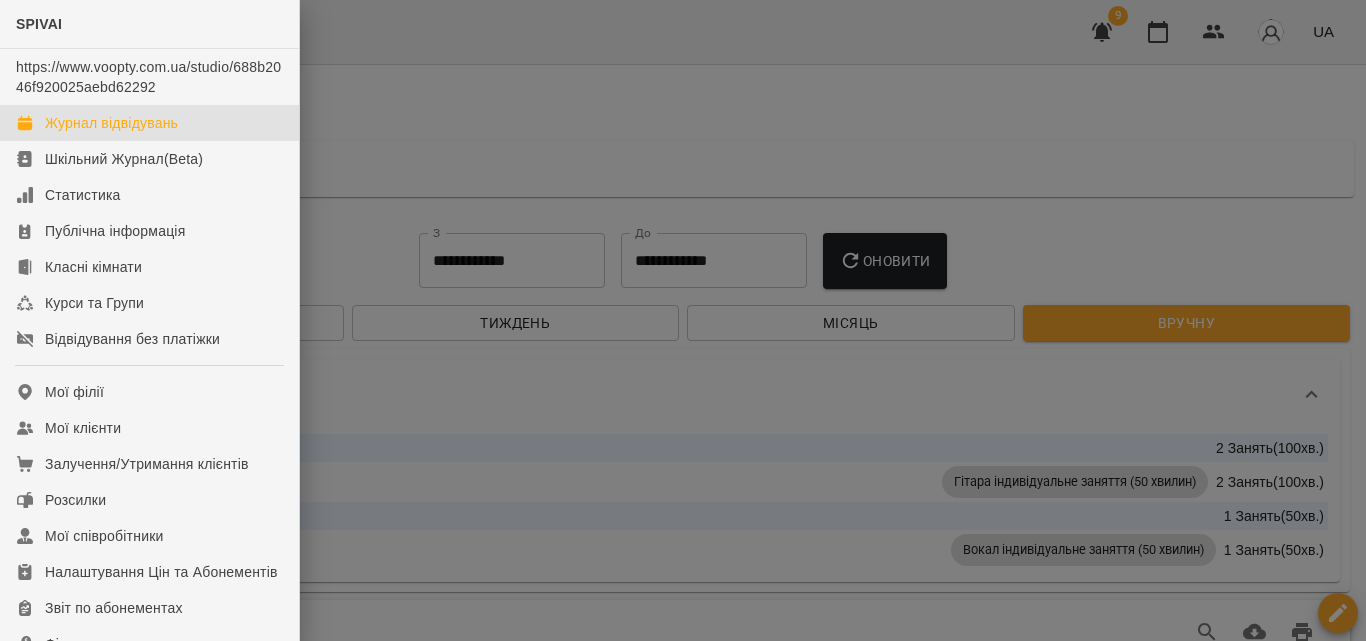 click on "Журнал відвідувань" at bounding box center (149, 123) 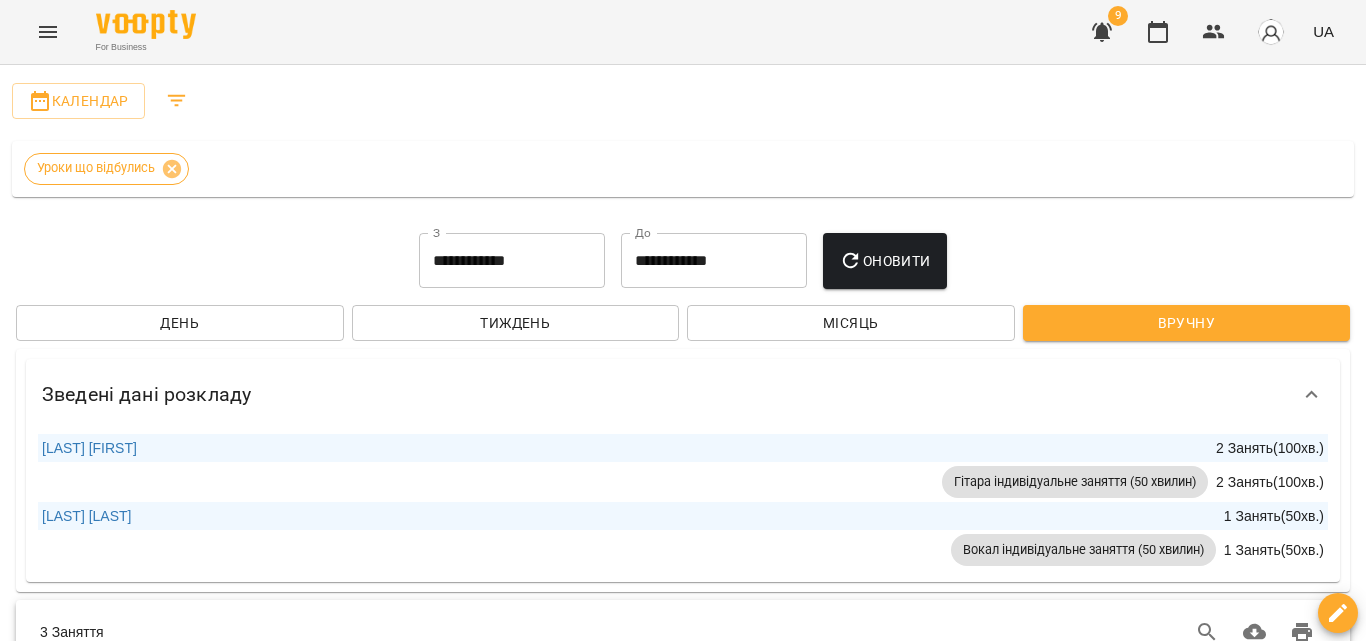 click 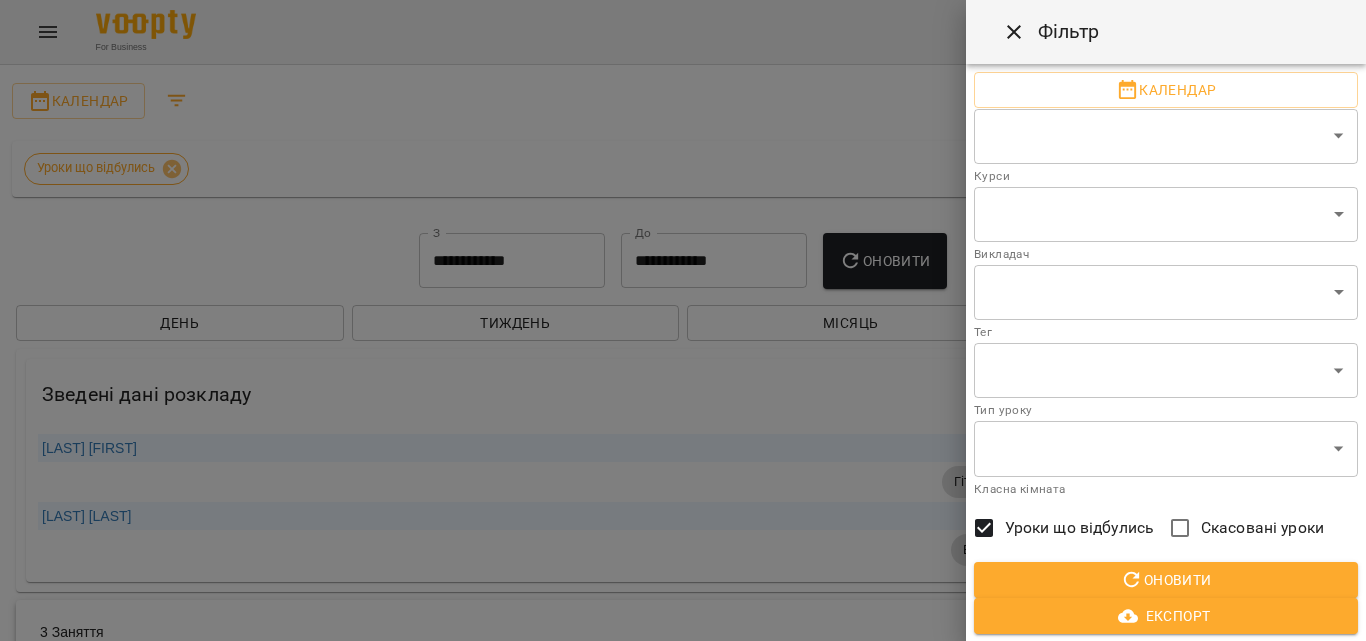 click at bounding box center (683, 320) 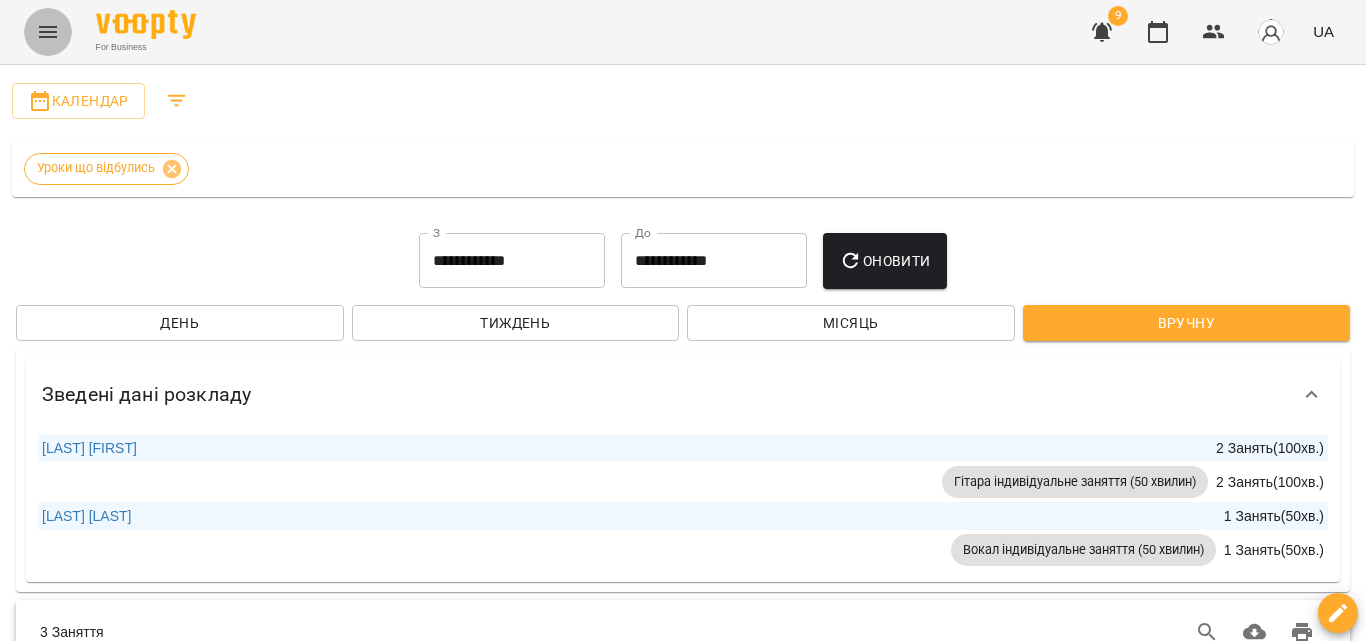 click at bounding box center (48, 32) 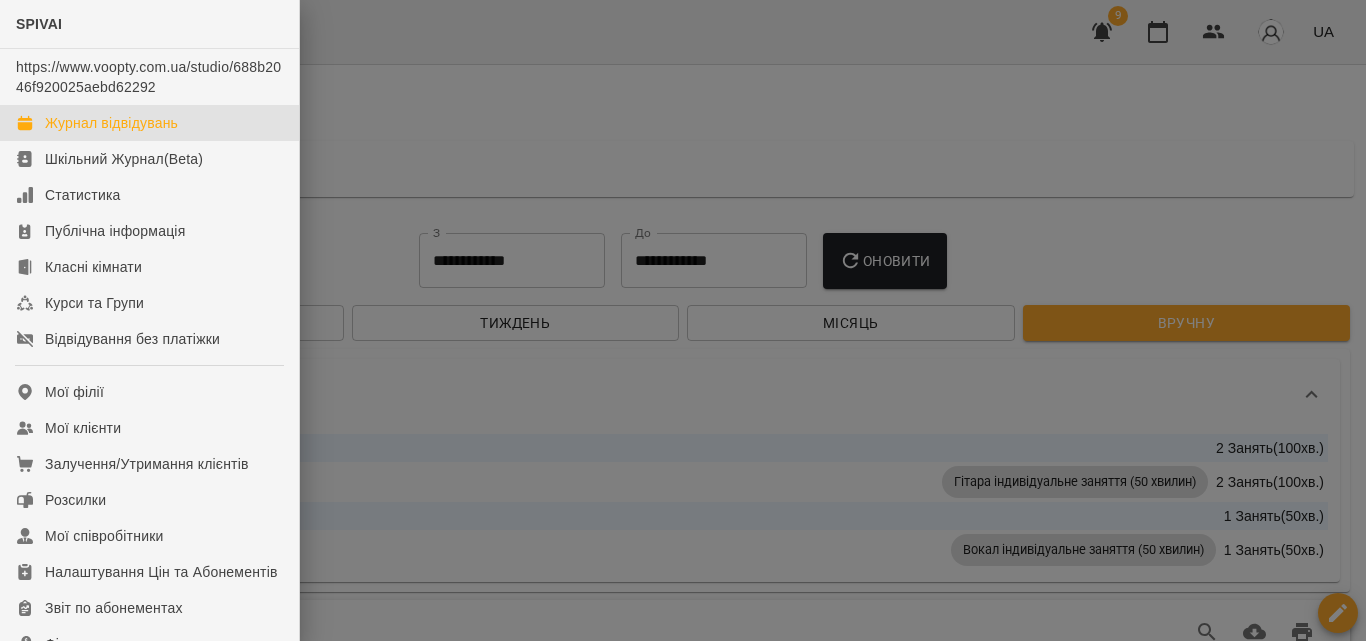 click on "Журнал відвідувань" at bounding box center [111, 123] 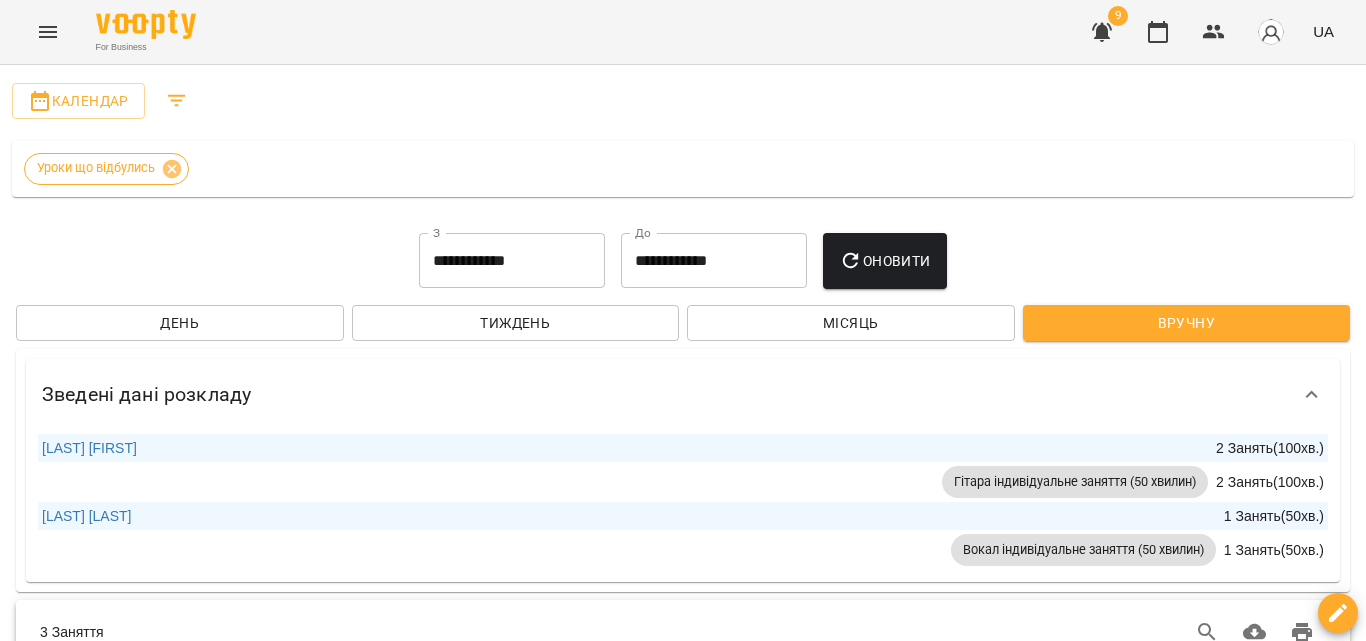 scroll, scrollTop: 0, scrollLeft: 0, axis: both 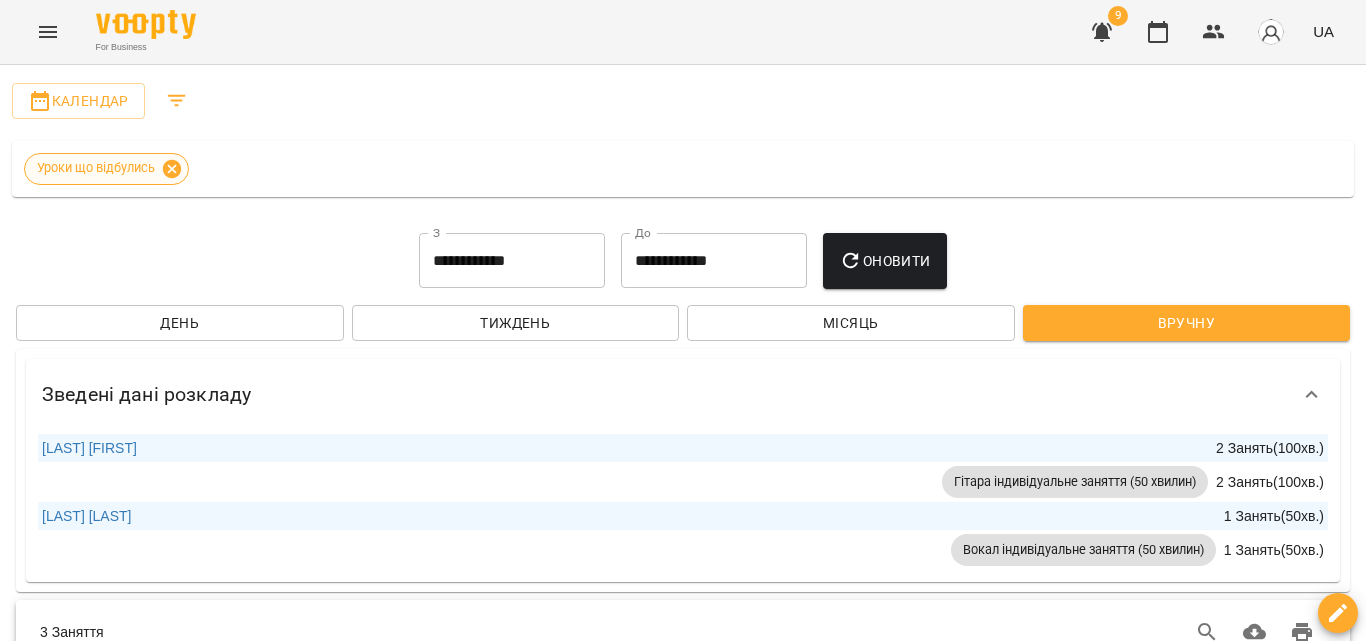 click 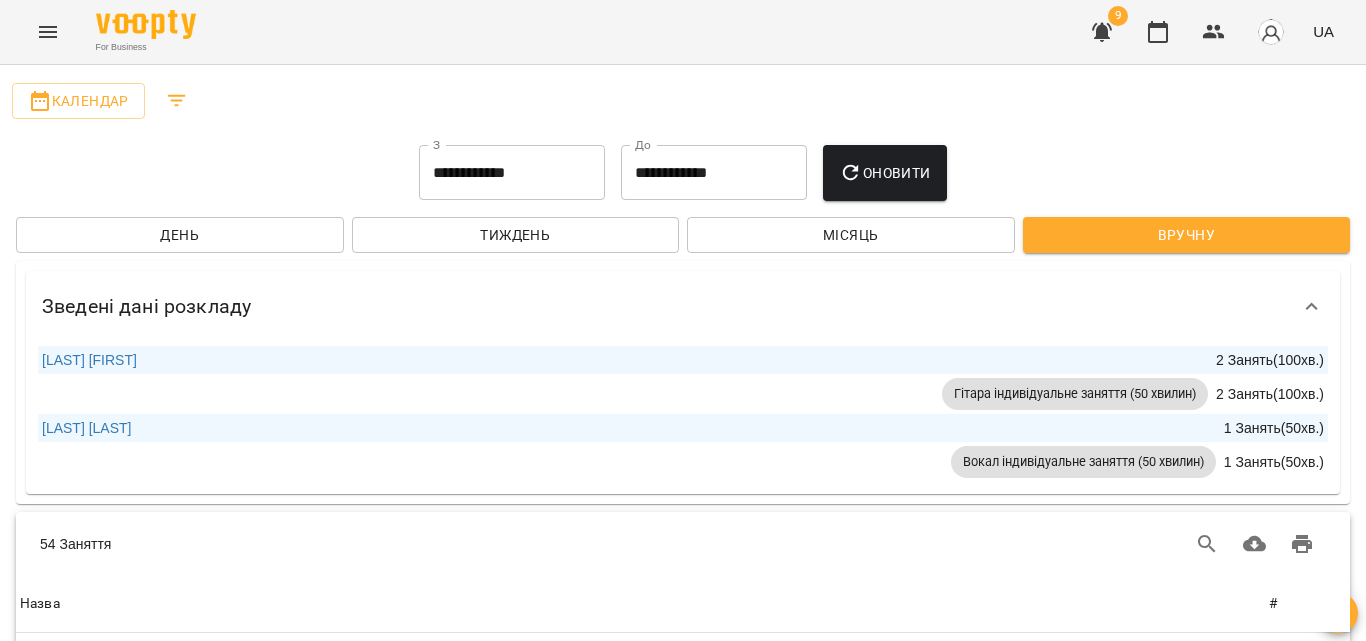 click 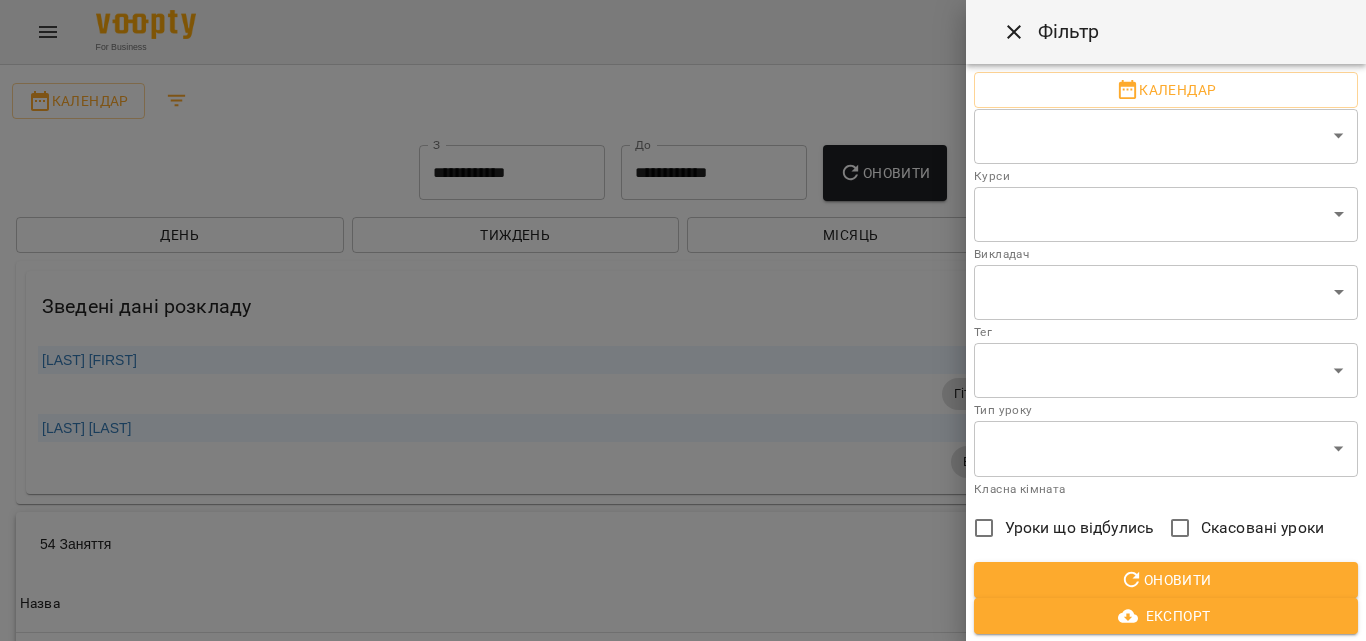 scroll, scrollTop: 1, scrollLeft: 0, axis: vertical 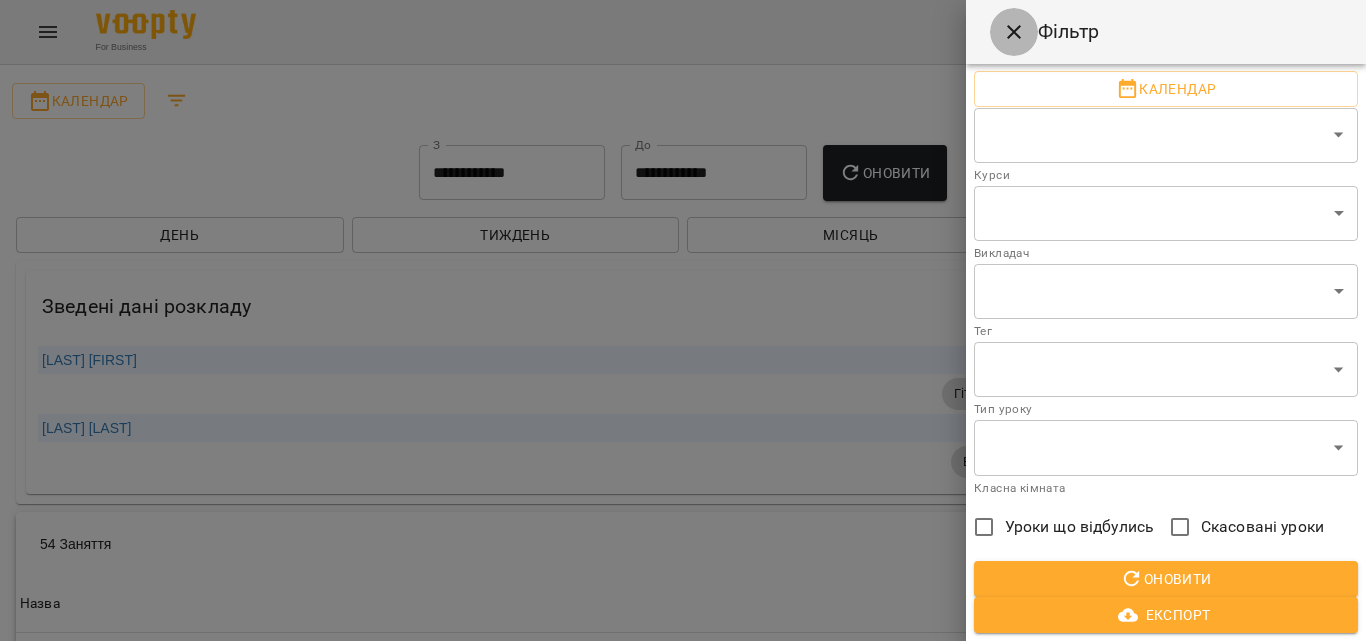 click 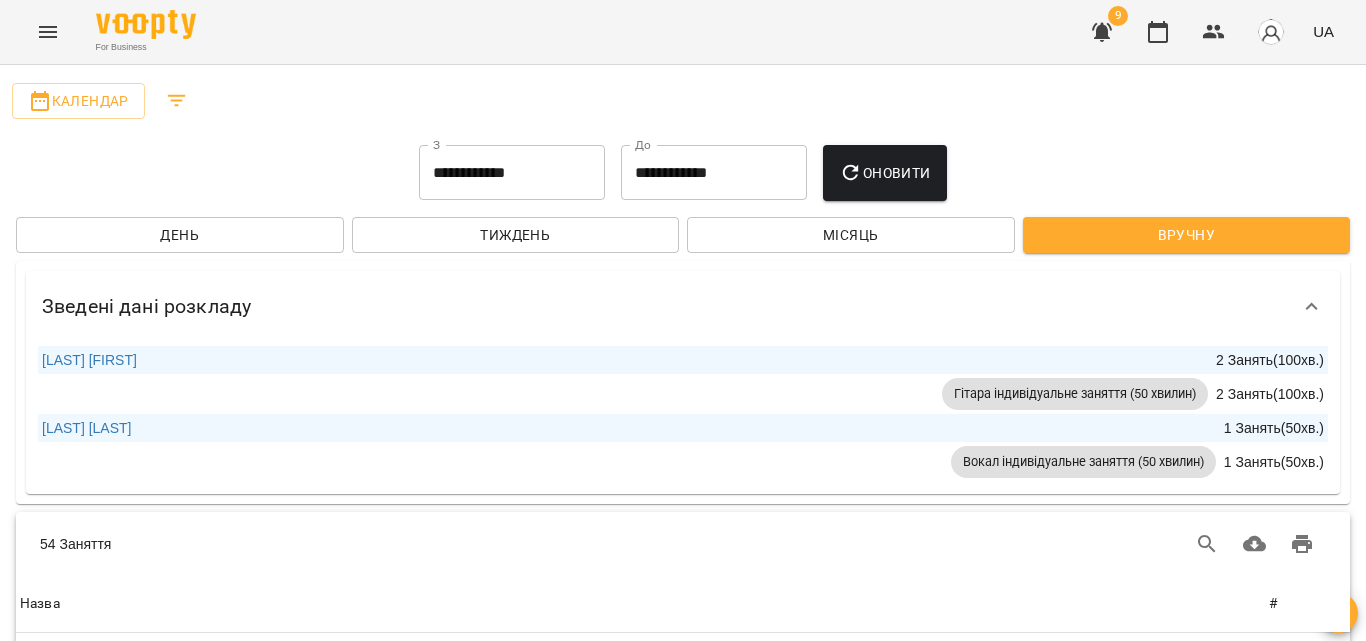 scroll, scrollTop: 0, scrollLeft: 0, axis: both 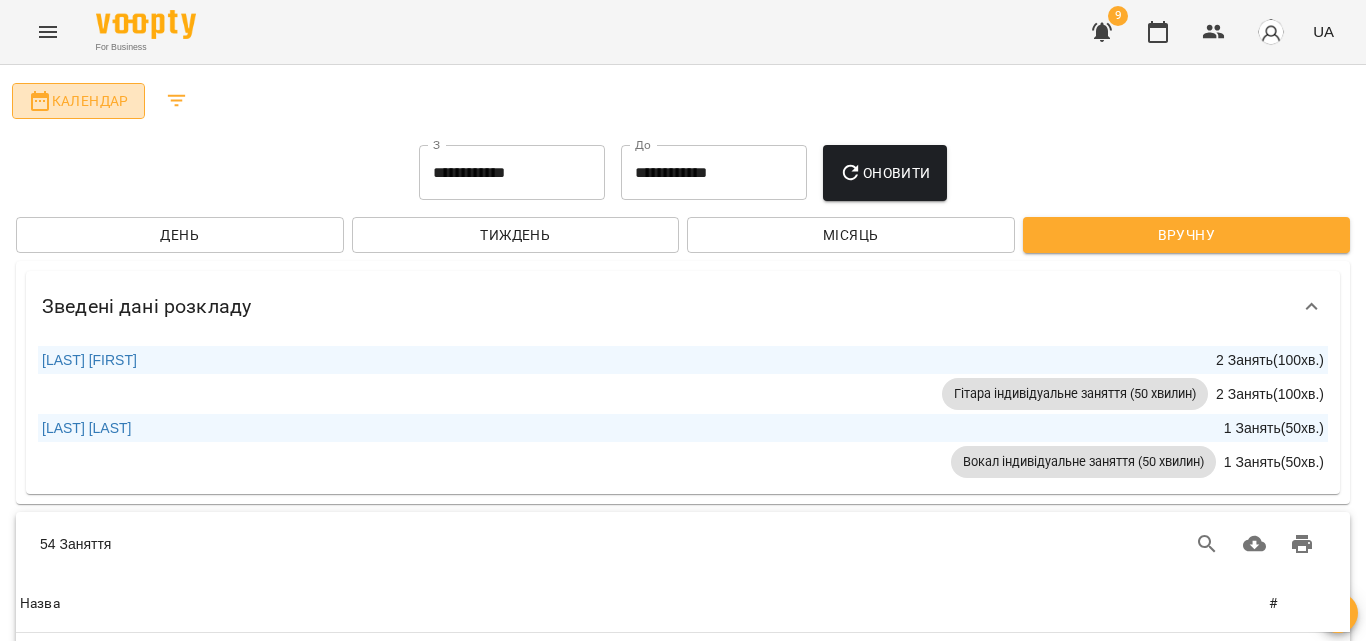 click on "Календар" at bounding box center [78, 101] 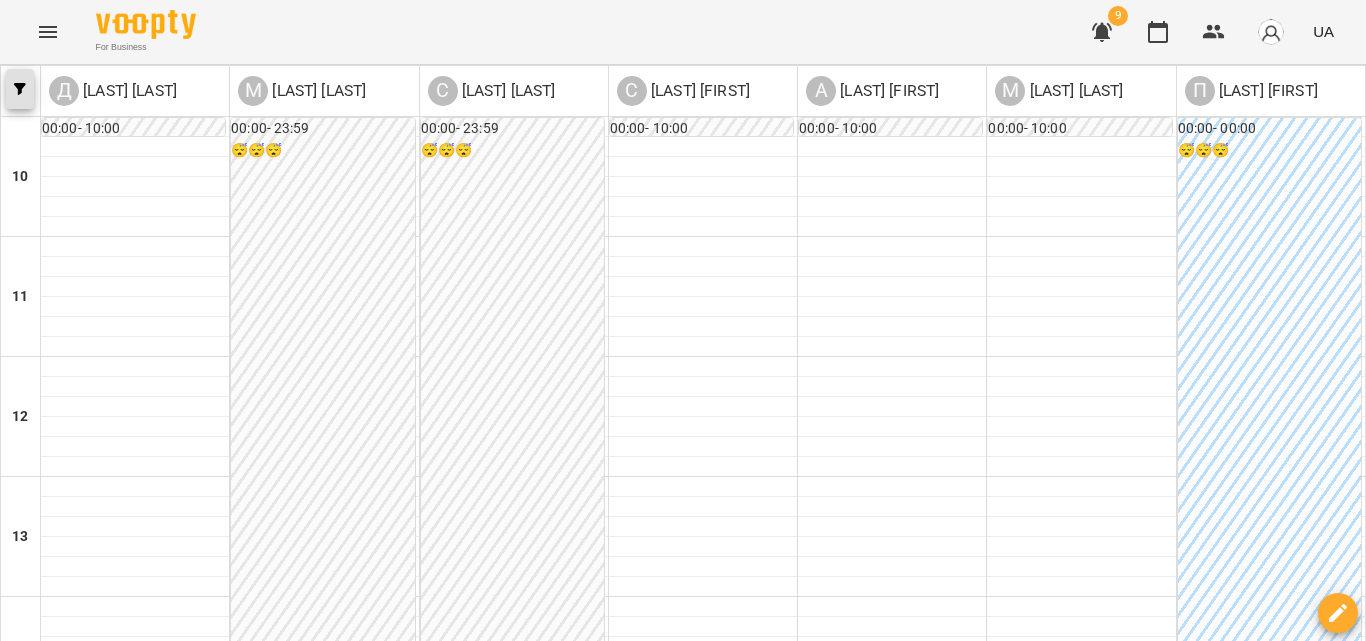 click at bounding box center [20, 89] 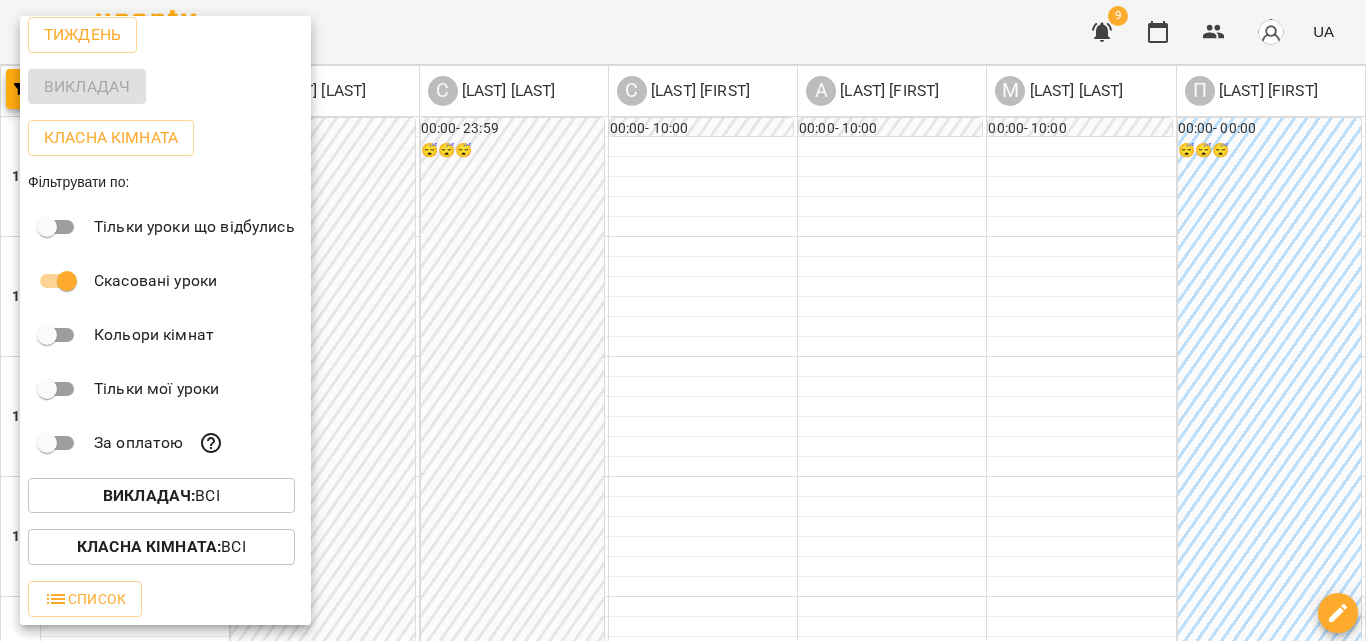 scroll, scrollTop: 0, scrollLeft: 0, axis: both 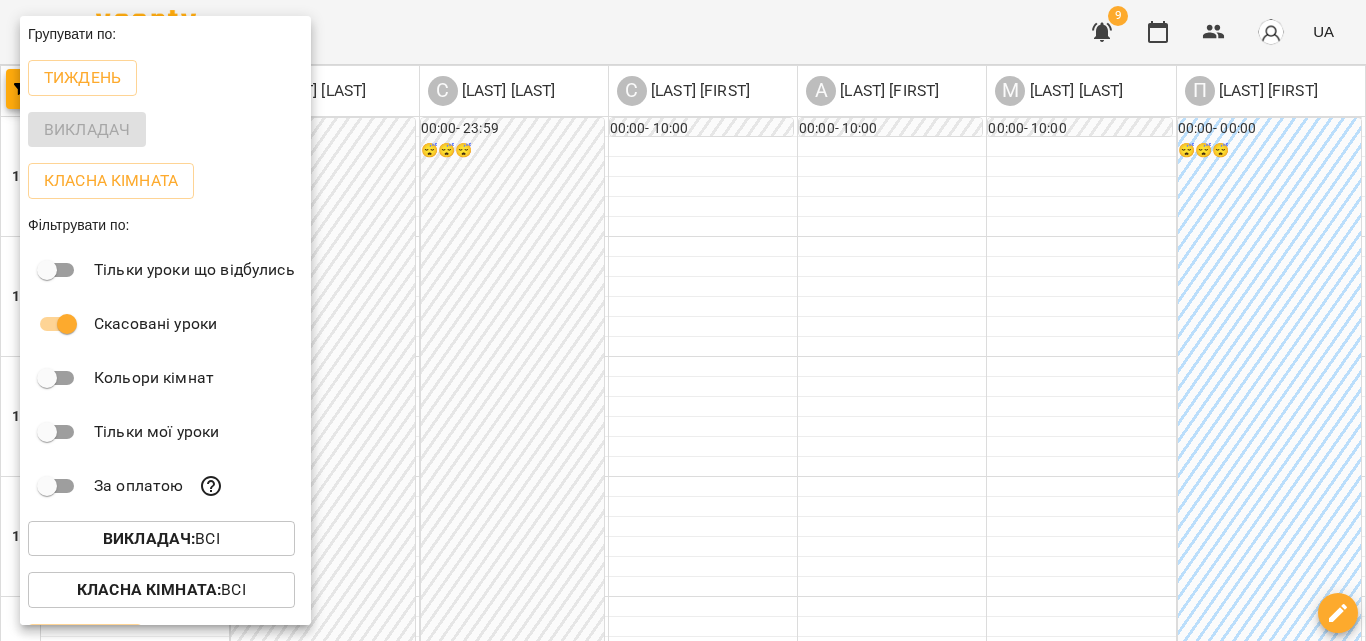 click on "Викладач" at bounding box center [165, 130] 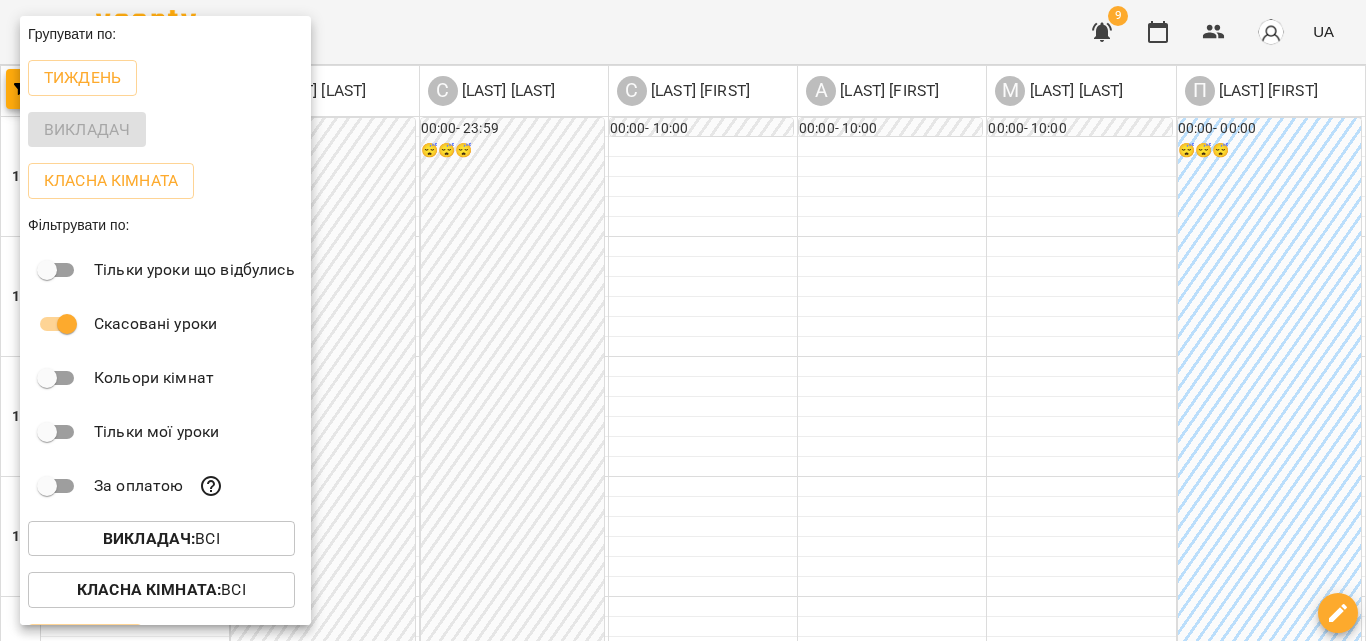 click on "Тиждень" at bounding box center (165, 78) 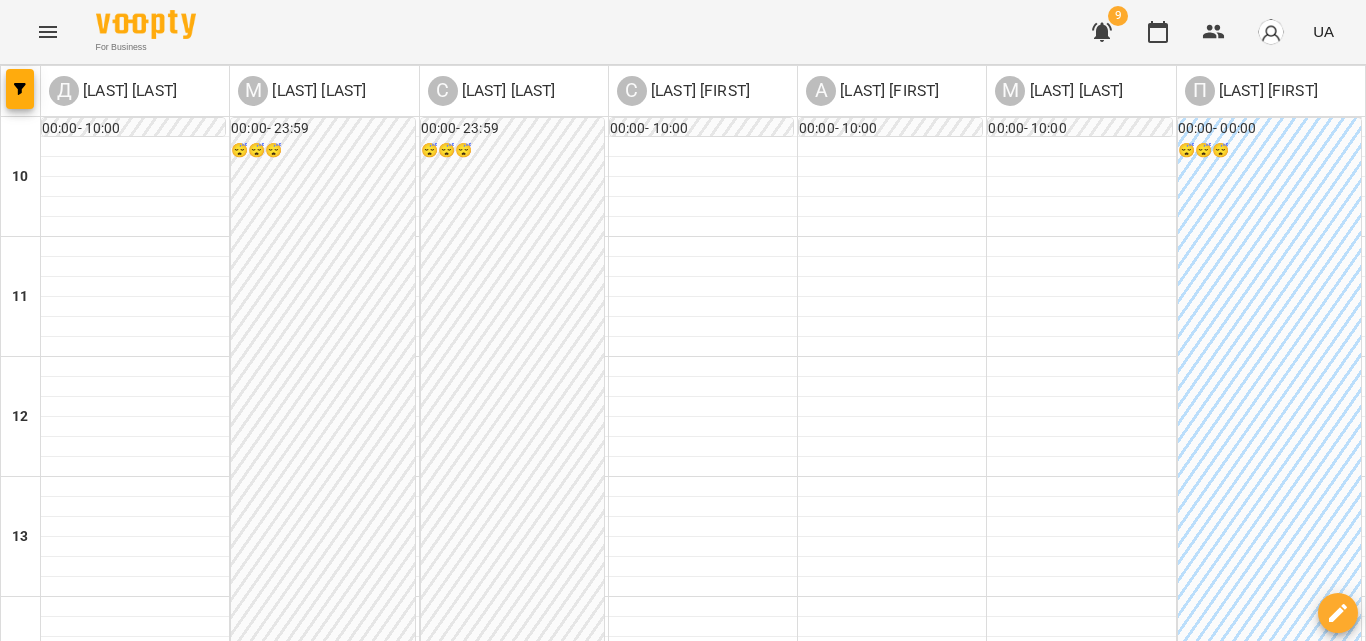scroll, scrollTop: 500, scrollLeft: 0, axis: vertical 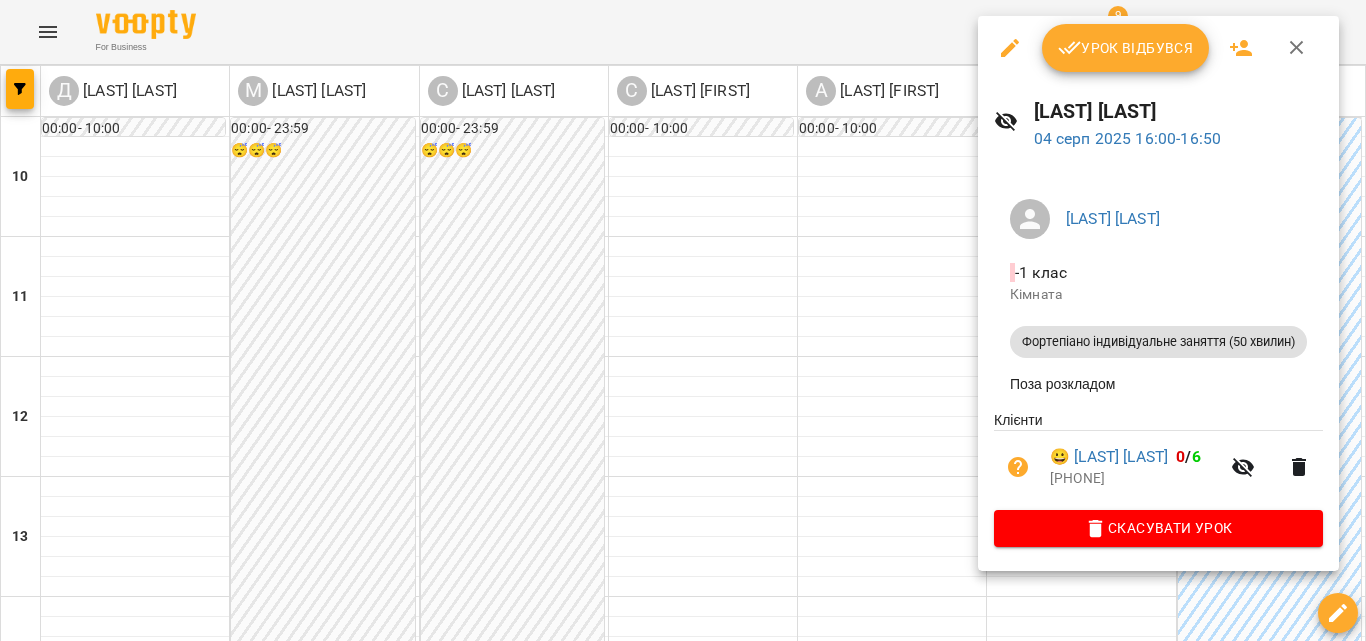 click on "Урок відбувся" at bounding box center [1126, 48] 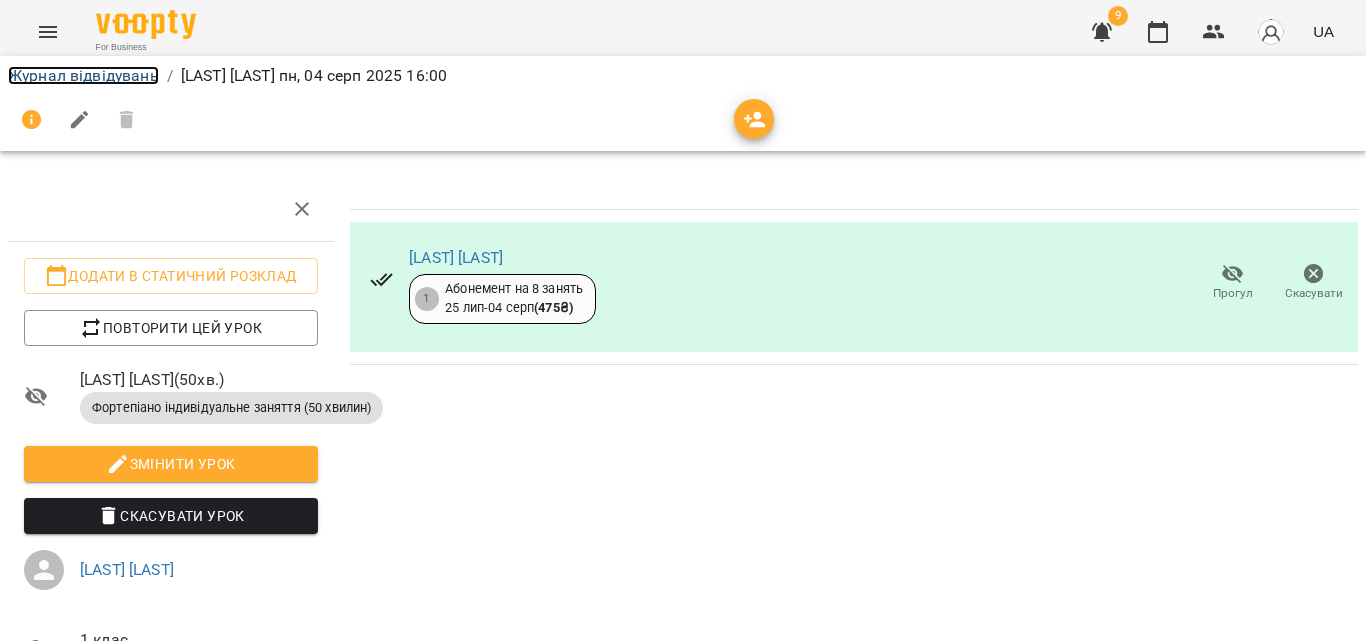 click on "Журнал відвідувань" at bounding box center [83, 75] 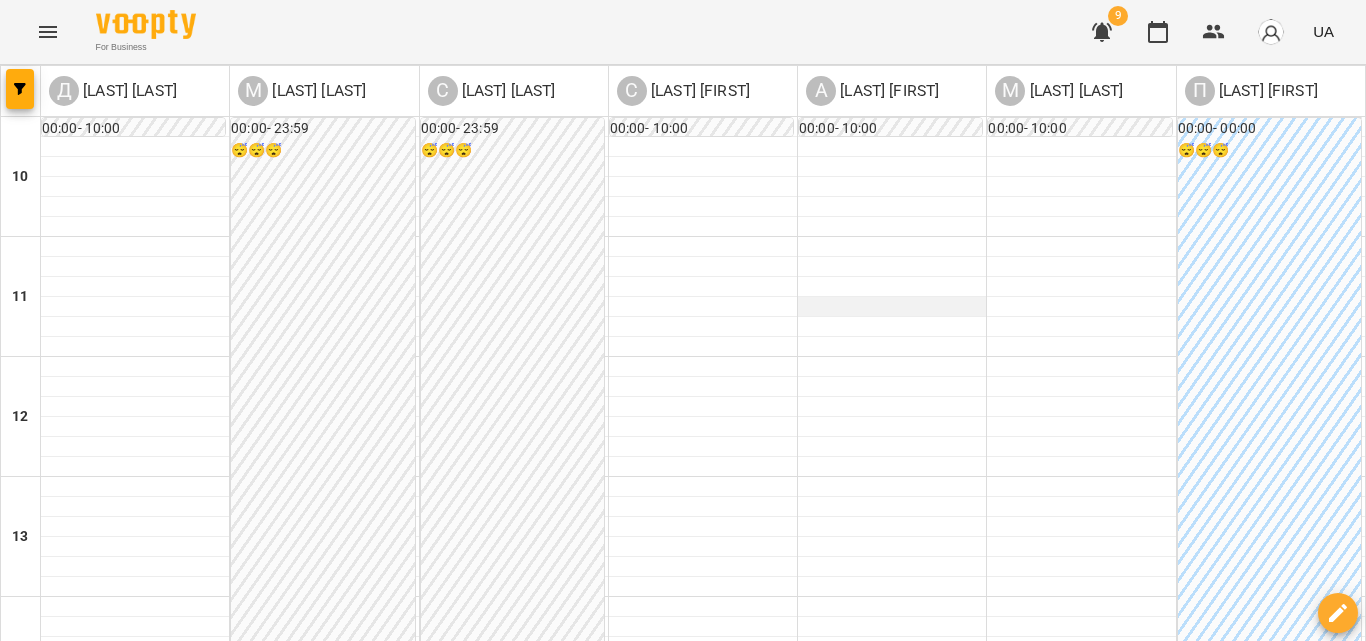 scroll, scrollTop: 600, scrollLeft: 0, axis: vertical 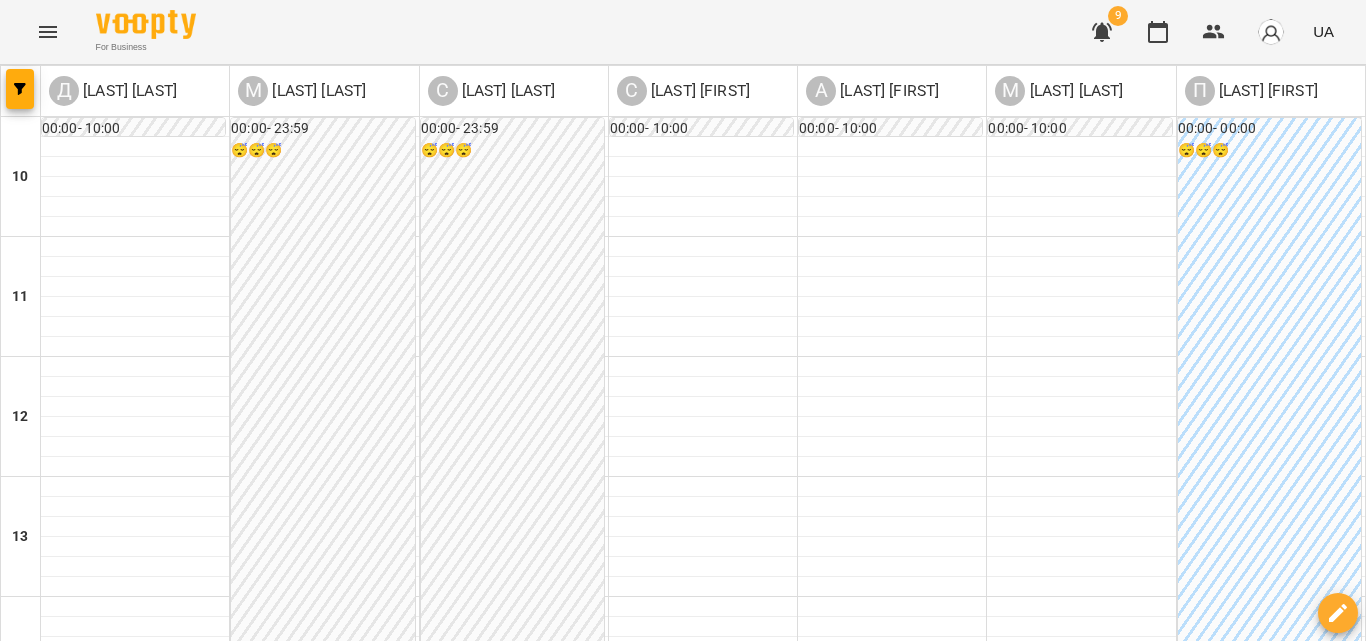 click on "15:00 [LAST] [LAST]" at bounding box center [1081, 745] 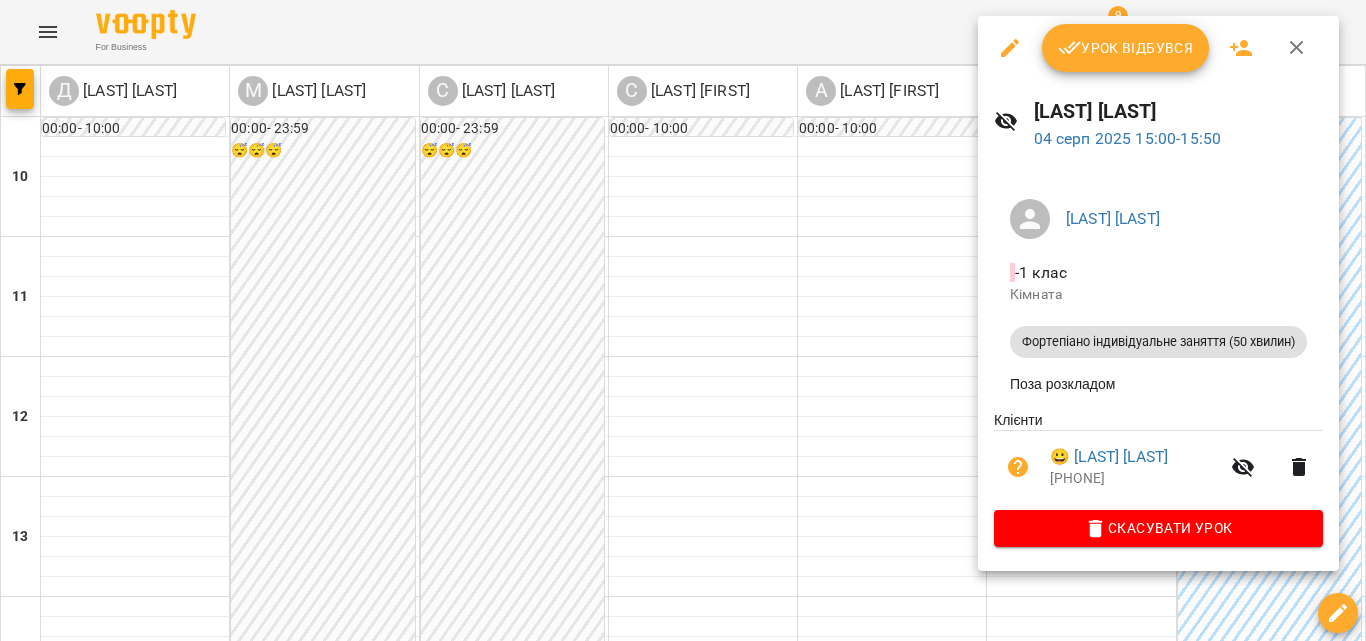 click 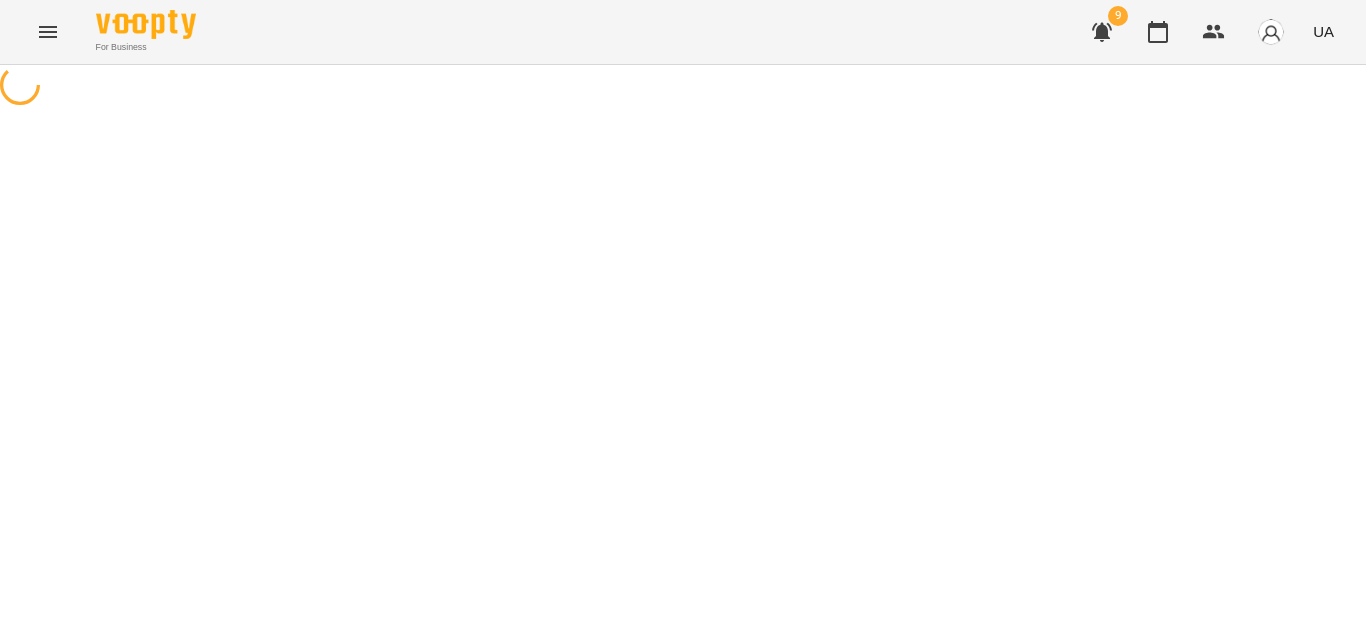 select on "**********" 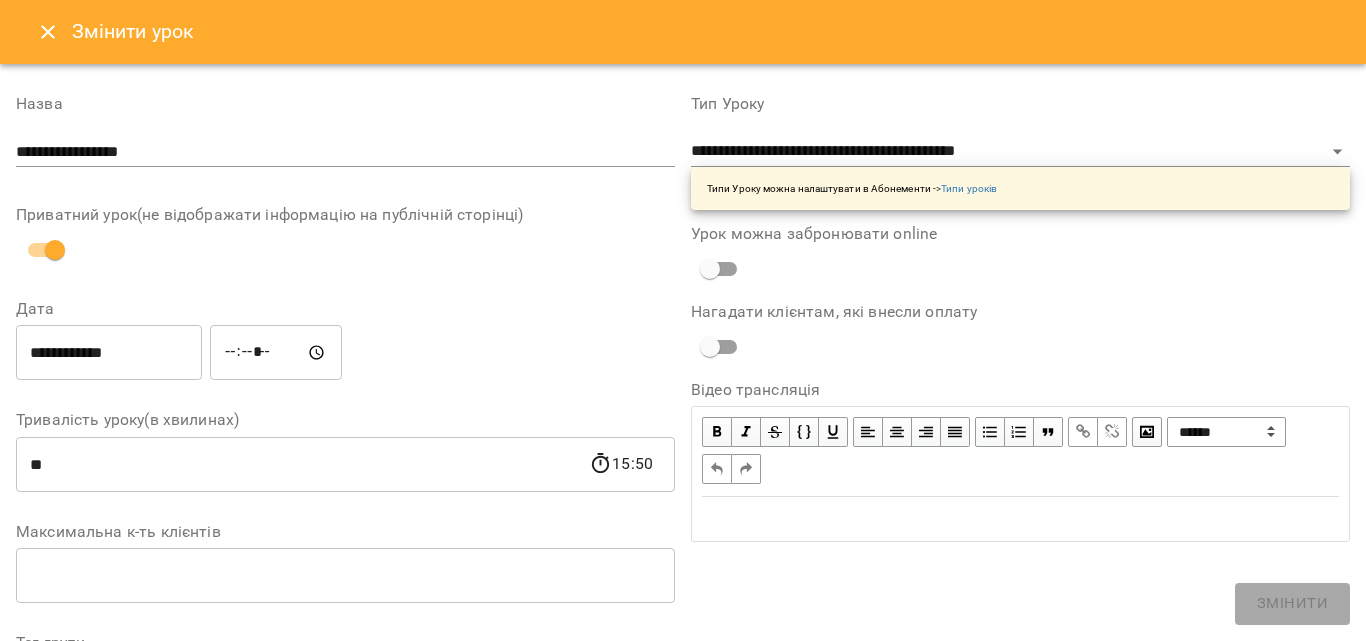 click on "*****" at bounding box center [276, 353] 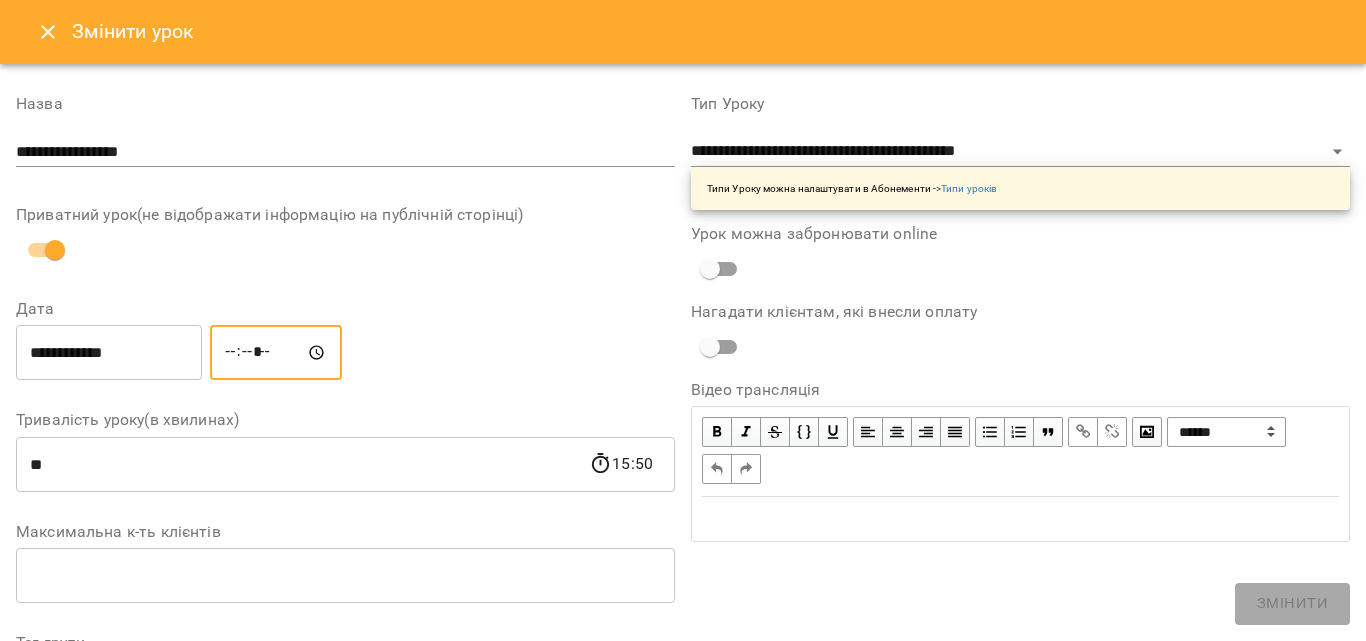 click on "*****" at bounding box center (276, 353) 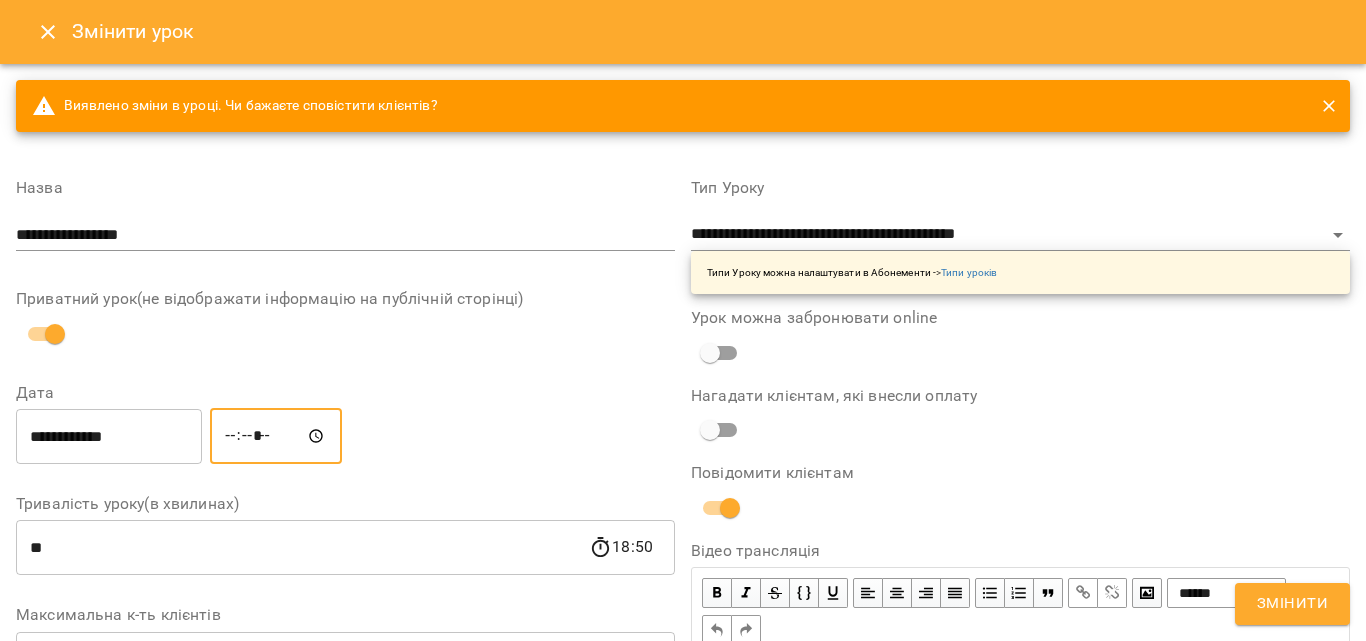type on "*****" 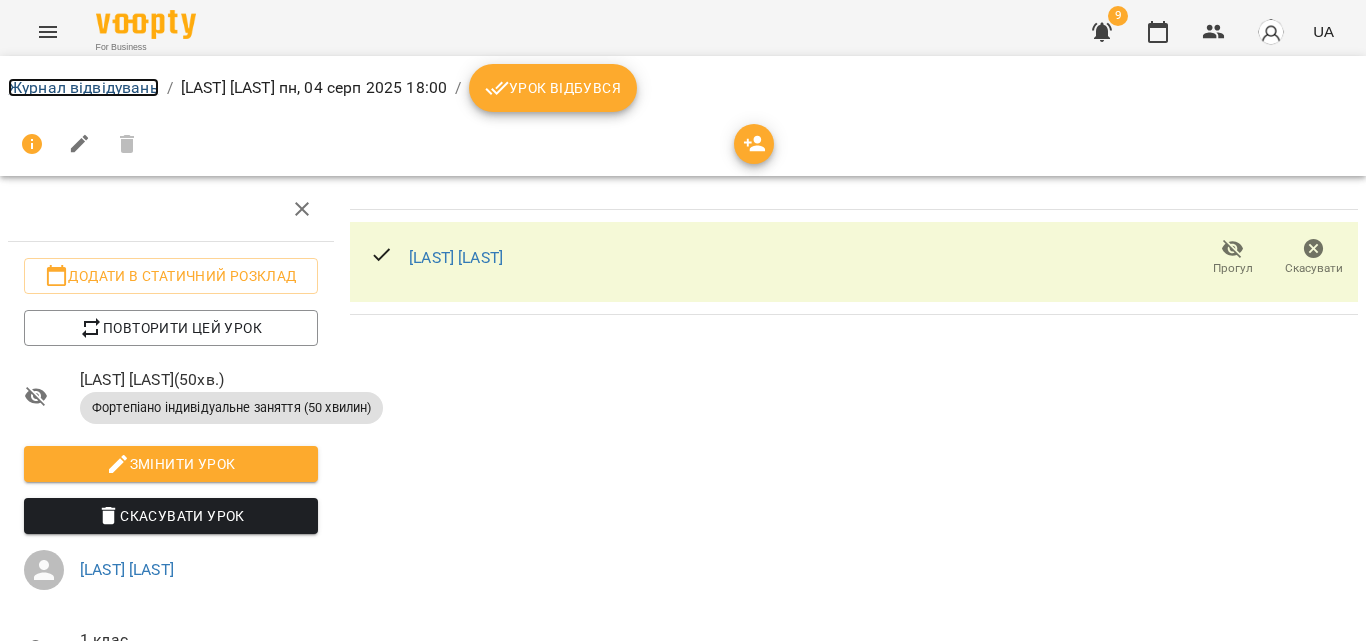 click on "Журнал відвідувань" at bounding box center (83, 87) 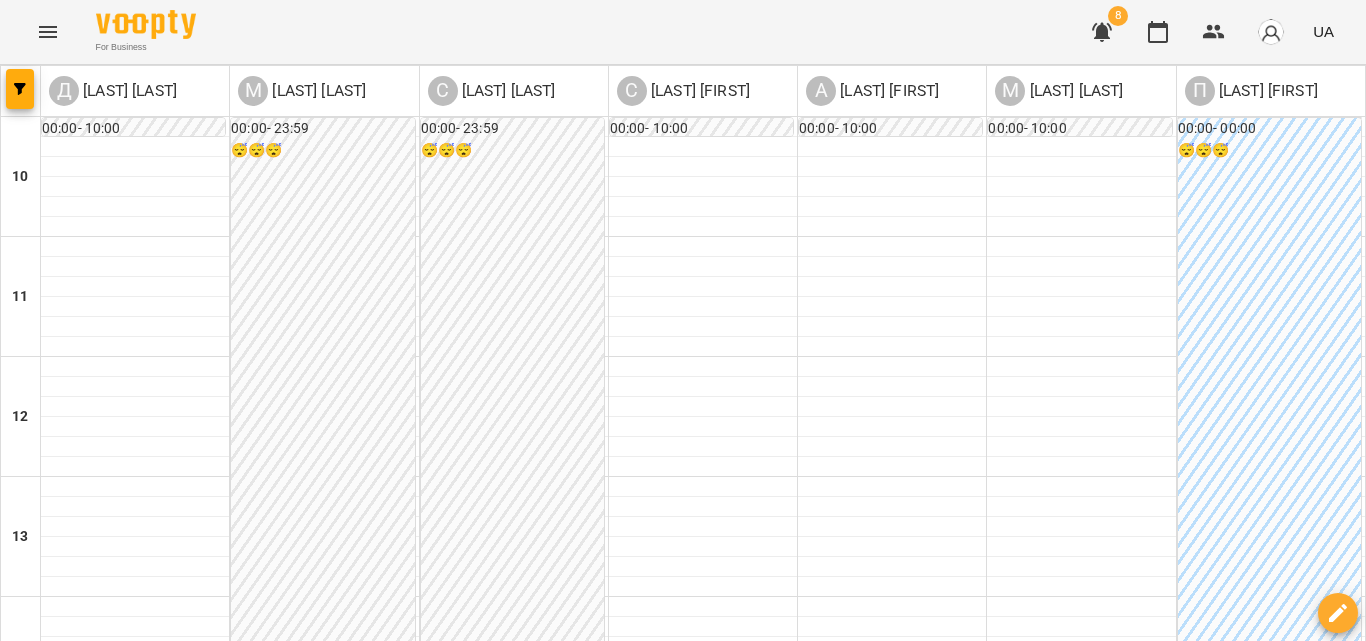 scroll, scrollTop: 600, scrollLeft: 0, axis: vertical 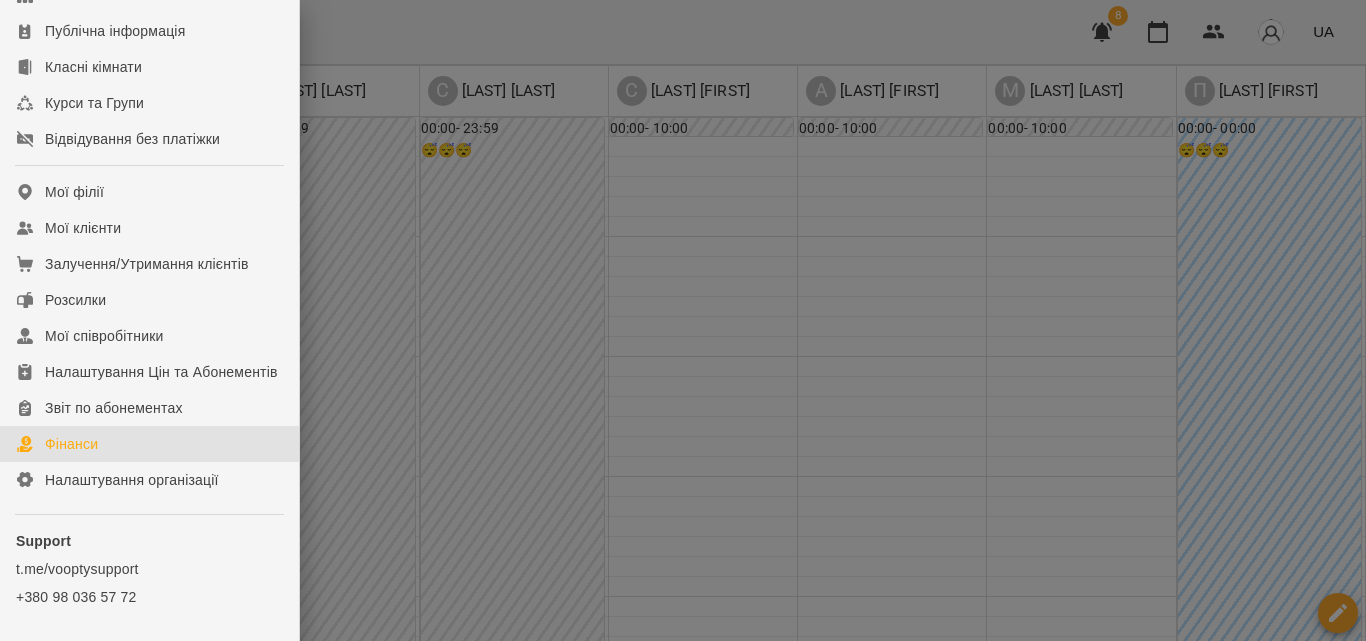 click on "Фінанси" at bounding box center [149, 444] 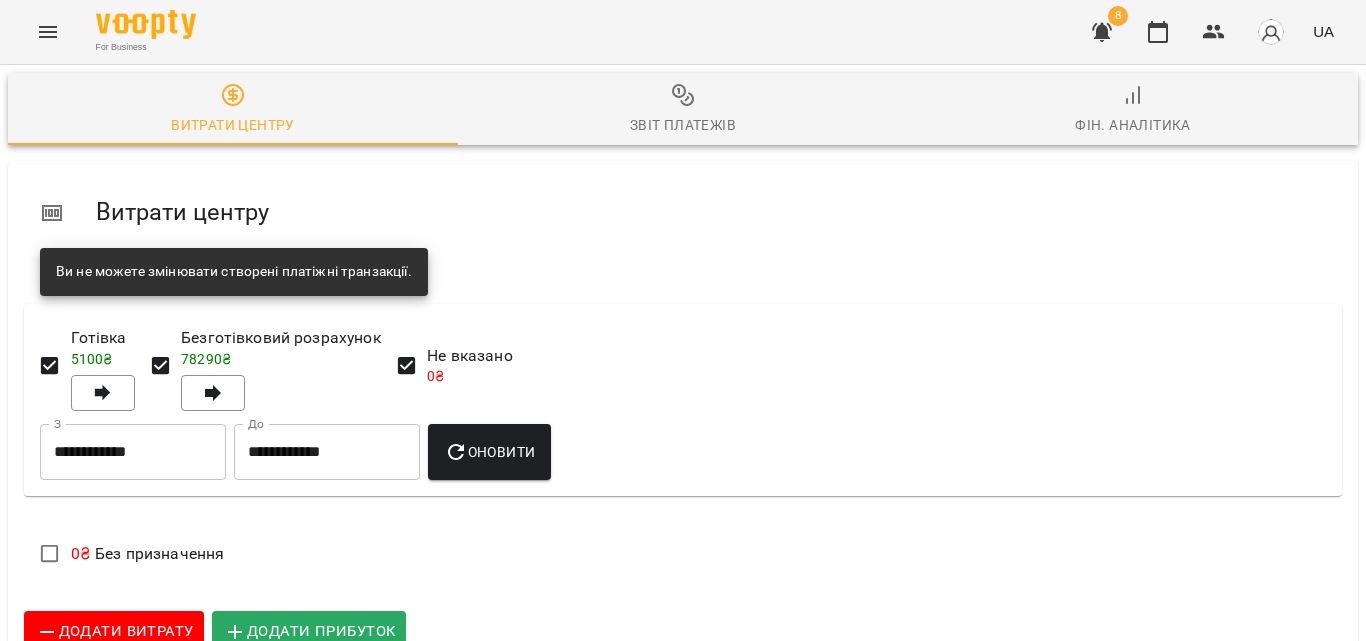 scroll, scrollTop: 0, scrollLeft: 0, axis: both 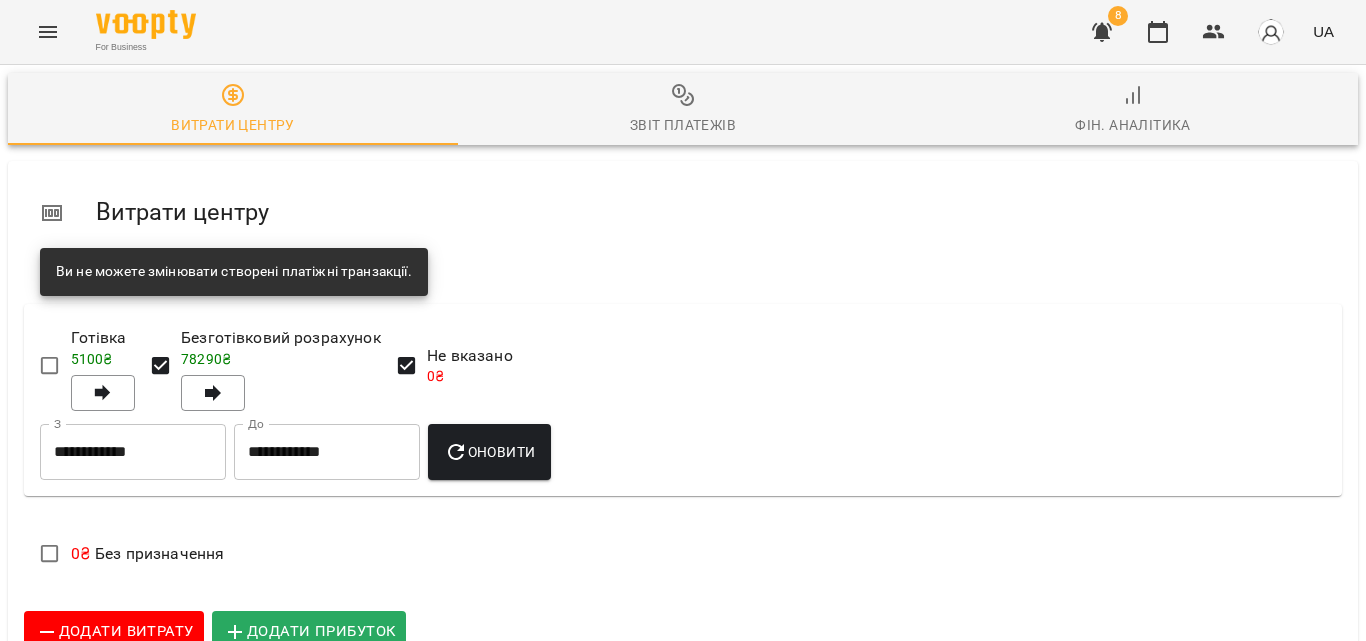 click on "5100 ₴" at bounding box center (92, 359) 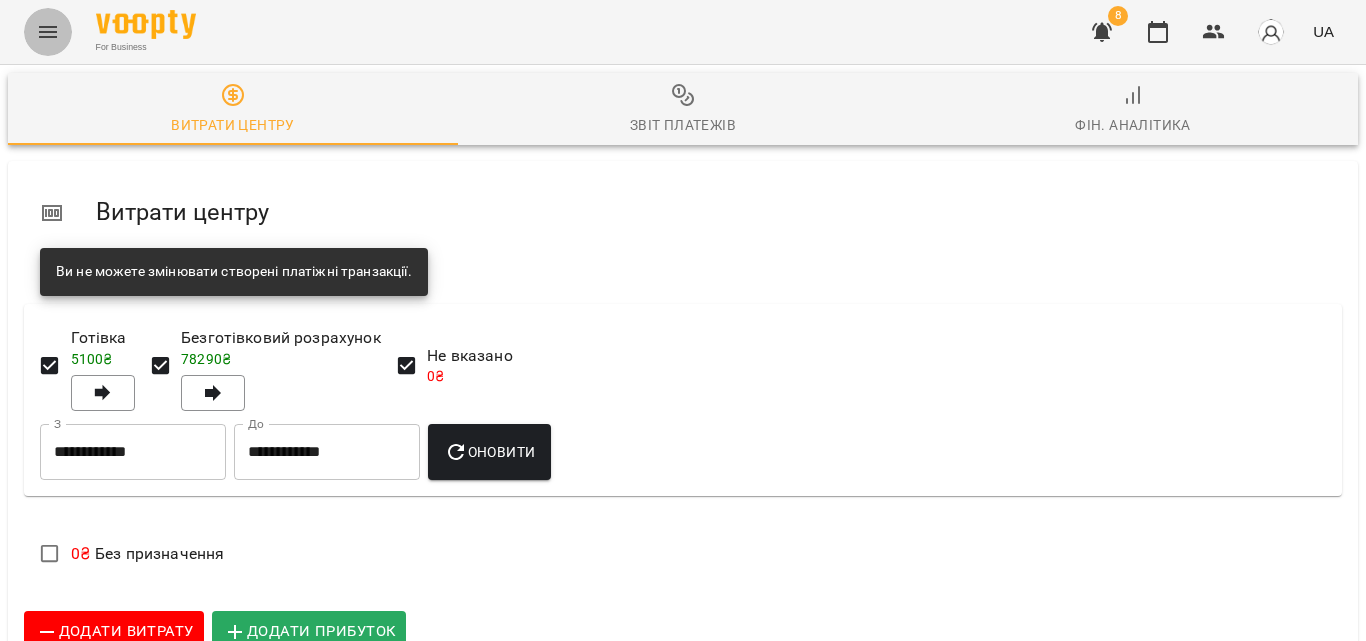 click 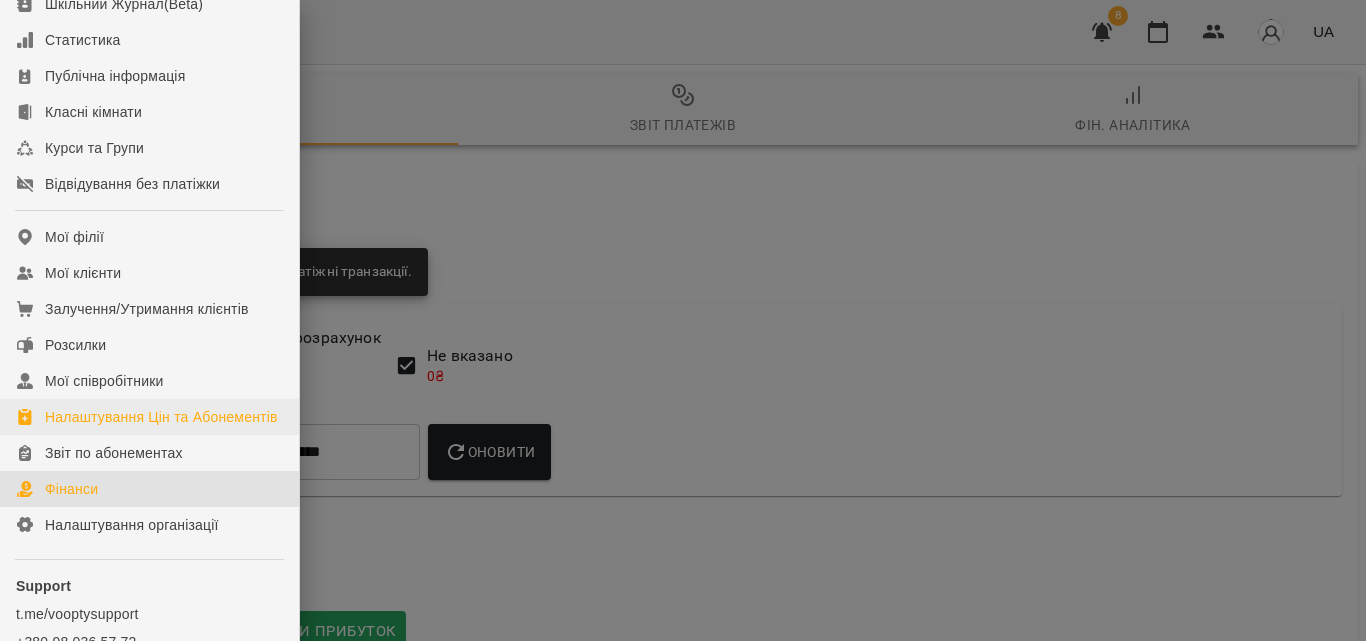 scroll, scrollTop: 200, scrollLeft: 0, axis: vertical 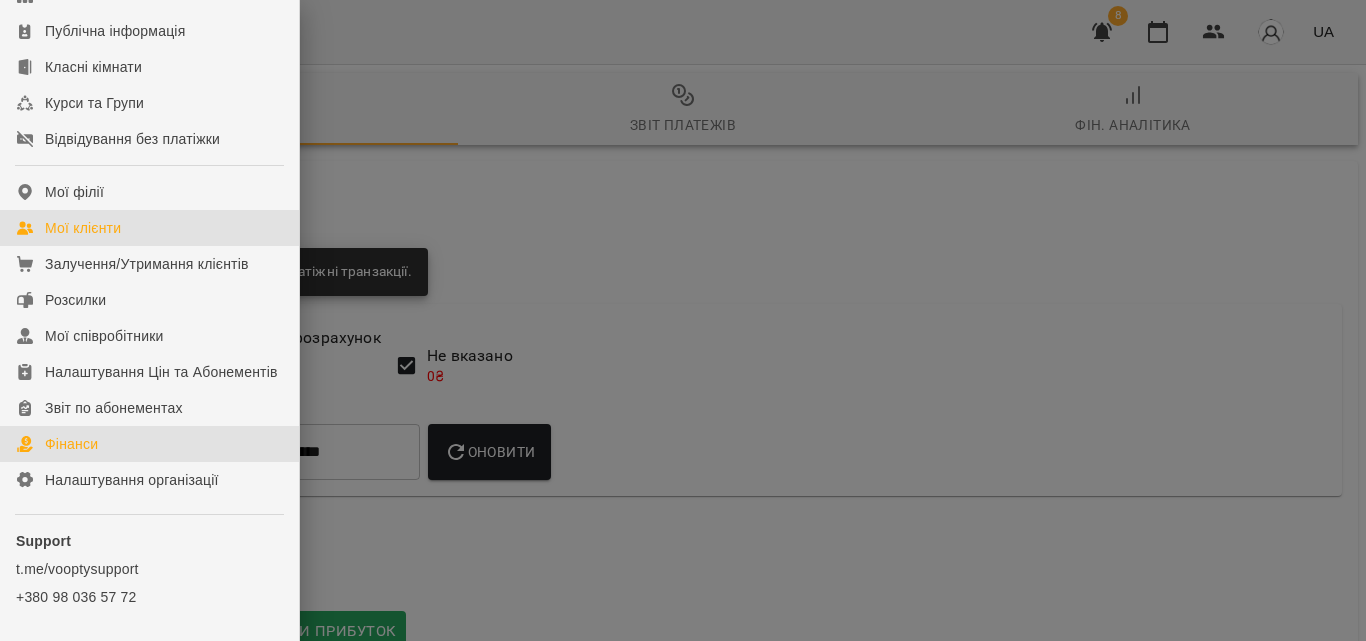 click on "Мої клієнти" at bounding box center [149, 228] 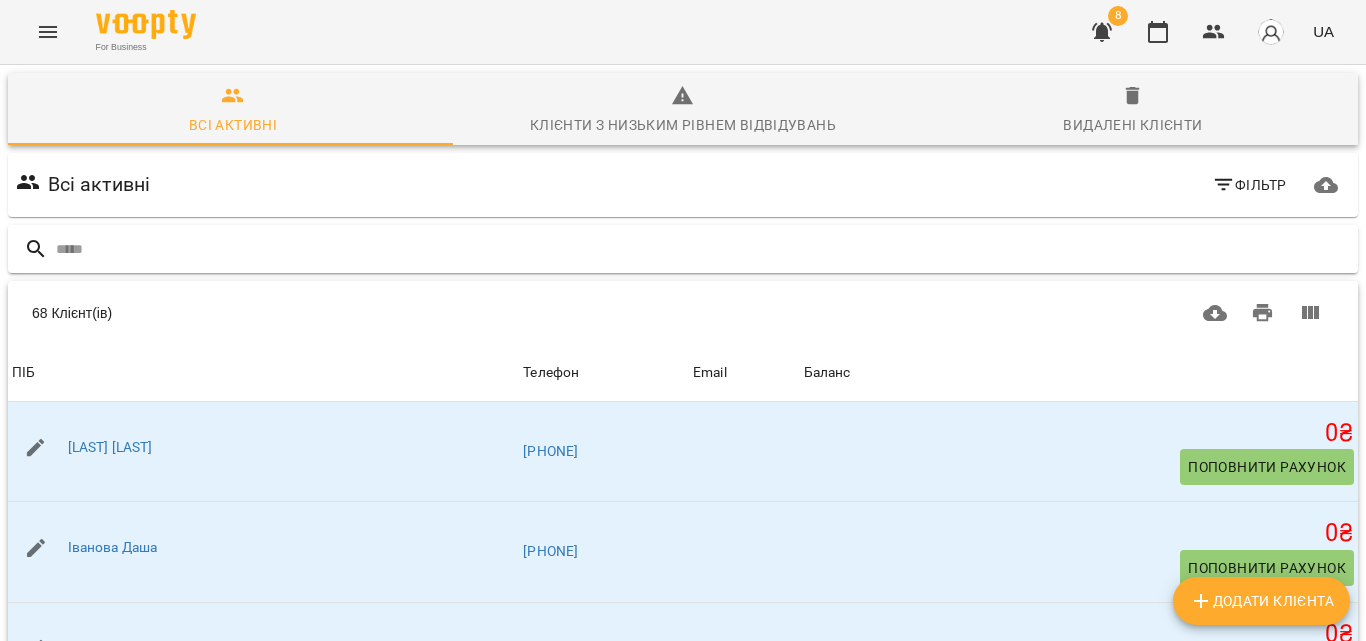 click at bounding box center (703, 249) 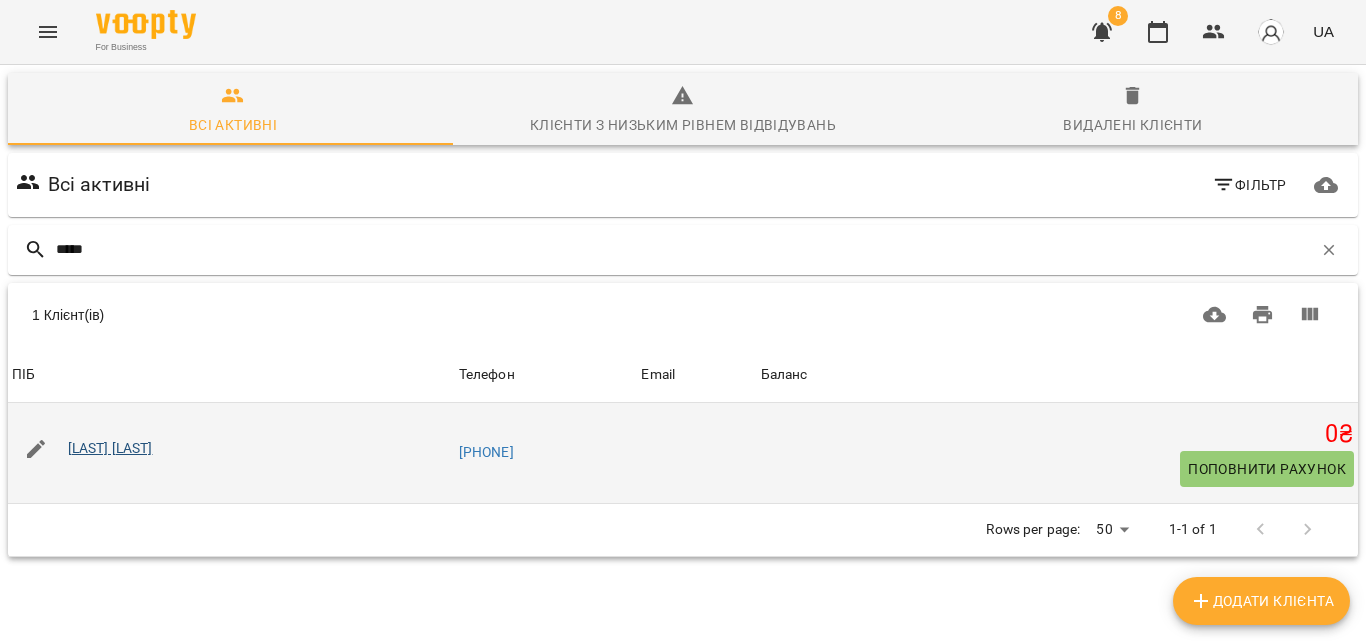 type on "*****" 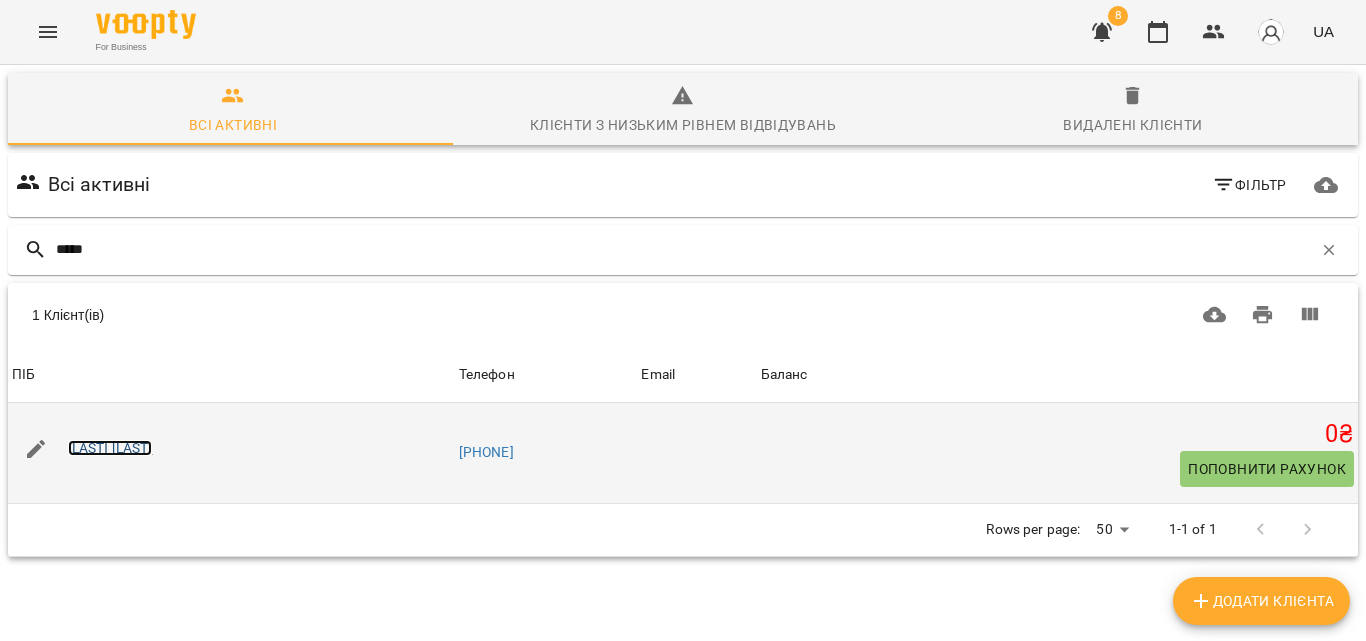 click on "[LAST] [LAST]" at bounding box center (110, 448) 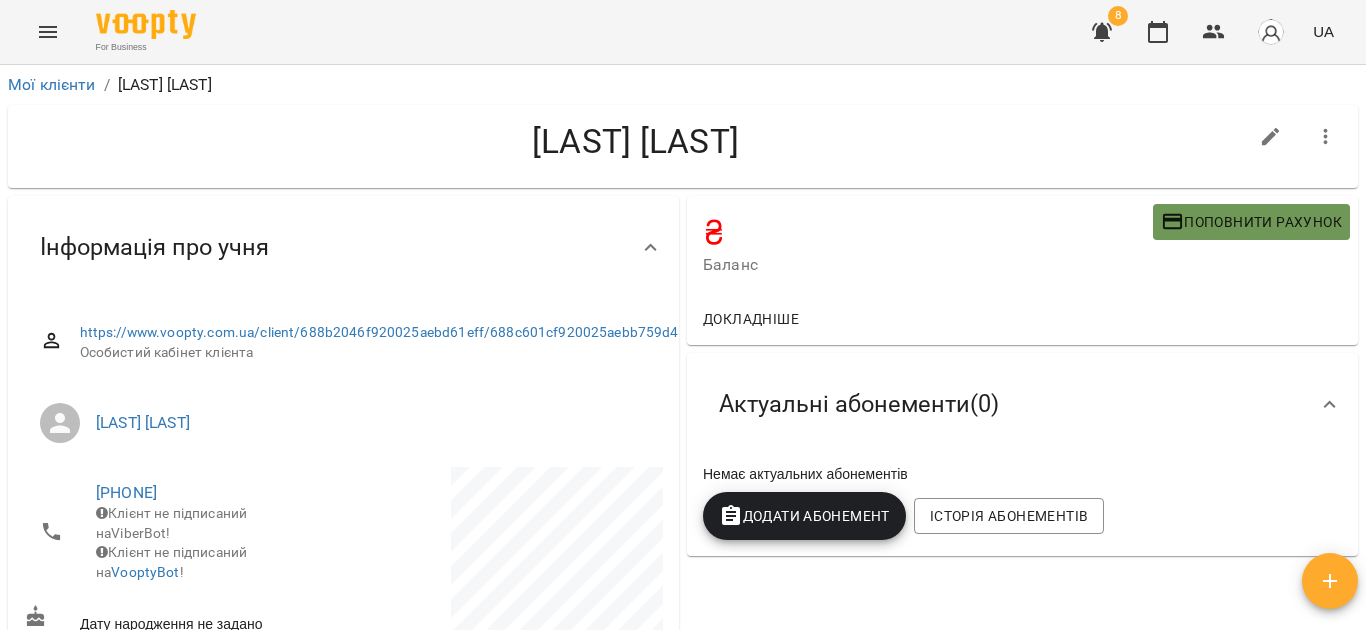 click on "Поповнити рахунок" at bounding box center [1251, 222] 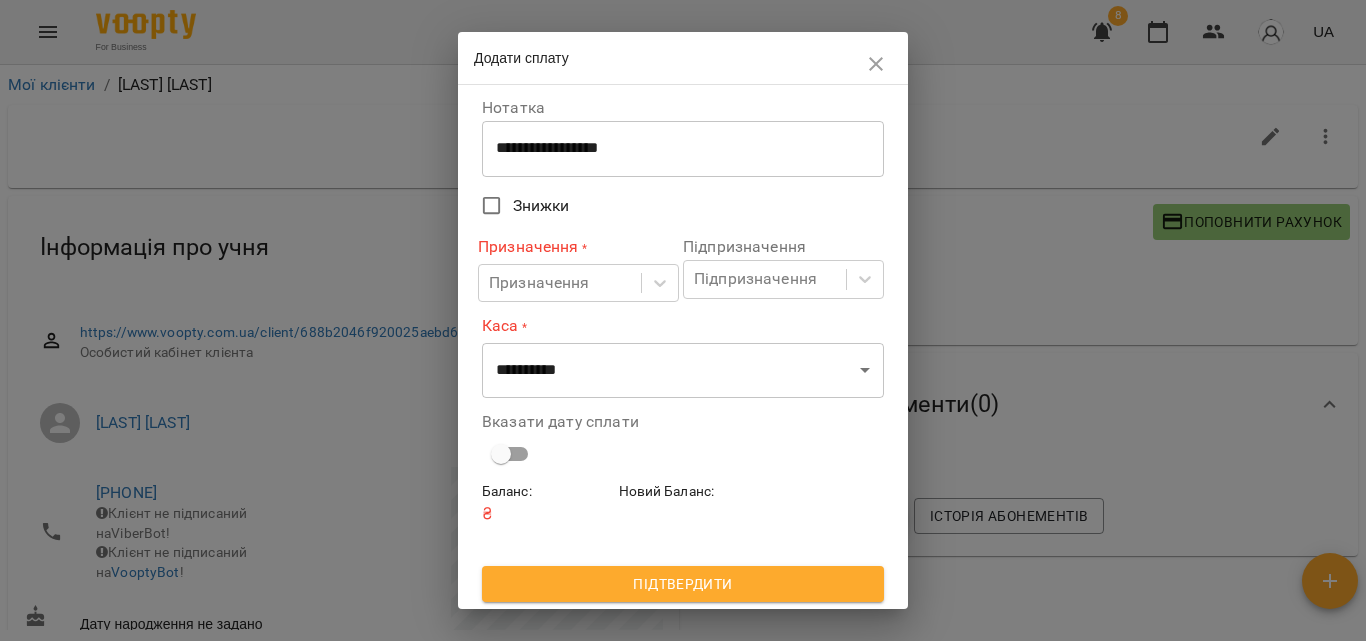 scroll, scrollTop: 0, scrollLeft: 0, axis: both 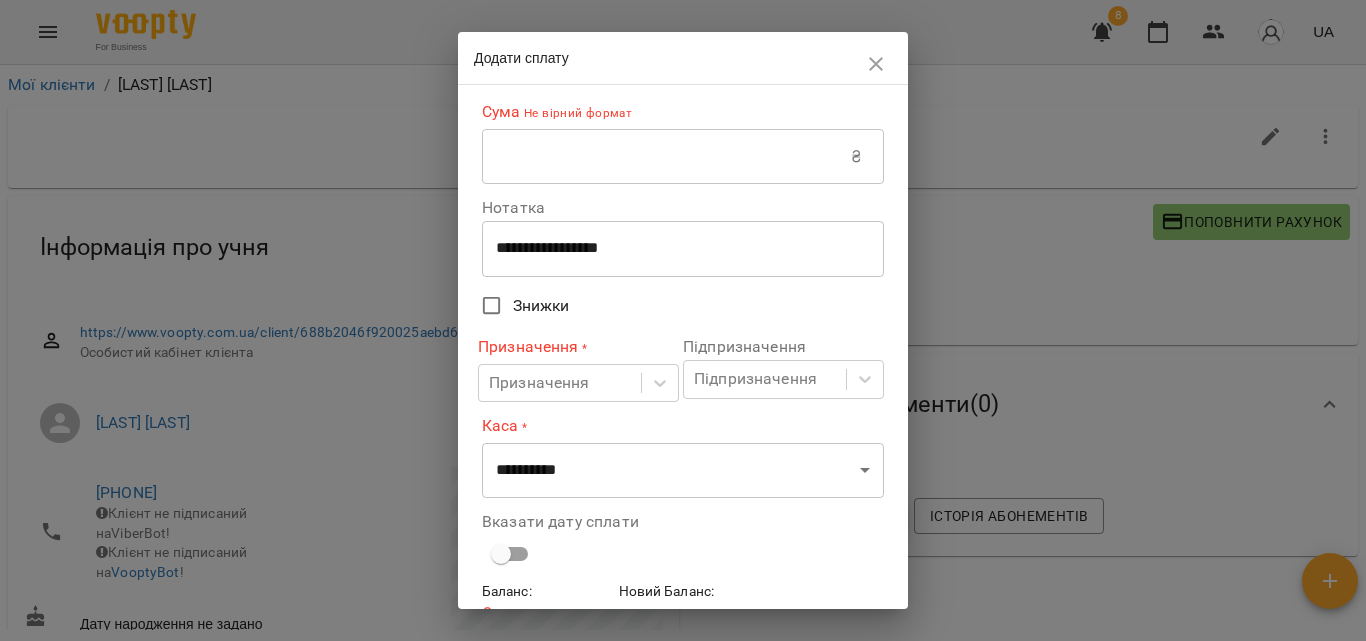 click on "**********" at bounding box center [675, 248] 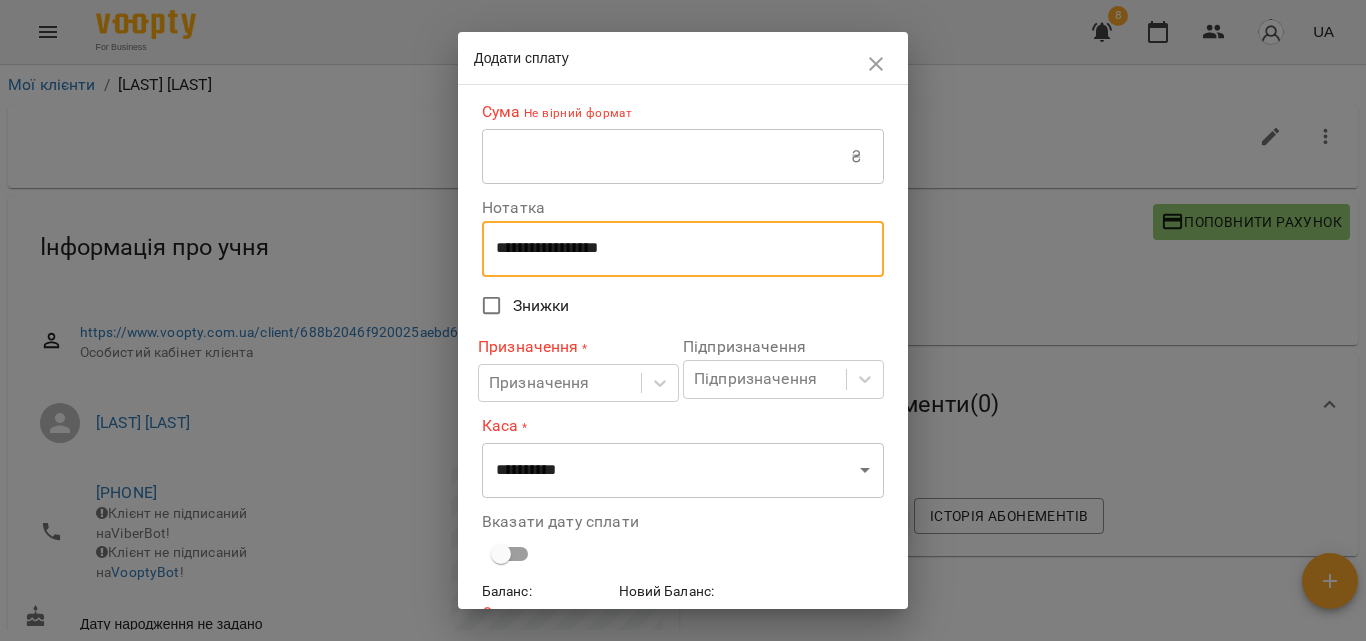 click on "Не вірний формат" at bounding box center (577, 114) 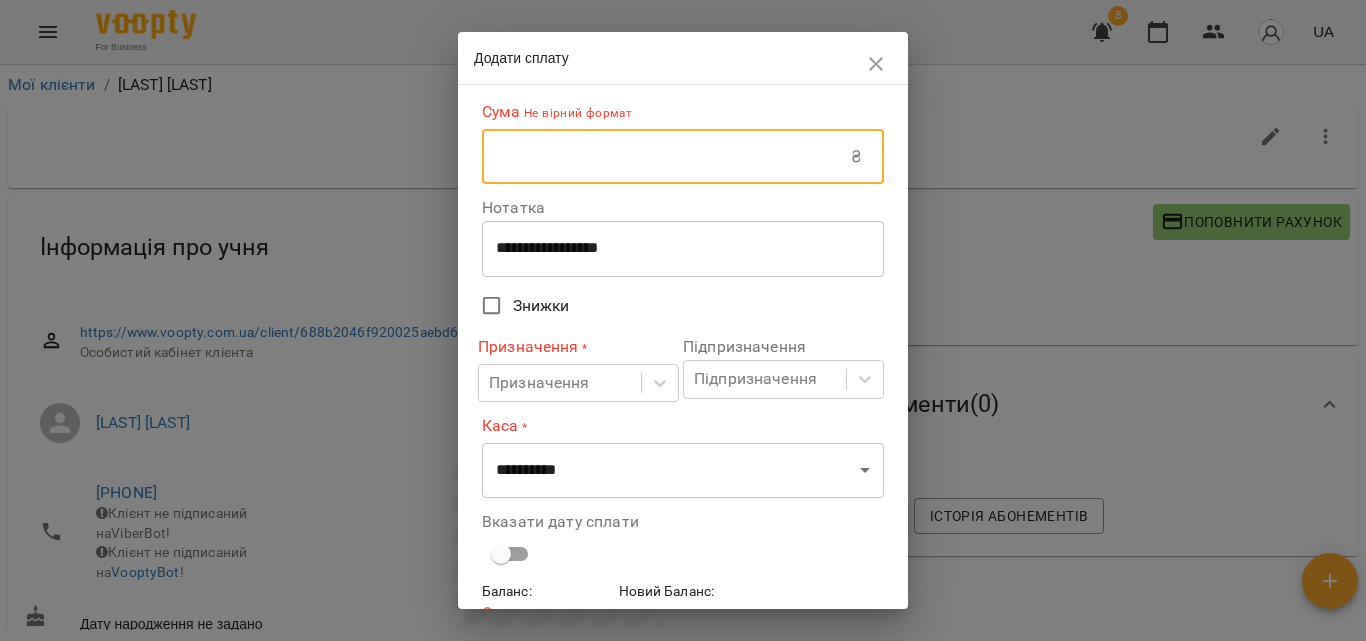 click at bounding box center [666, 157] 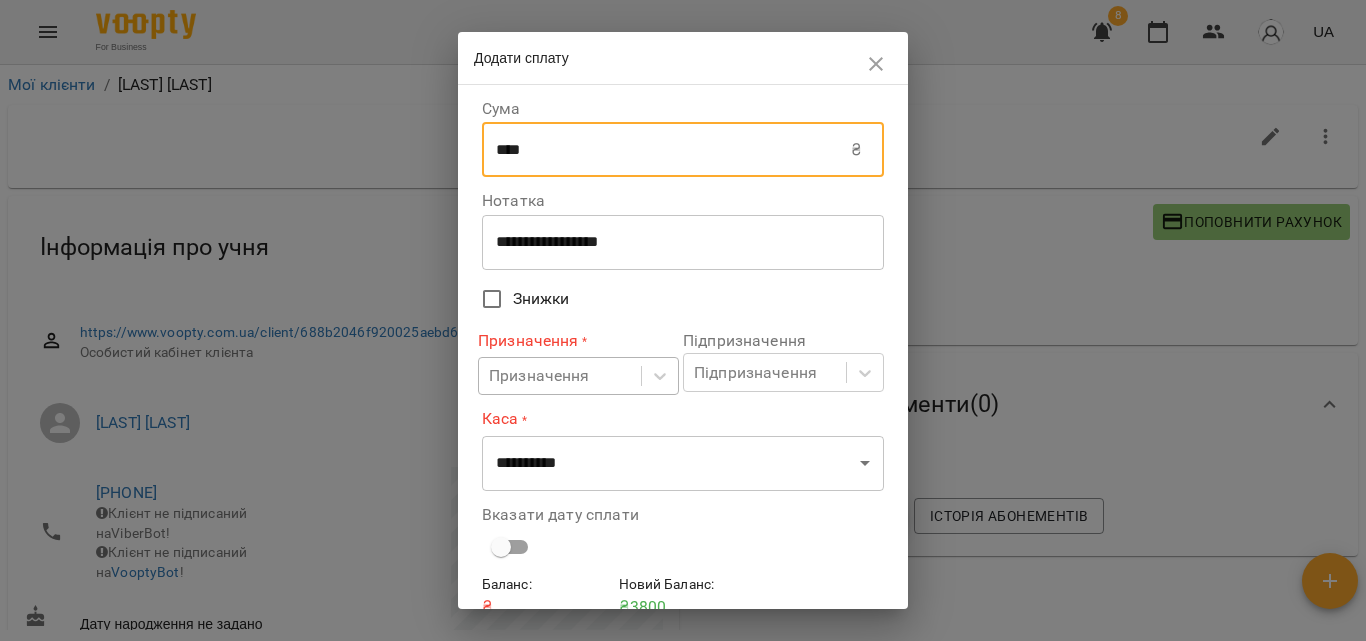type on "****" 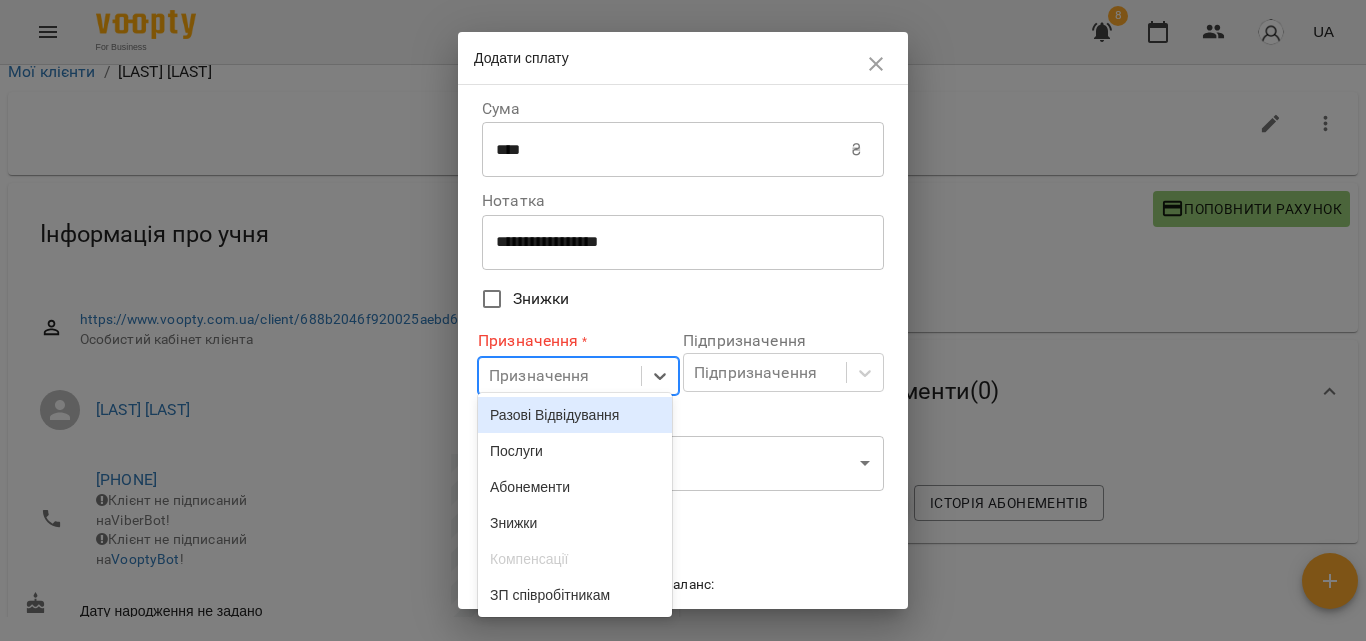 scroll, scrollTop: 14, scrollLeft: 0, axis: vertical 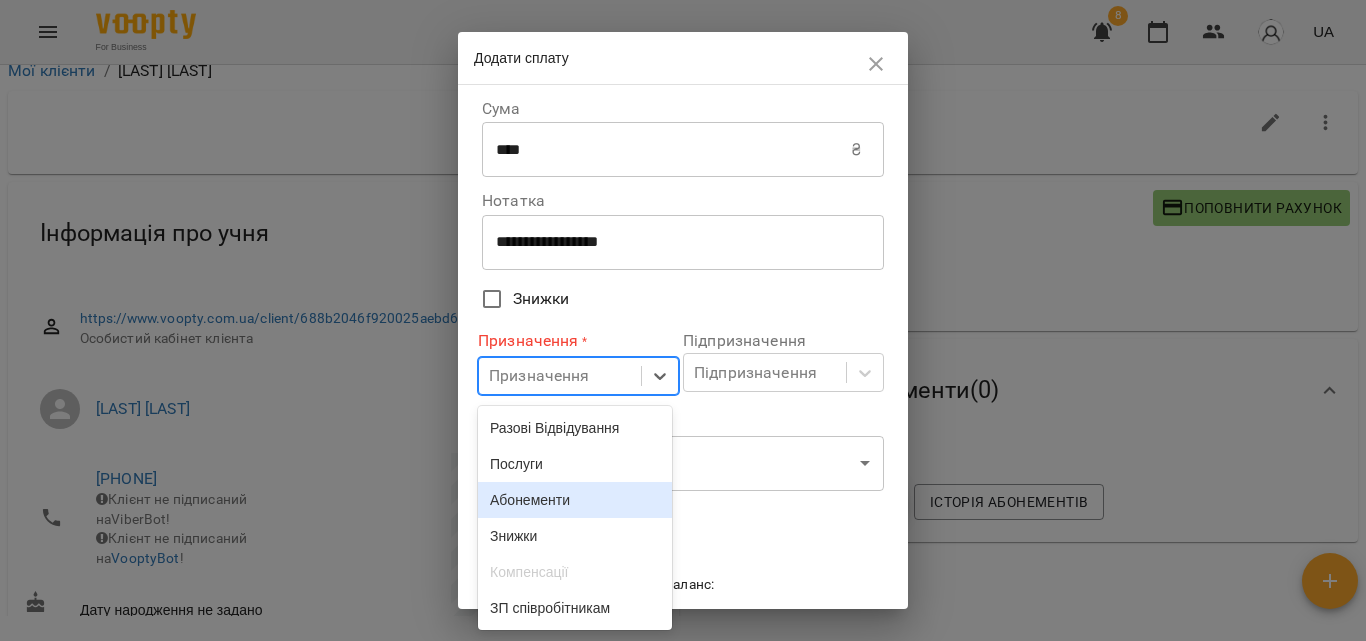 click on "Абонементи" at bounding box center [575, 500] 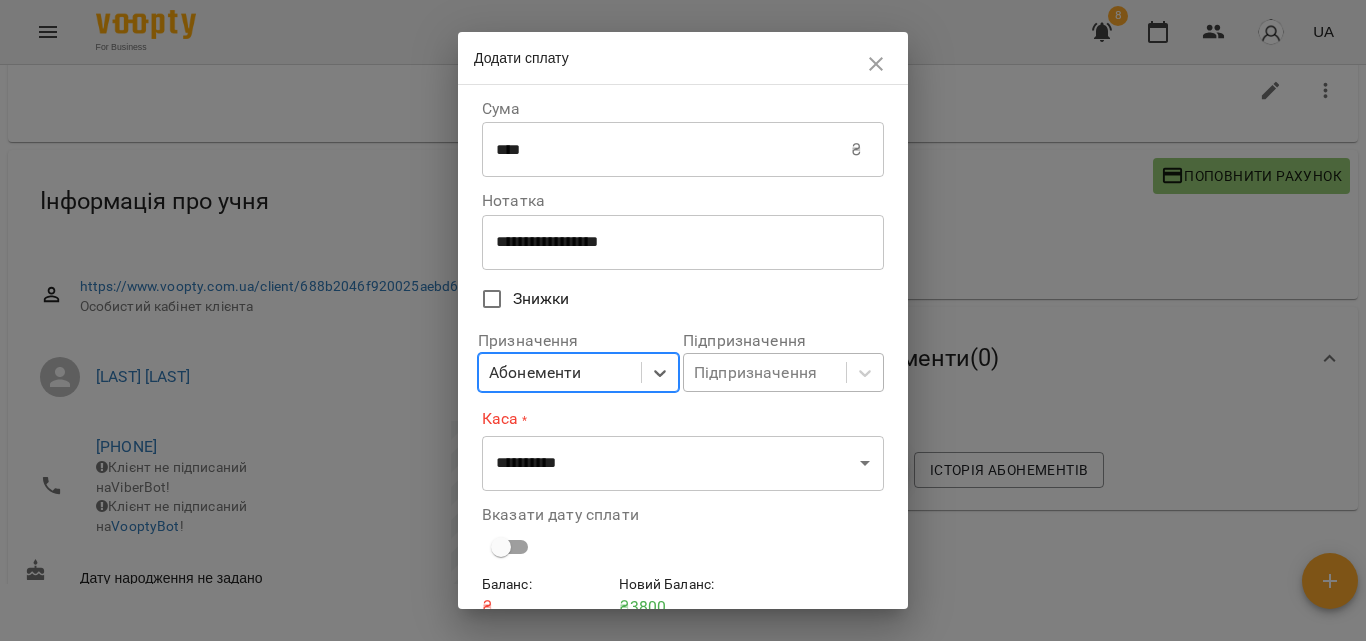 click on "**********" at bounding box center [683, 307] 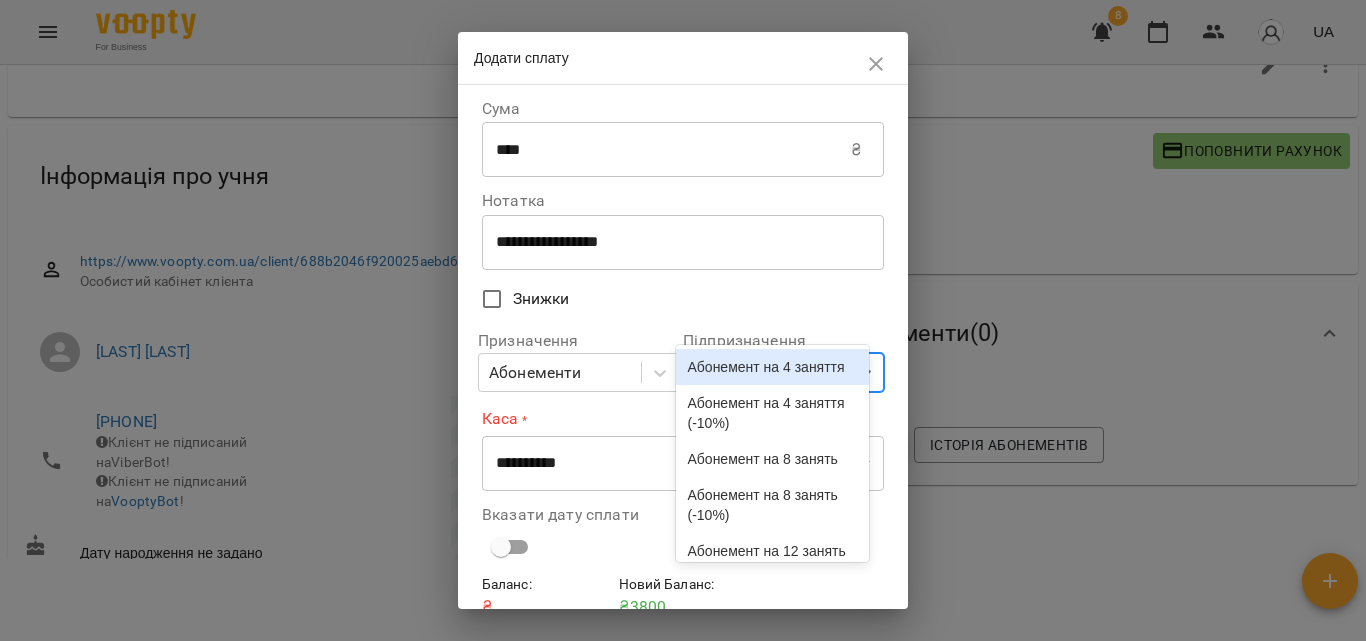 scroll, scrollTop: 83, scrollLeft: 0, axis: vertical 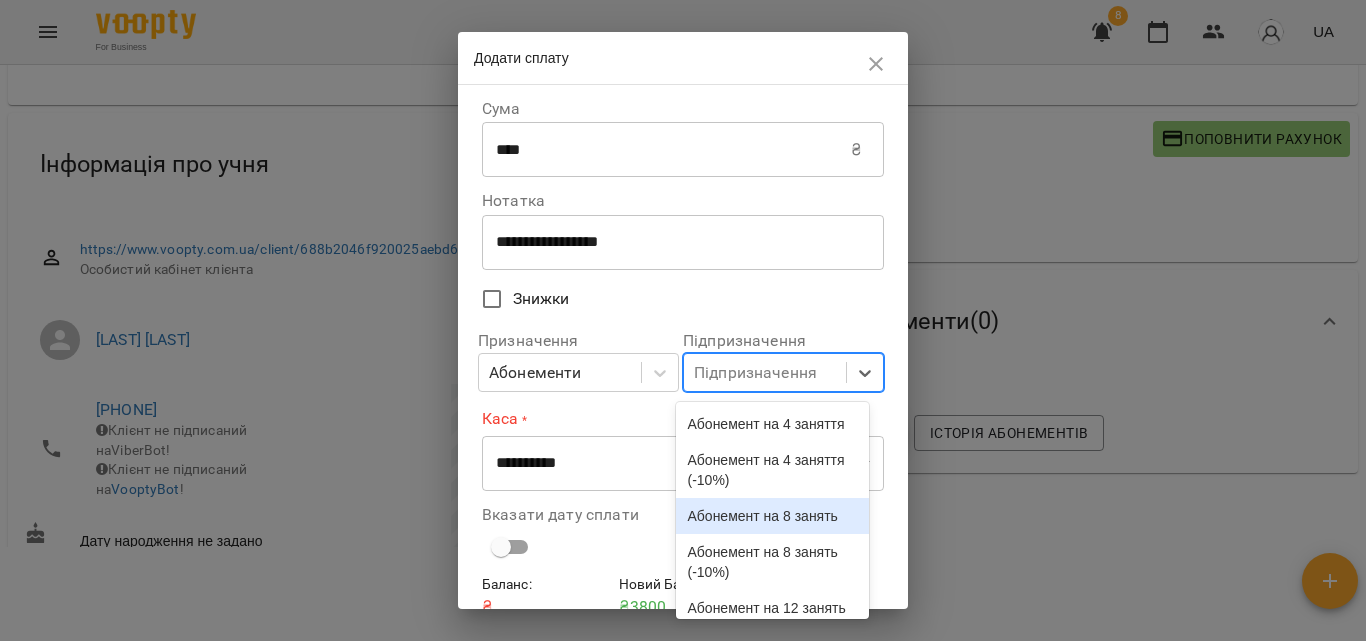 click on "Абонемент на 8 занять" at bounding box center (773, 516) 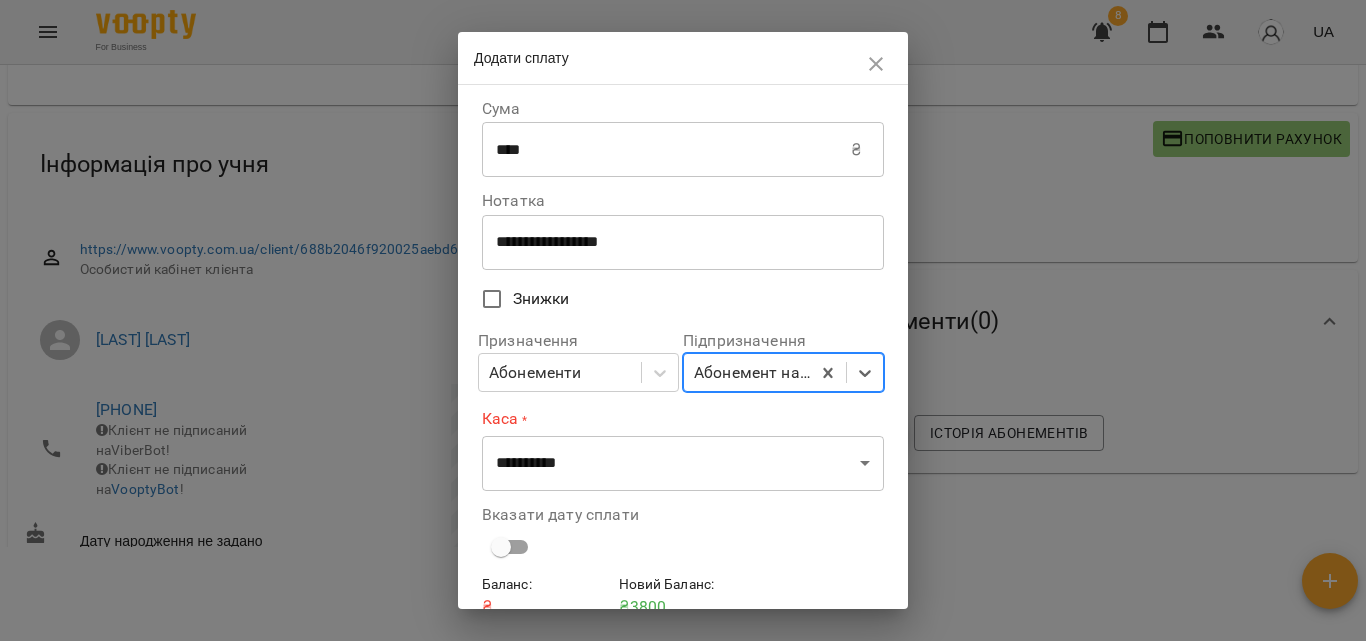 click on "**********" at bounding box center (683, 270) 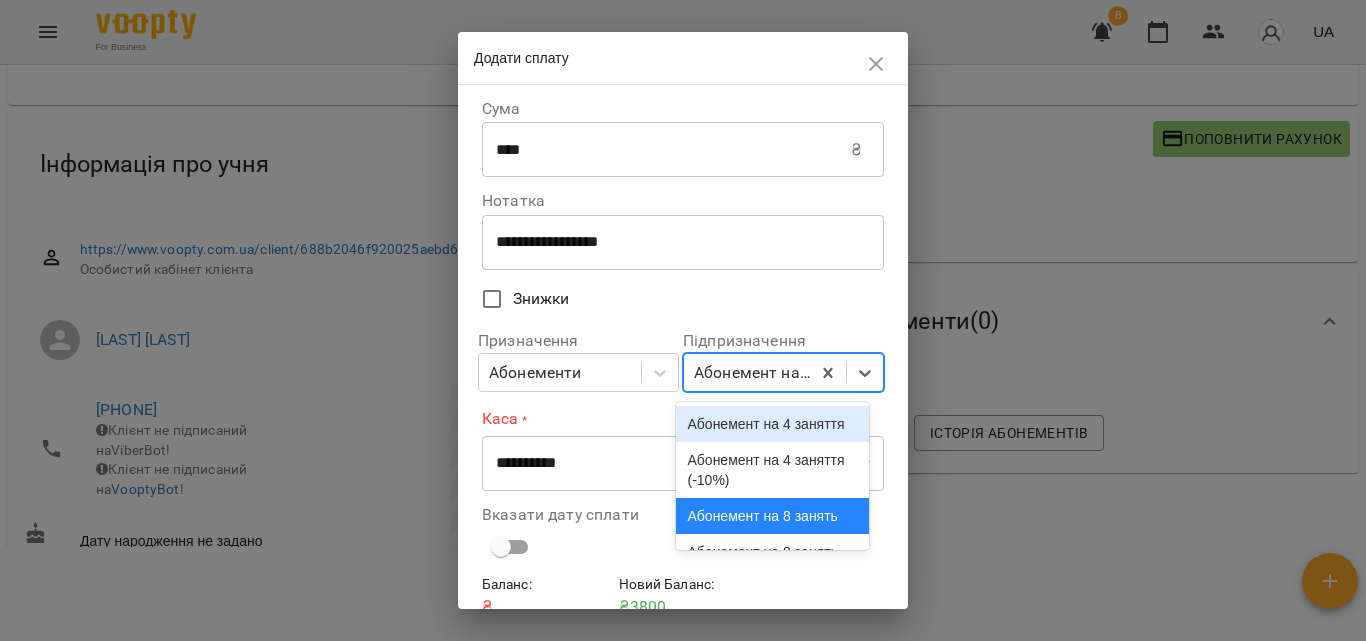 scroll, scrollTop: 152, scrollLeft: 0, axis: vertical 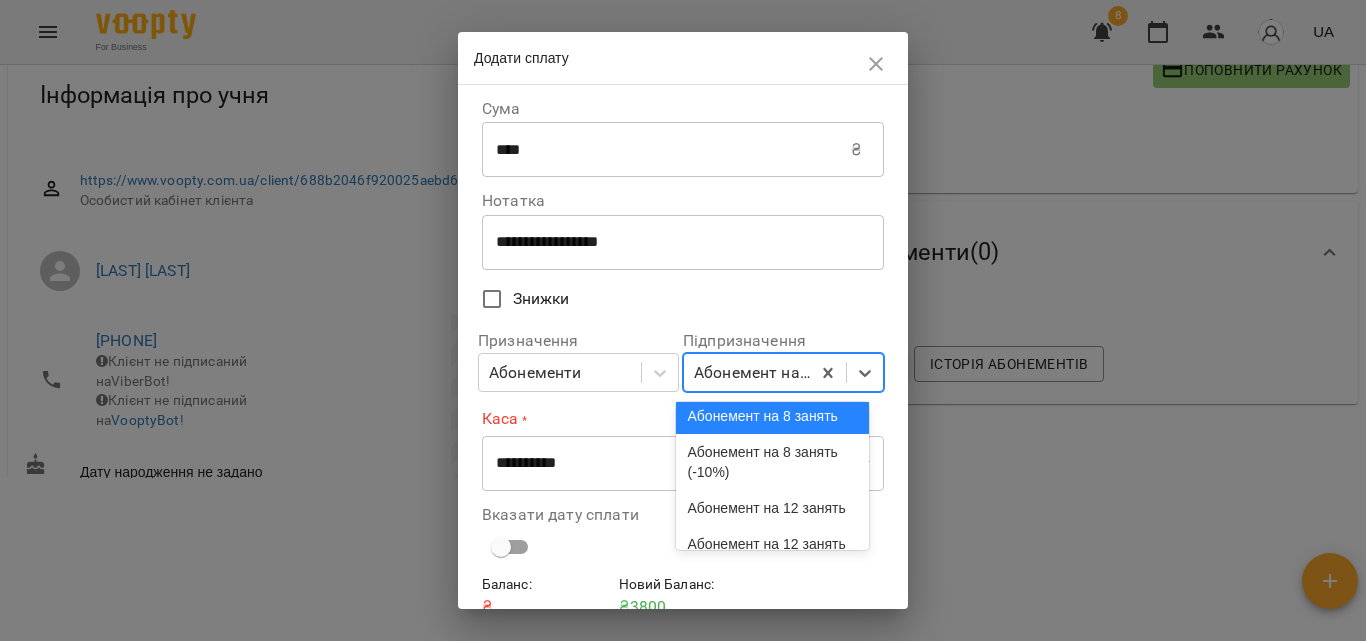 click on "Абонемент на 8 занять" at bounding box center [773, 416] 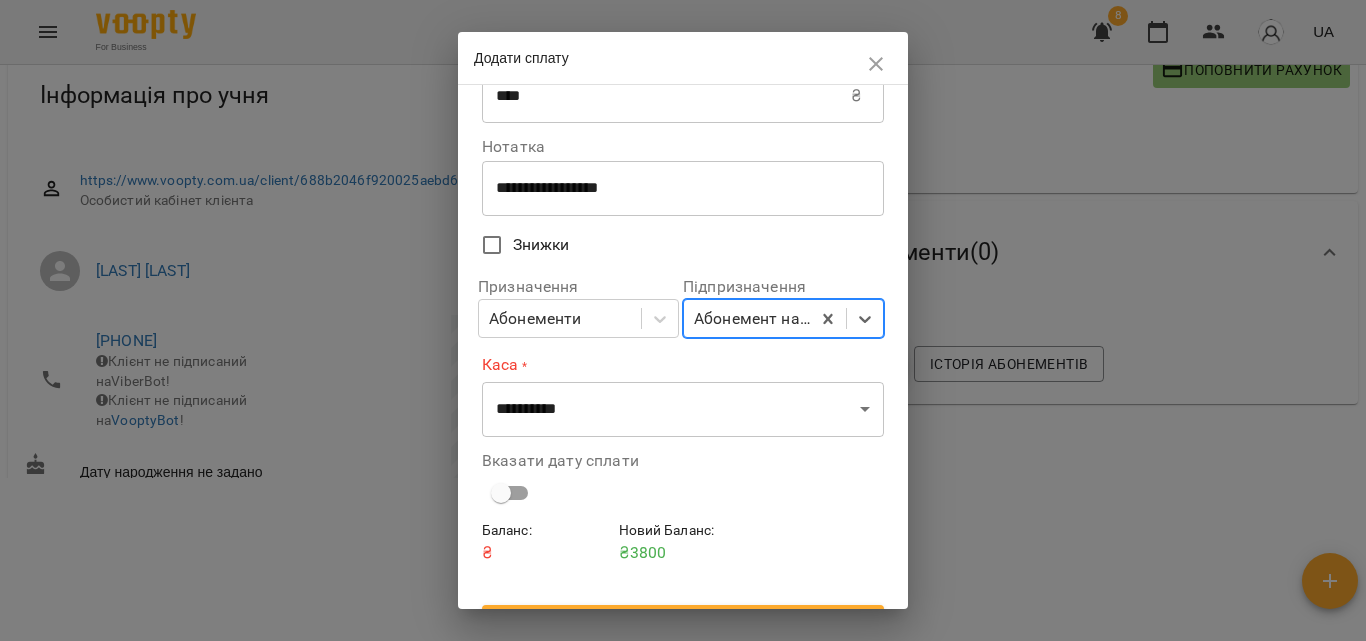 scroll, scrollTop: 96, scrollLeft: 0, axis: vertical 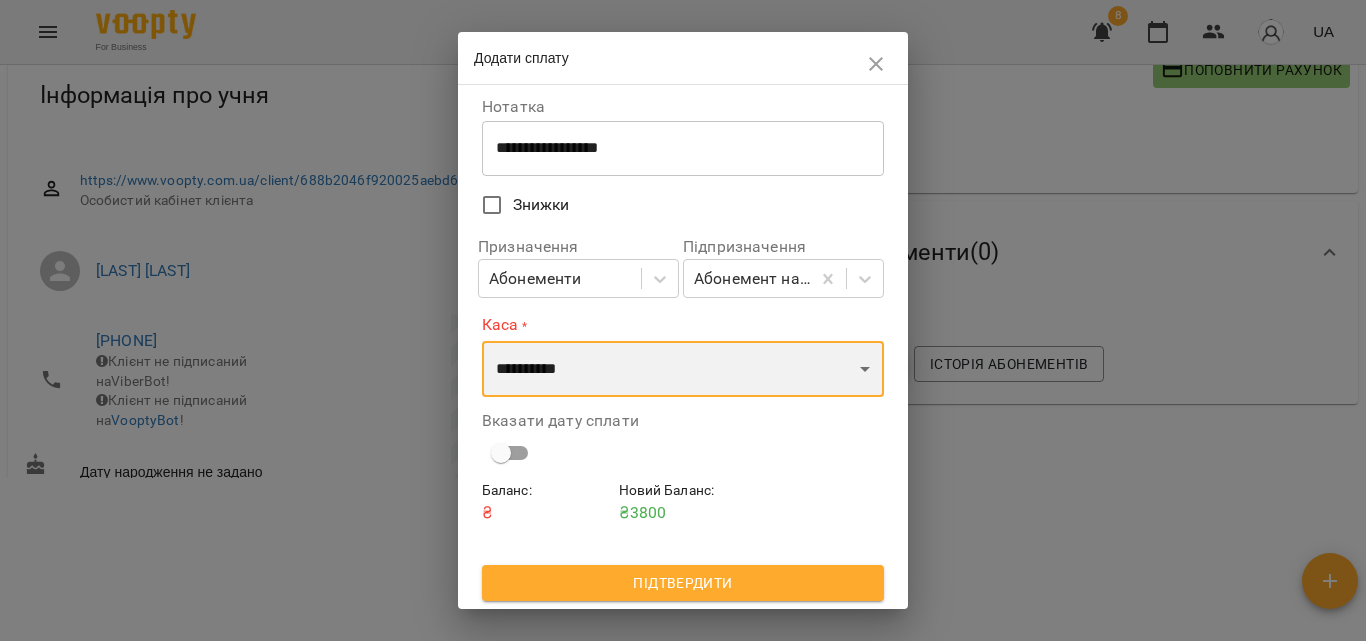 click on "**********" at bounding box center (683, 369) 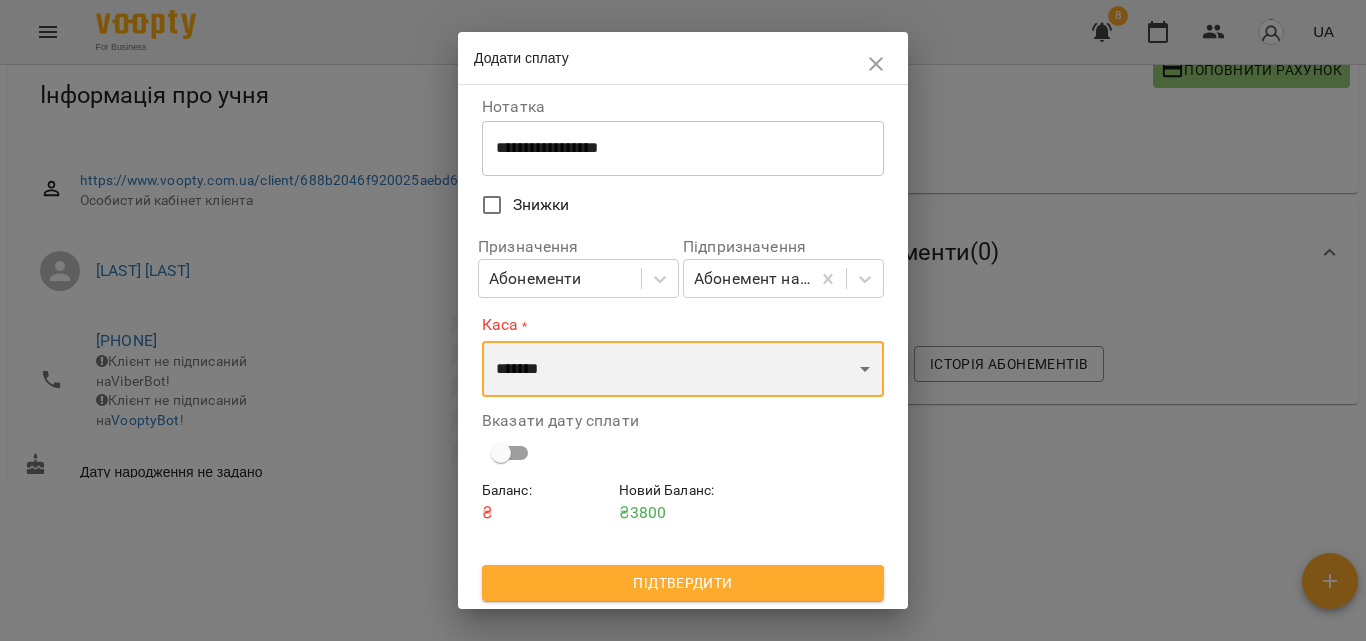 click on "**********" at bounding box center (683, 369) 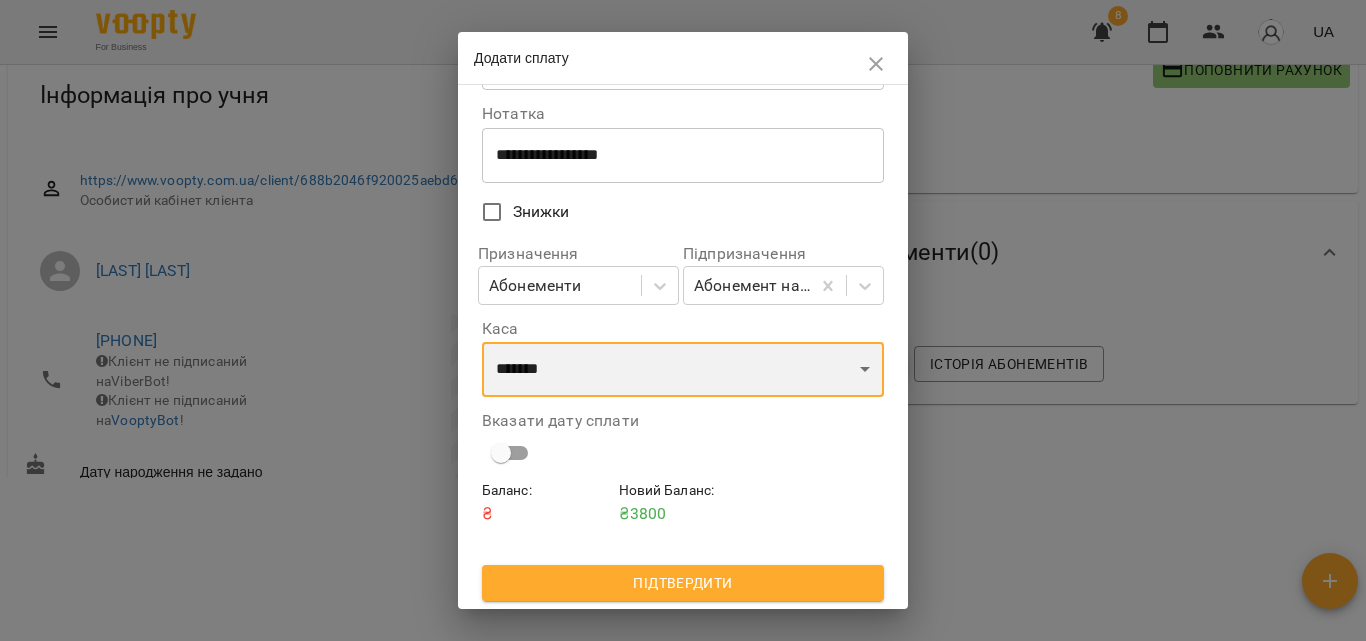 scroll, scrollTop: 90, scrollLeft: 0, axis: vertical 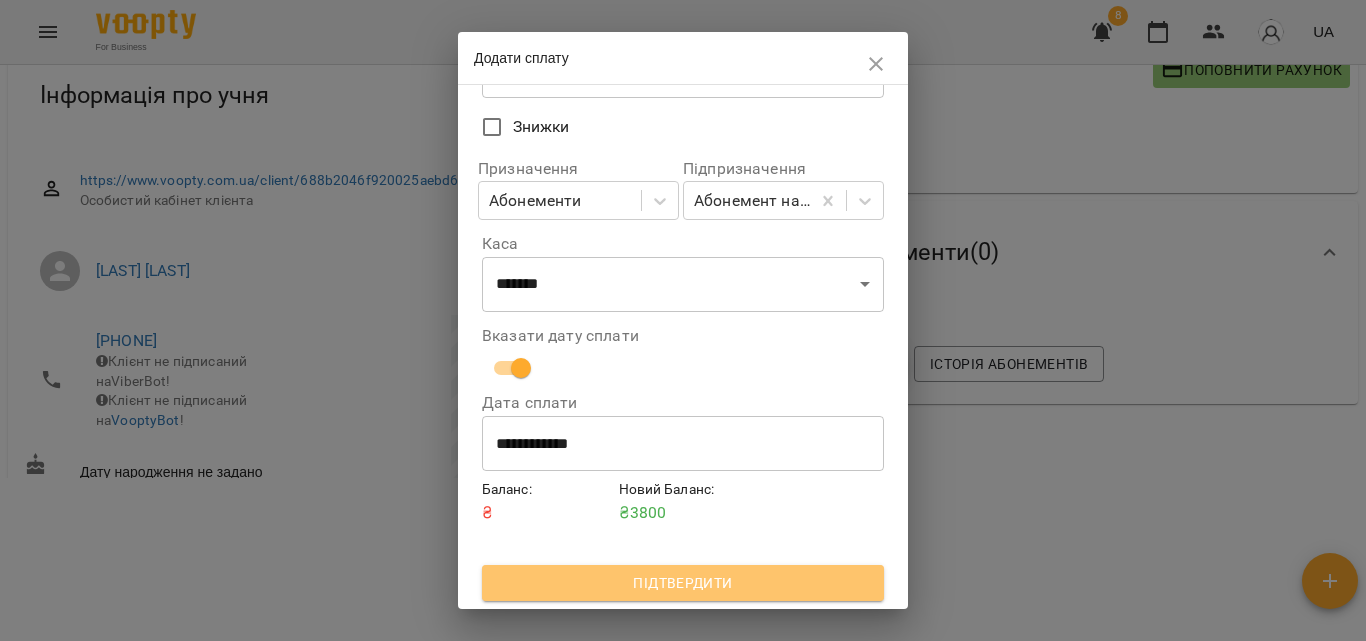 click on "Підтвердити" at bounding box center (683, 583) 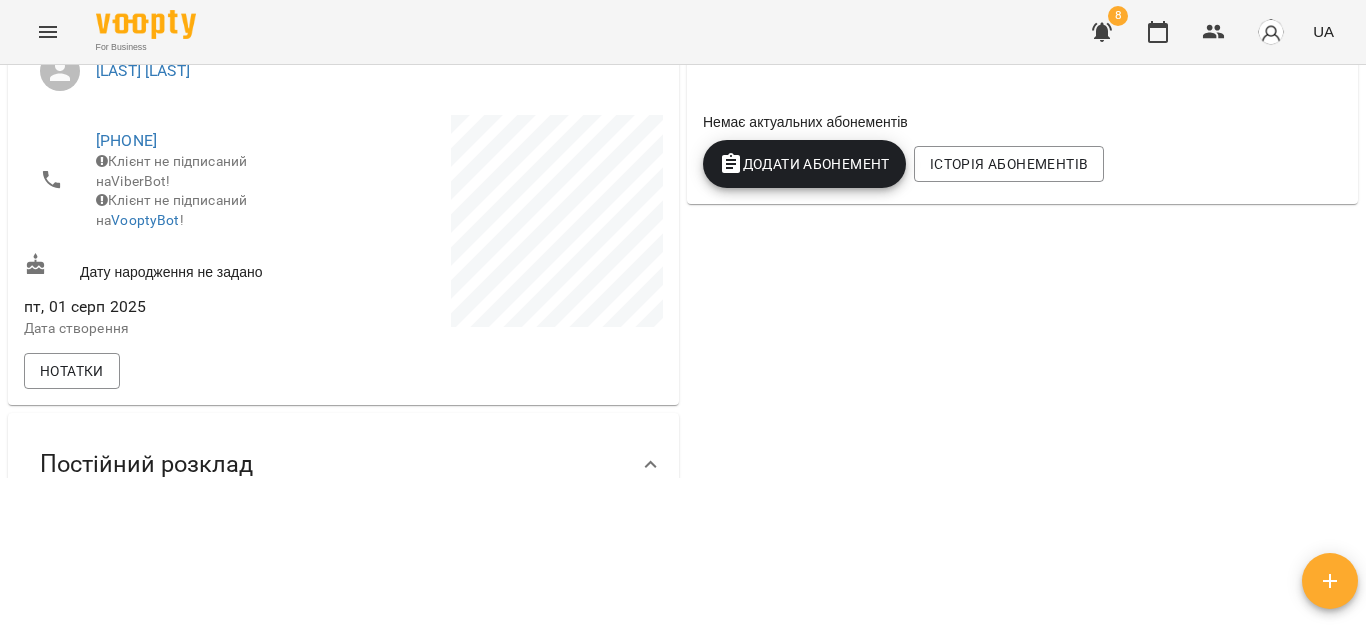 scroll, scrollTop: 0, scrollLeft: 0, axis: both 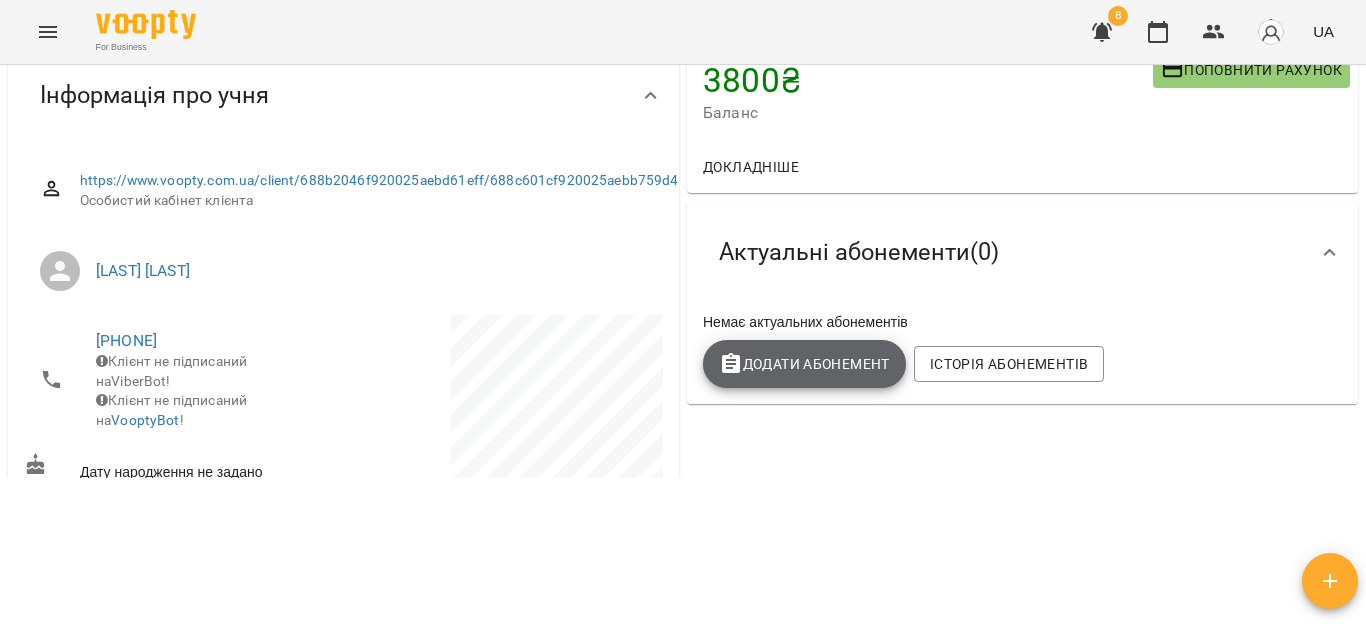 click on "Додати Абонемент" at bounding box center [804, 364] 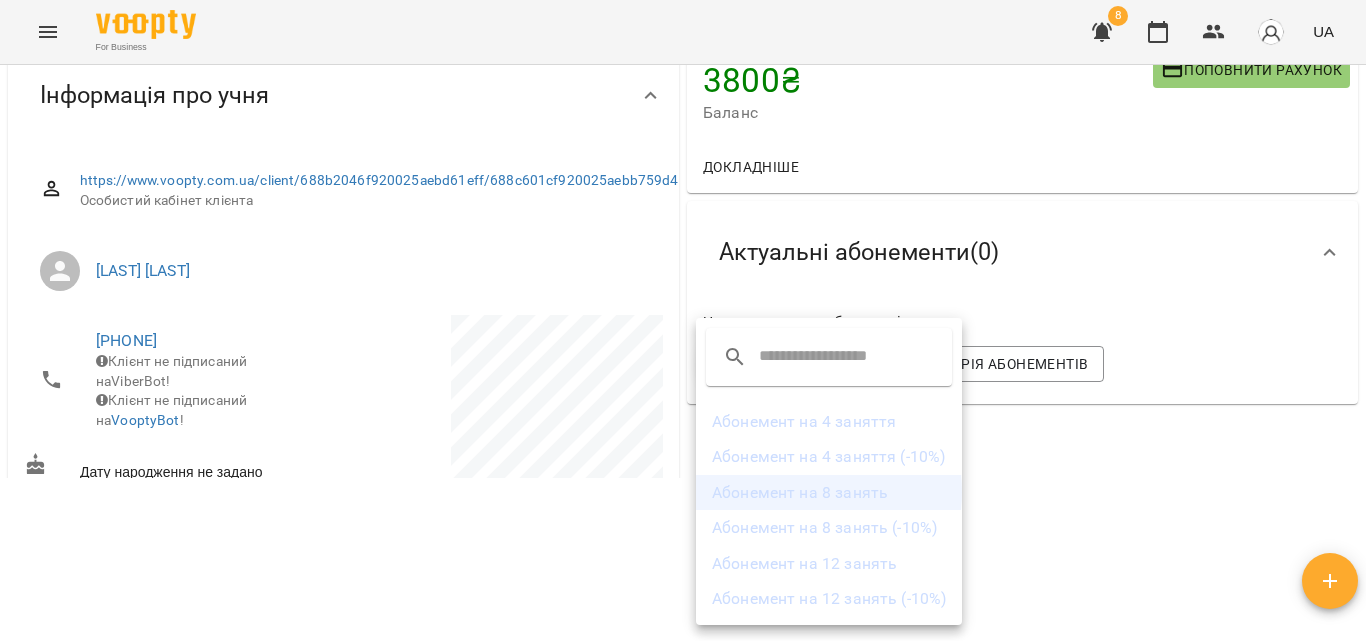 click on "Абонемент на 8 занять" at bounding box center [829, 493] 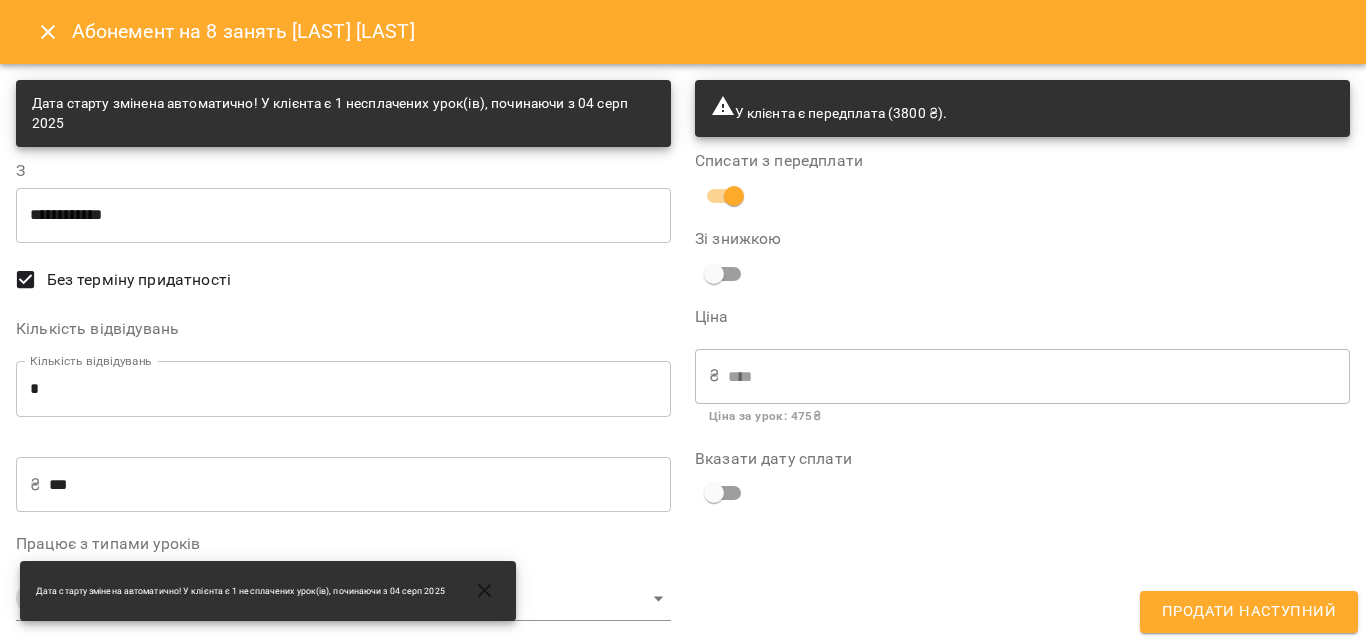 scroll, scrollTop: 12, scrollLeft: 0, axis: vertical 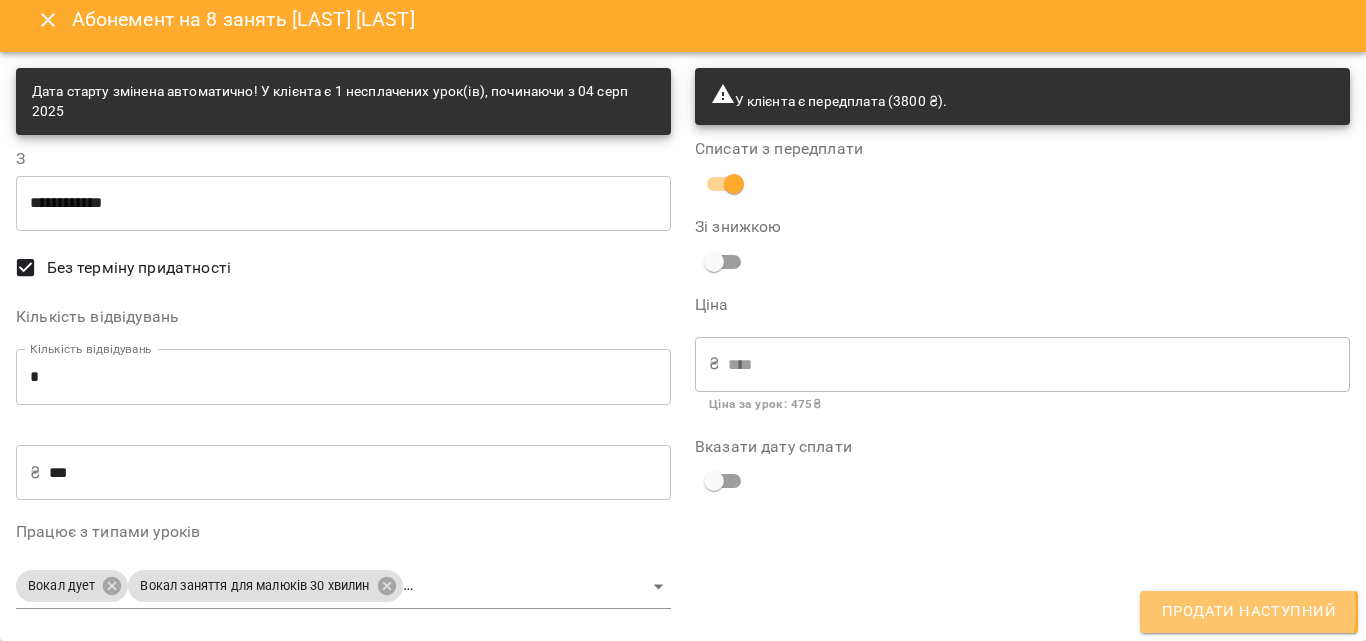 click on "Продати наступний" at bounding box center [1249, 612] 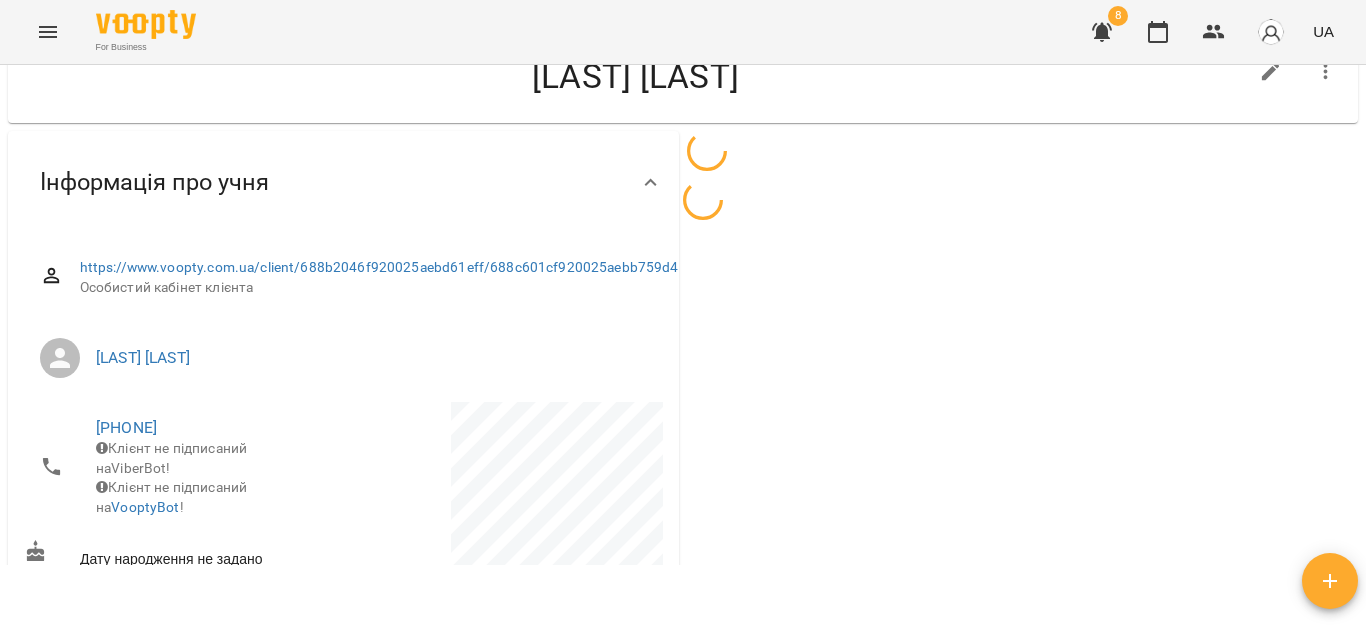 scroll, scrollTop: 0, scrollLeft: 0, axis: both 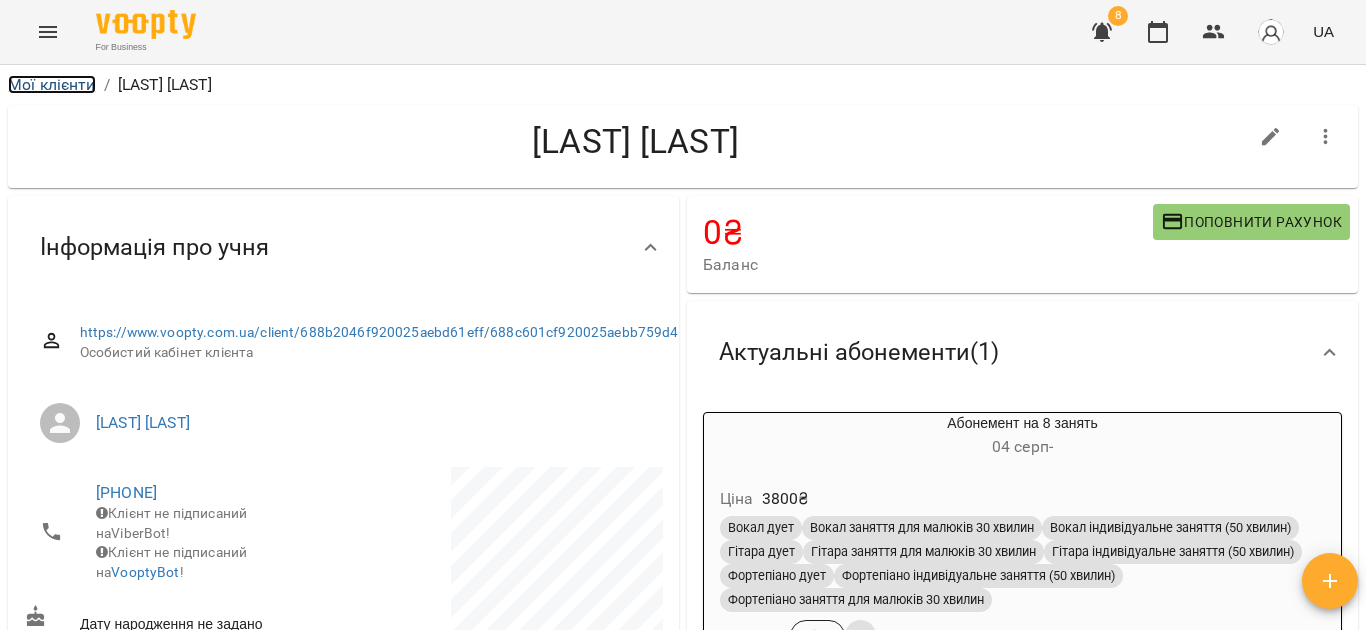 click on "Мої клієнти" at bounding box center (52, 84) 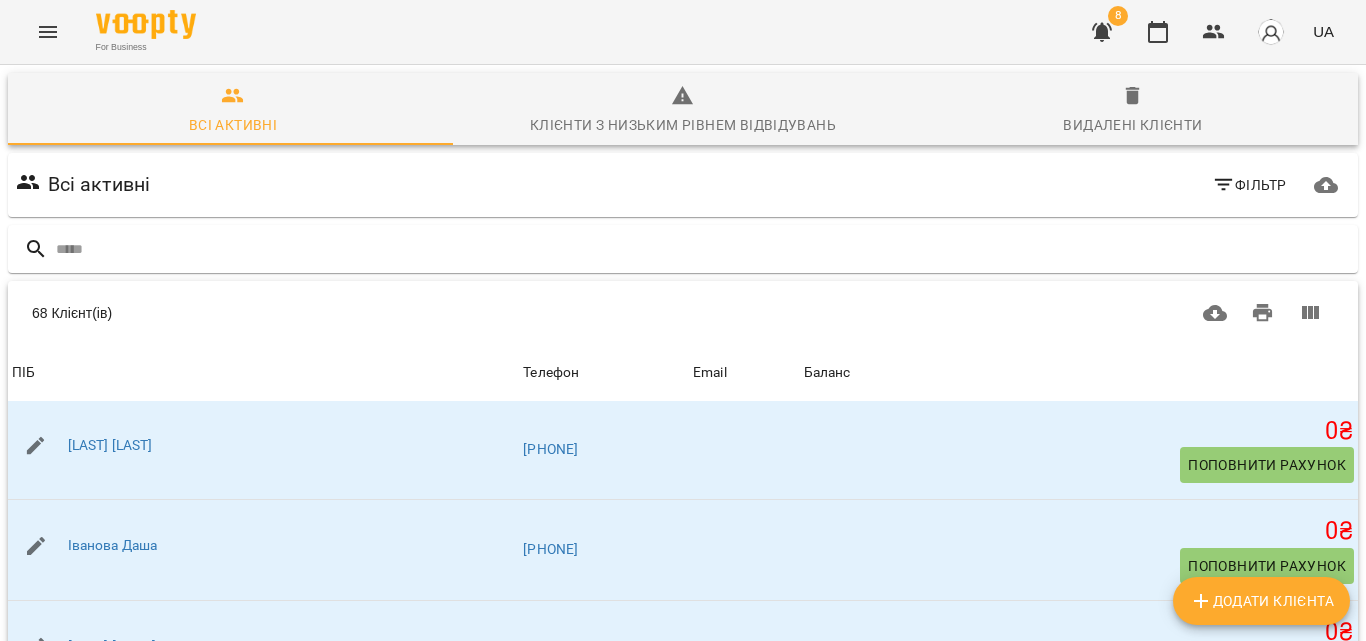 scroll, scrollTop: 0, scrollLeft: 0, axis: both 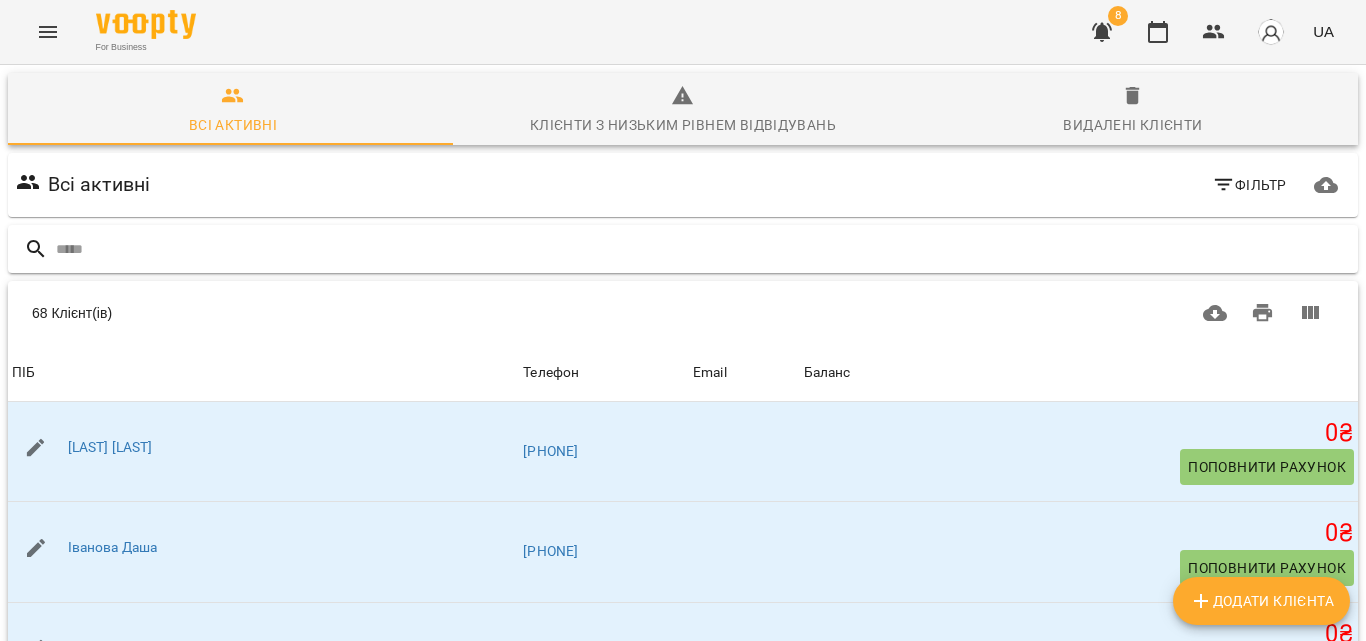 click at bounding box center [703, 249] 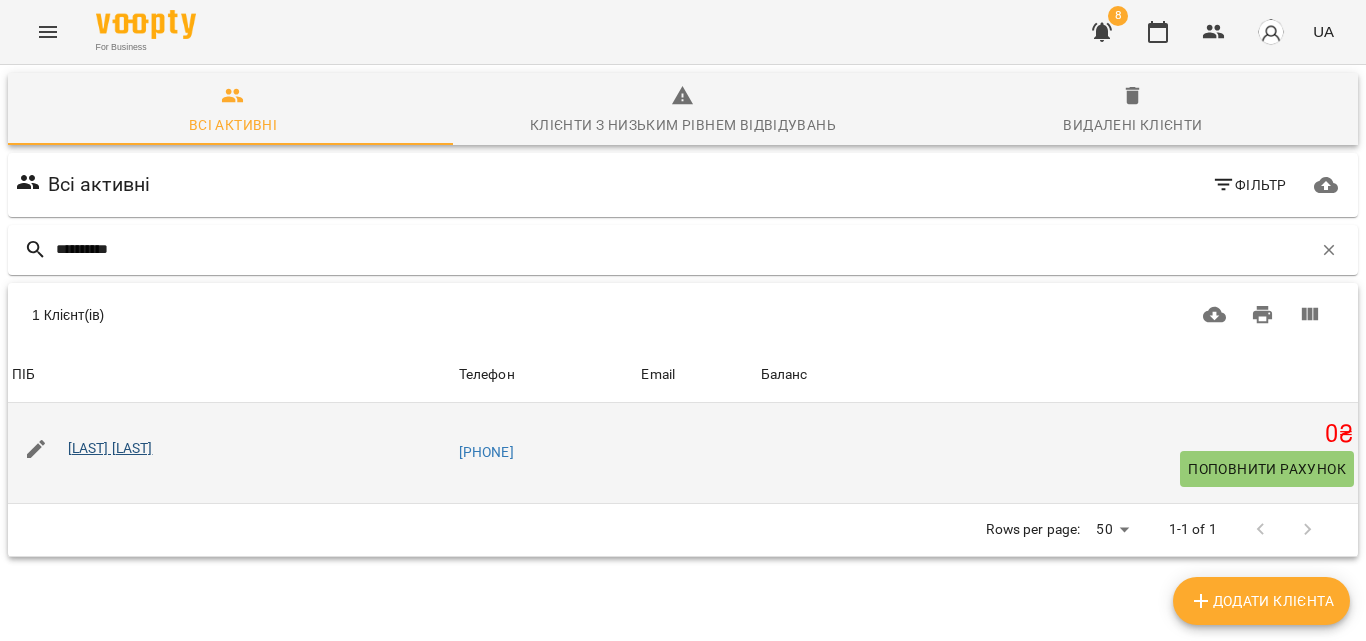 type on "**********" 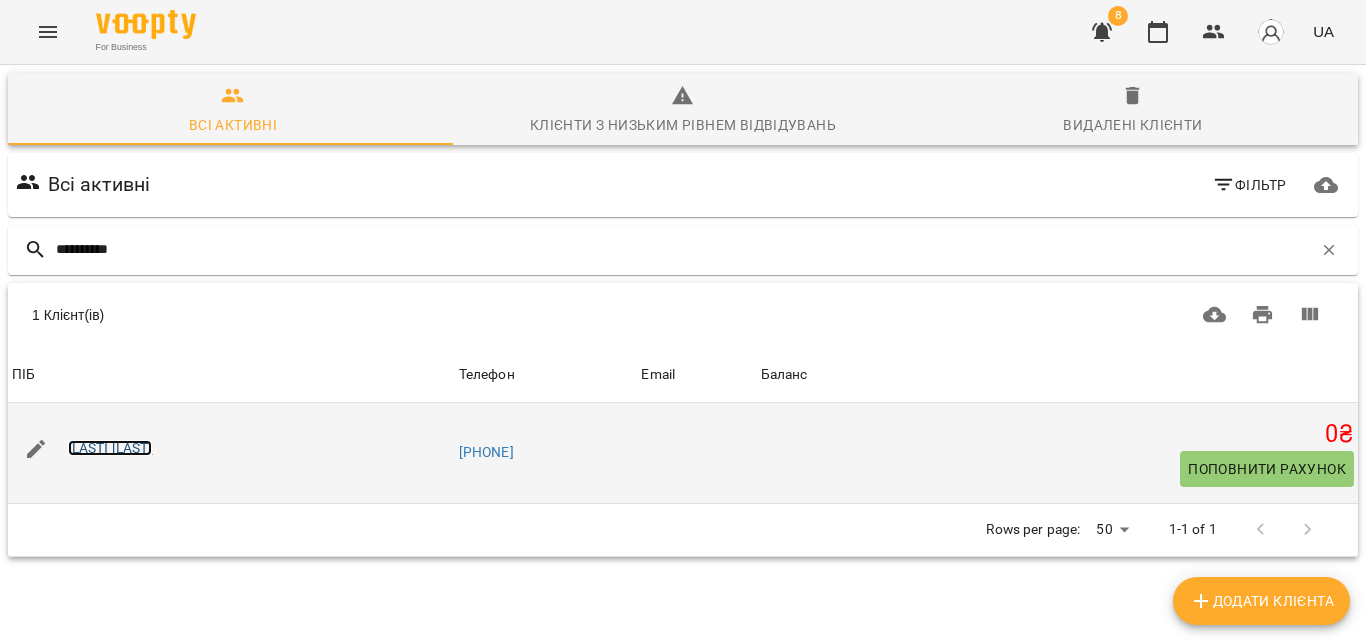click on "[LAST] [LAST]" at bounding box center (110, 448) 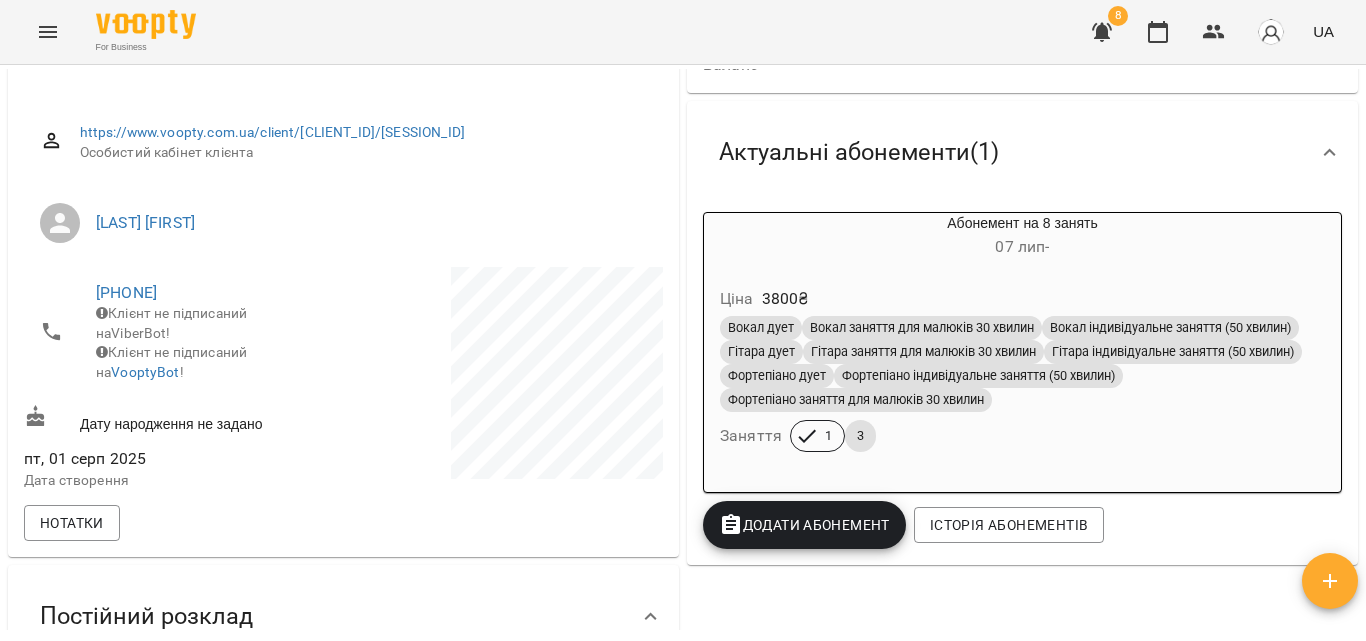 scroll, scrollTop: 300, scrollLeft: 0, axis: vertical 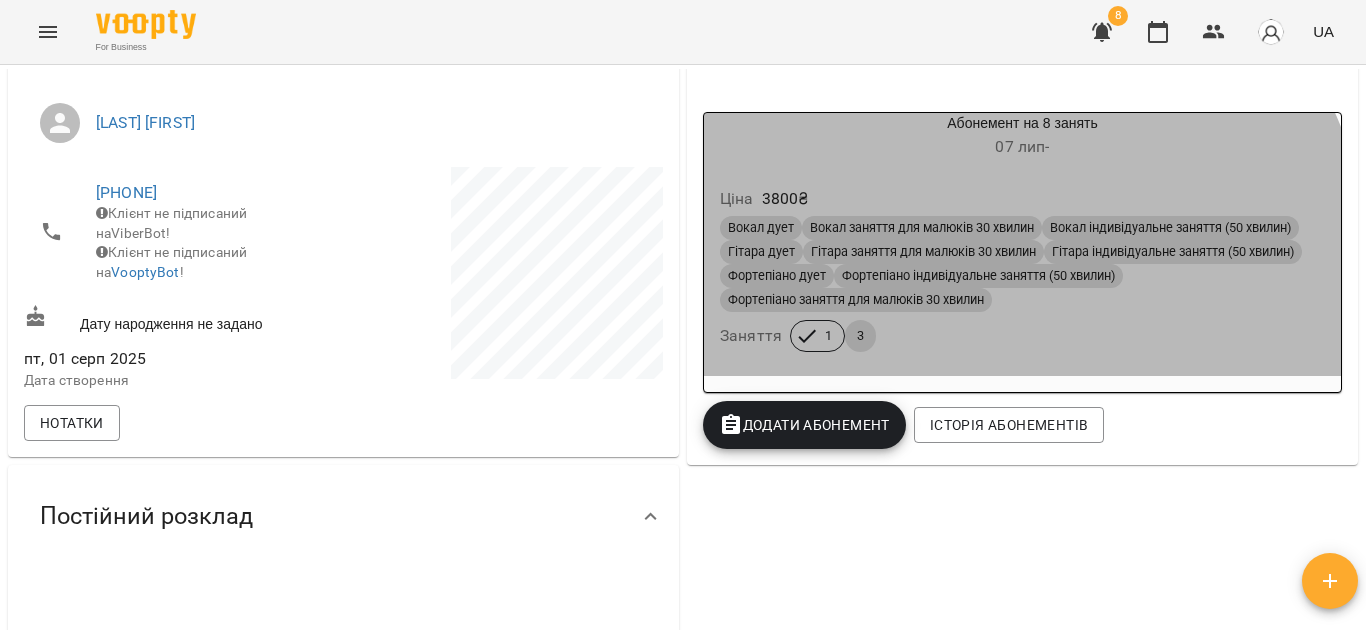 click on "1" at bounding box center (828, 336) 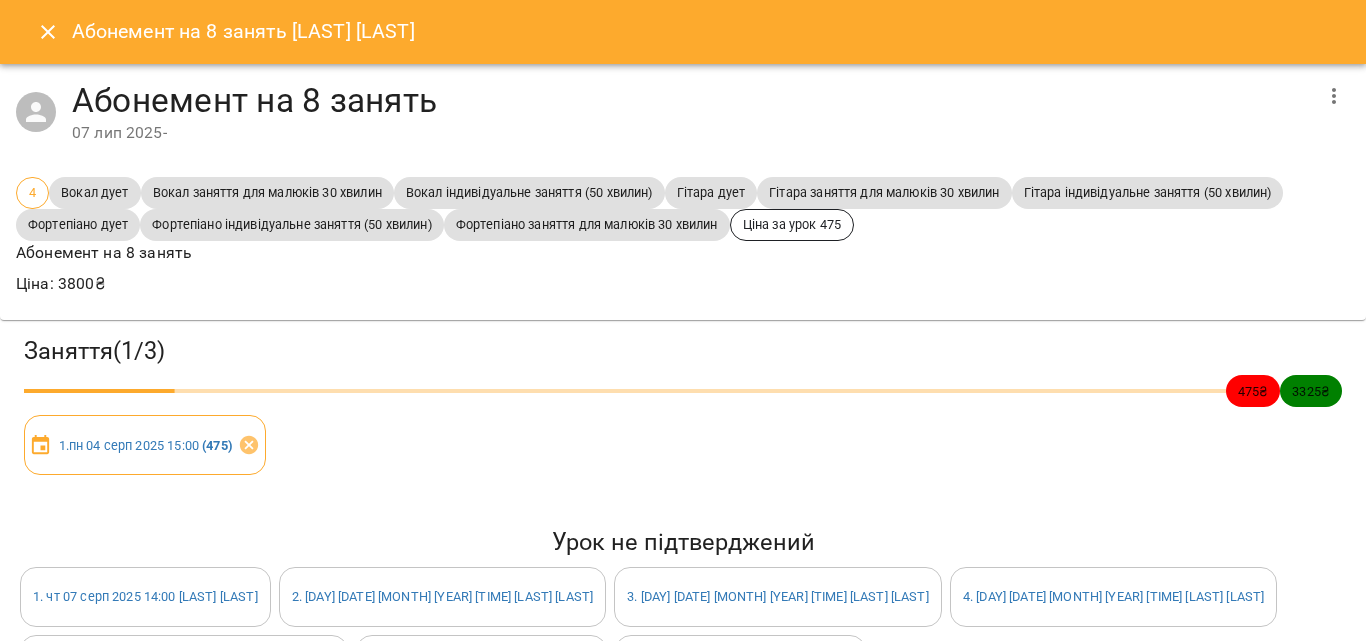 click 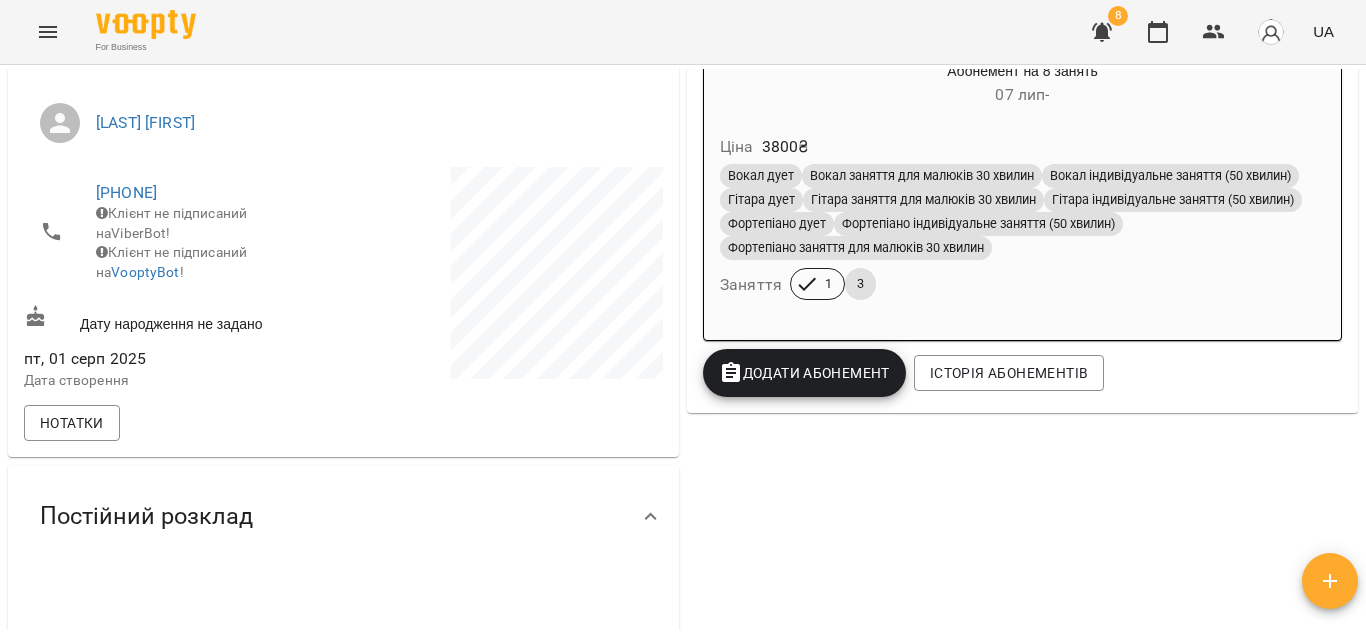 scroll, scrollTop: 0, scrollLeft: 0, axis: both 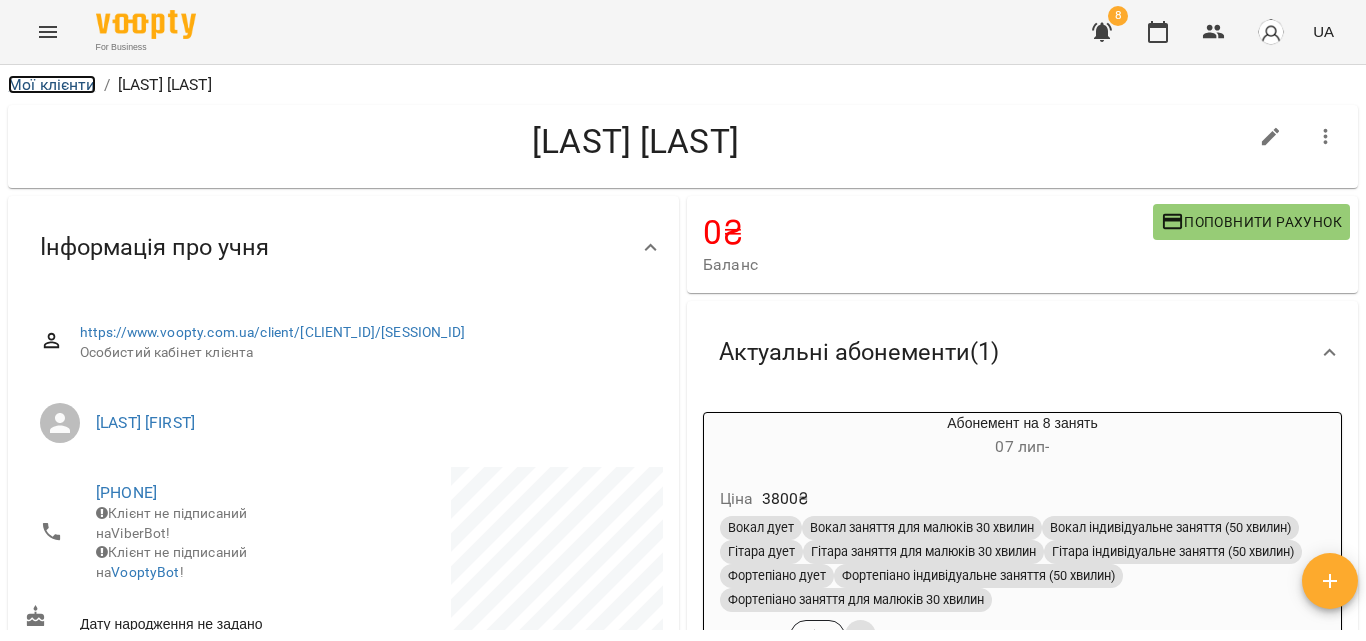 click on "Мої клієнти" at bounding box center [52, 84] 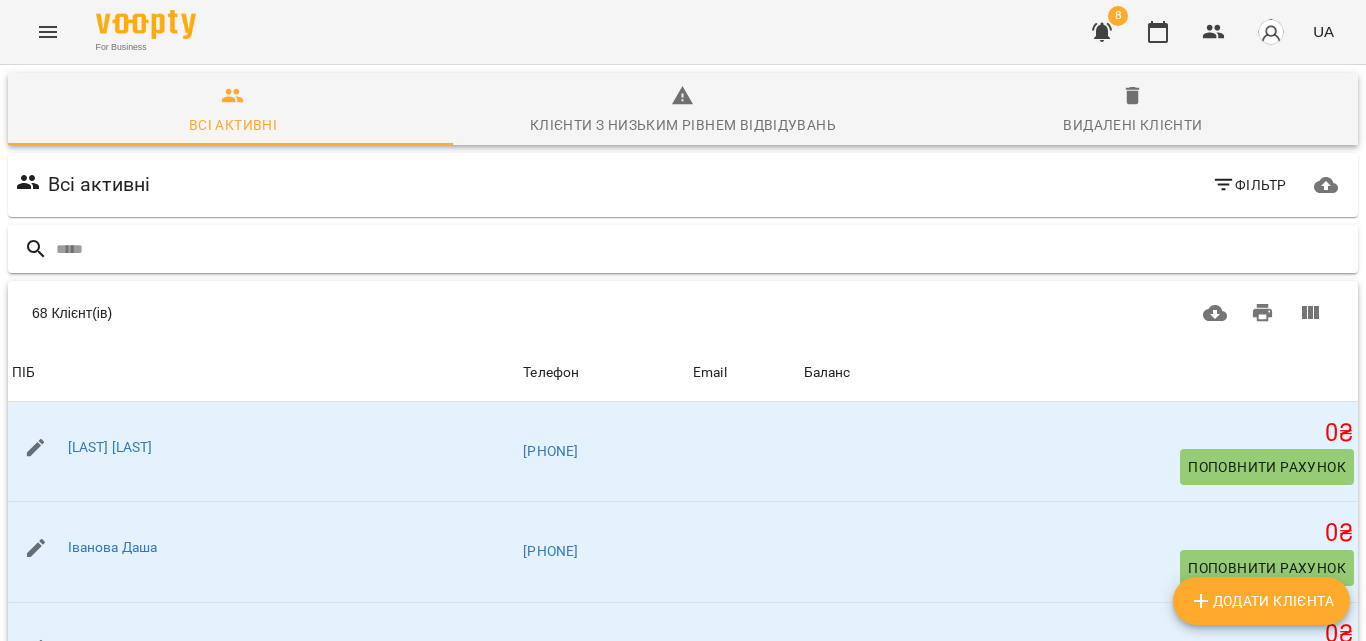 scroll, scrollTop: 200, scrollLeft: 0, axis: vertical 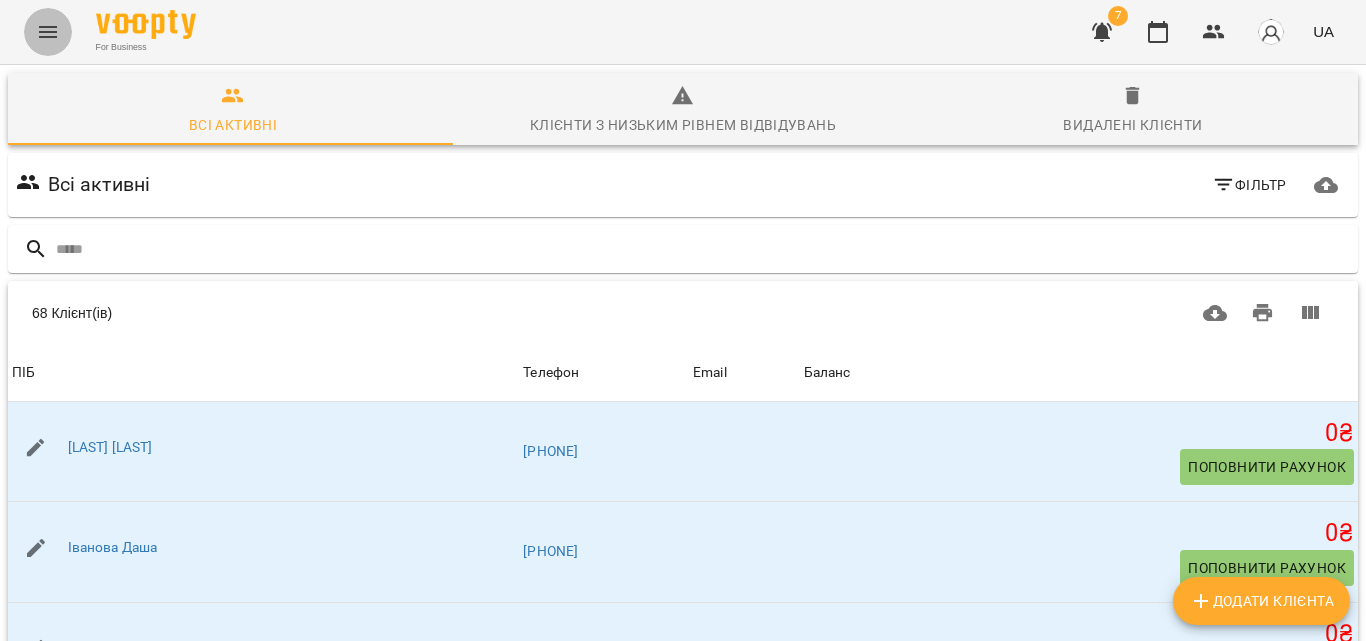 click 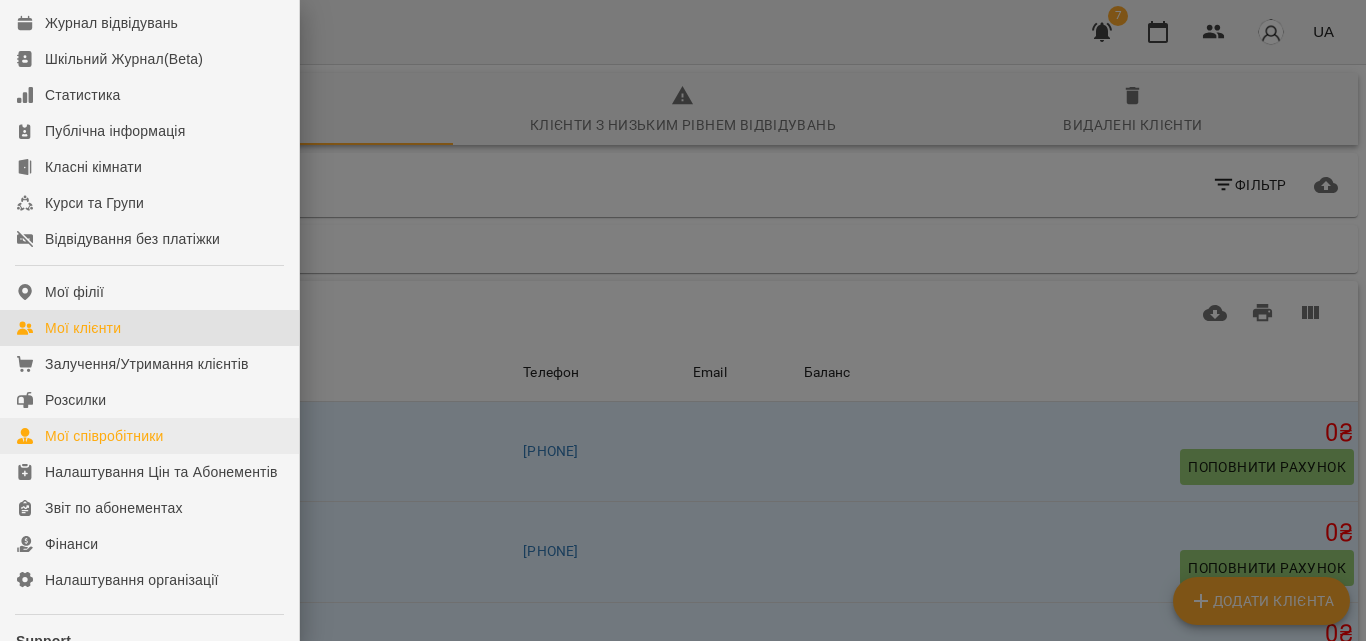 scroll, scrollTop: 282, scrollLeft: 0, axis: vertical 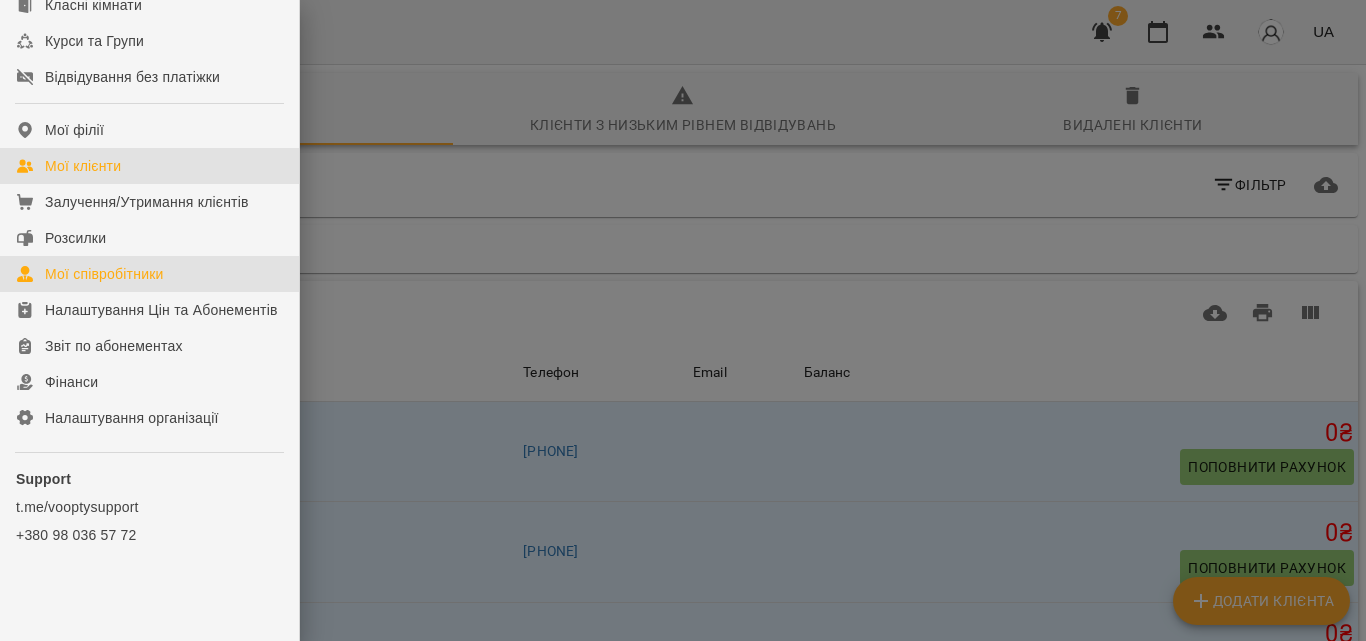 click on "Мої співробітники" at bounding box center (104, 274) 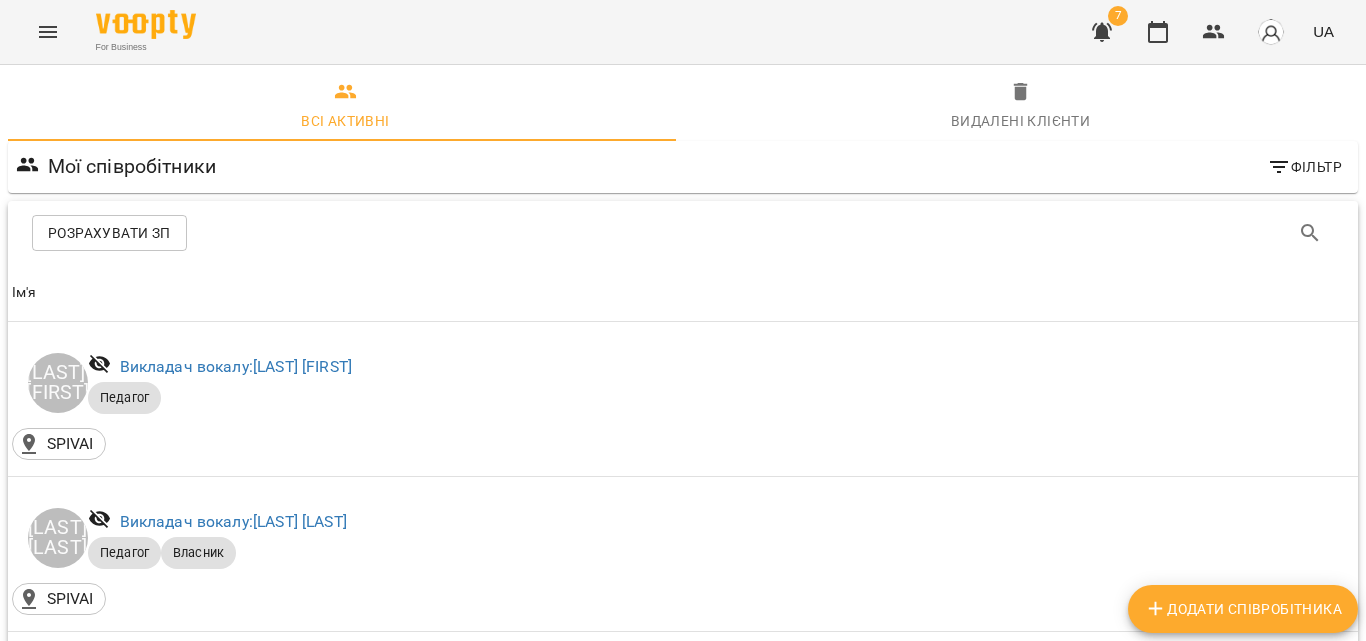 scroll, scrollTop: 500, scrollLeft: 0, axis: vertical 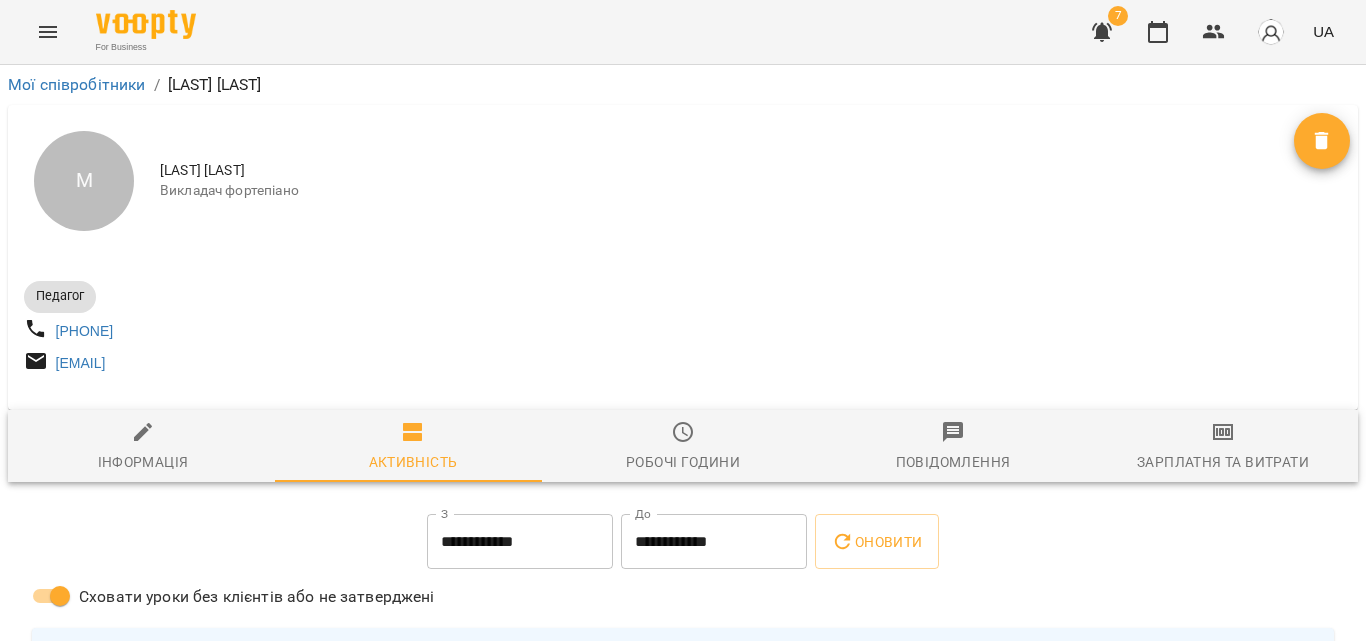 click at bounding box center [48, 32] 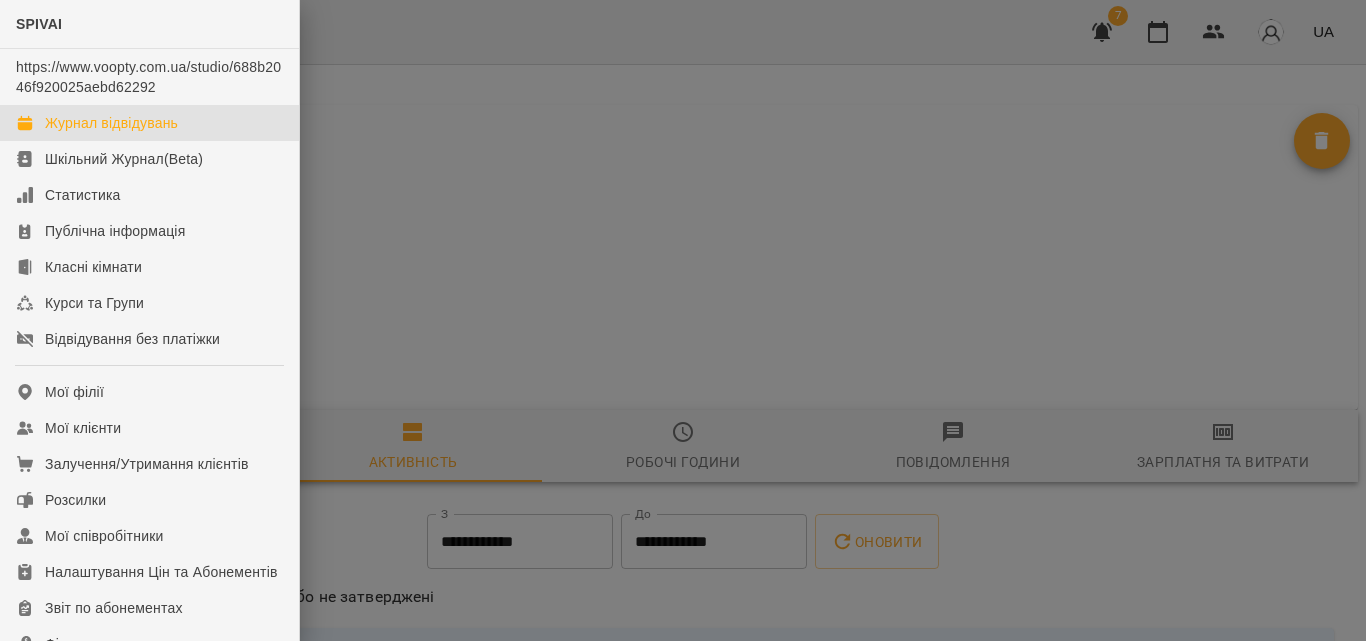 click on "Журнал відвідувань" at bounding box center (111, 123) 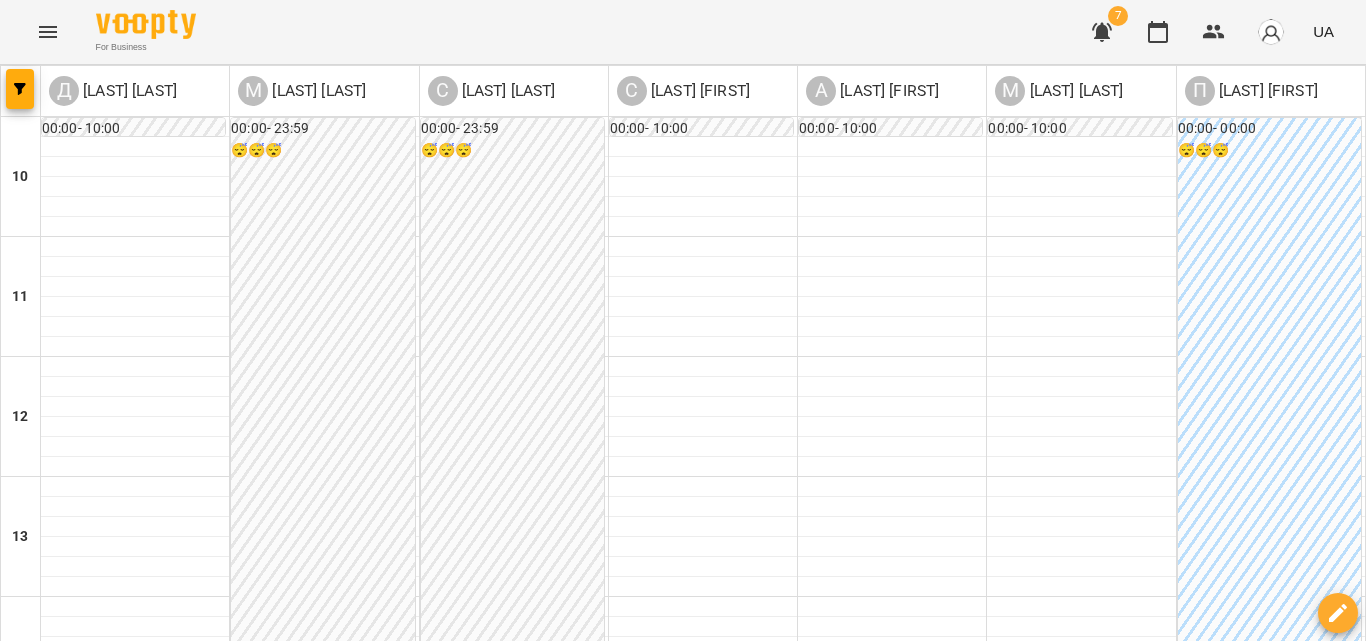 scroll, scrollTop: 509, scrollLeft: 0, axis: vertical 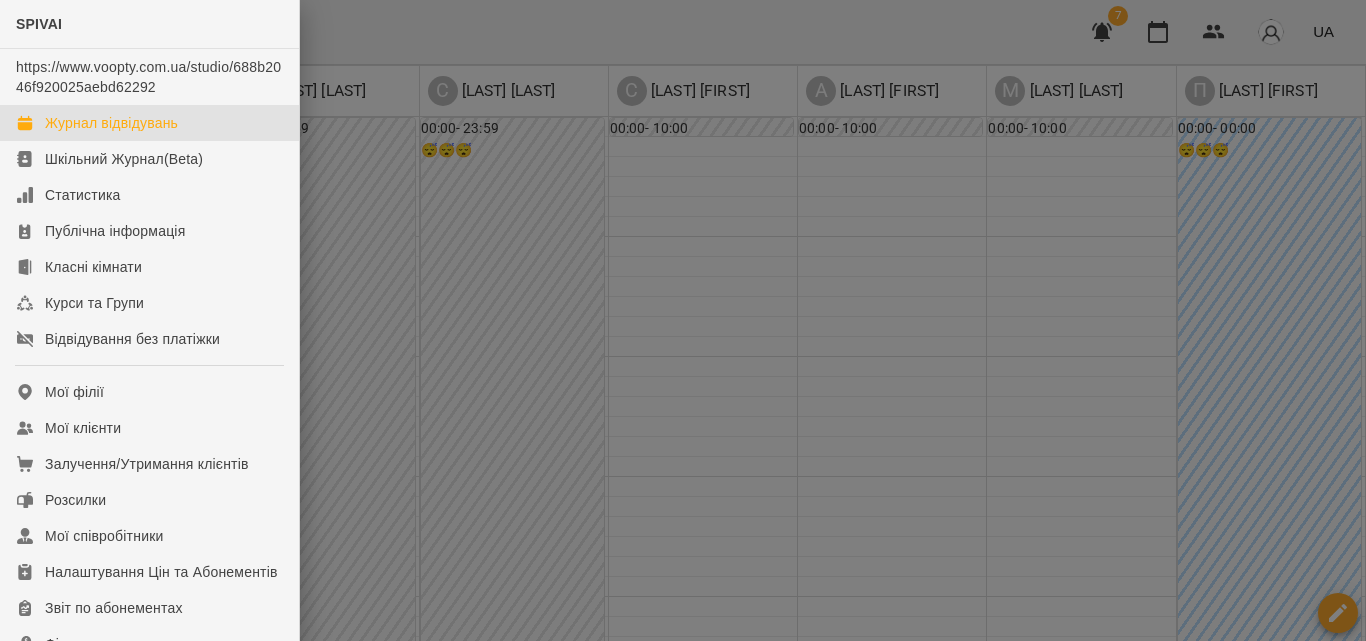 click at bounding box center [683, 320] 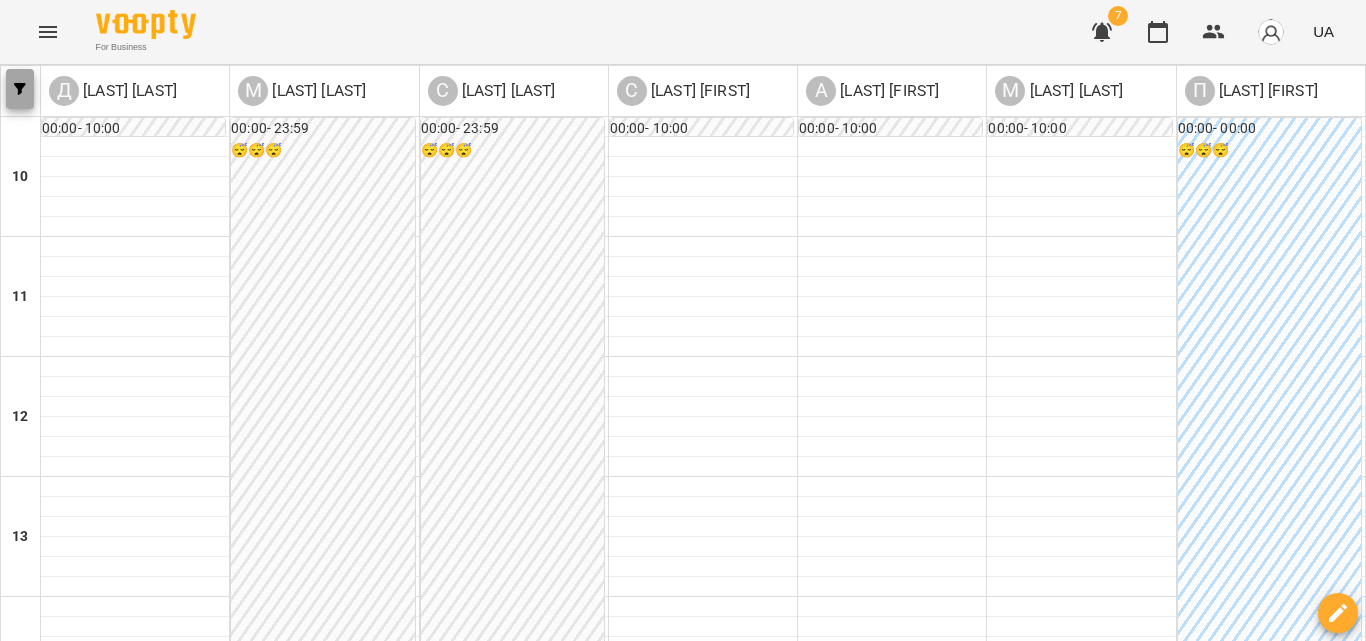 click 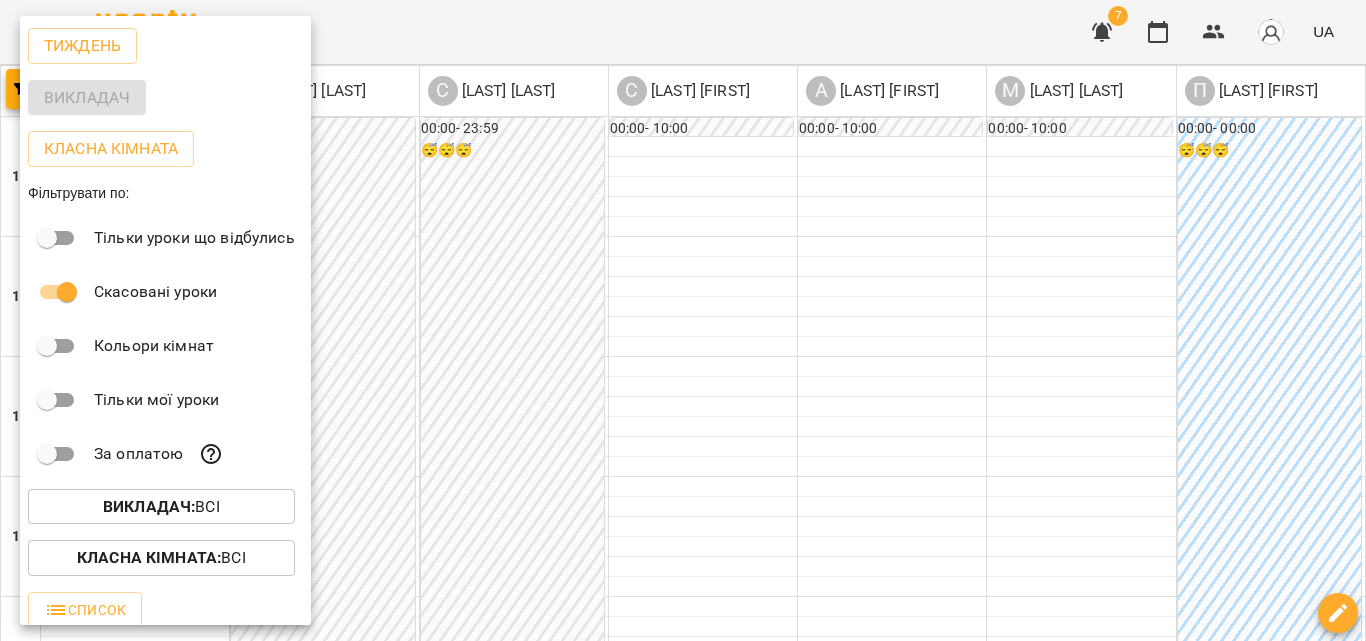 scroll, scrollTop: 49, scrollLeft: 0, axis: vertical 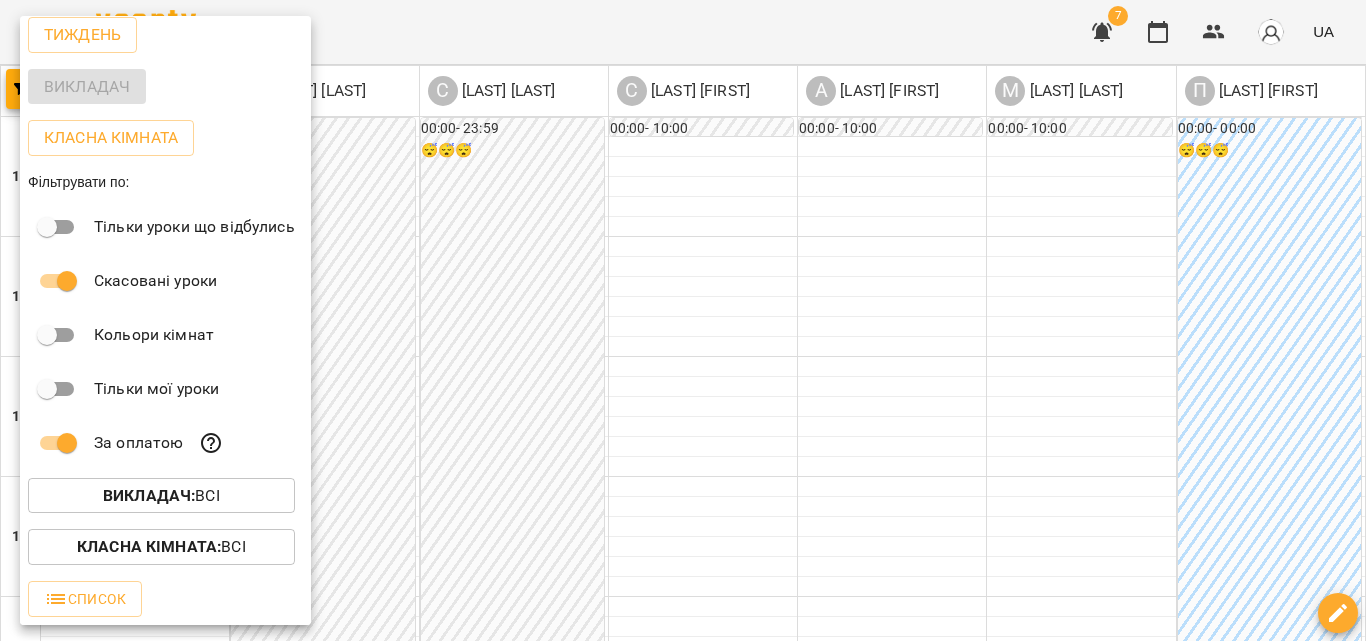 click at bounding box center [683, 320] 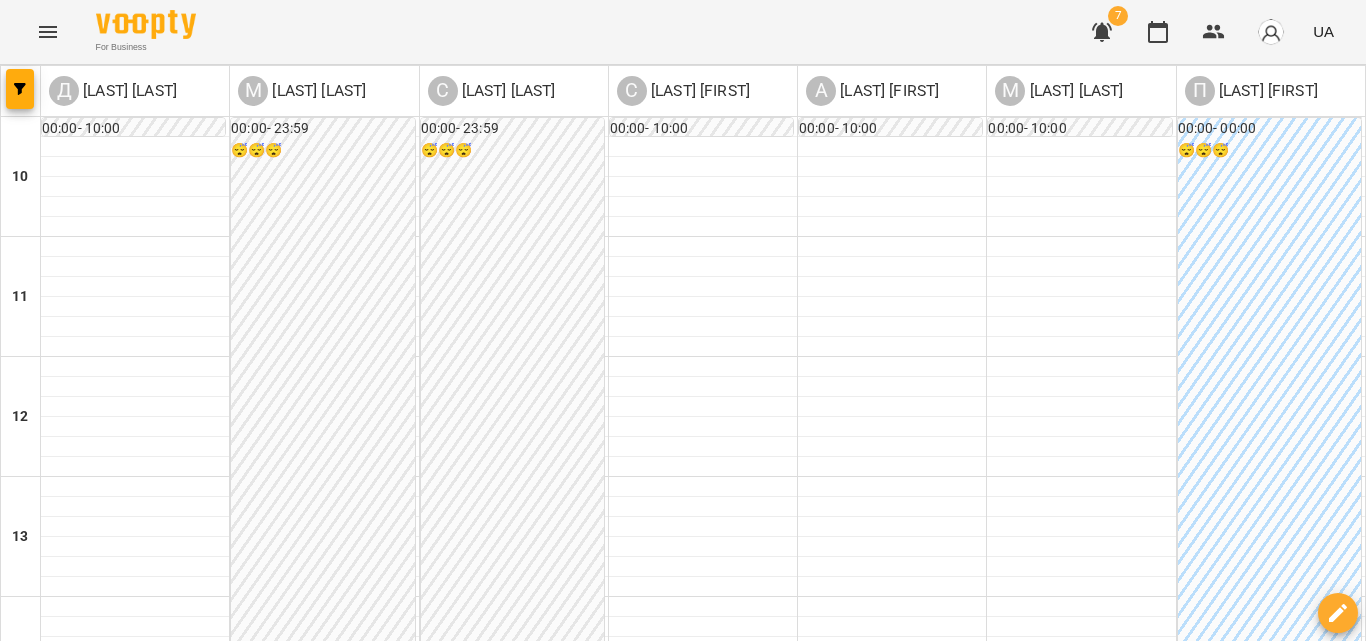 scroll, scrollTop: 509, scrollLeft: 0, axis: vertical 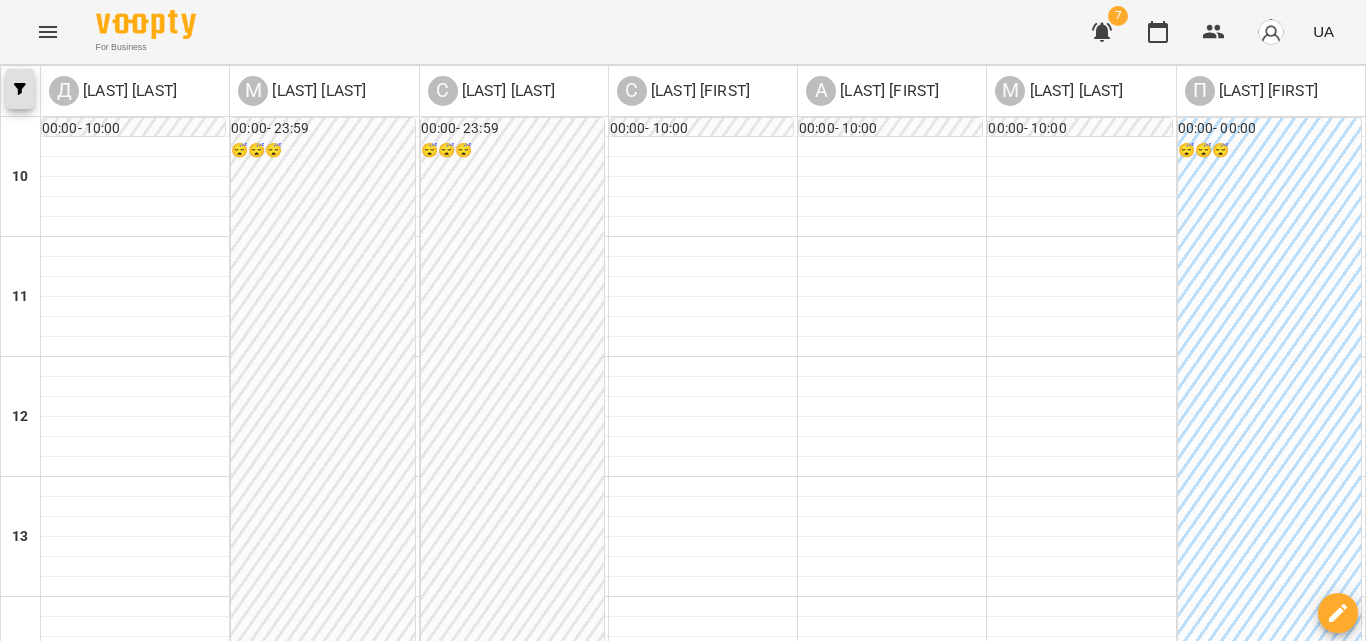 click at bounding box center (20, 89) 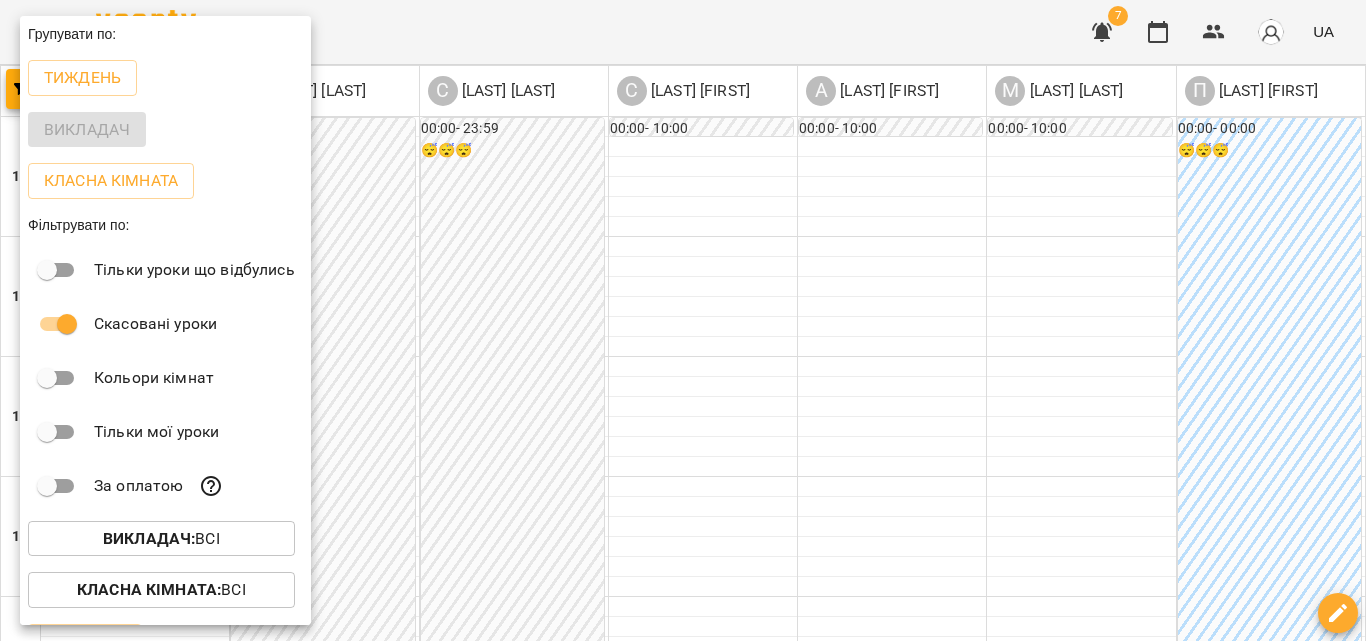 click at bounding box center (683, 320) 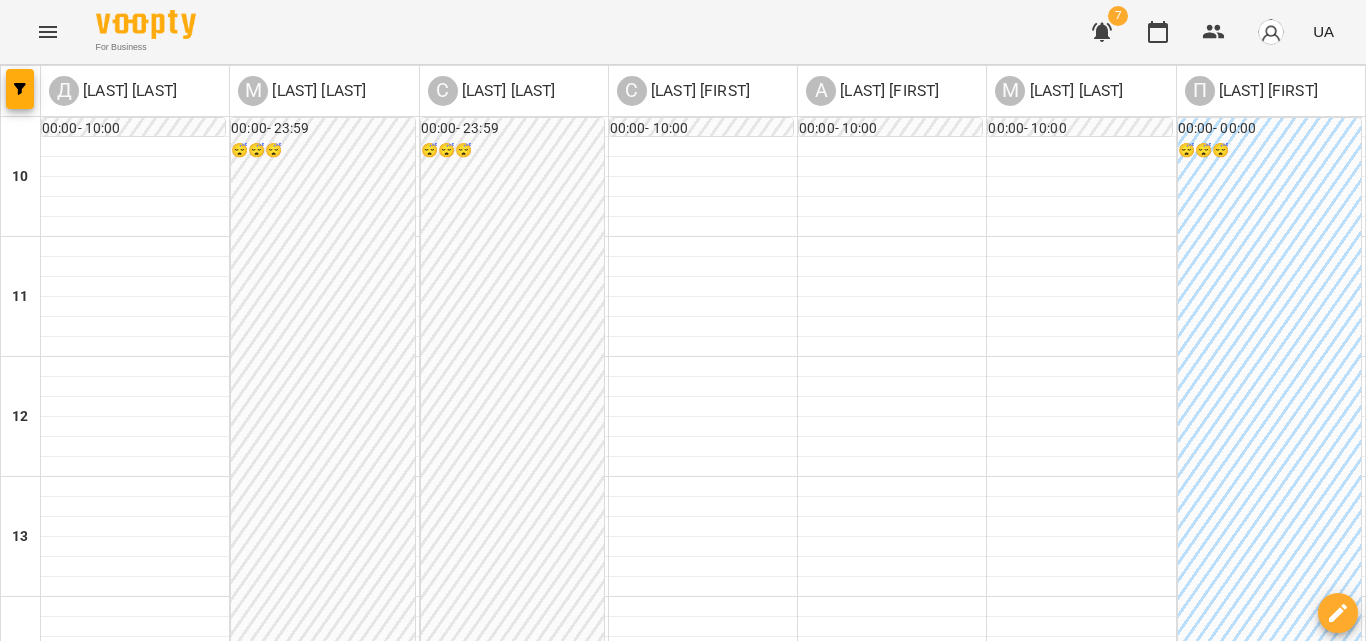 click at bounding box center [48, 32] 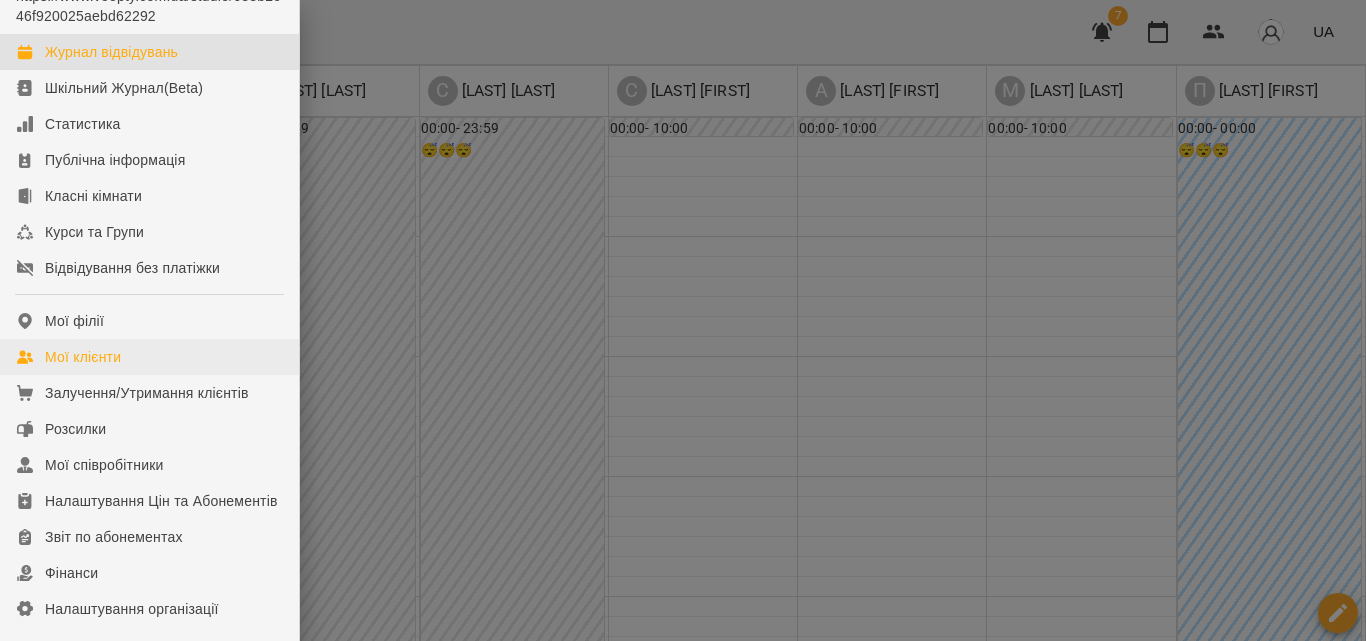scroll, scrollTop: 100, scrollLeft: 0, axis: vertical 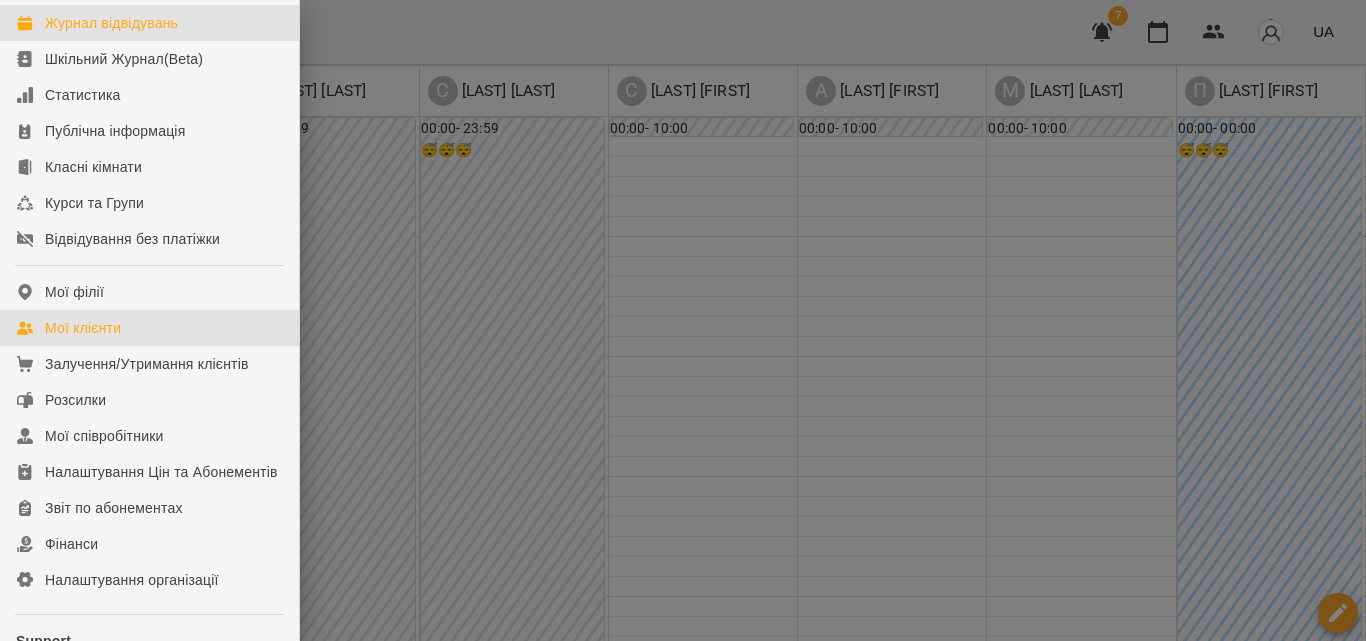 click on "Мої клієнти" at bounding box center [83, 328] 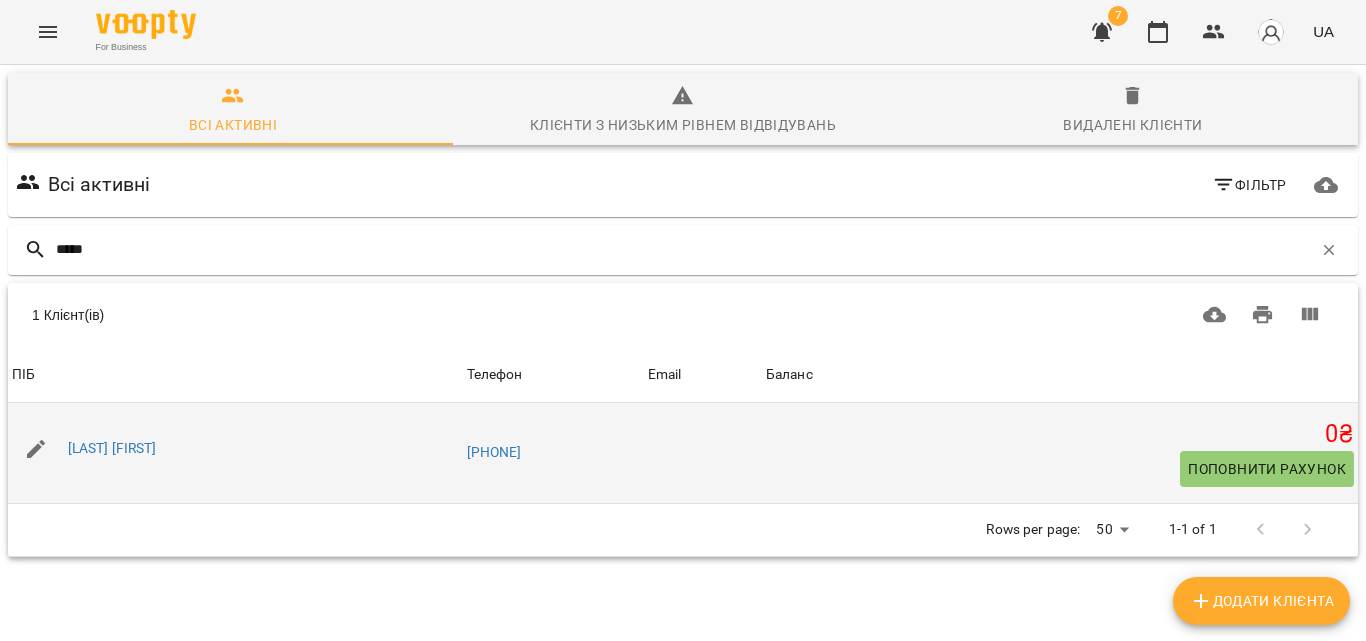 type on "*****" 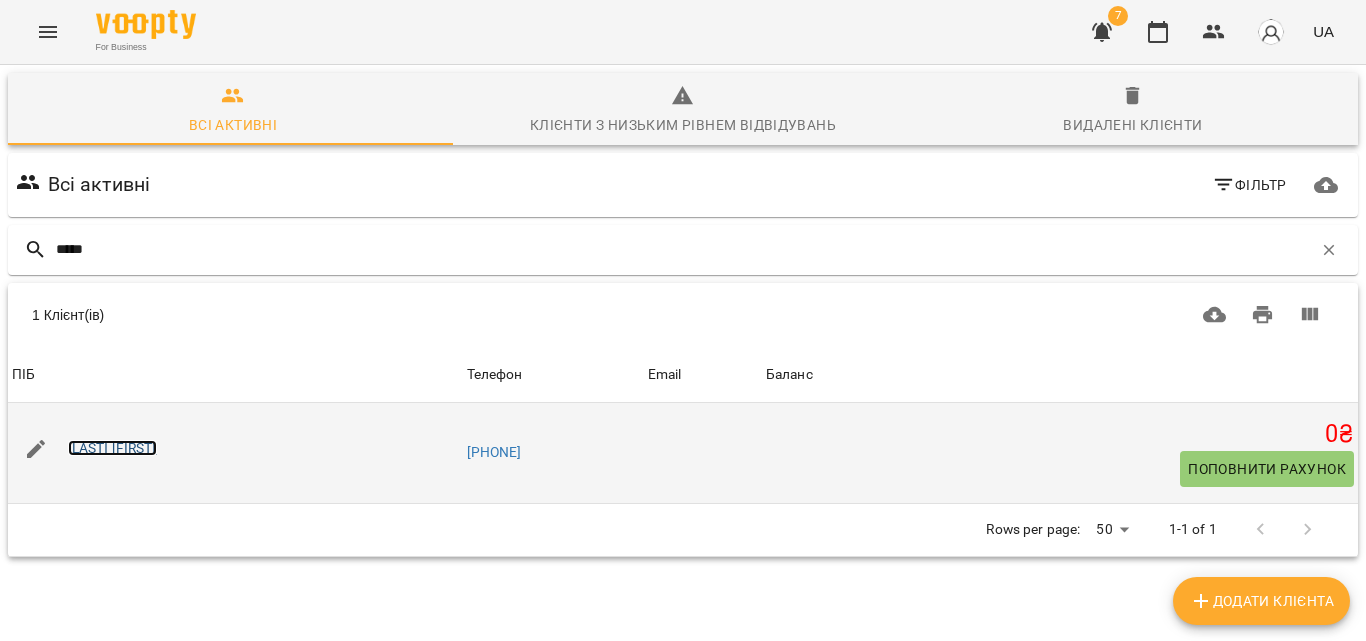 click on "[LAST] [FIRST]" at bounding box center (112, 448) 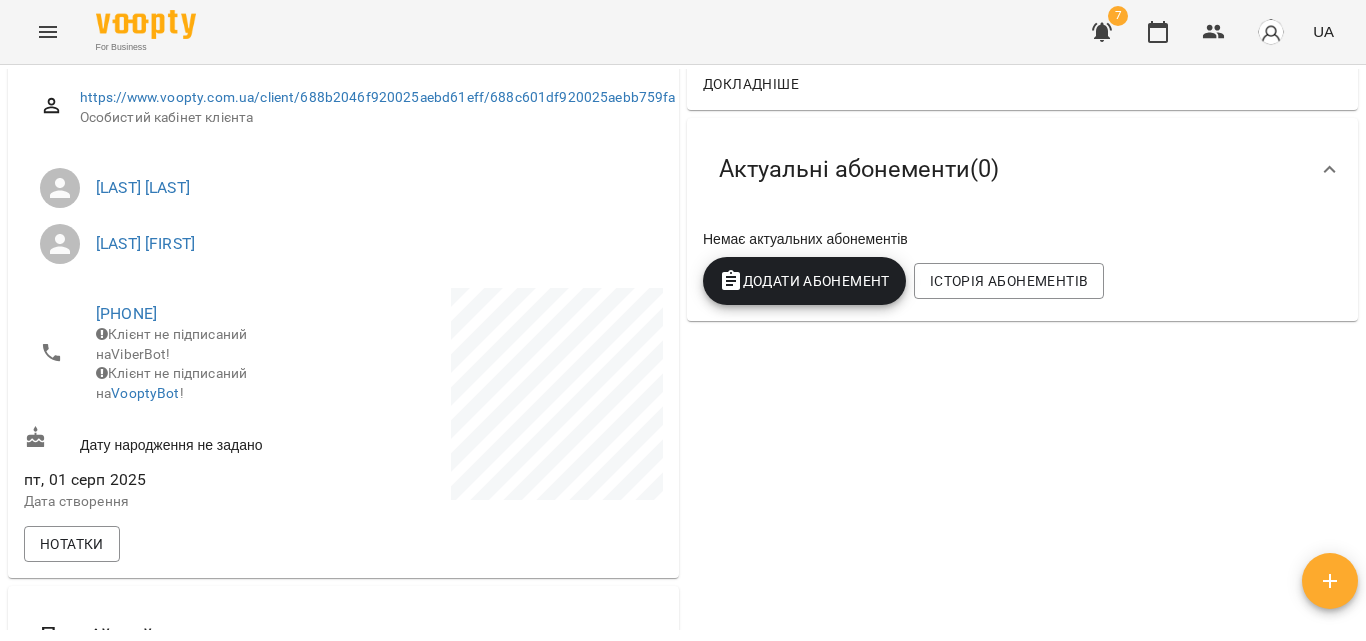 scroll, scrollTop: 200, scrollLeft: 0, axis: vertical 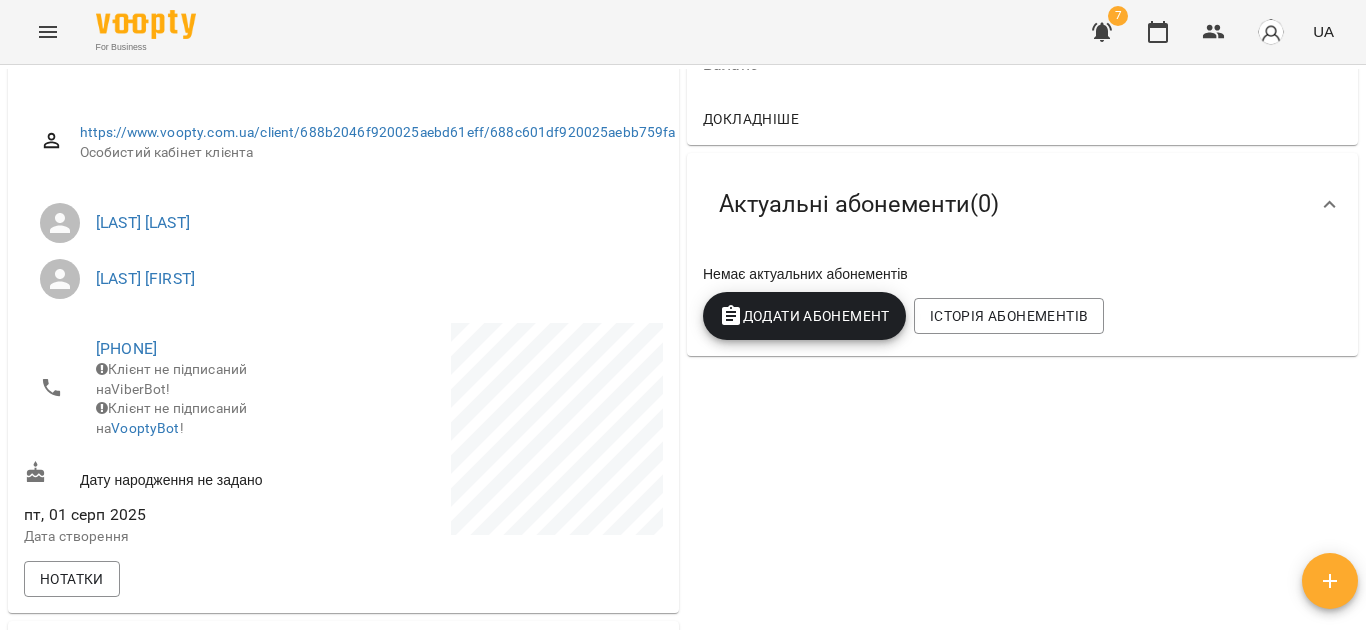 click on "Додати Абонемент" at bounding box center [804, 316] 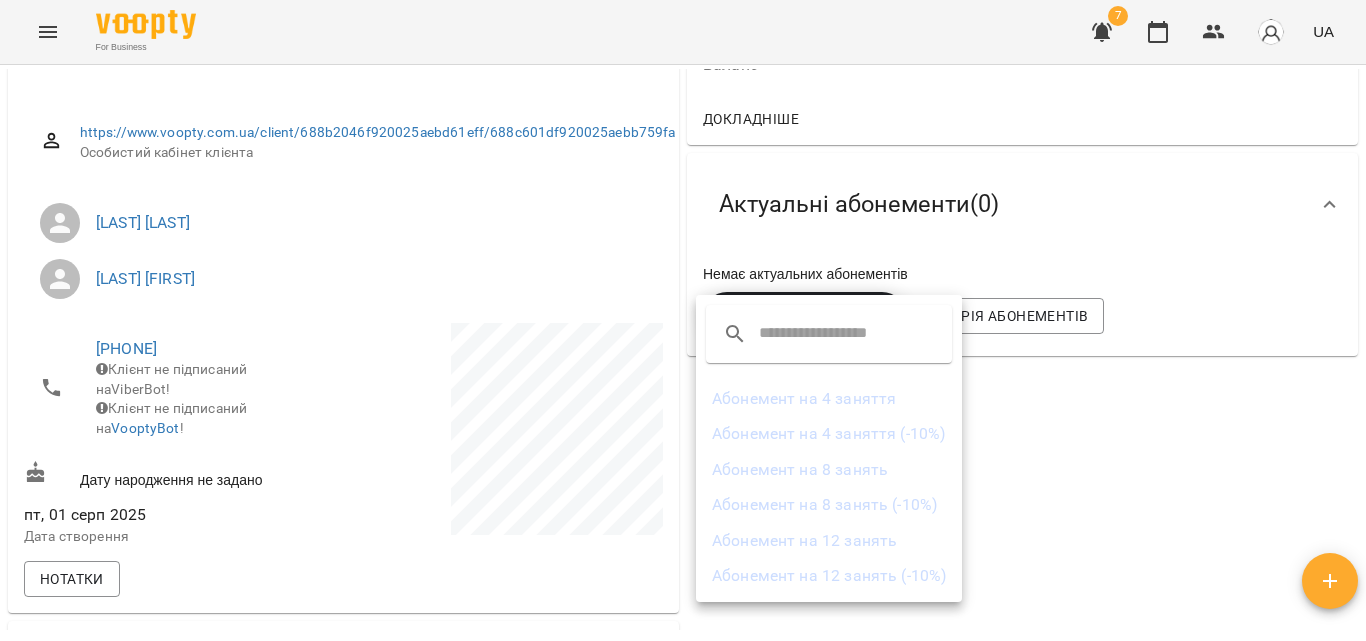 click on "Абонемент на 4 заняття" at bounding box center (829, 399) 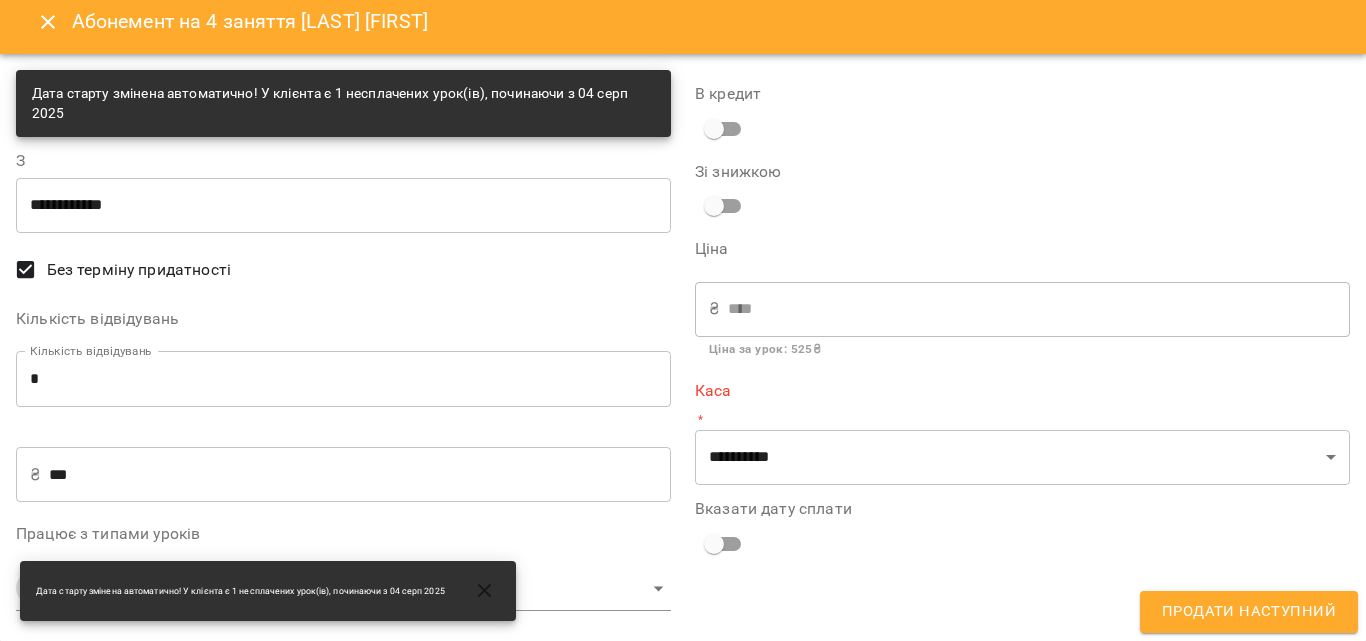 scroll, scrollTop: 12, scrollLeft: 0, axis: vertical 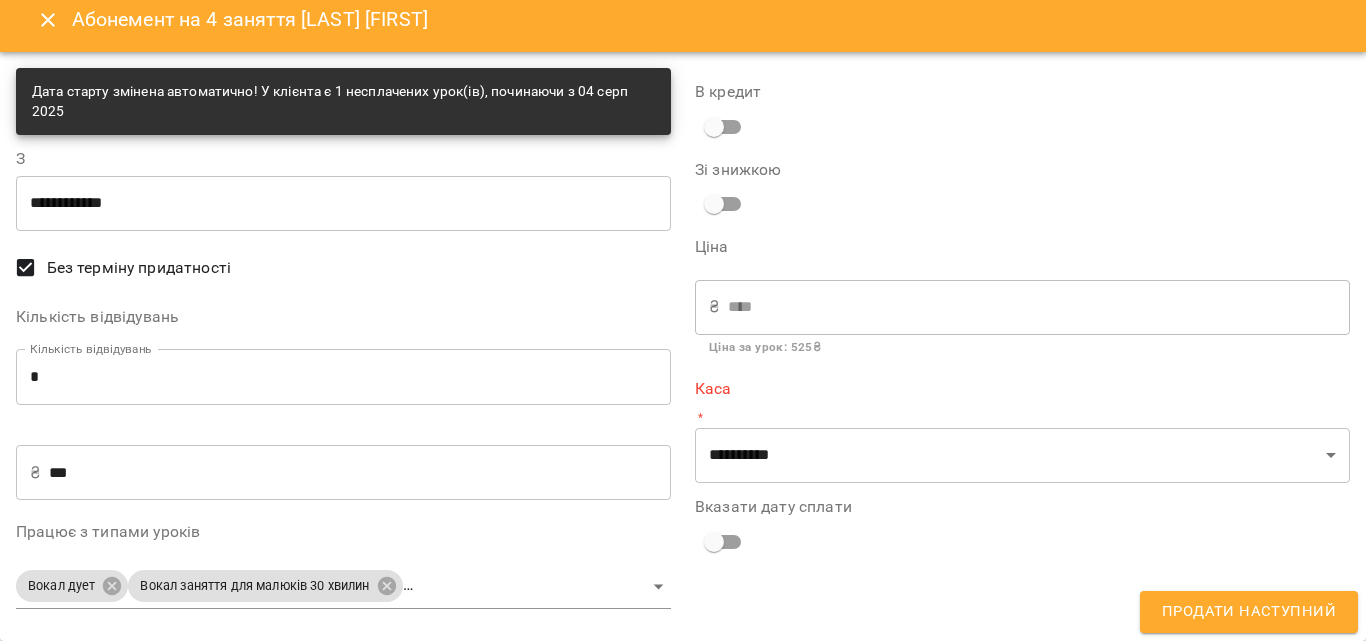 click on "*" at bounding box center [343, 377] 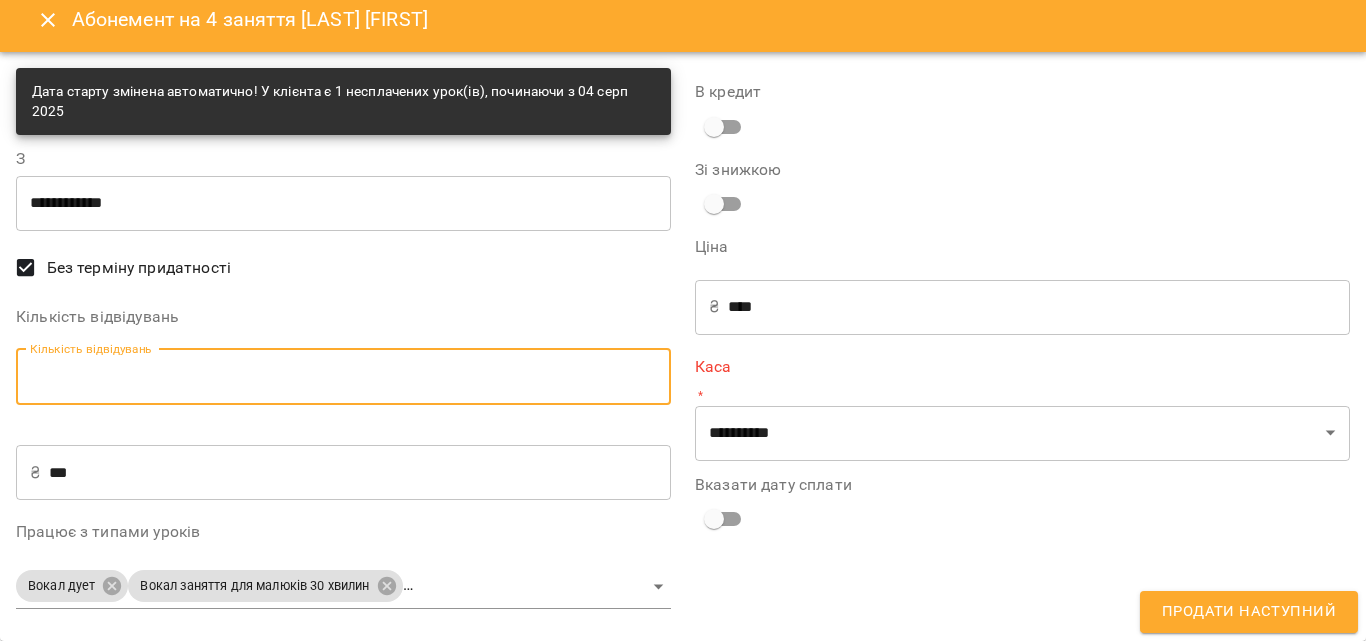 type on "*" 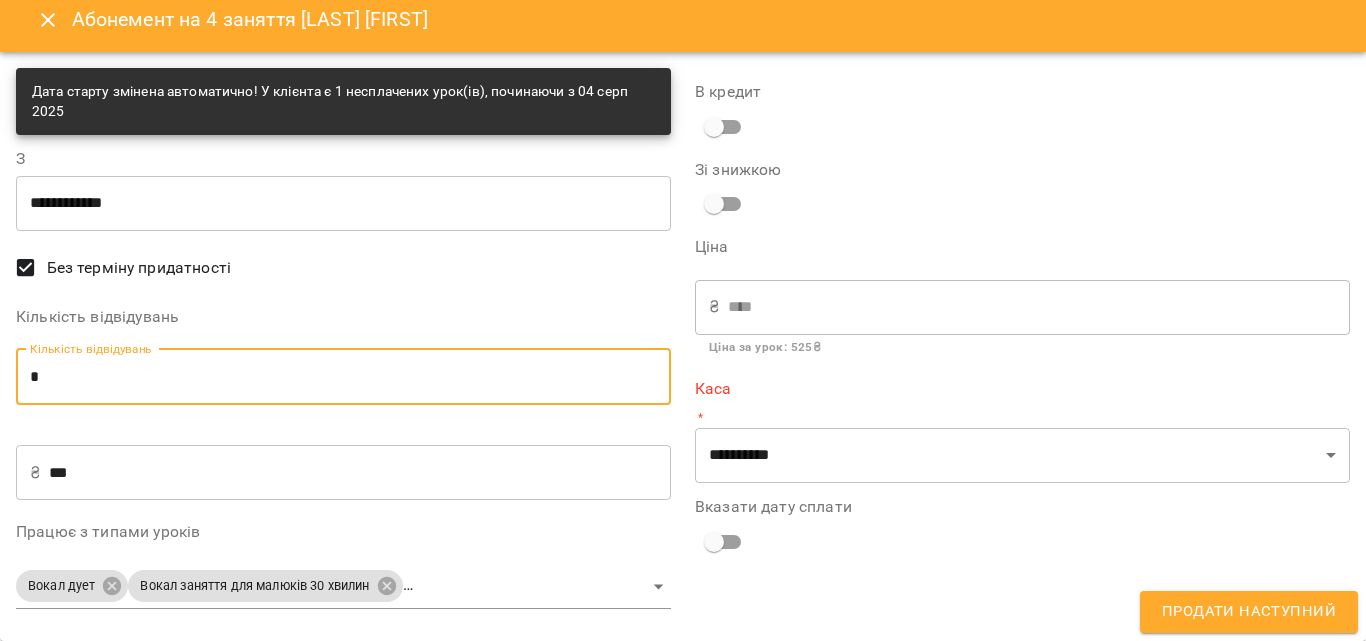 type on "*" 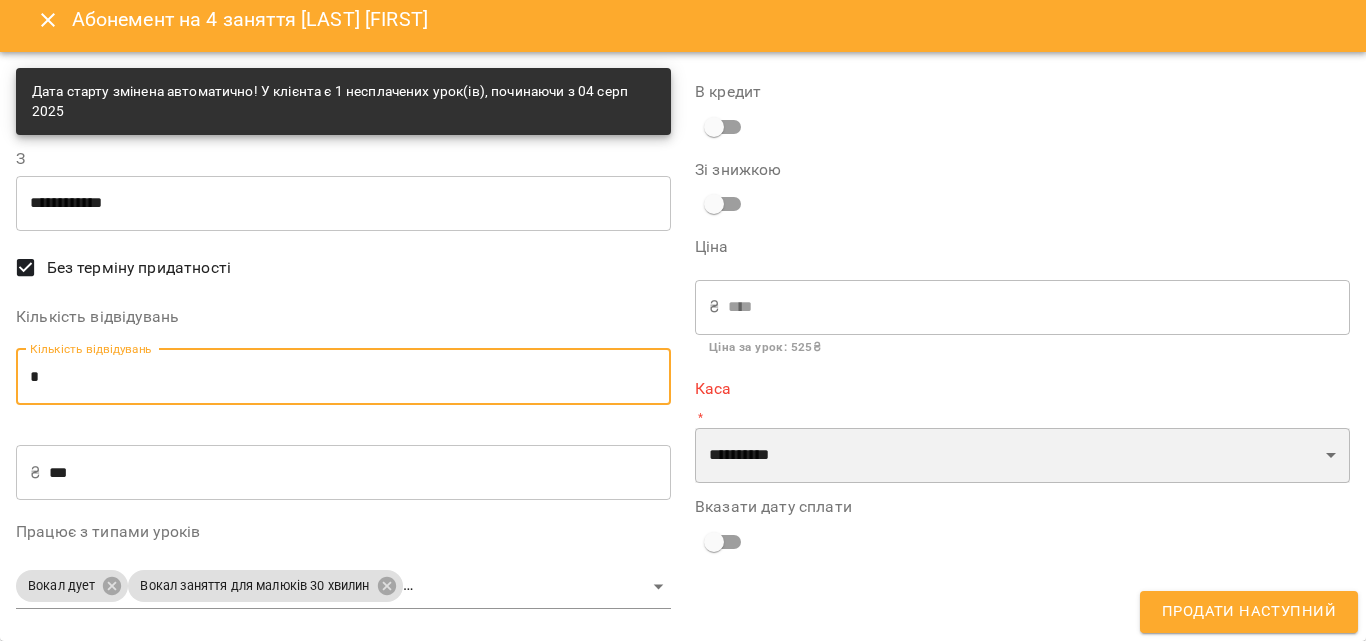 click on "**********" at bounding box center (1022, 456) 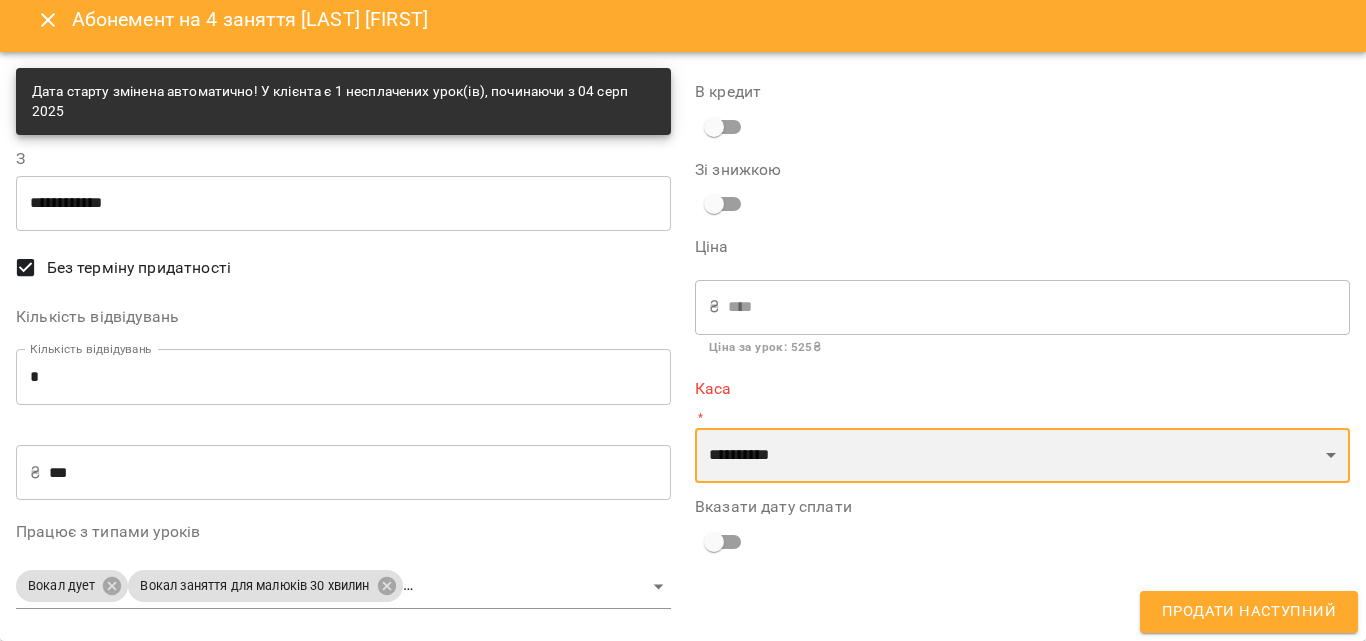 select on "****" 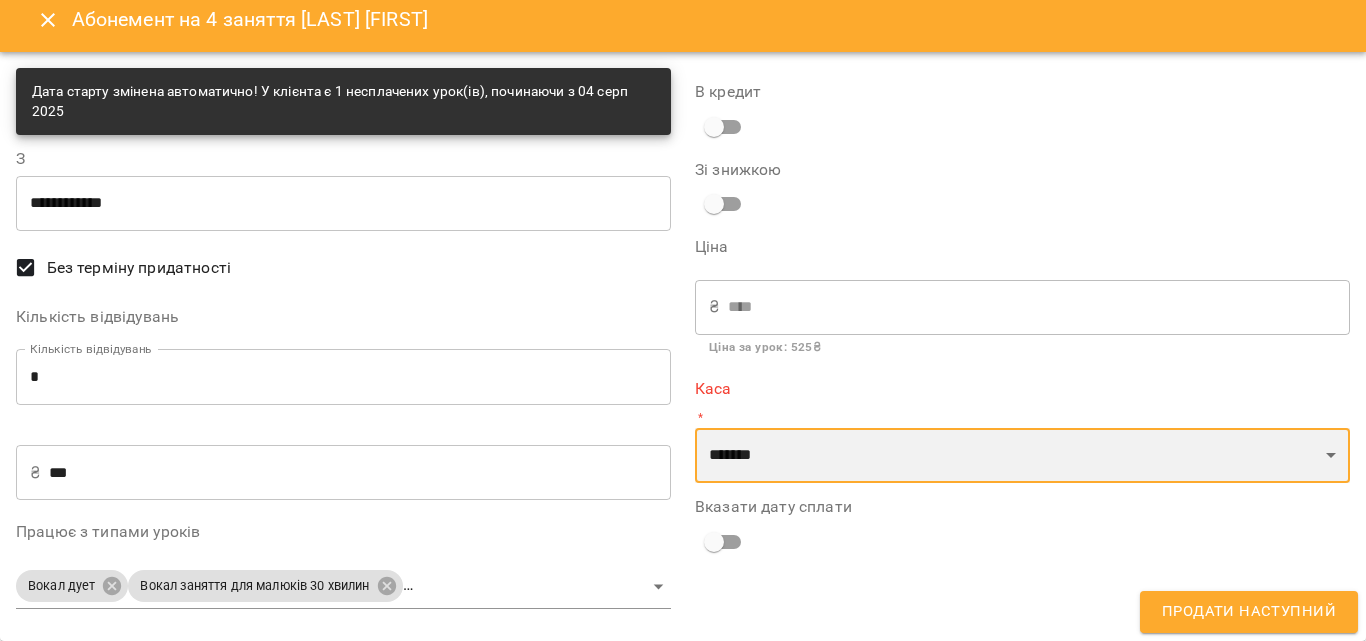 click on "**********" at bounding box center [1022, 456] 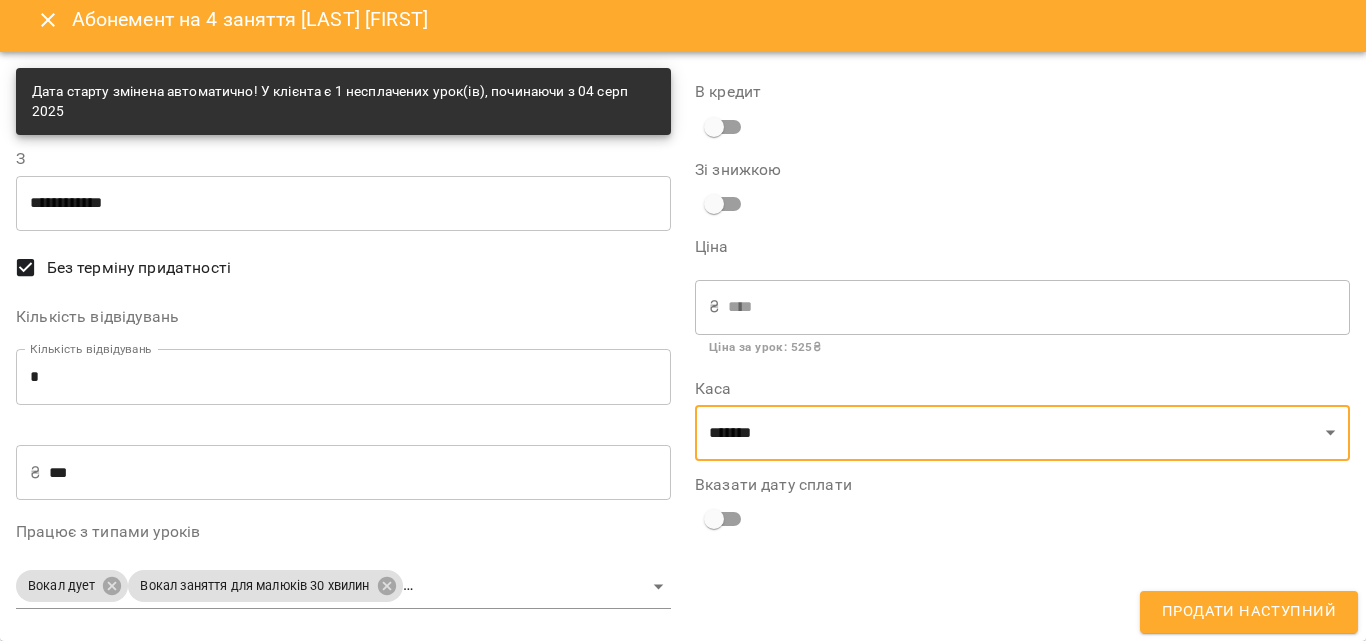 click on "Продати наступний" at bounding box center [1249, 612] 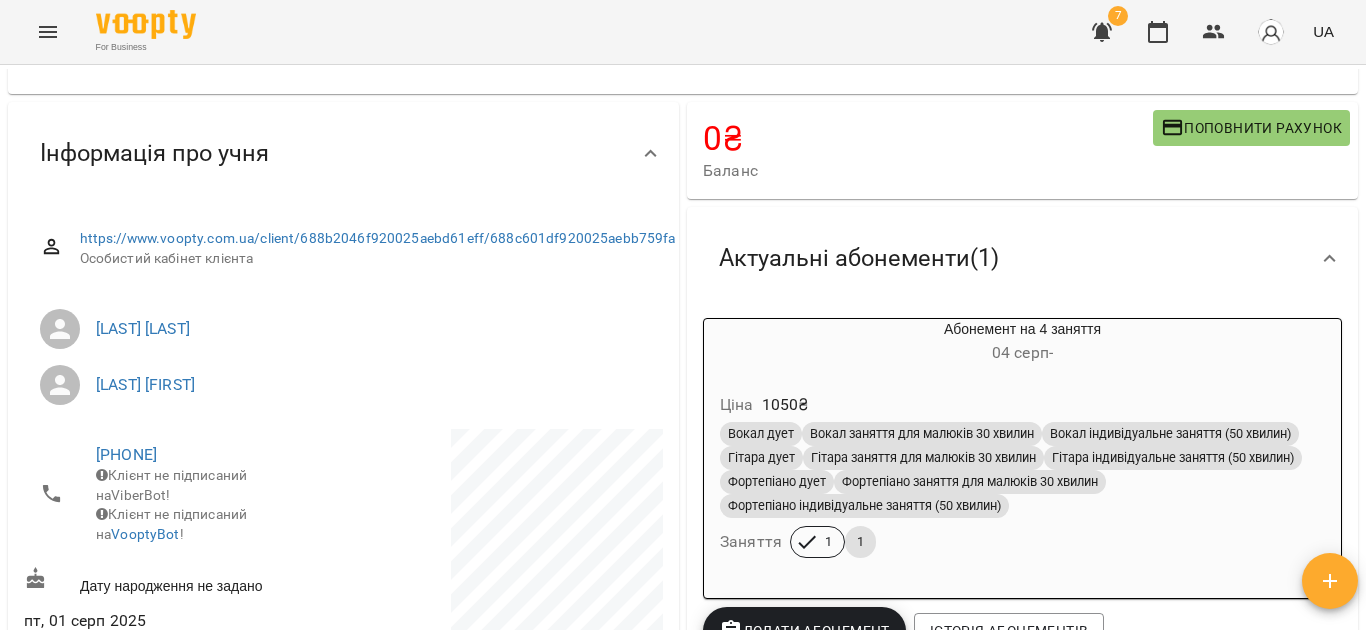 scroll, scrollTop: 0, scrollLeft: 0, axis: both 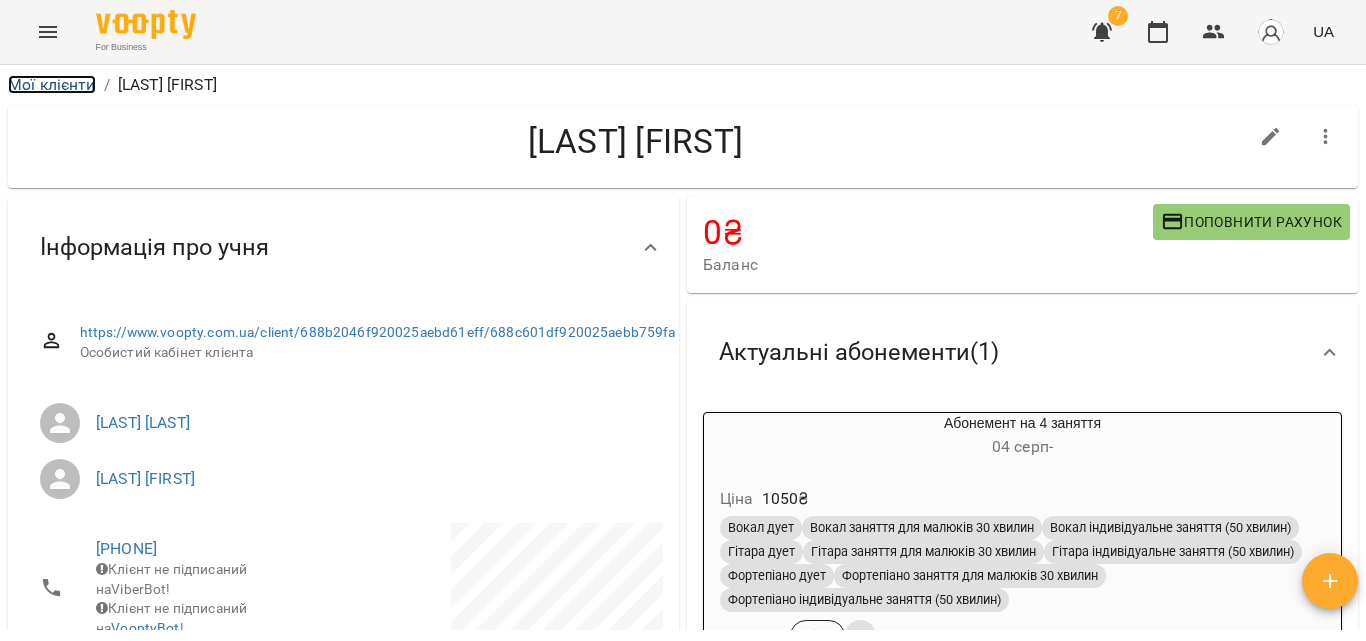 click on "Мої клієнти" at bounding box center [52, 84] 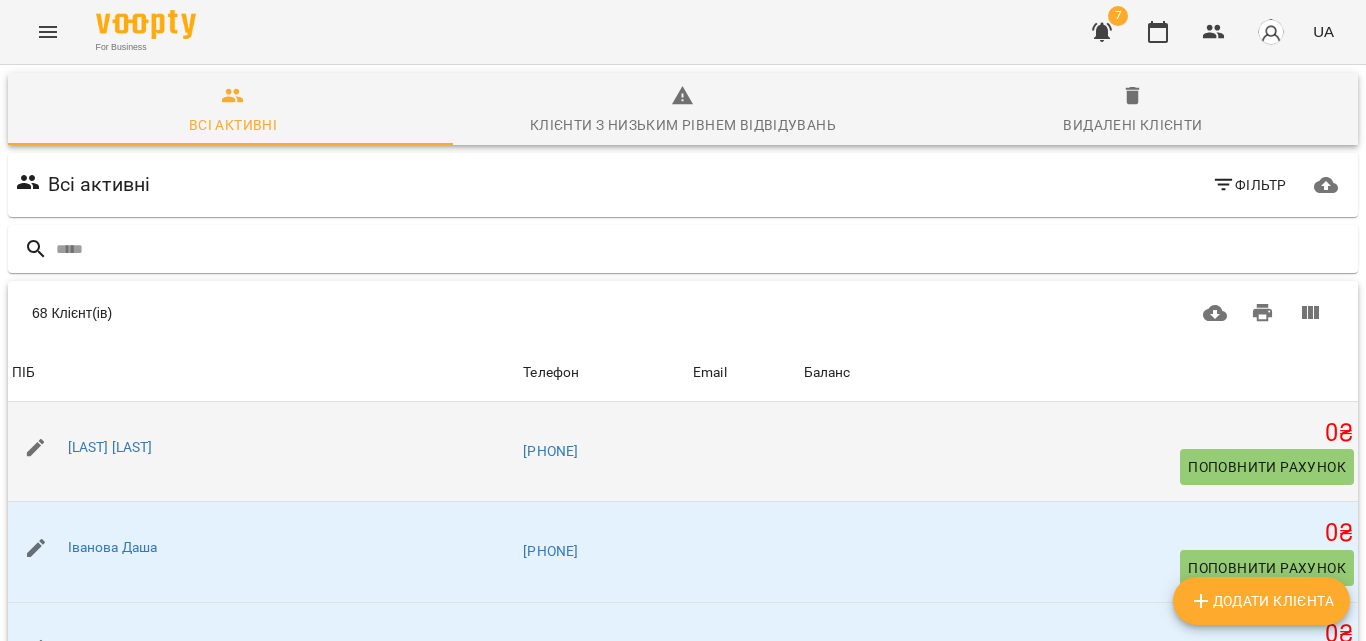scroll, scrollTop: 0, scrollLeft: 0, axis: both 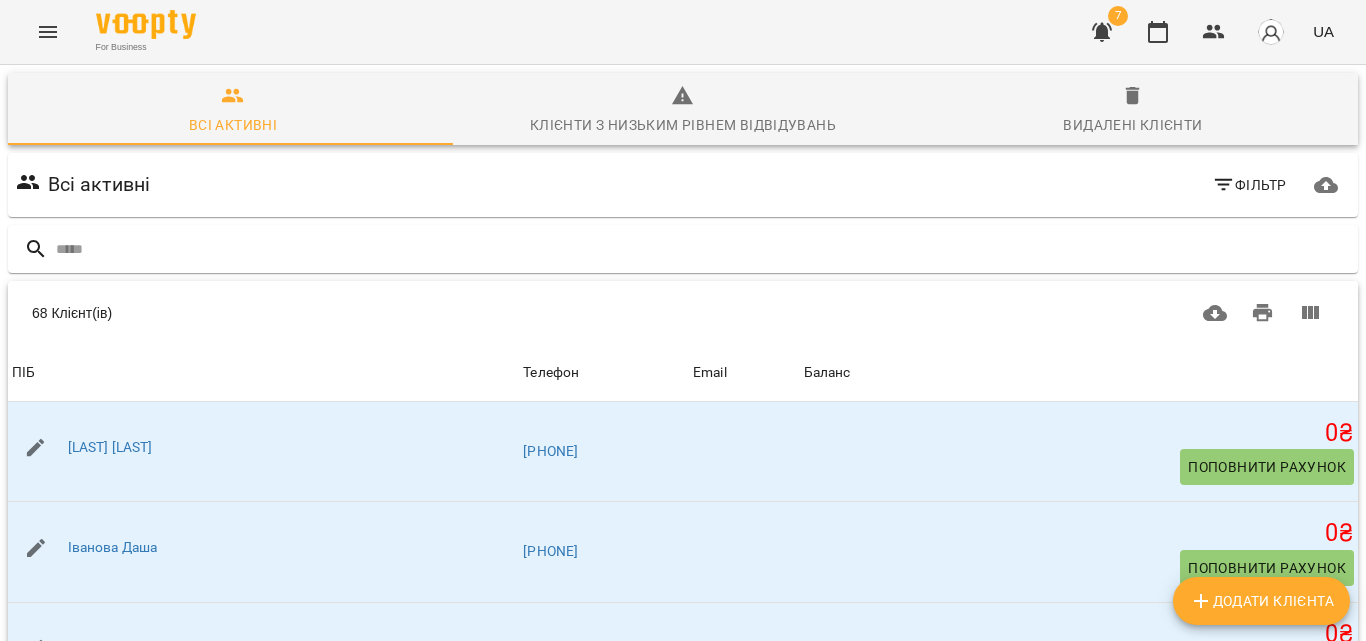 click 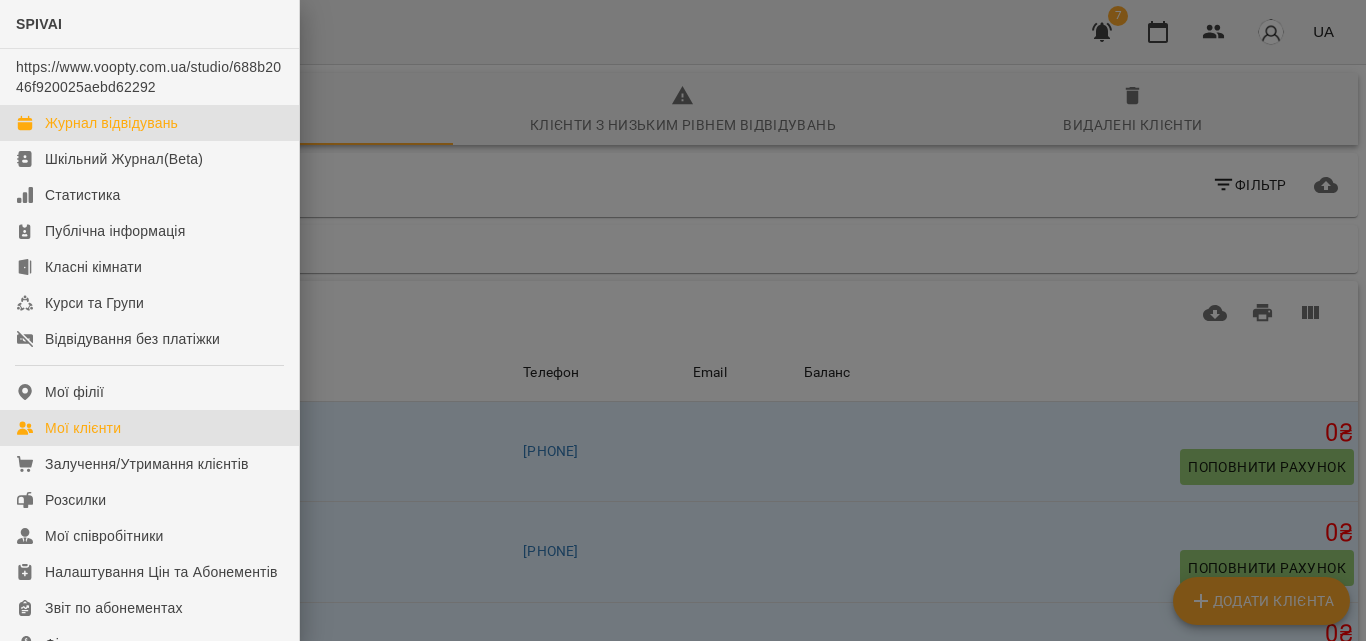click on "Журнал відвідувань" at bounding box center [111, 123] 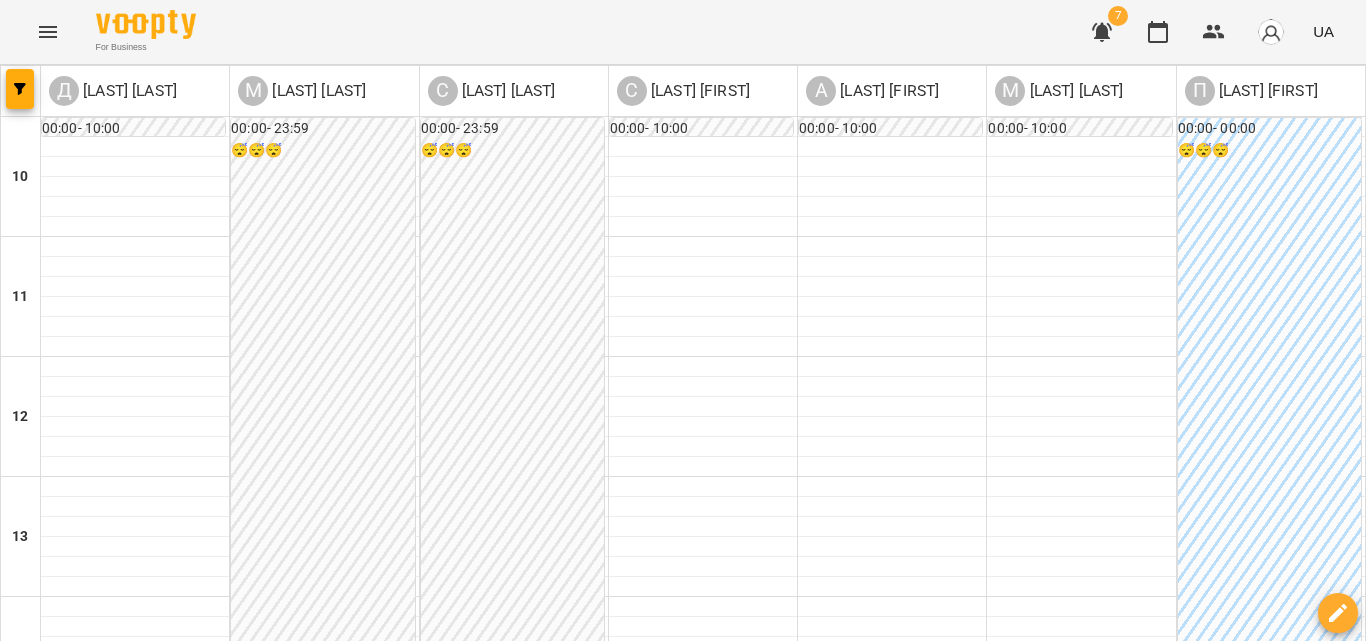 scroll, scrollTop: 600, scrollLeft: 0, axis: vertical 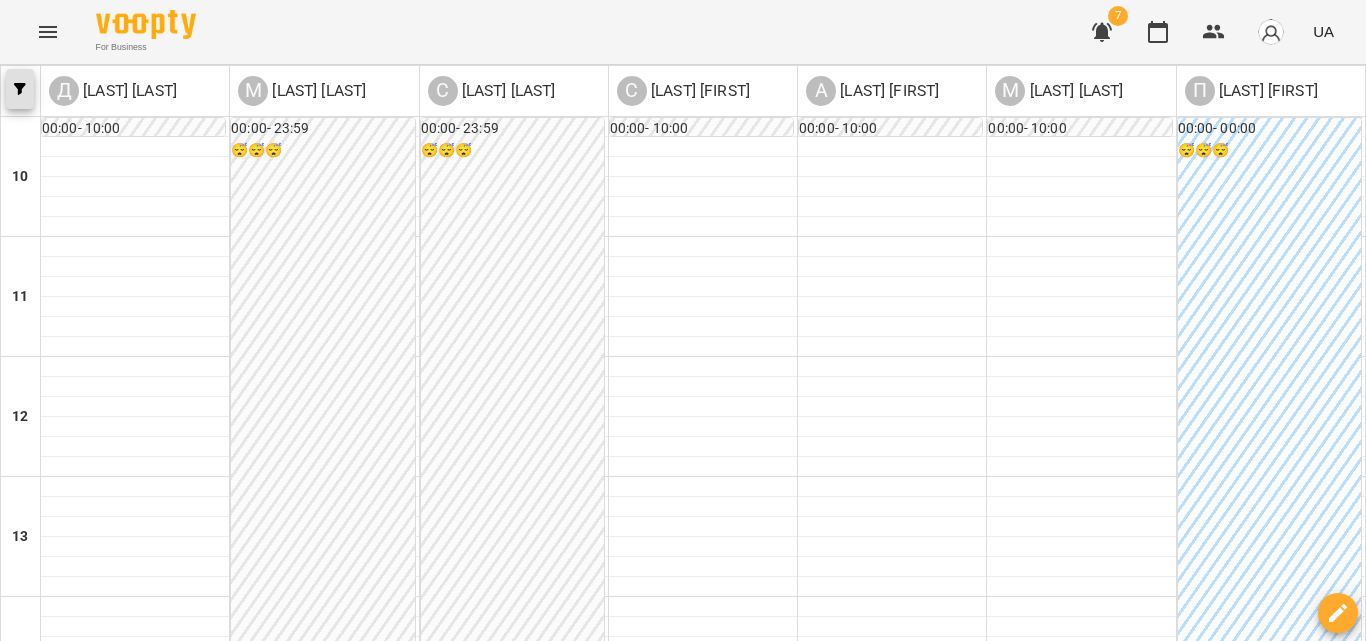 click 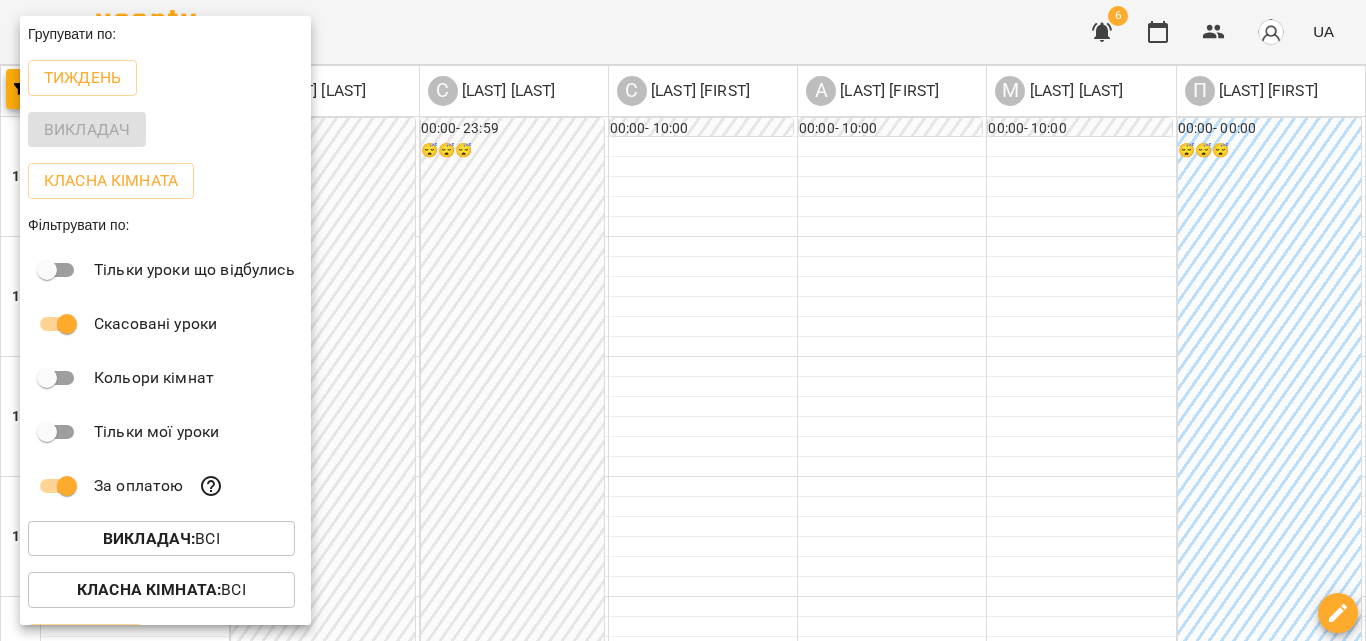 click at bounding box center [683, 320] 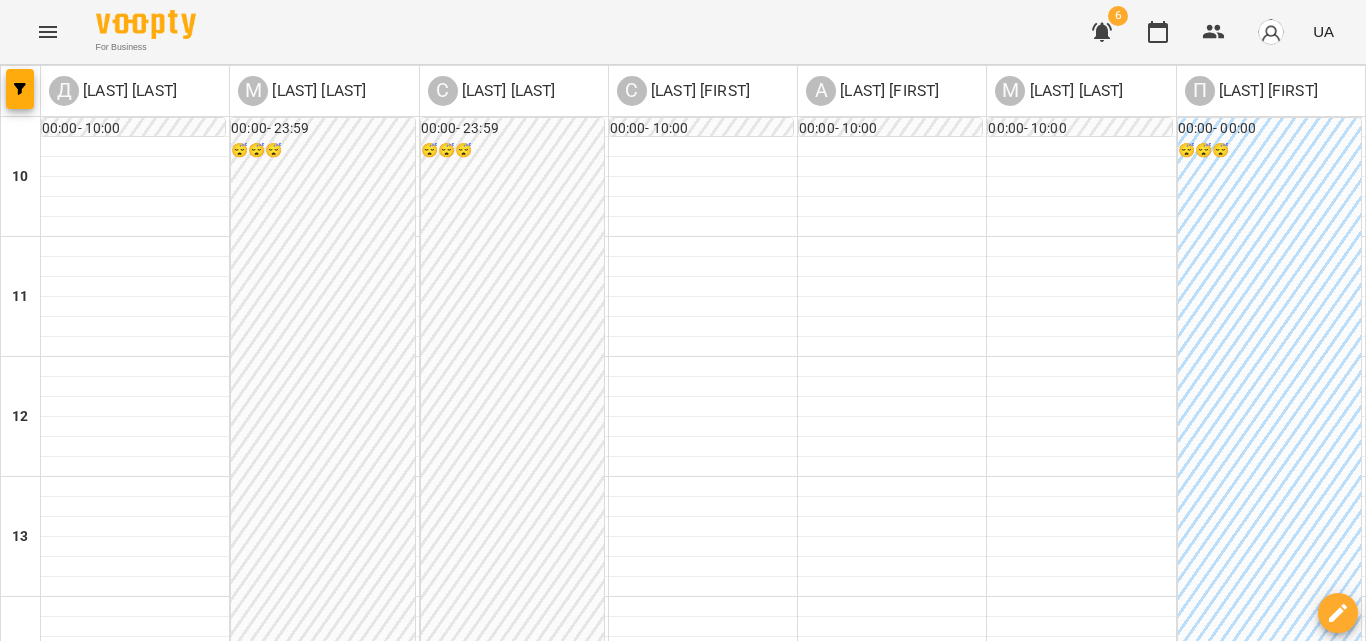 scroll, scrollTop: 600, scrollLeft: 0, axis: vertical 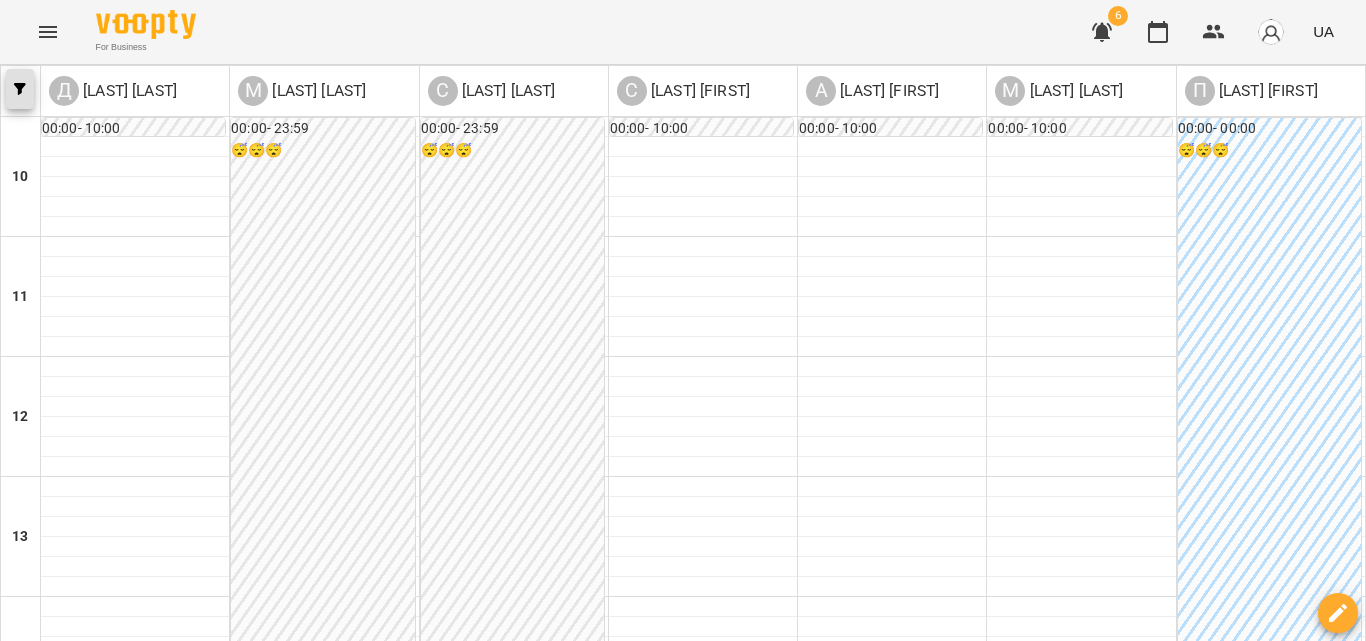 click at bounding box center (20, 89) 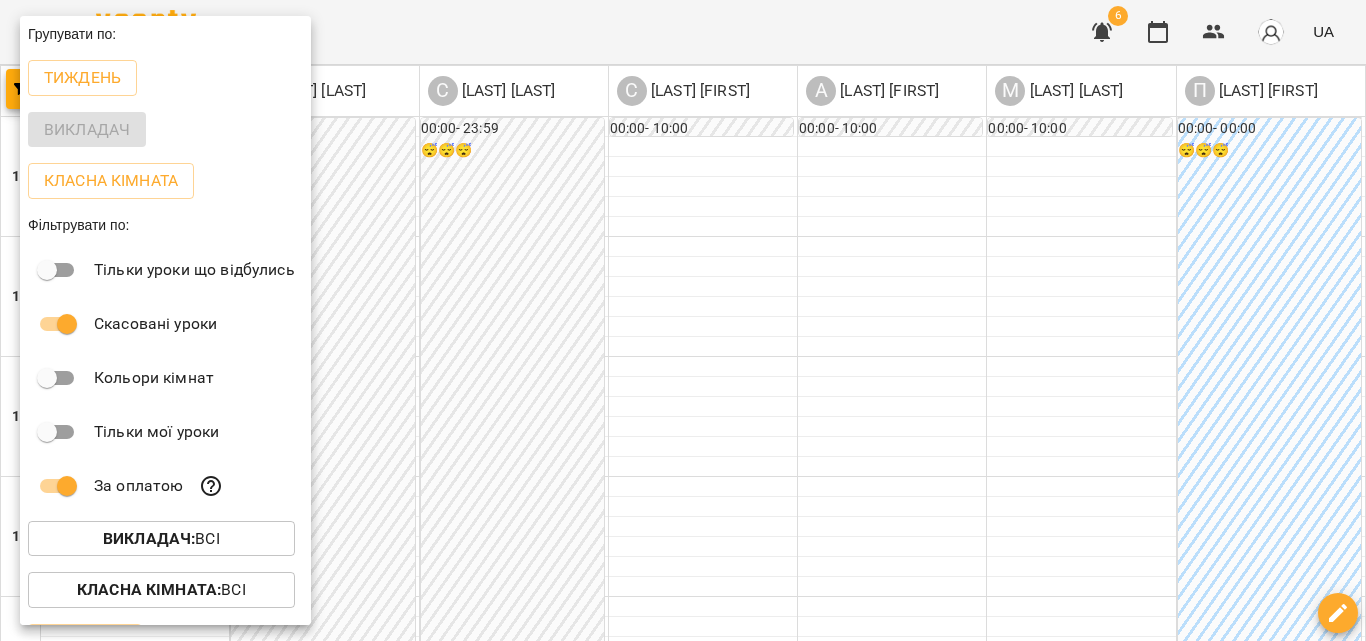 click at bounding box center [683, 320] 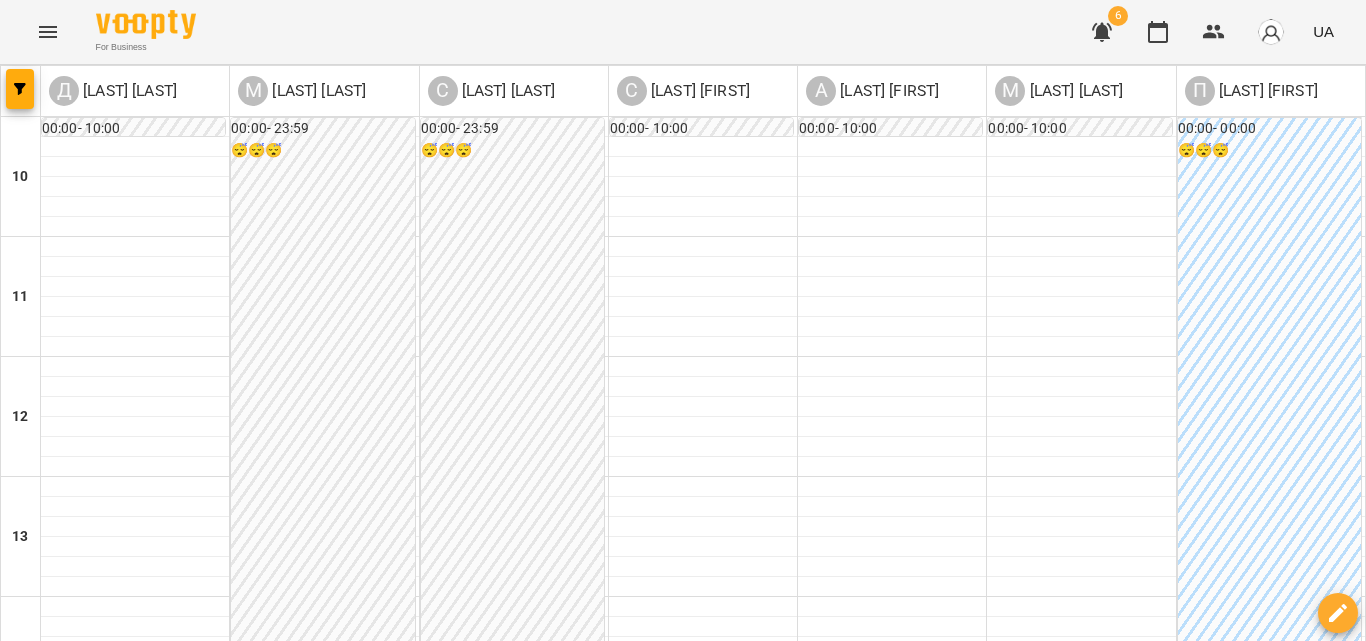 scroll, scrollTop: 700, scrollLeft: 0, axis: vertical 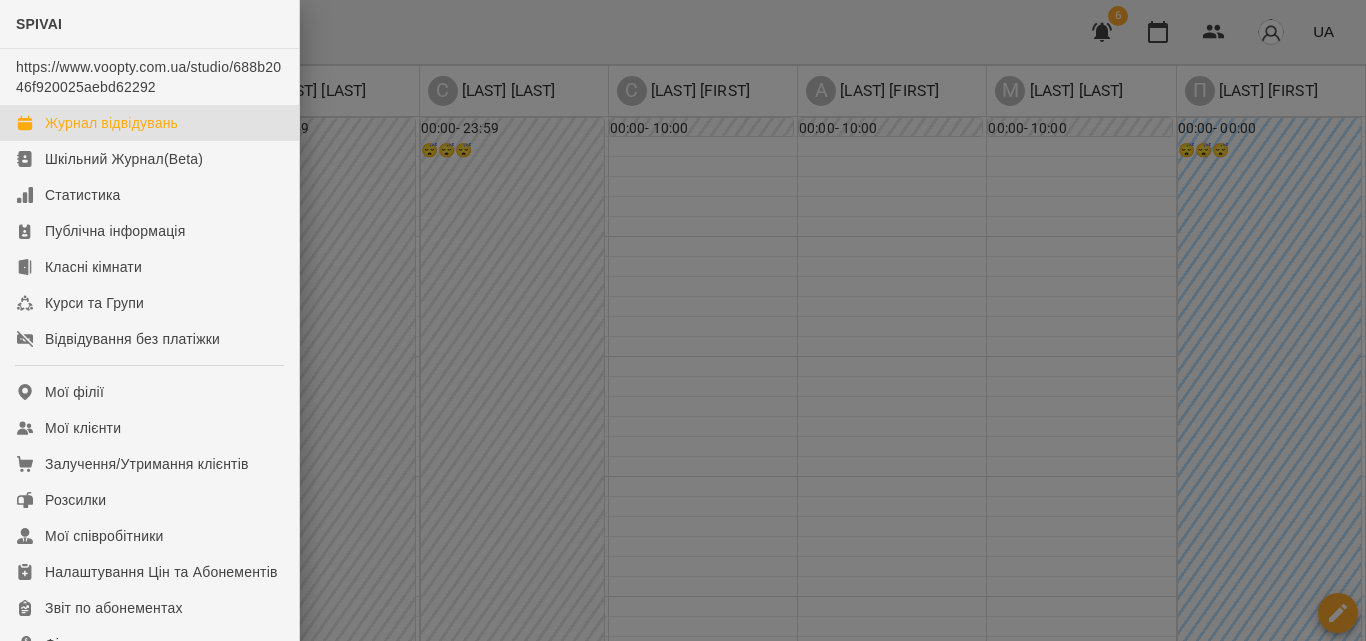 click at bounding box center [683, 320] 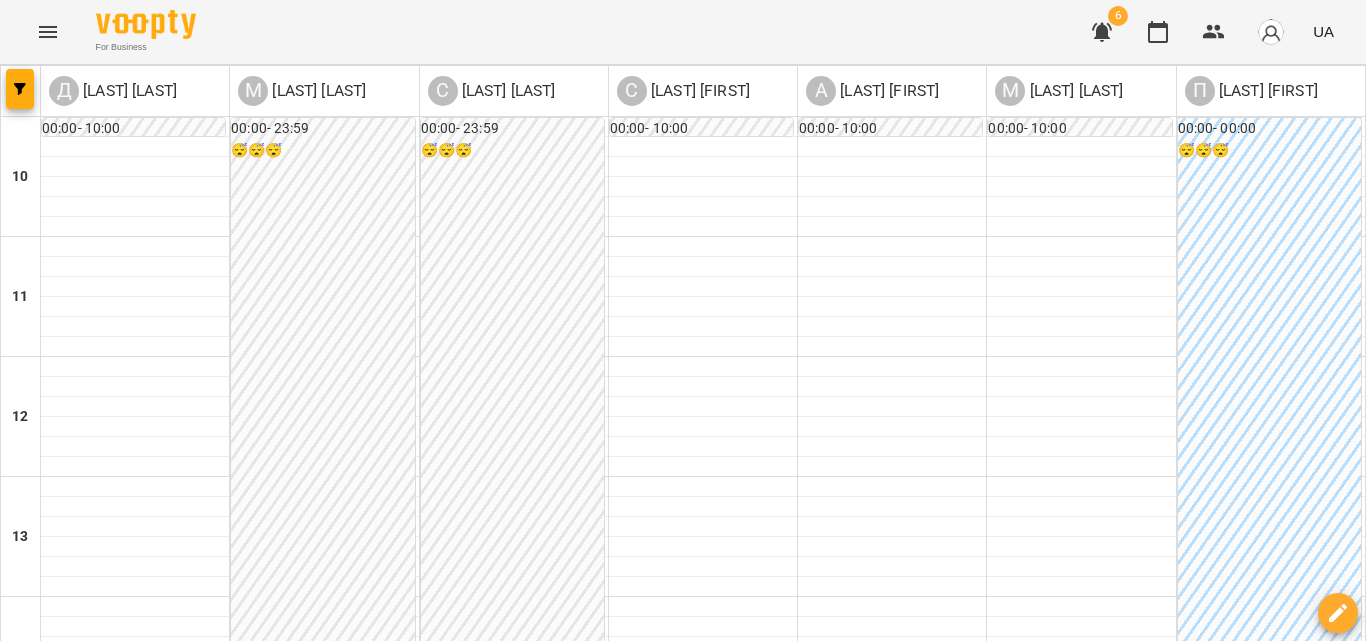 click on "[LAST] [LAST]" at bounding box center (665, 1019) 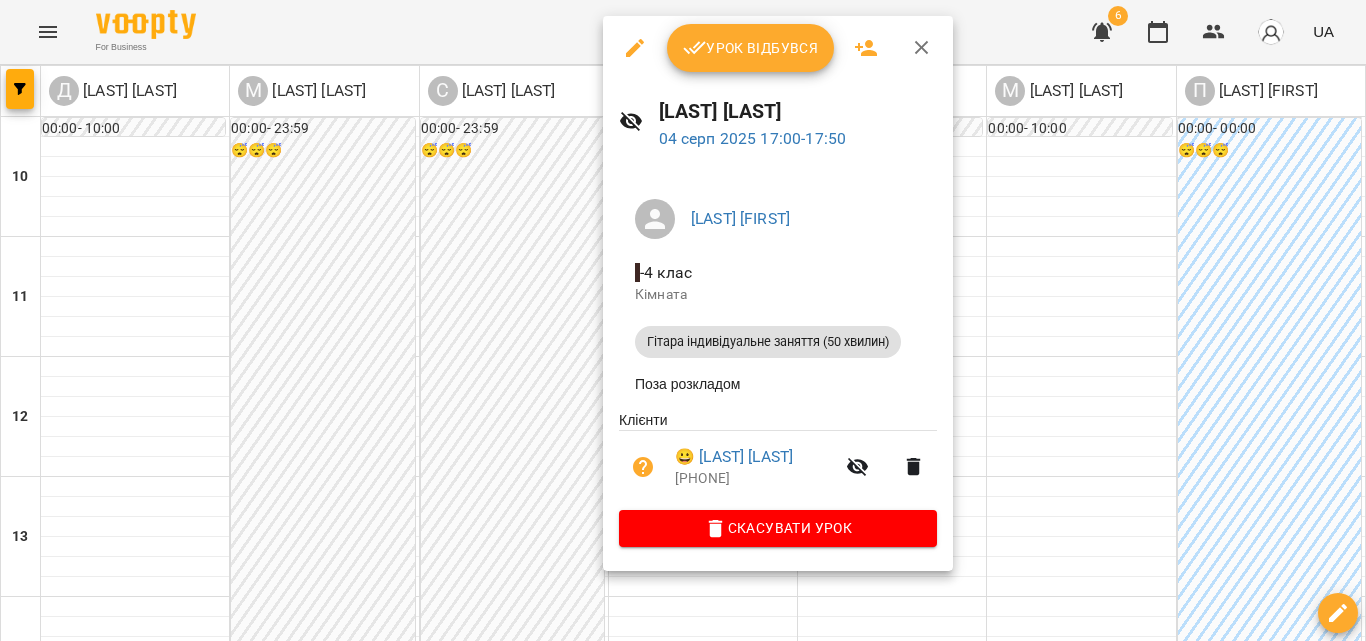 click on "[LAST] [LAST]" at bounding box center (798, 111) 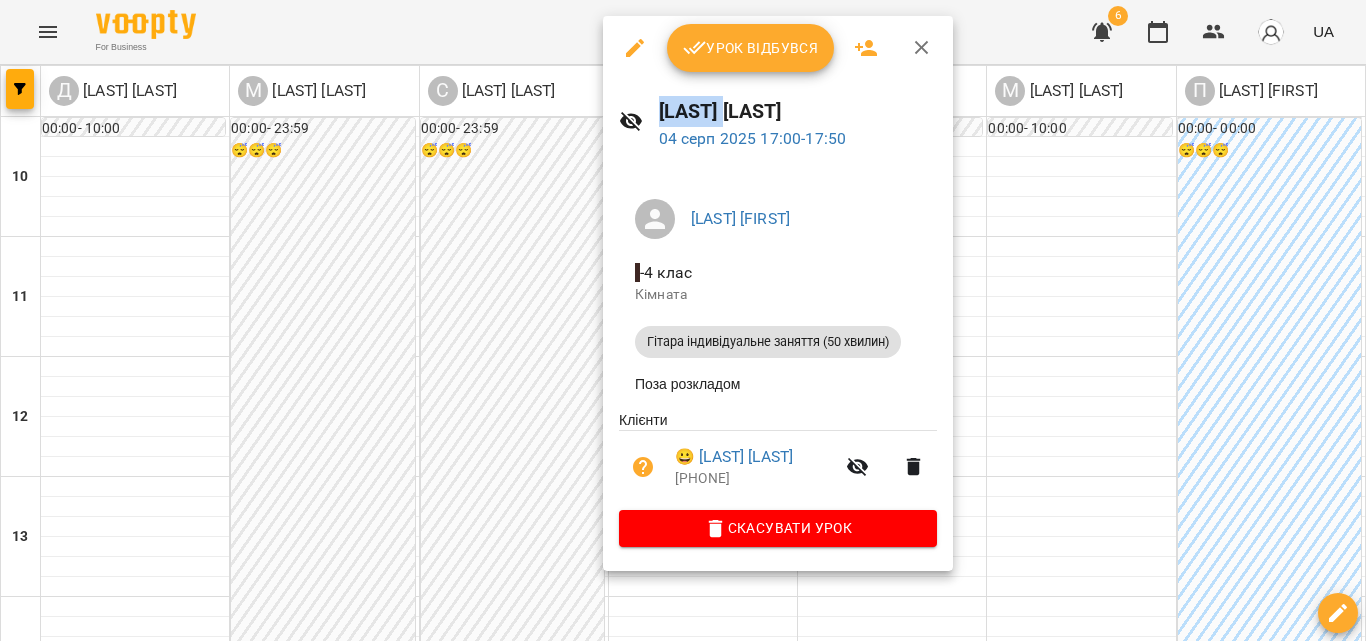 click on "[LAST] [LAST]" at bounding box center [798, 111] 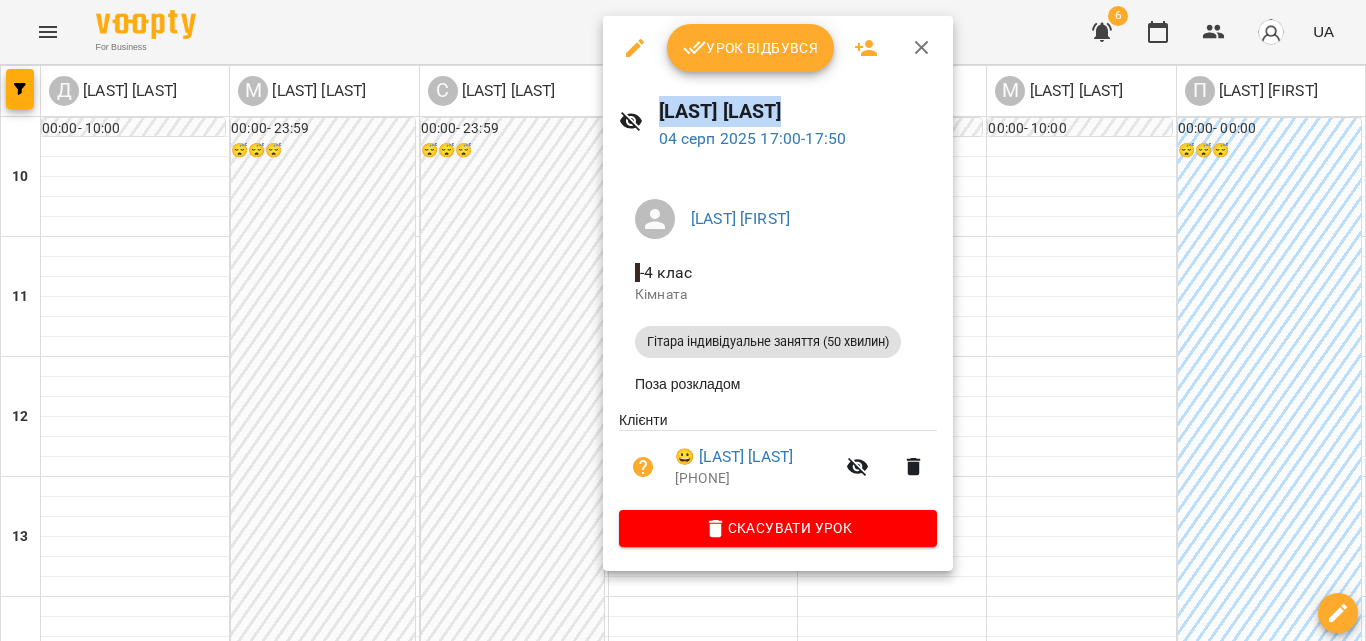 click on "[LAST] [LAST]" at bounding box center [798, 111] 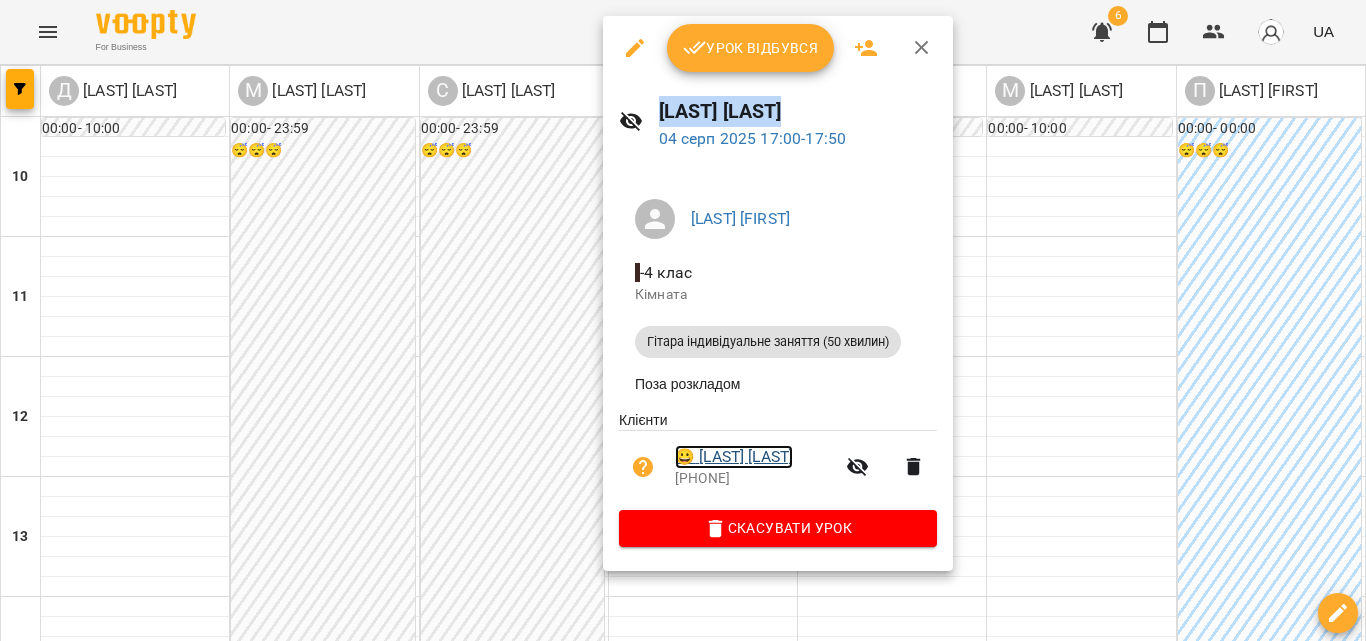 click on "😀   [LAST] [FIRST]" at bounding box center (734, 457) 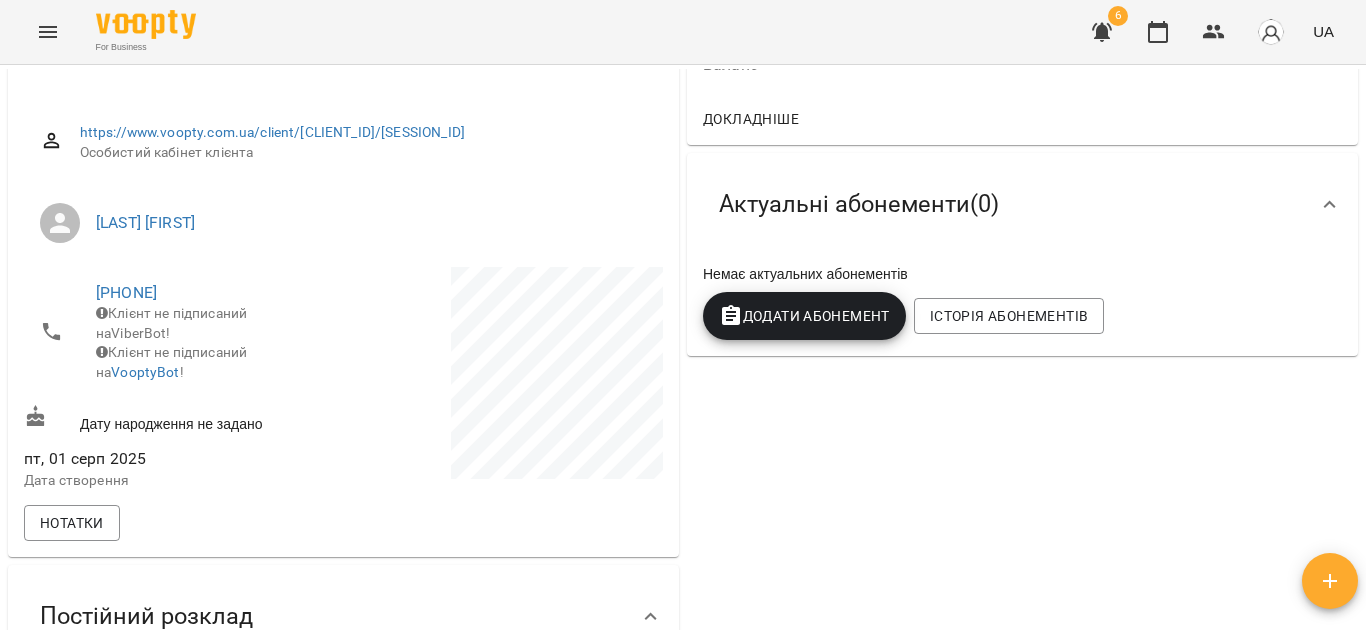 scroll, scrollTop: 100, scrollLeft: 0, axis: vertical 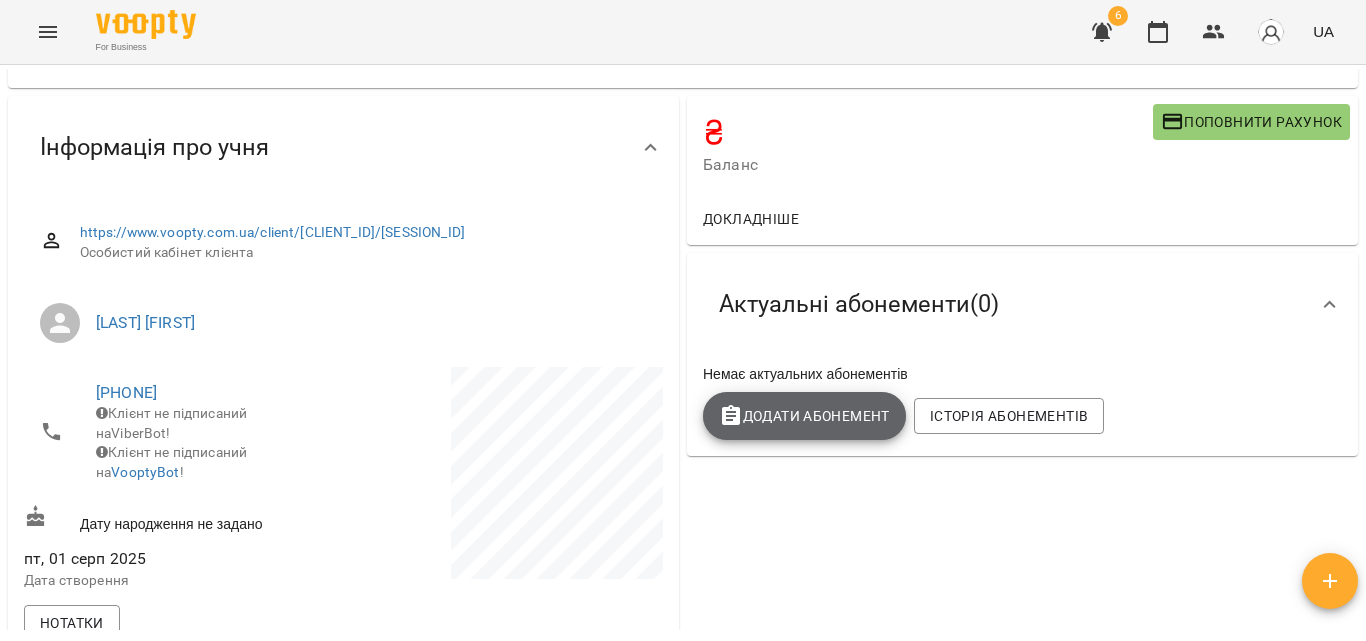 click on "Додати Абонемент" at bounding box center [804, 416] 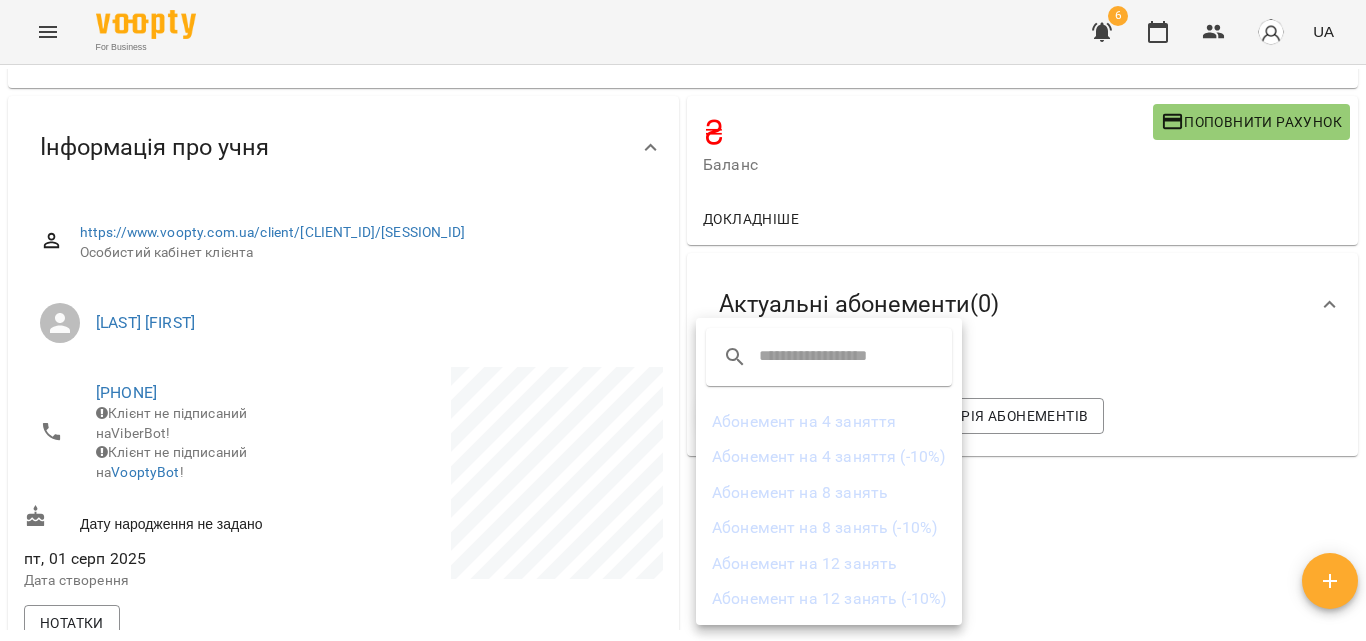 click on "Абонемент на 4 заняття" at bounding box center (829, 422) 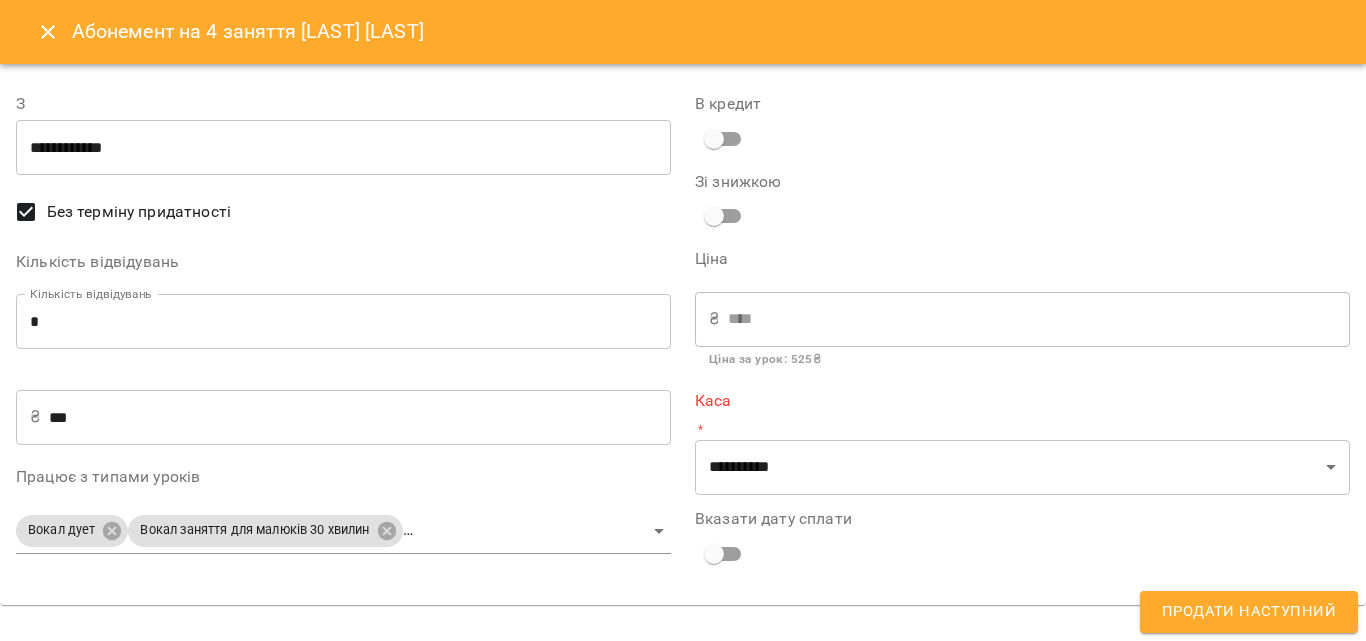 click on "*" at bounding box center [343, 322] 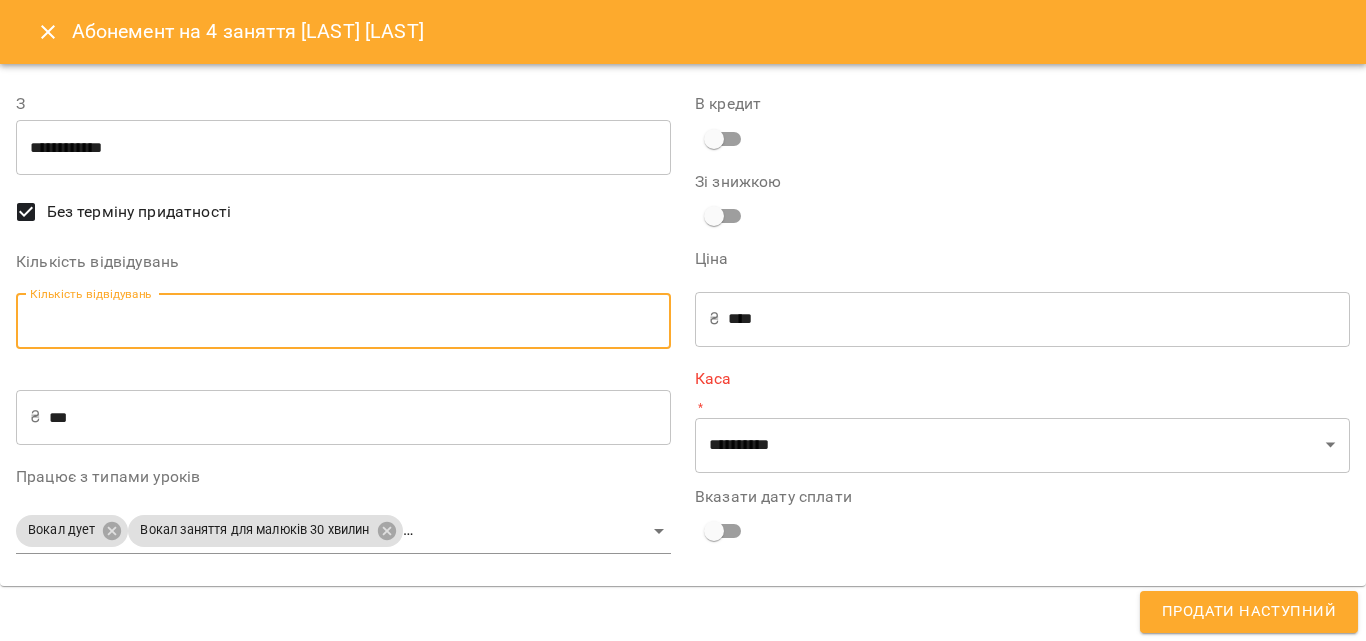type on "*" 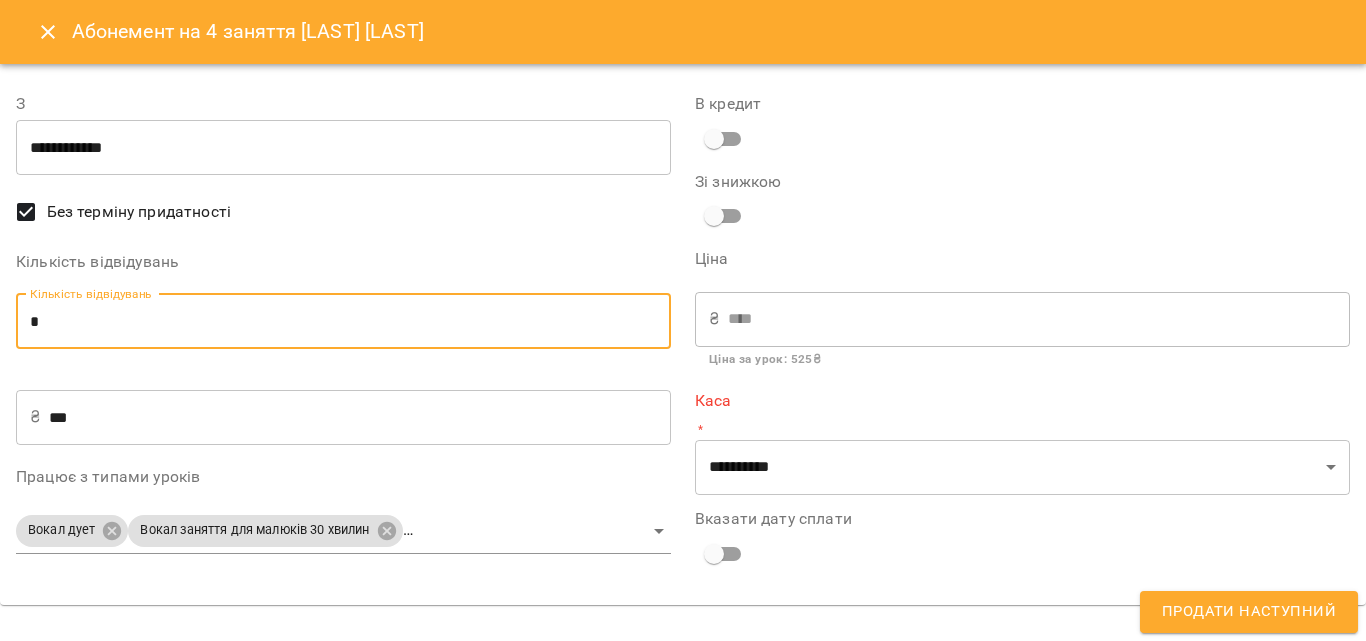 type on "*" 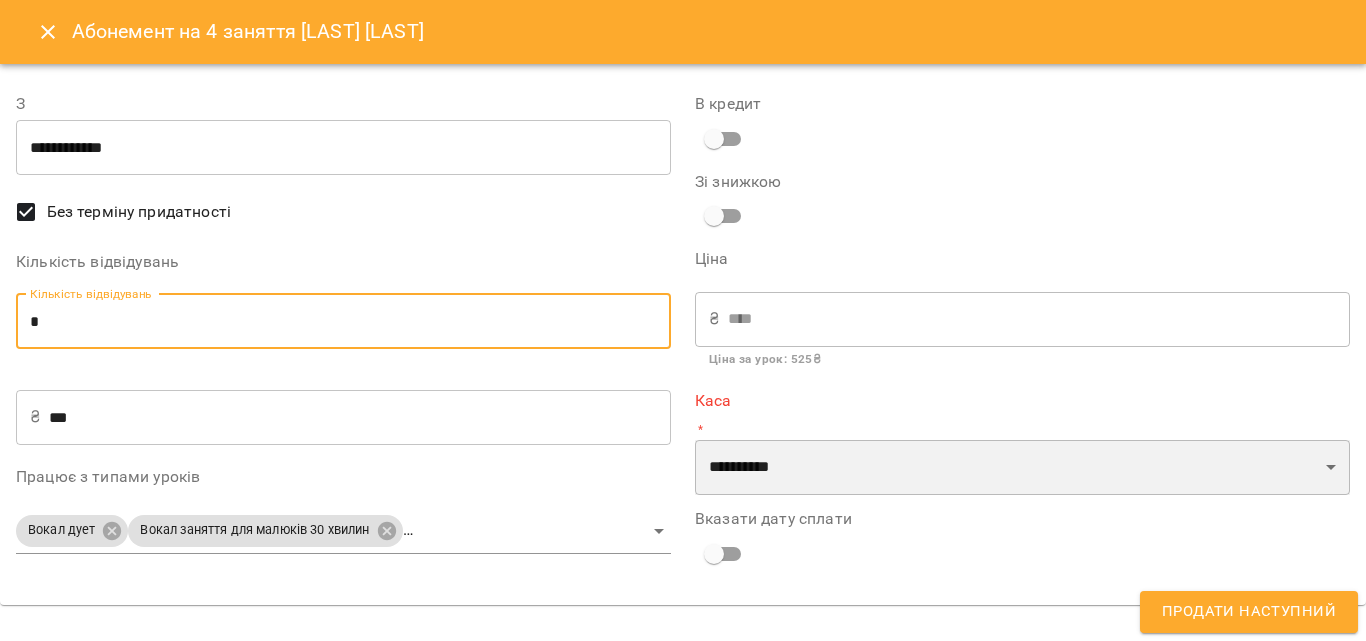 click on "**********" at bounding box center (1022, 468) 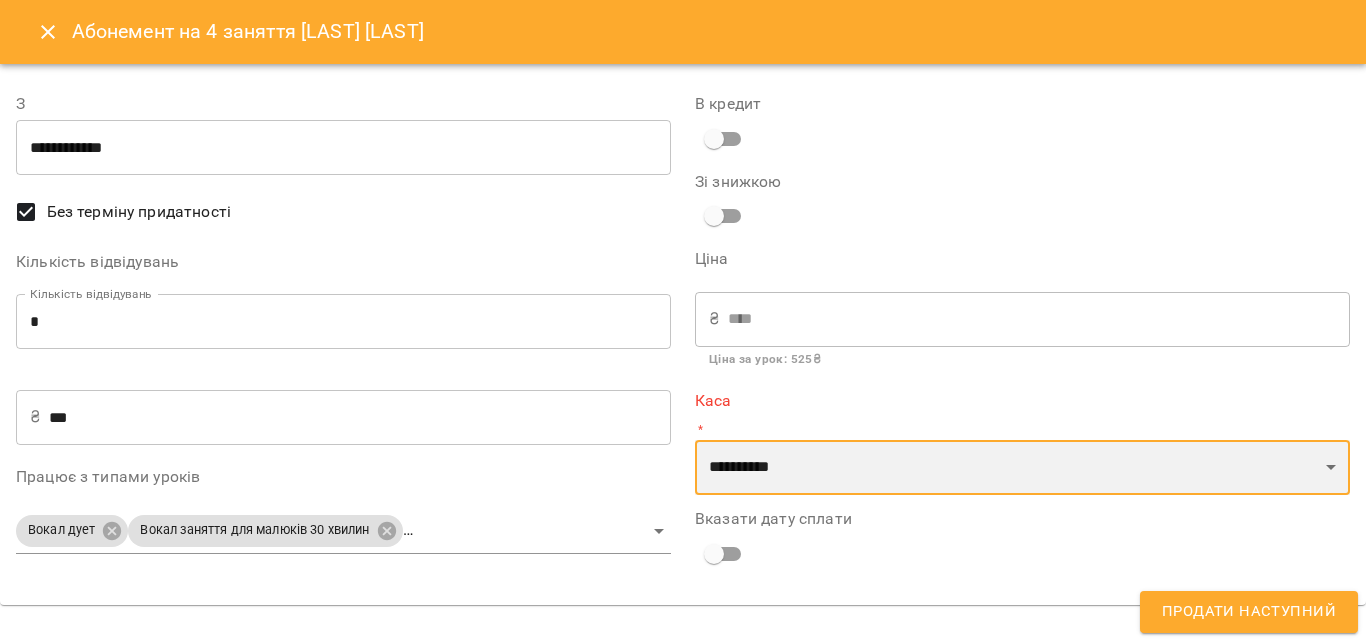 select on "****" 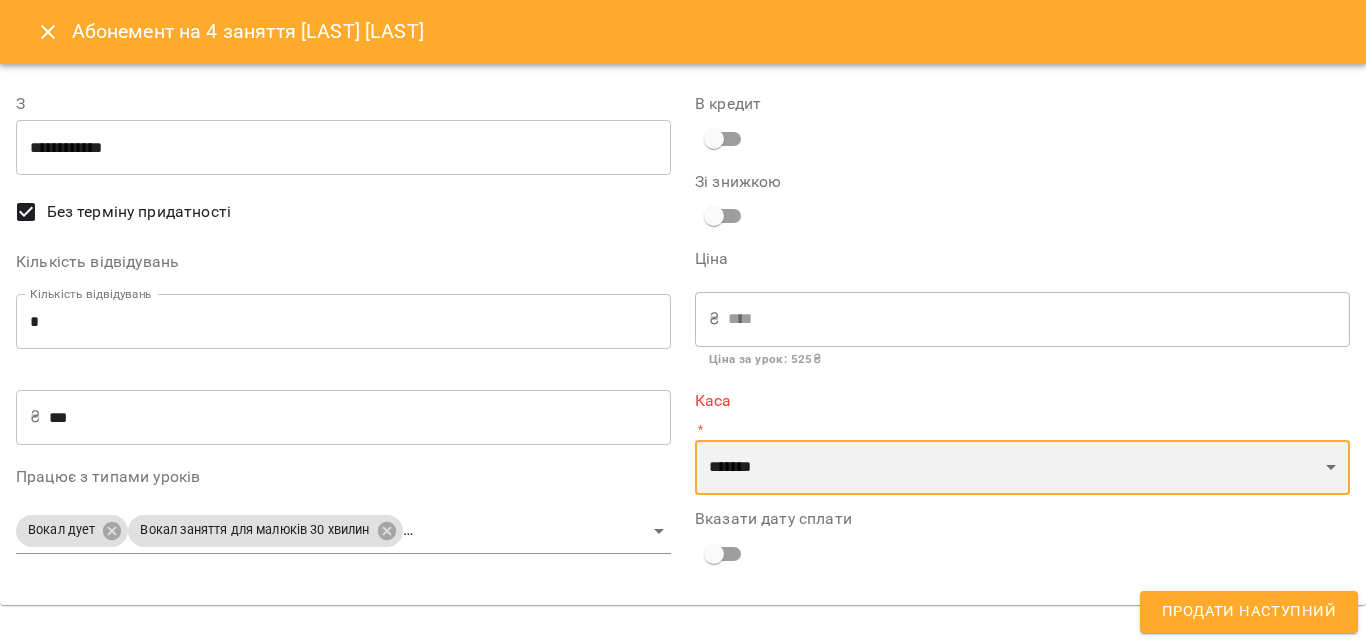 click on "**********" at bounding box center (1022, 468) 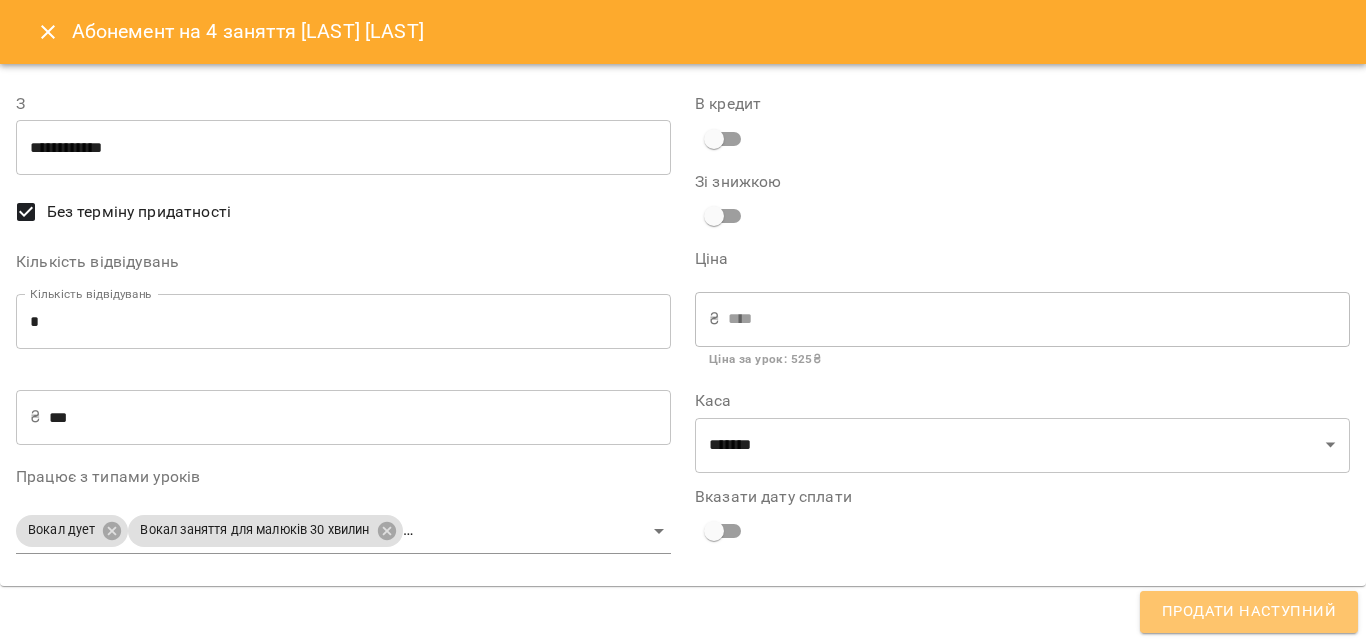 click on "Продати наступний" at bounding box center (1249, 612) 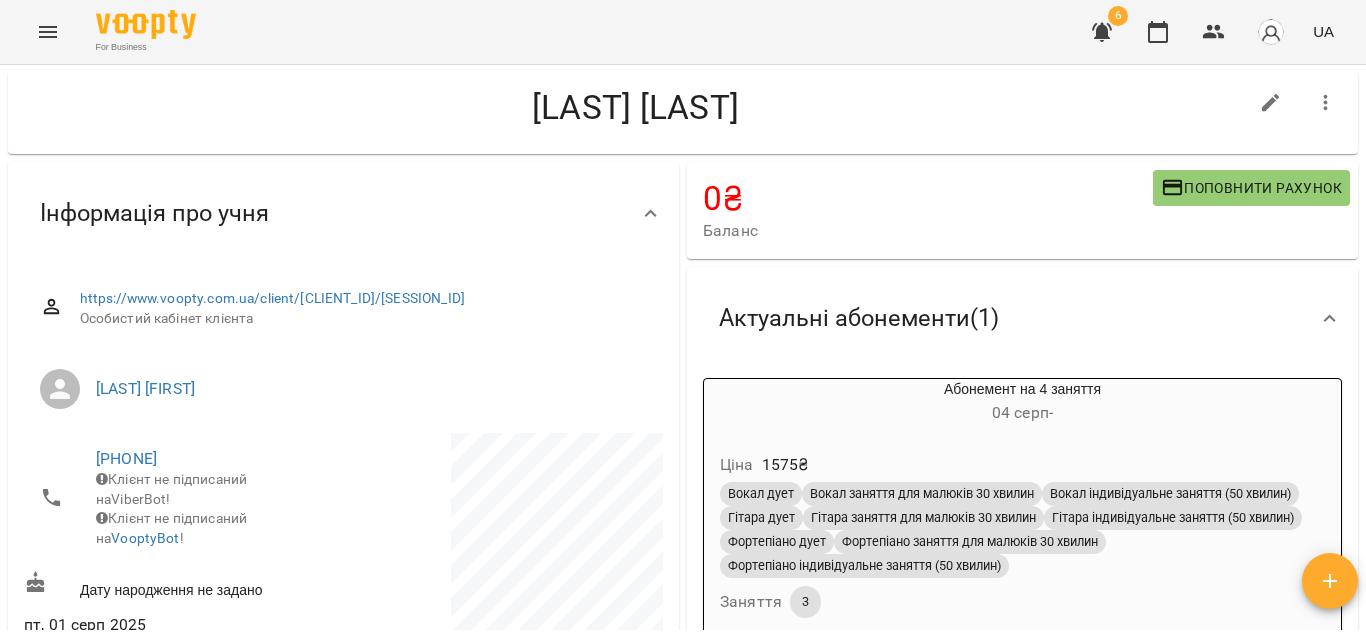 scroll, scrollTop: 0, scrollLeft: 0, axis: both 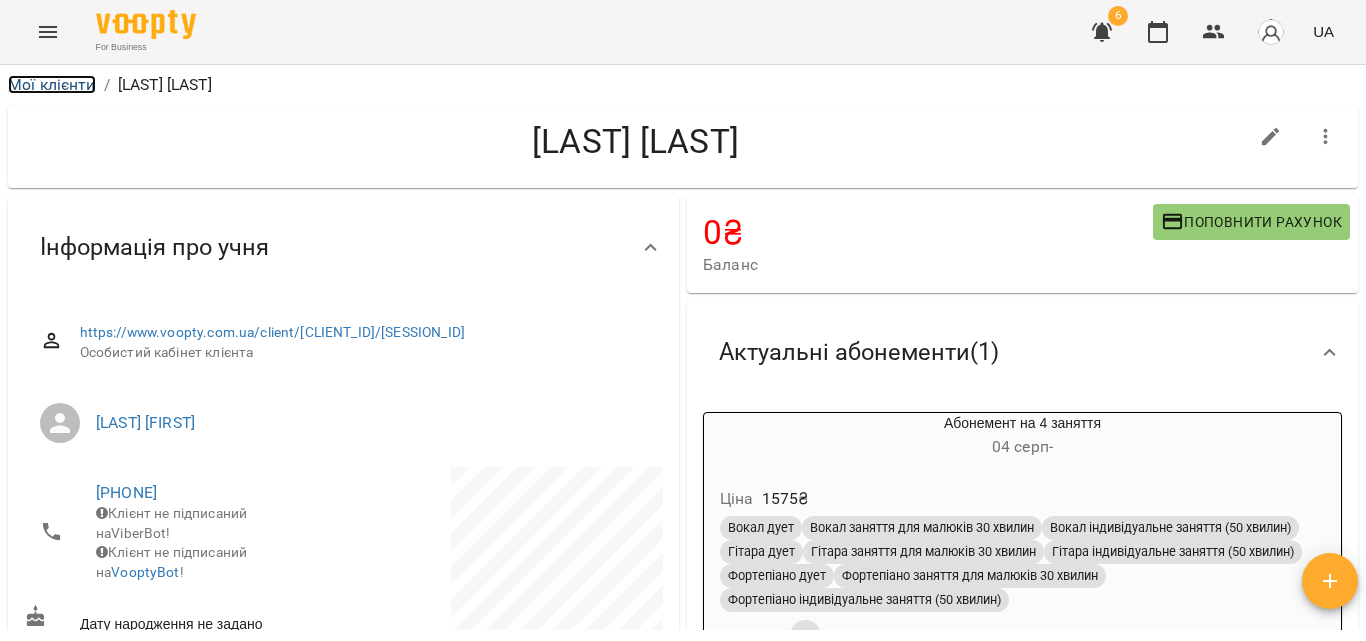 click on "Мої клієнти" at bounding box center (52, 84) 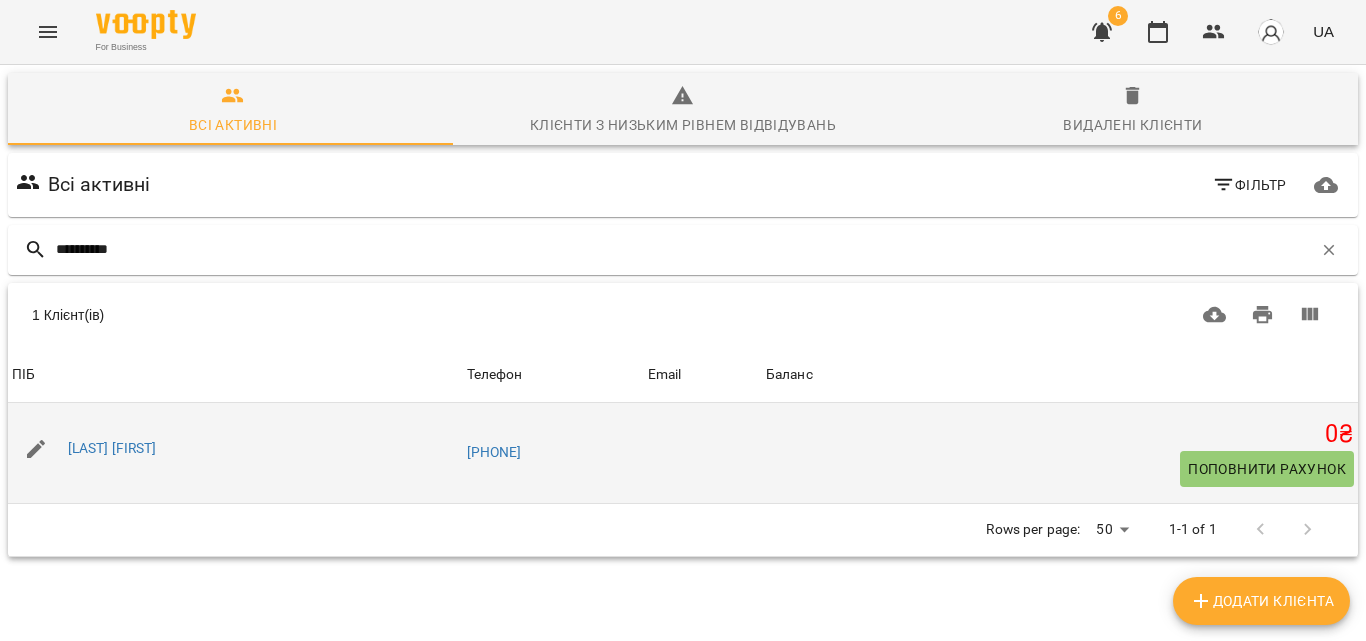 type on "**********" 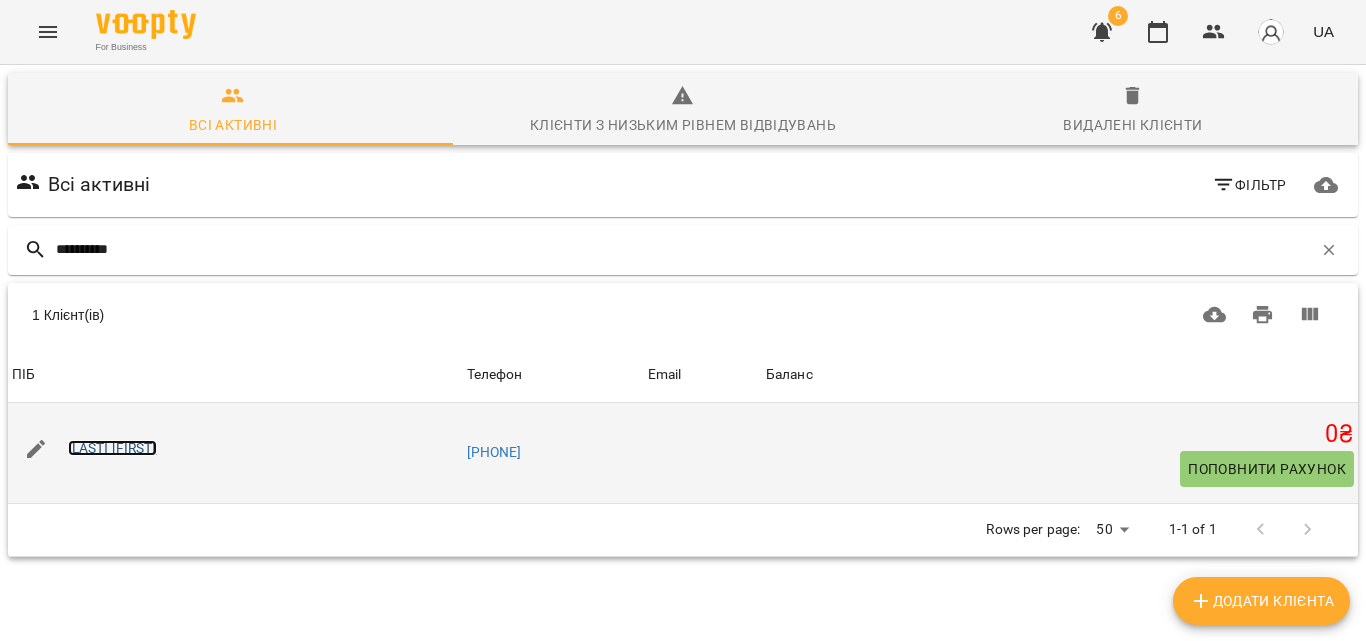 click on "[LAST] [FIRST]" at bounding box center (112, 448) 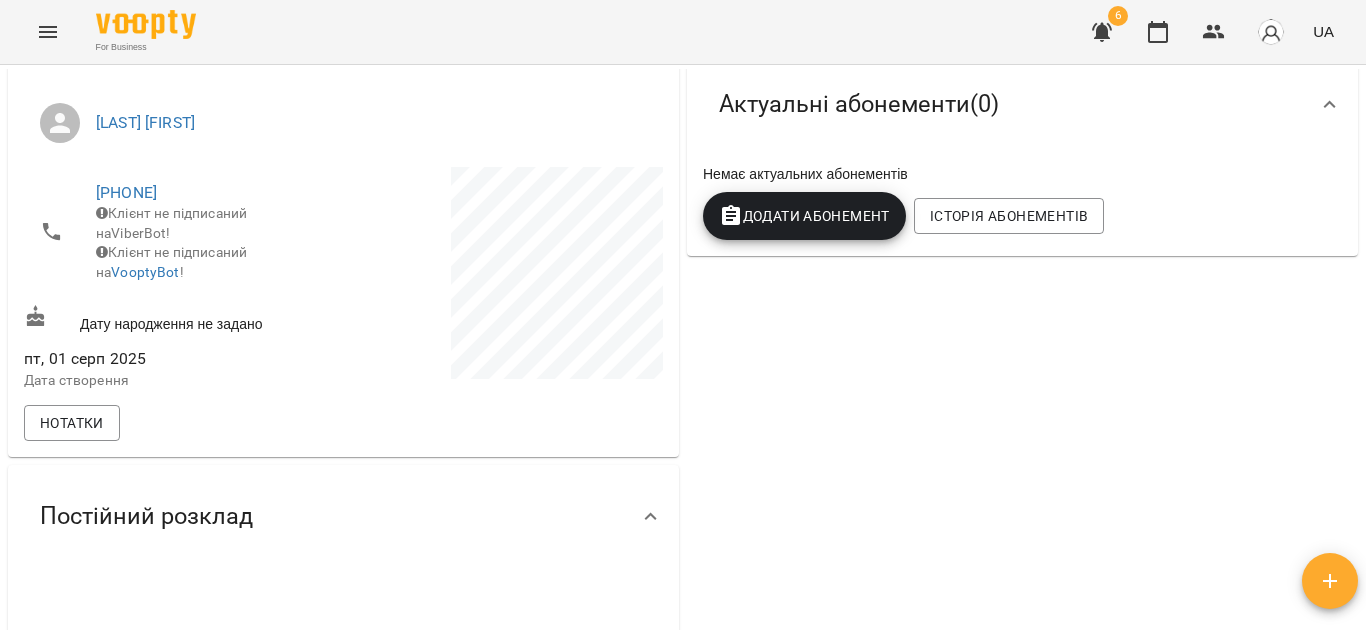 scroll, scrollTop: 100, scrollLeft: 0, axis: vertical 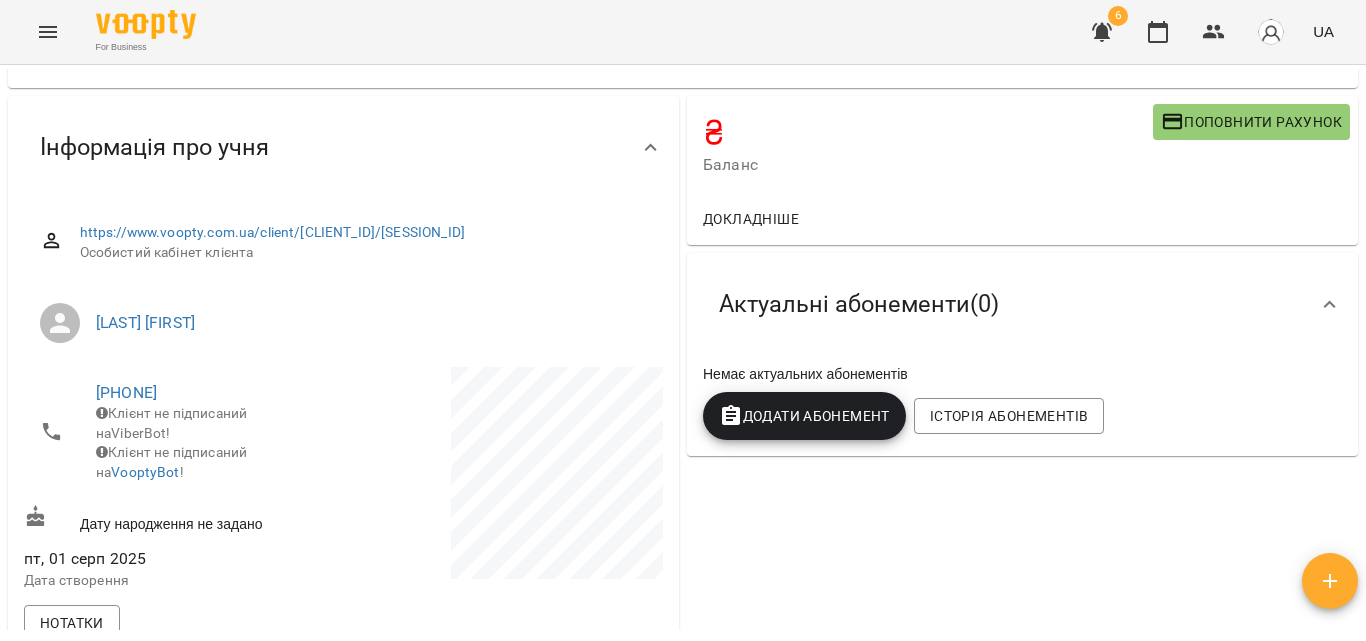 click on "Додати Абонемент" at bounding box center (804, 416) 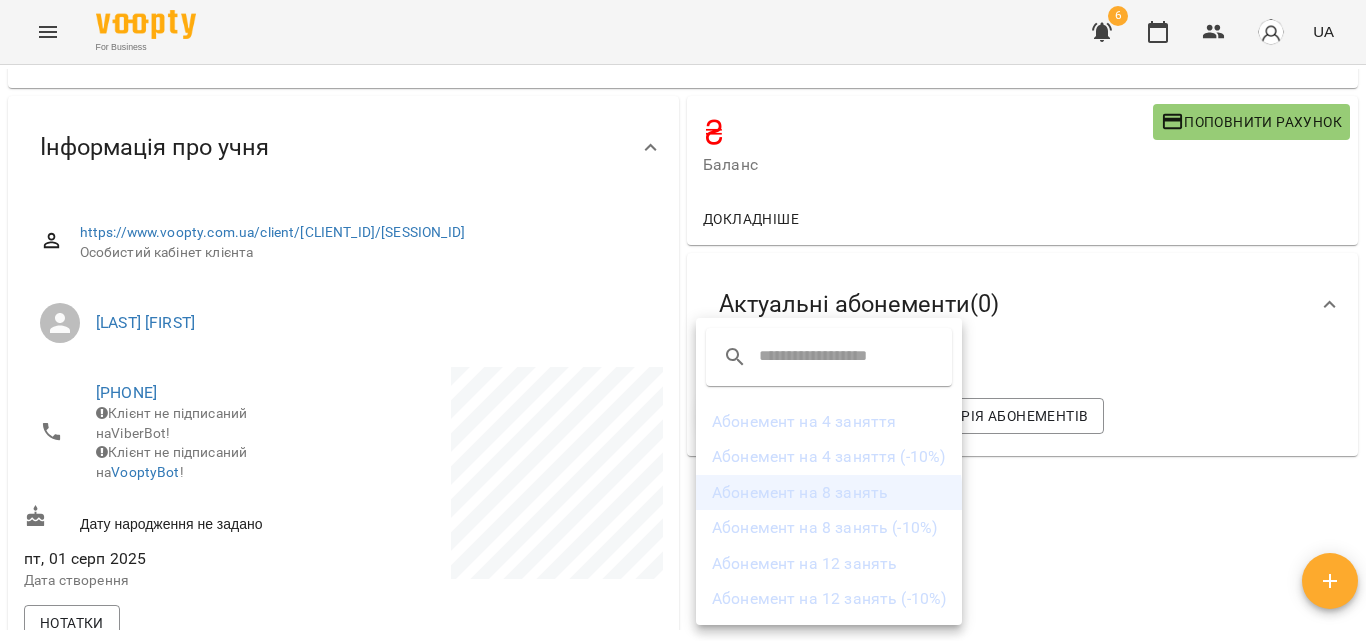 click on "Абонемент на 8 занять" at bounding box center [829, 493] 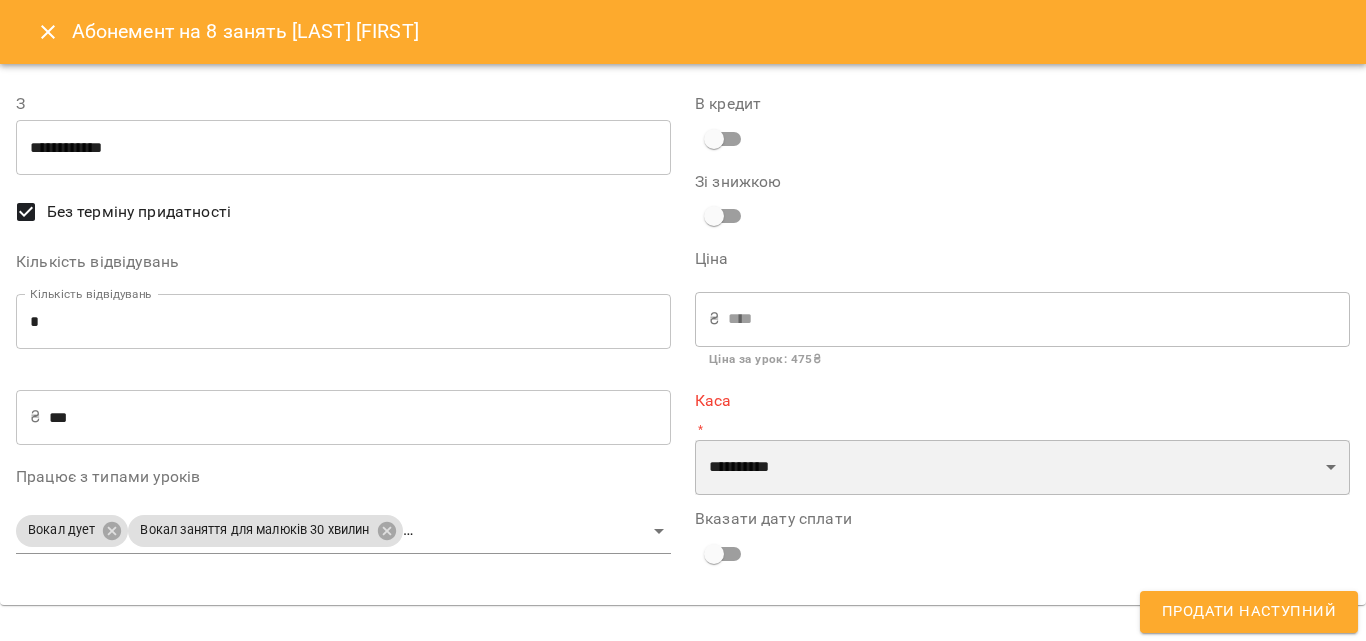 click on "**********" at bounding box center [1022, 468] 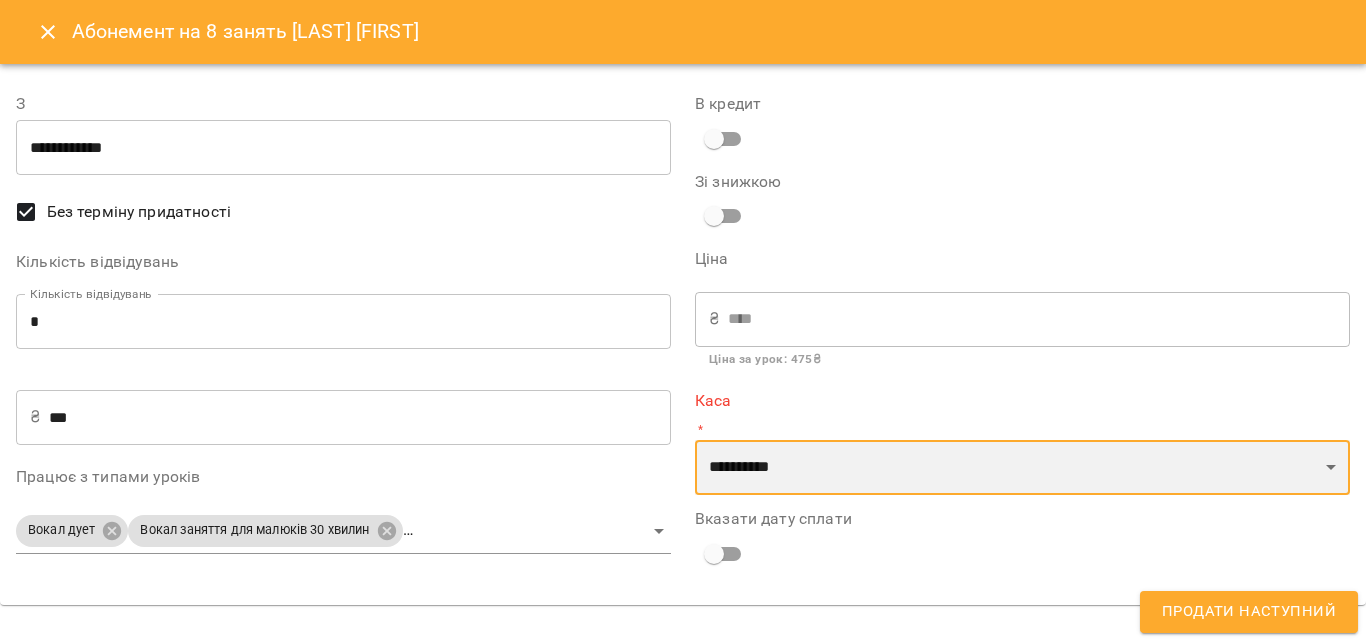 select on "****" 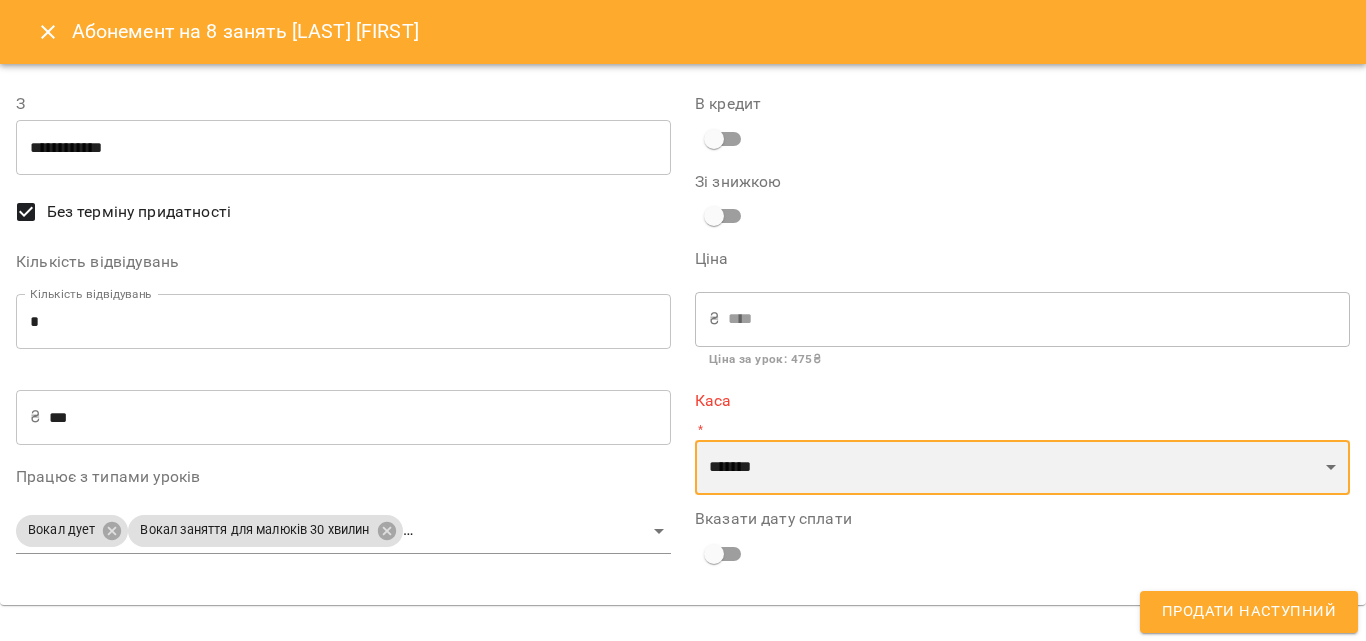 click on "**********" at bounding box center (1022, 468) 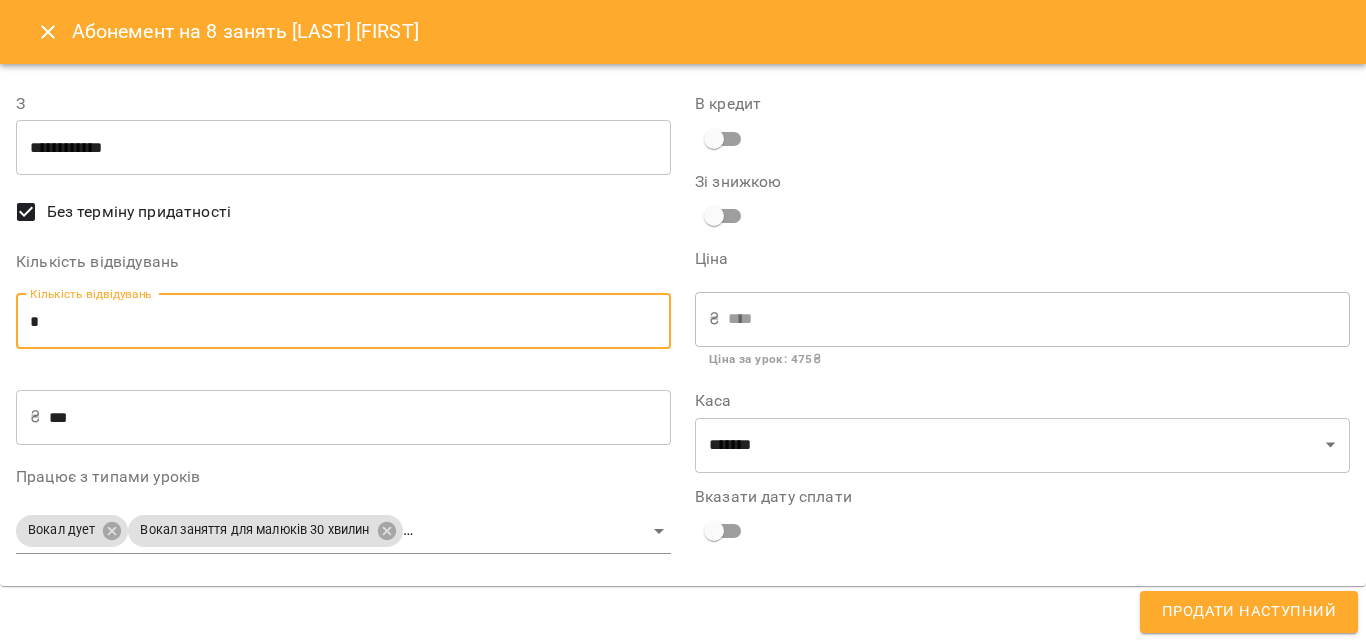 click on "*" at bounding box center [343, 322] 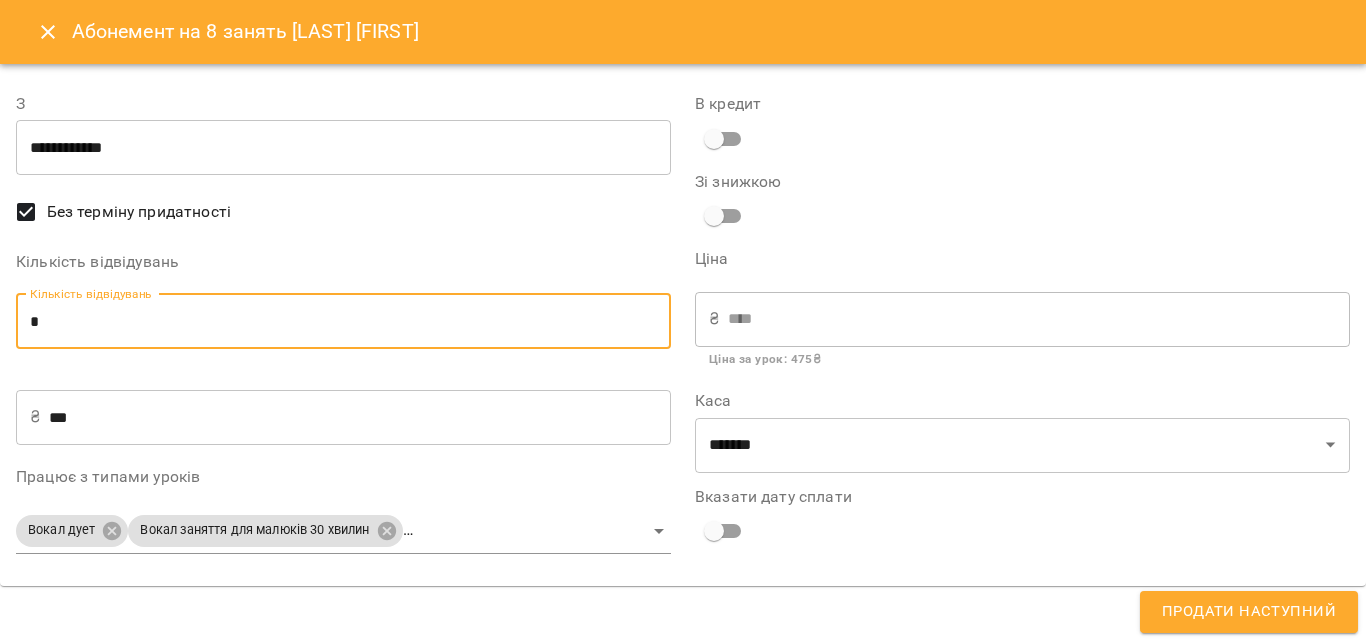 click on "Продати наступний" at bounding box center (1249, 612) 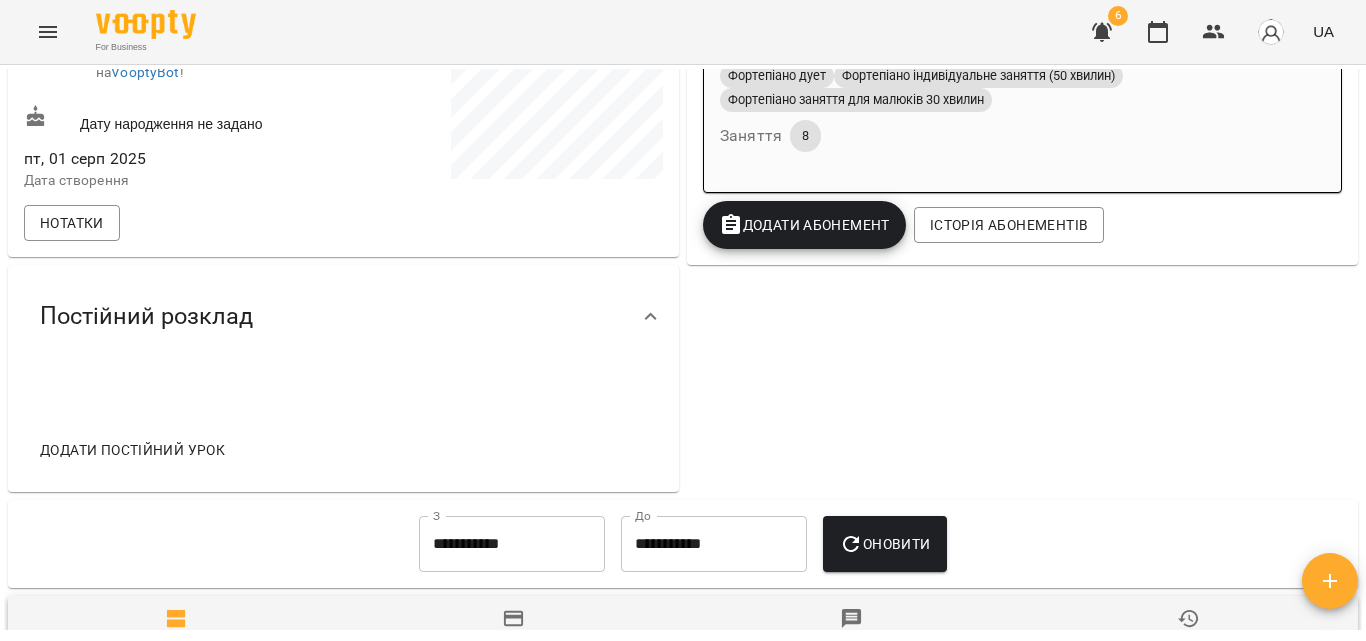 scroll, scrollTop: 0, scrollLeft: 0, axis: both 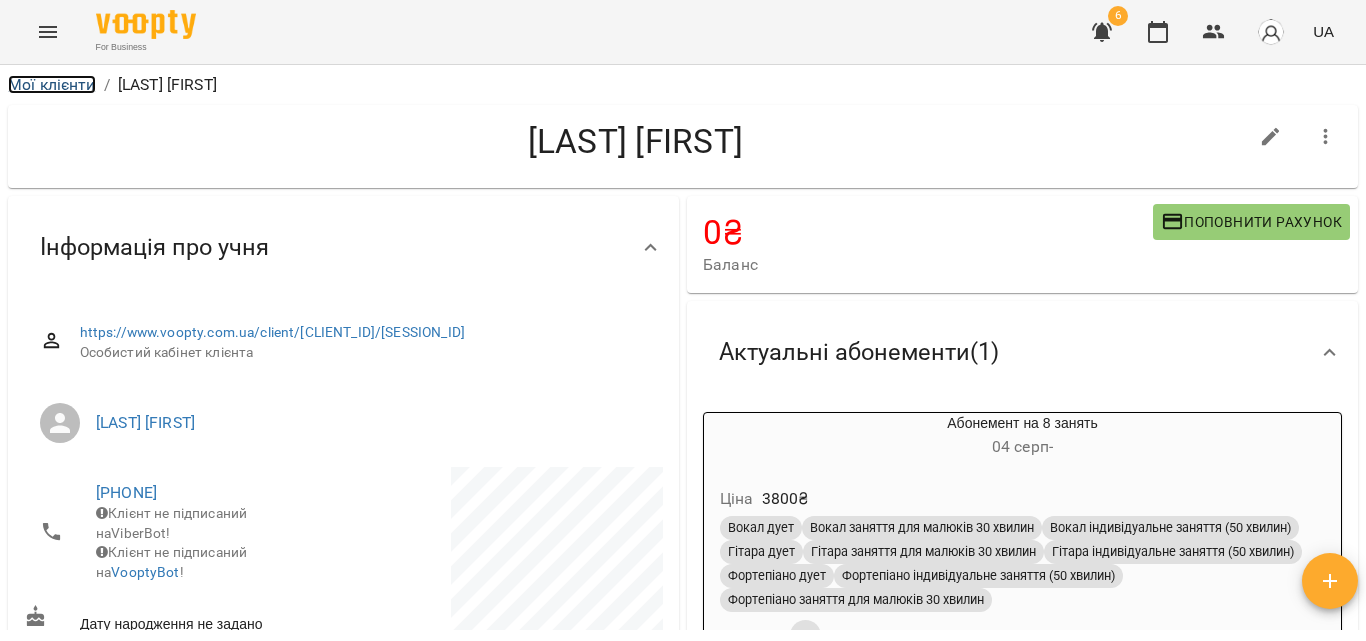 click on "Мої клієнти" at bounding box center (52, 84) 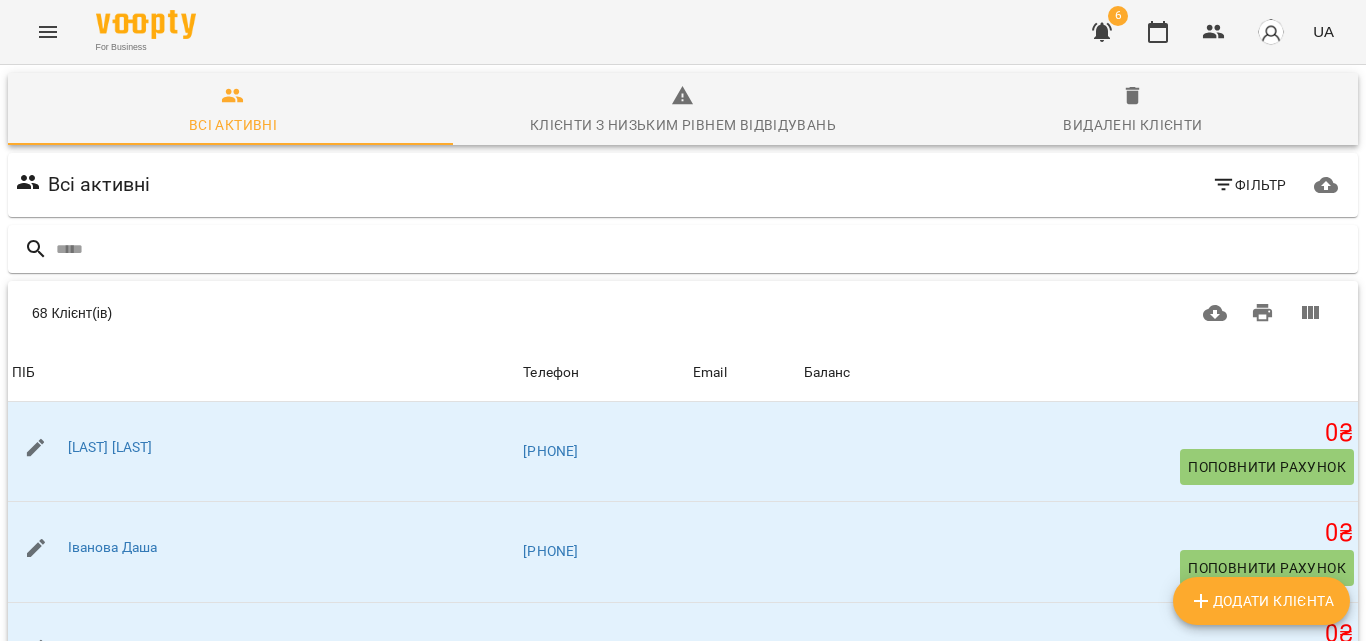 click 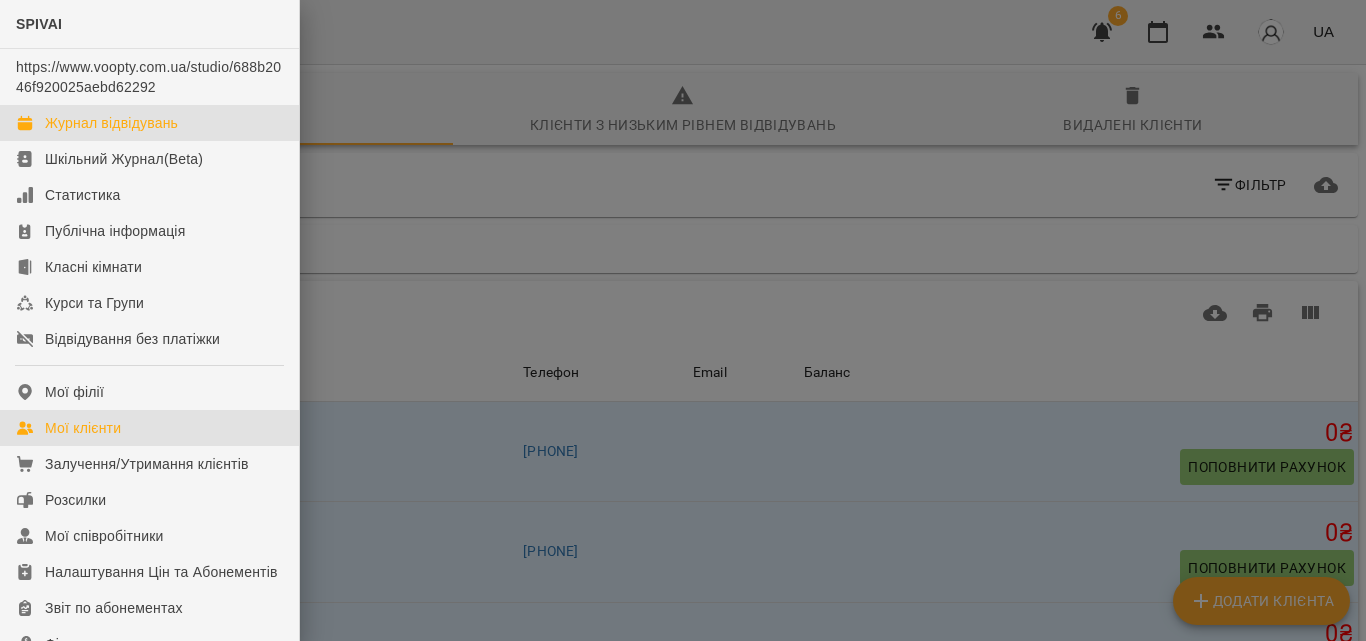 click on "Журнал відвідувань" at bounding box center (111, 123) 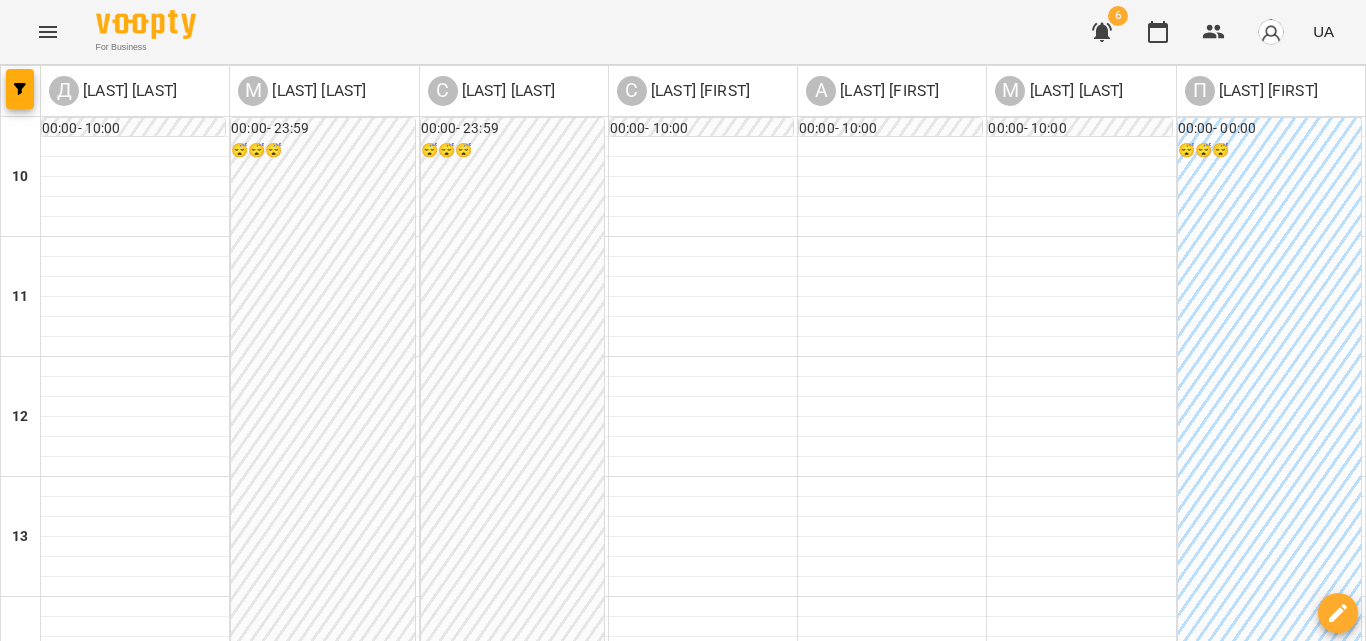 scroll, scrollTop: 700, scrollLeft: 0, axis: vertical 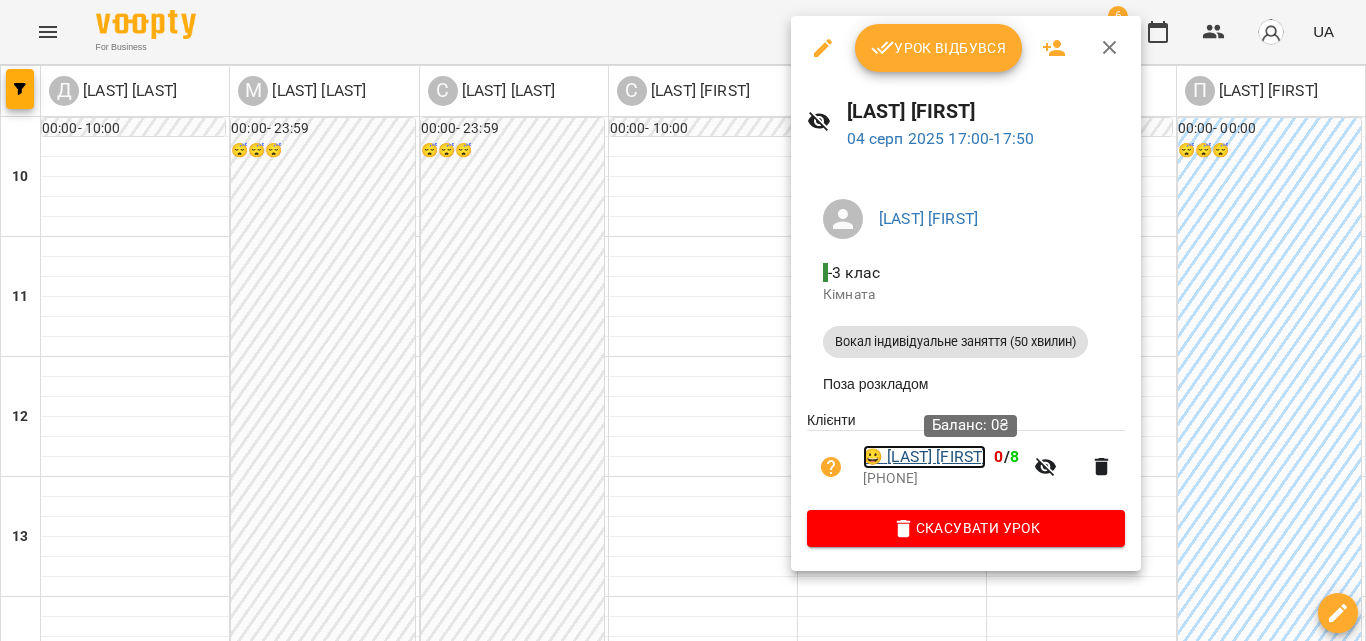 click on "😀   [LAST] [LAST]" at bounding box center (924, 457) 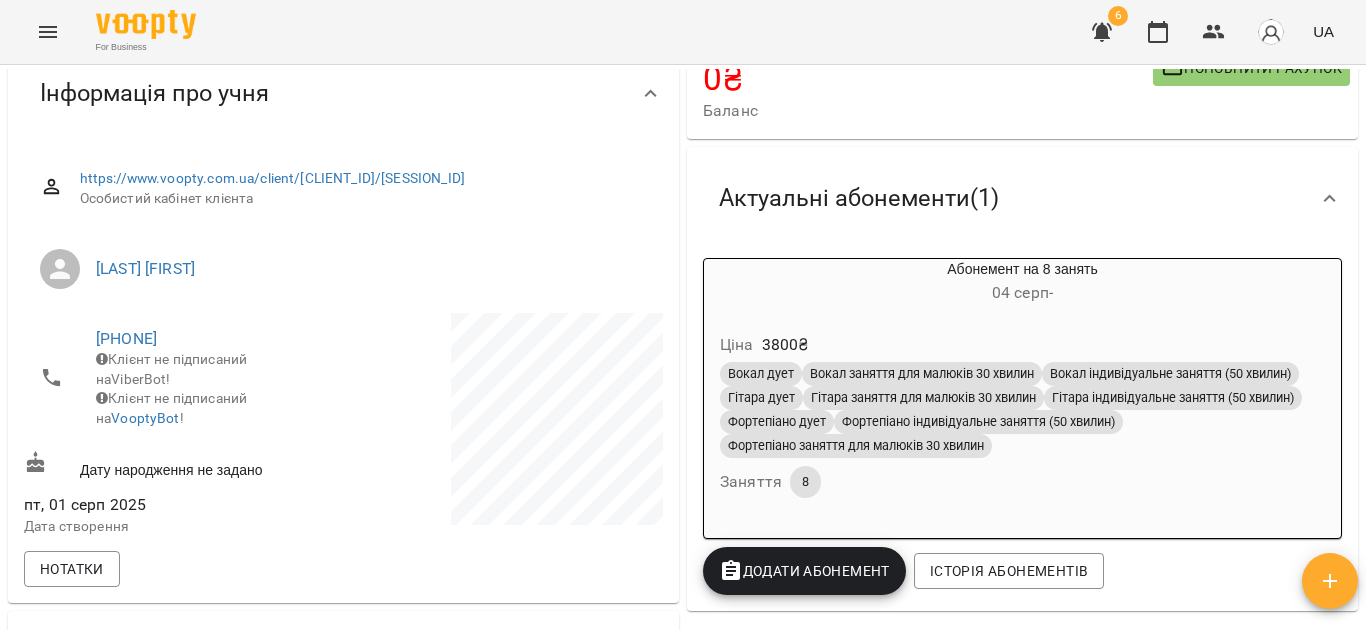 scroll, scrollTop: 153, scrollLeft: 0, axis: vertical 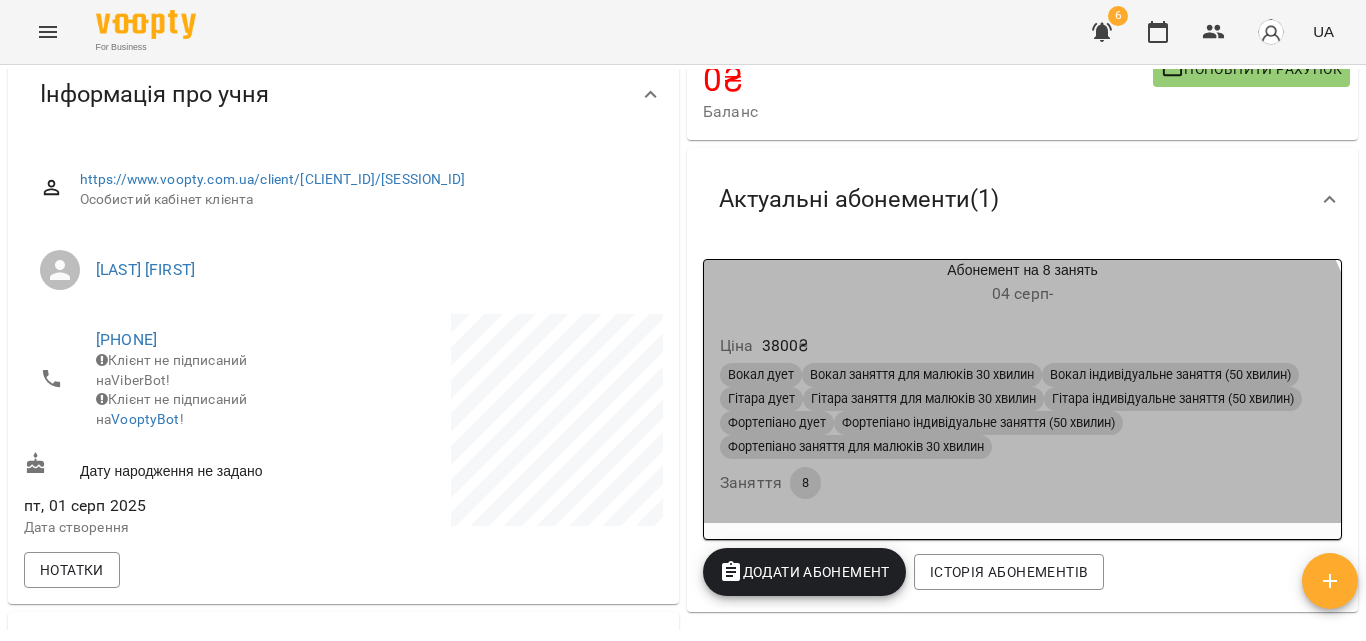 click on "Вокал дует Вокал заняття для малюків 30 хвилин Вокал індивідуальне заняття (50 хвилин) Гітара дует Гітара заняття для малюків 30 хвилин Гітара індивідуальне заняття (50 хвилин) Фортепіано дует Фортепіано індивідуальне заняття (50 хвилин) Фортепіано заняття для малюків 30 хвилин Заняття 8" at bounding box center (1022, 431) 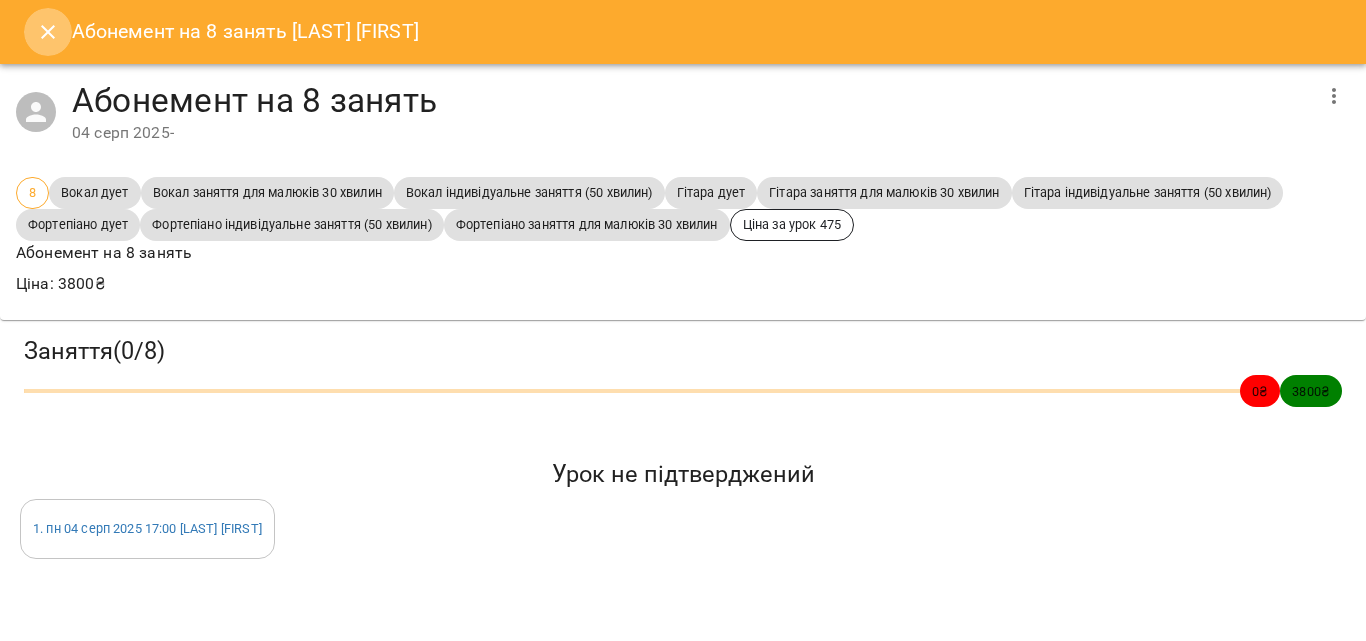 click at bounding box center [48, 32] 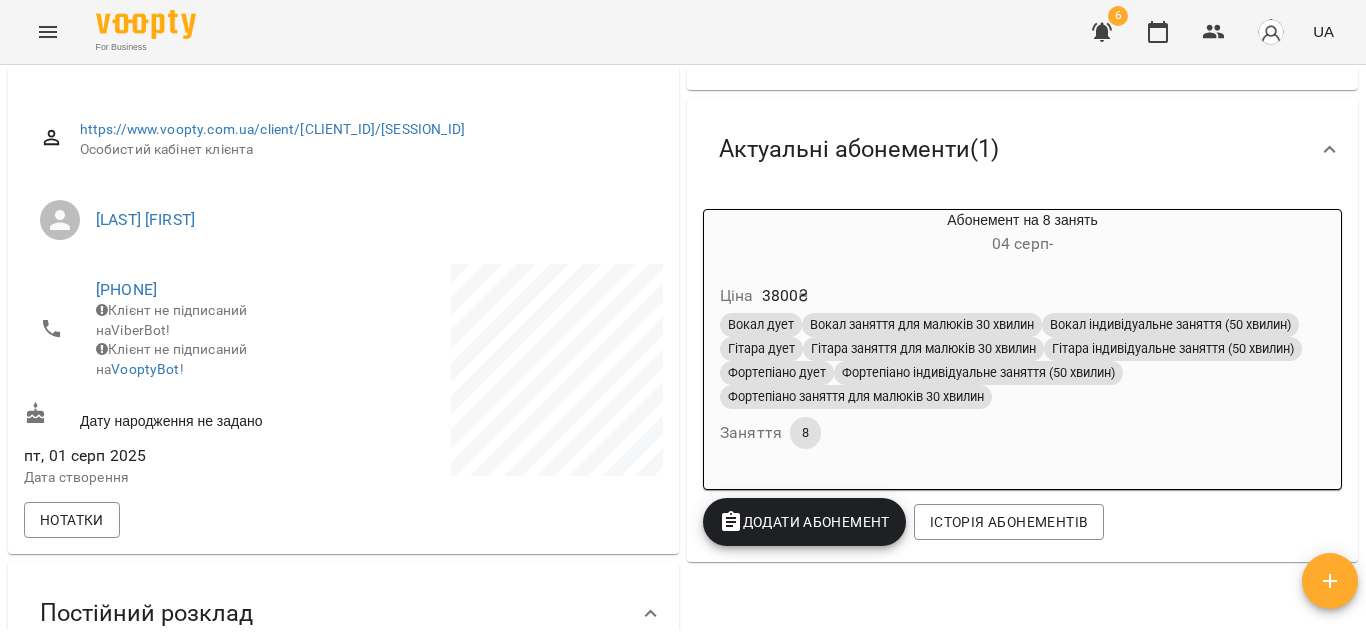scroll, scrollTop: 0, scrollLeft: 0, axis: both 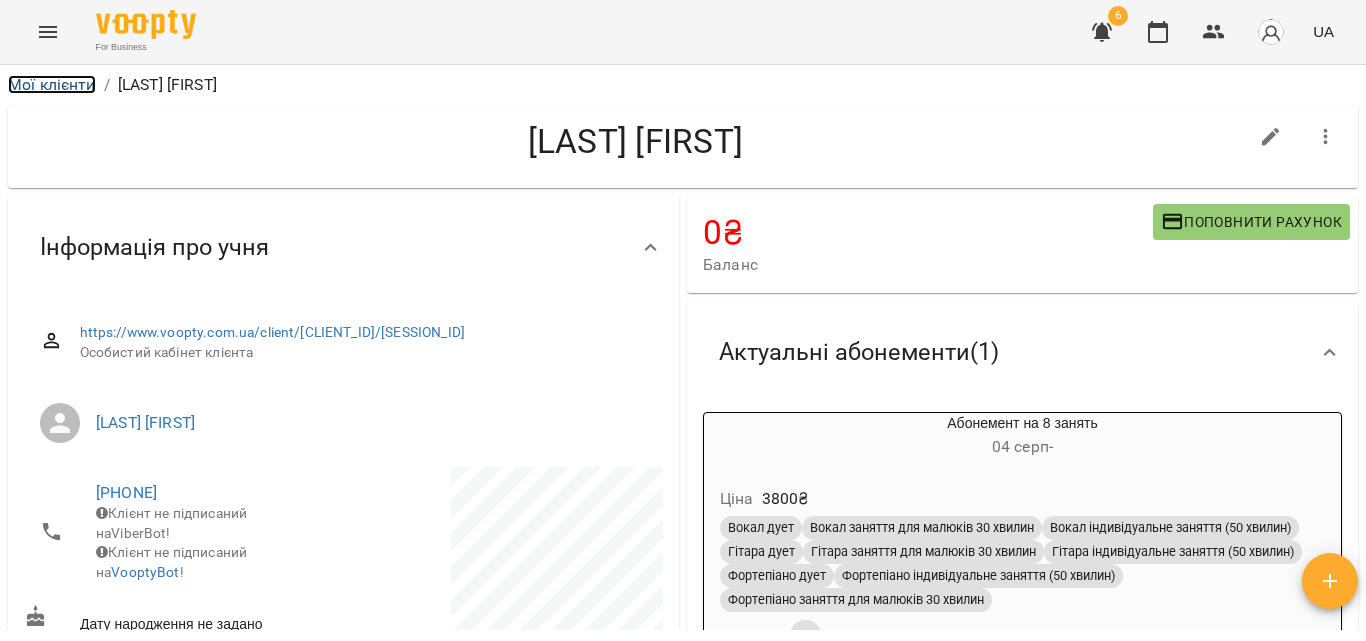 click on "Мої клієнти" at bounding box center (52, 84) 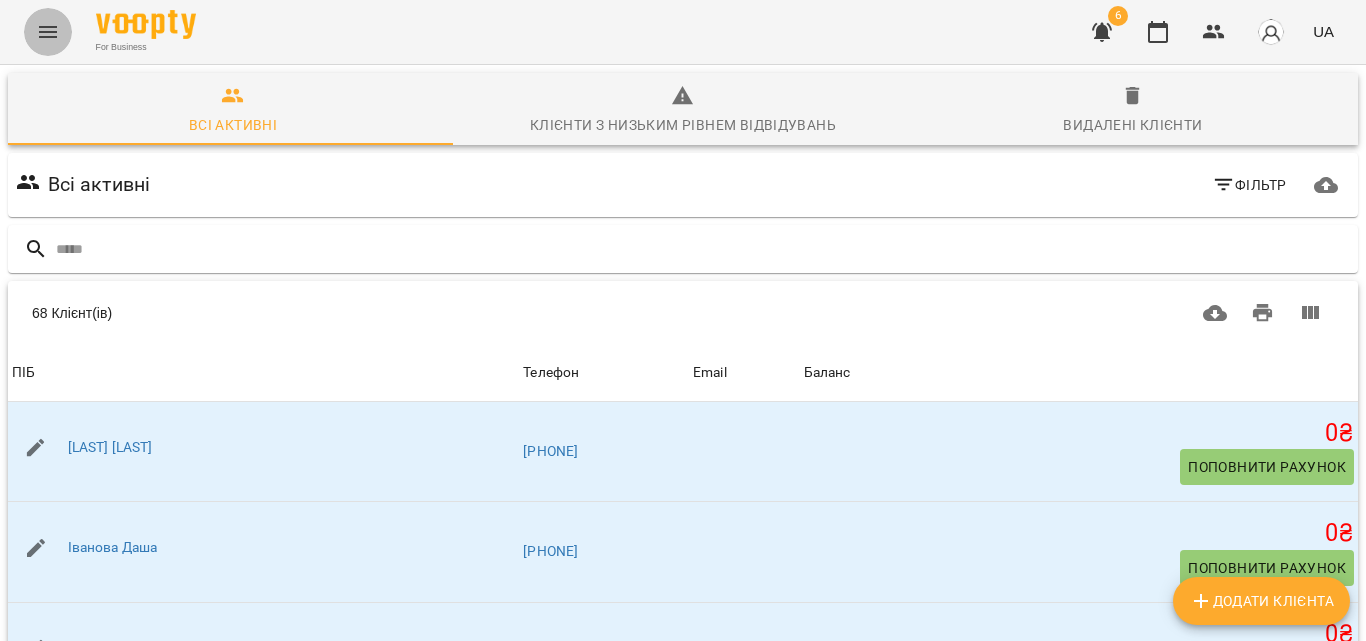 click at bounding box center (48, 32) 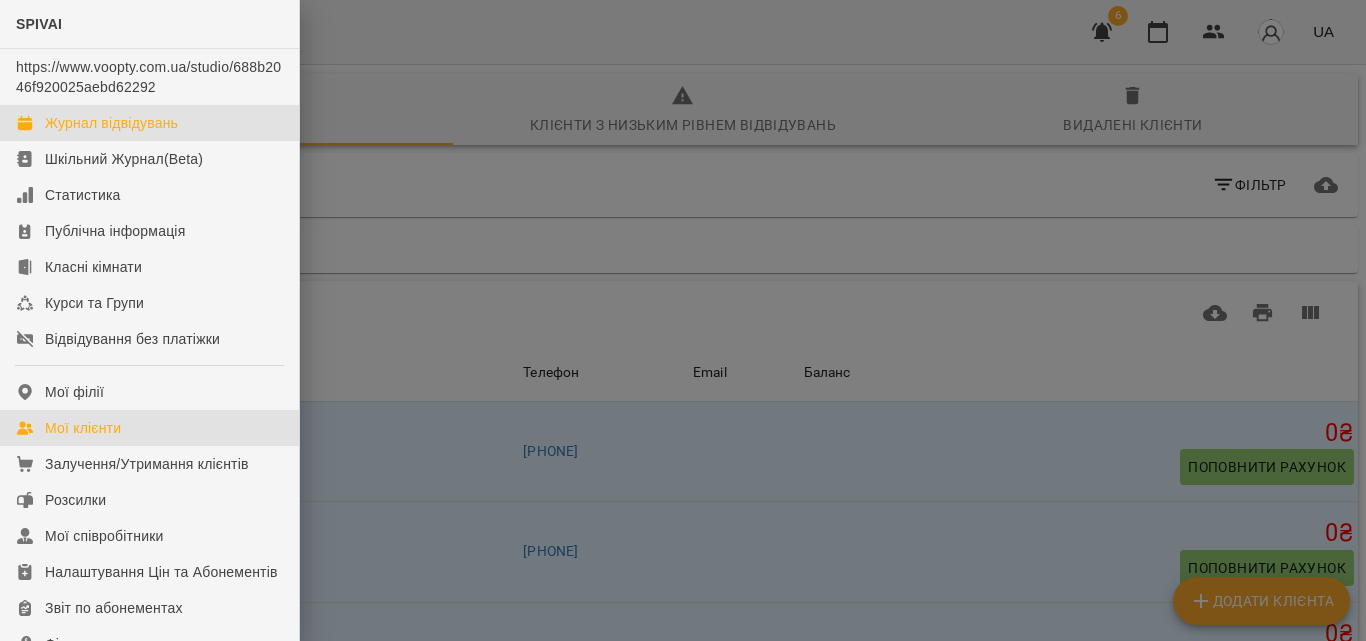 click on "Журнал відвідувань" at bounding box center (111, 123) 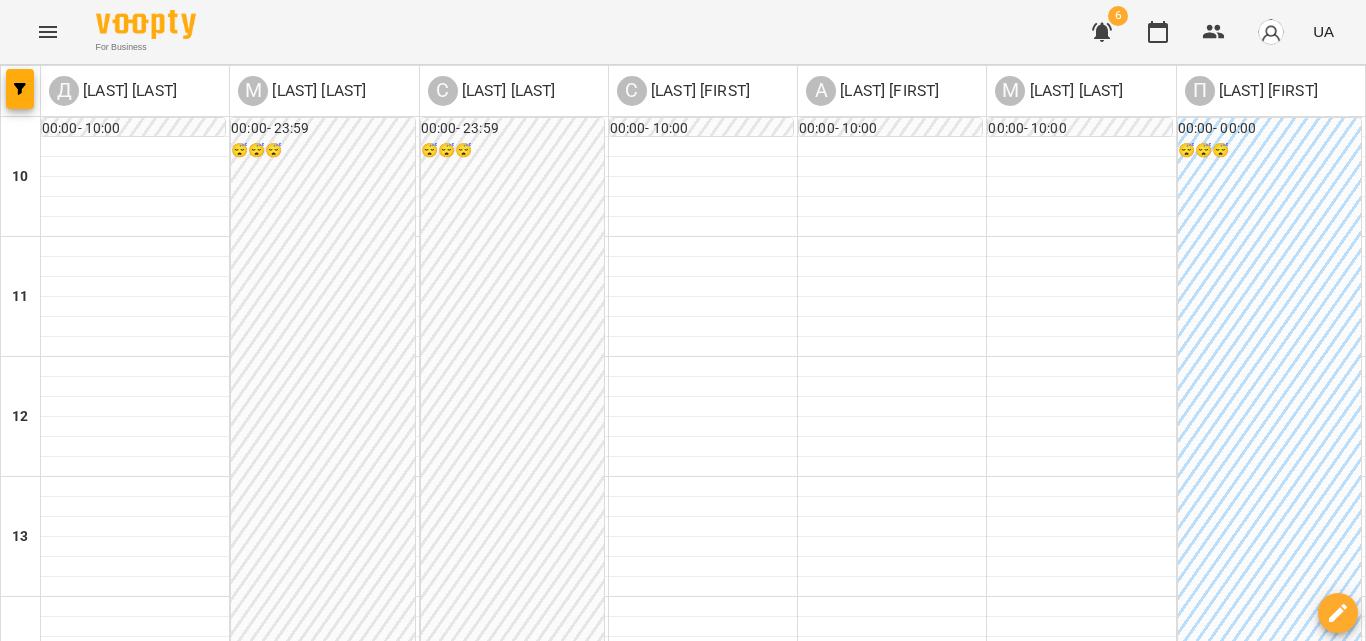 scroll, scrollTop: 709, scrollLeft: 0, axis: vertical 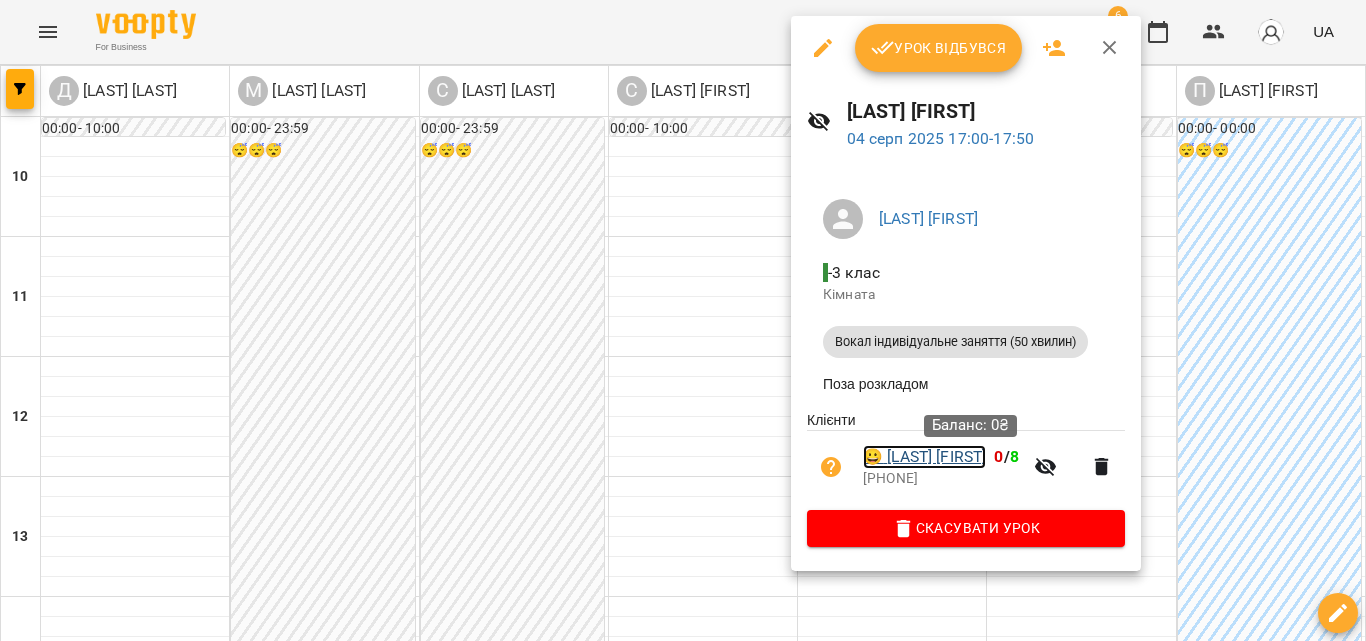 click on "😀   [LAST] [LAST]" at bounding box center (924, 457) 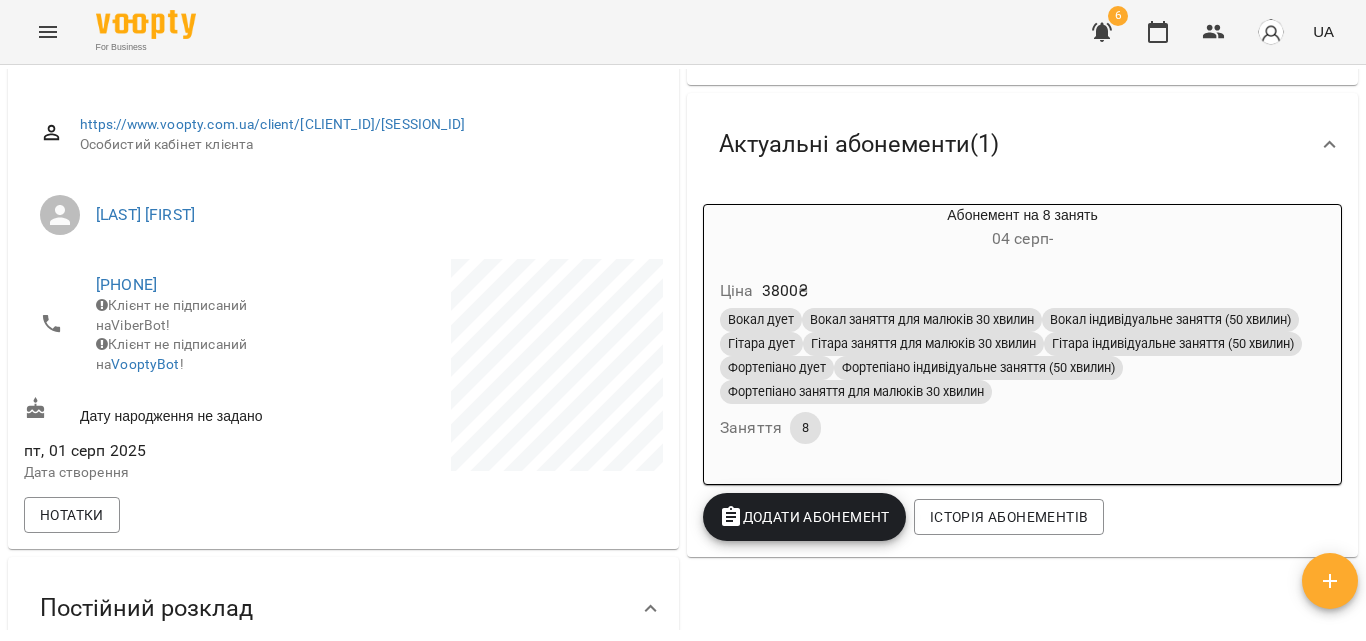 scroll, scrollTop: 200, scrollLeft: 0, axis: vertical 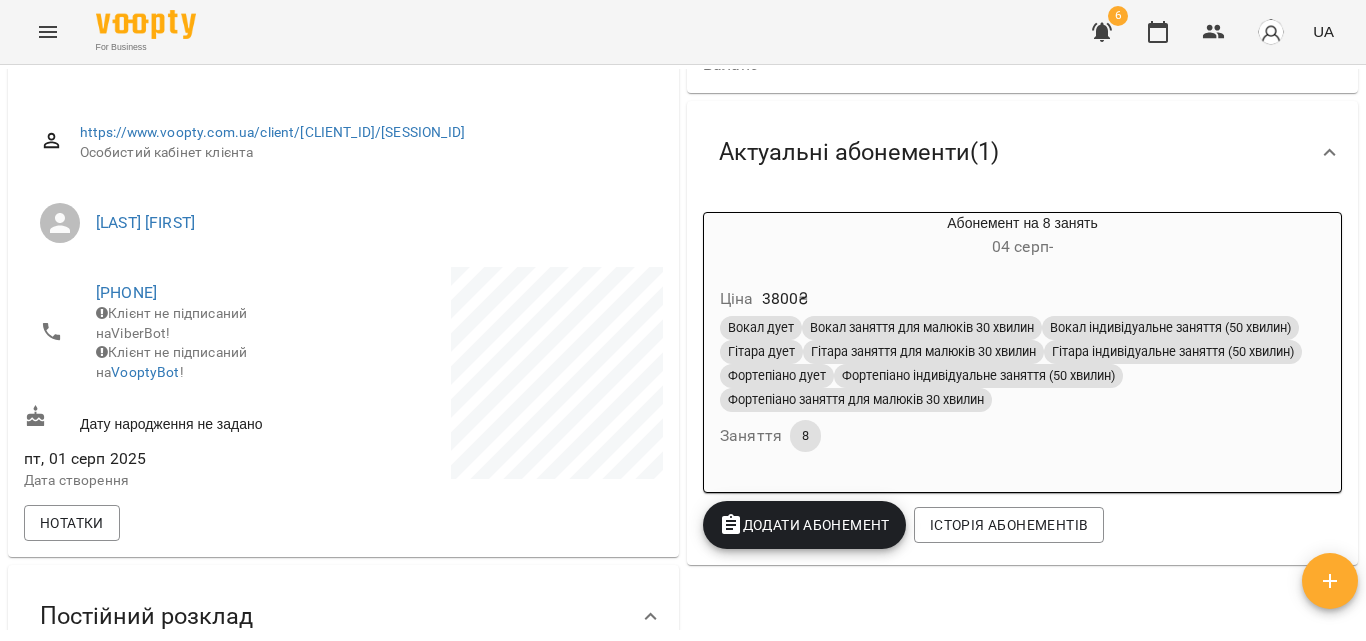click 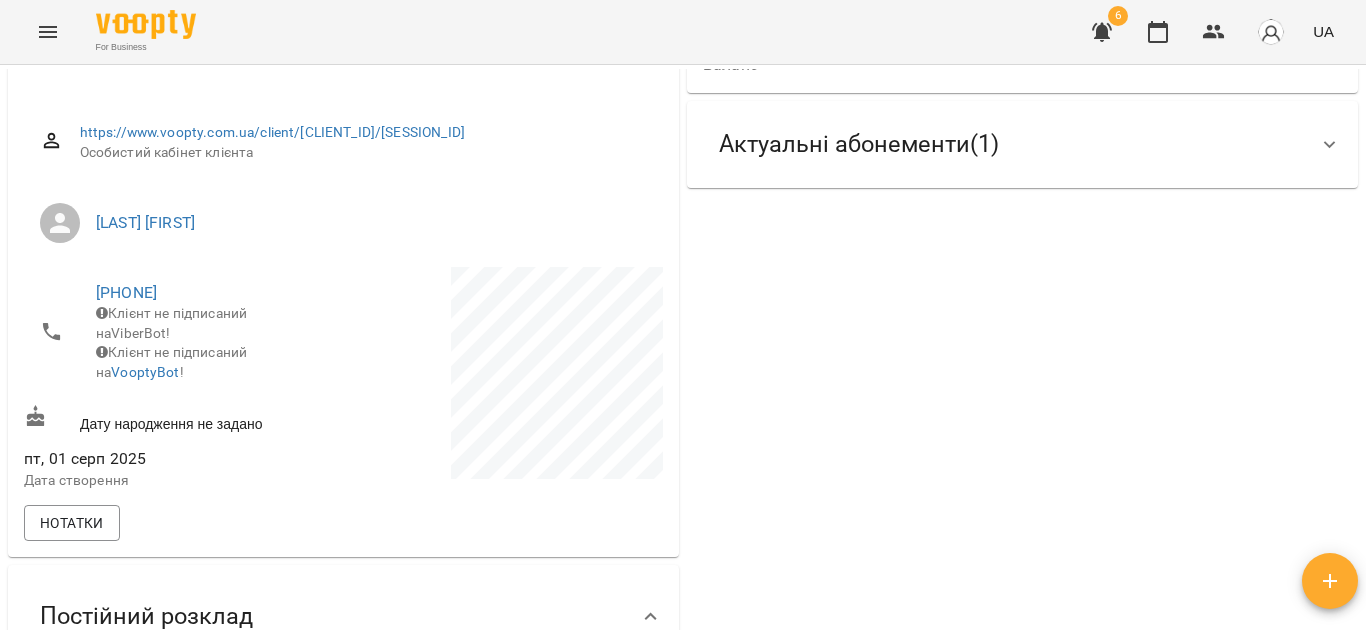 click 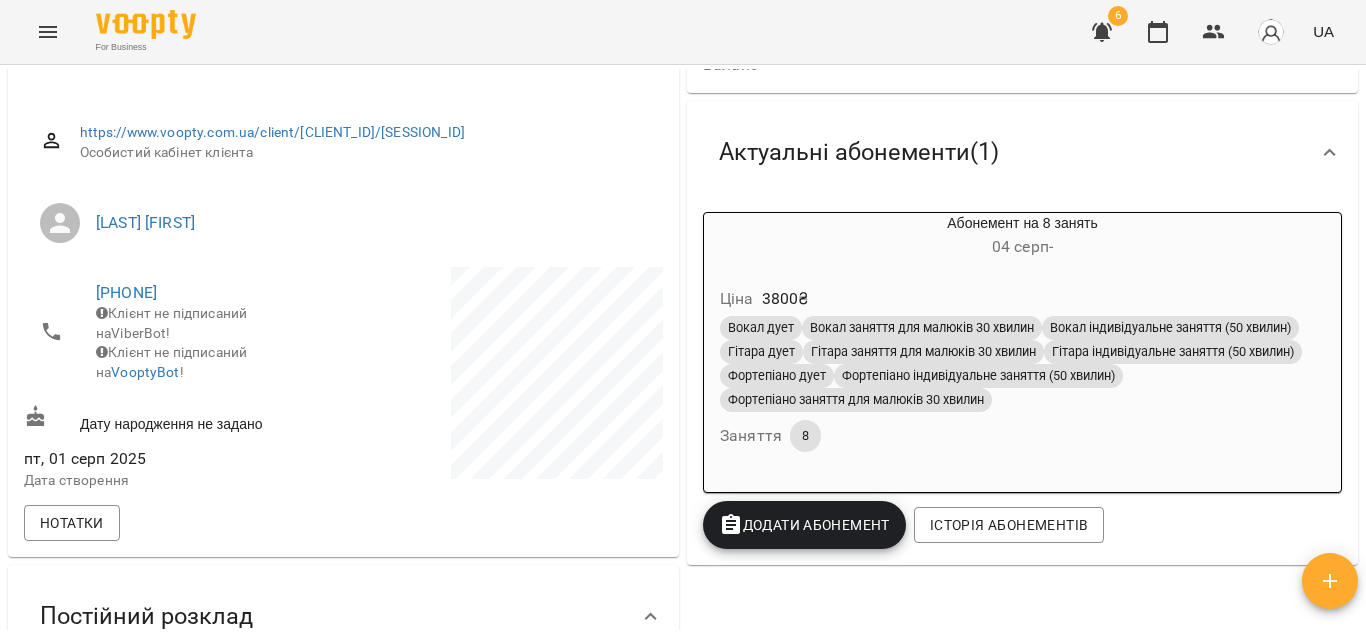 click on "04 серп  -" at bounding box center [1022, 247] 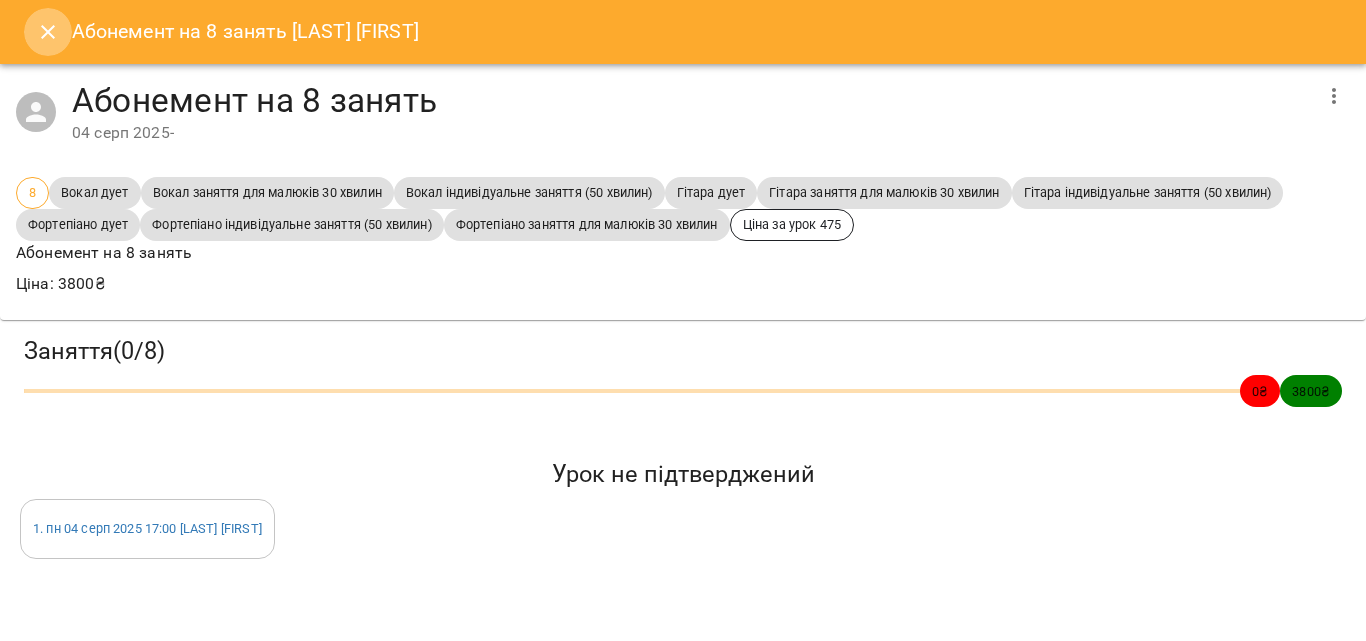 click 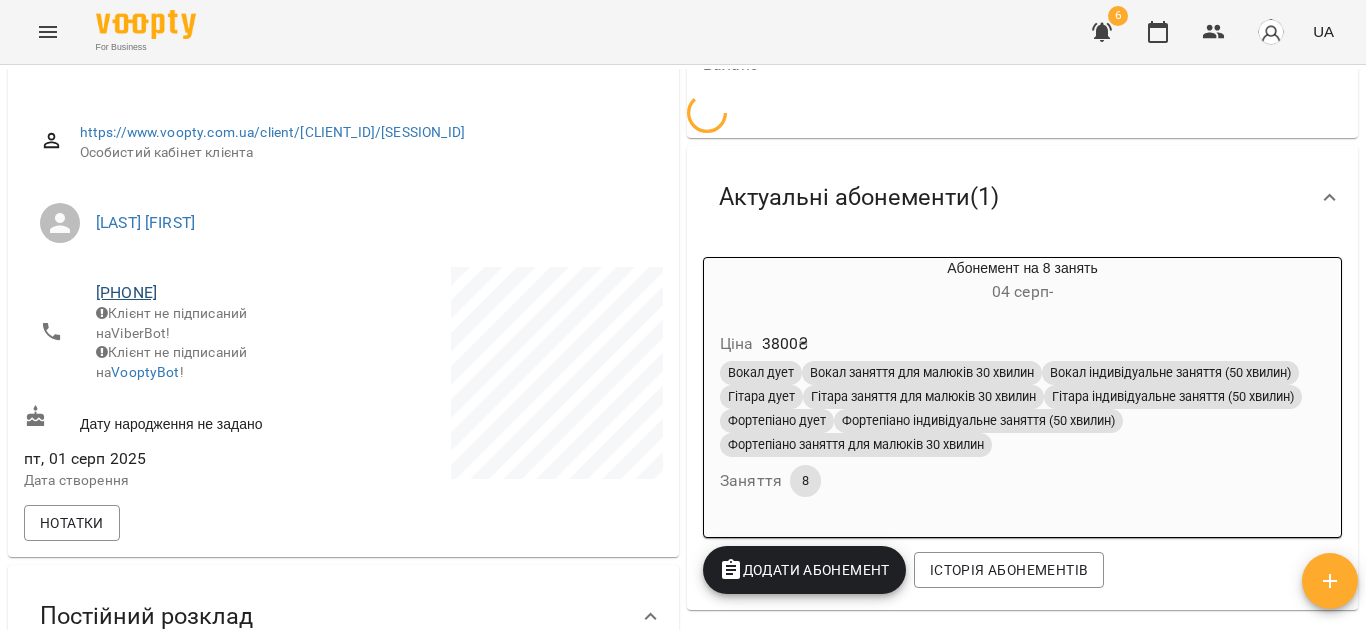 scroll, scrollTop: 0, scrollLeft: 0, axis: both 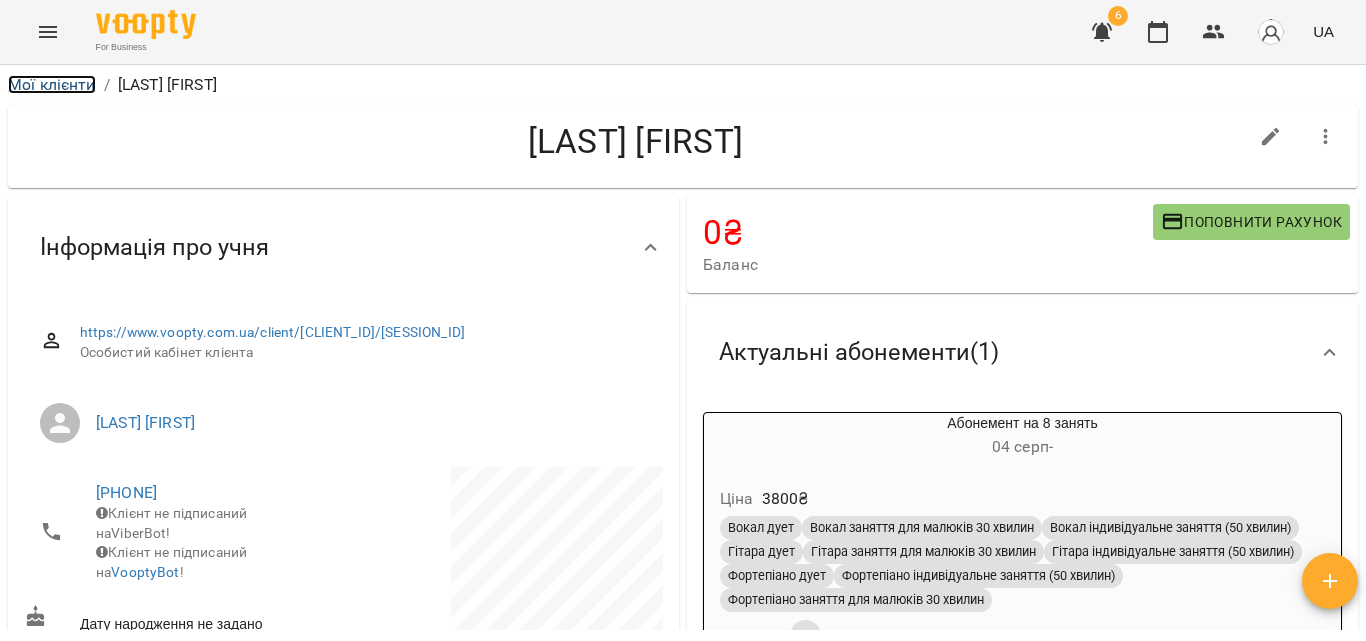 click on "Мої клієнти" at bounding box center (52, 84) 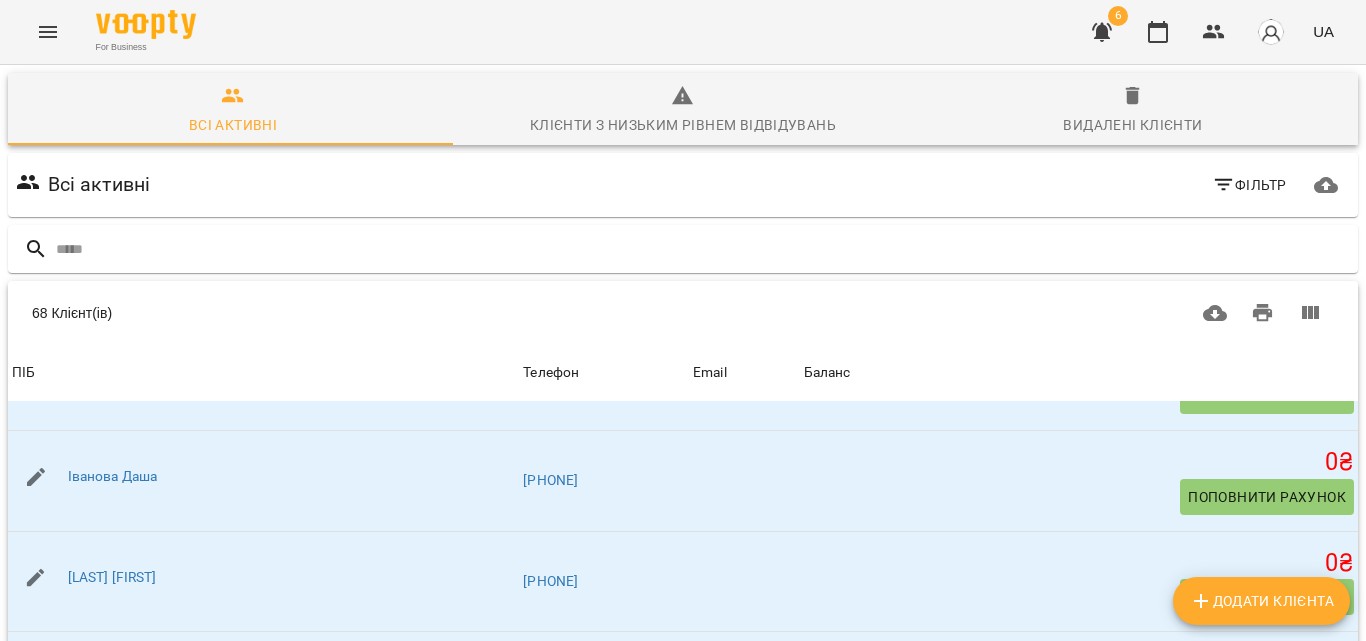 scroll, scrollTop: 100, scrollLeft: 0, axis: vertical 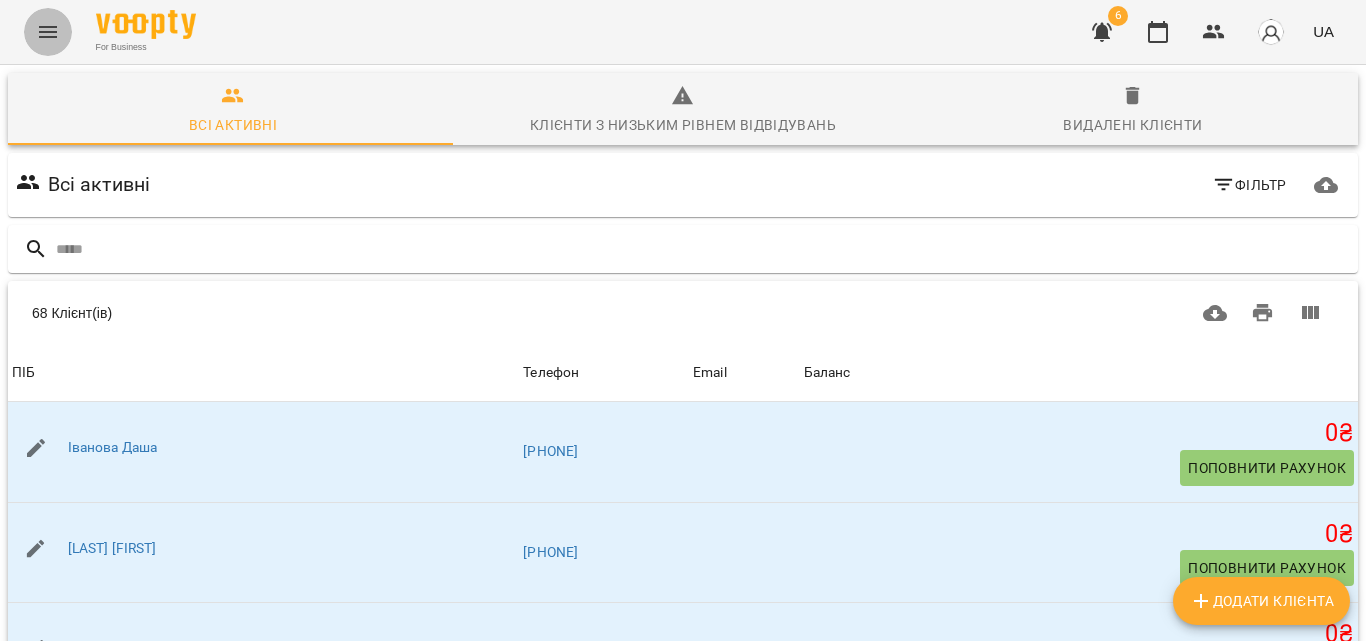 click 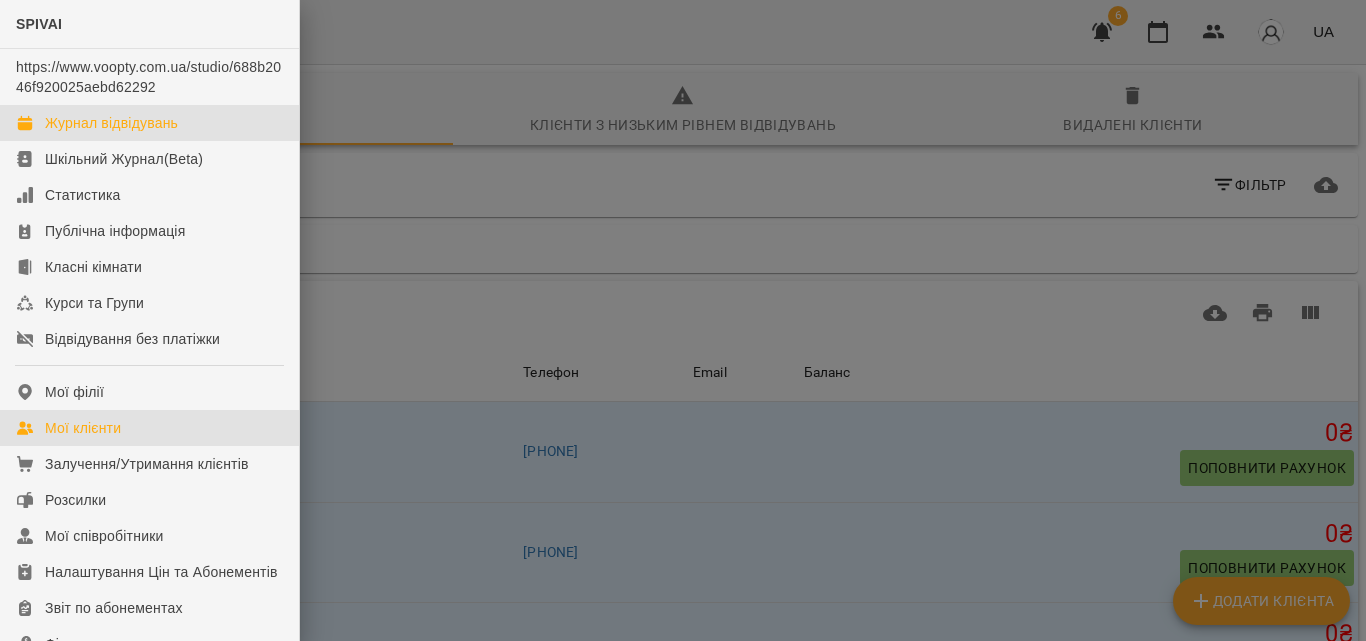 click on "Журнал відвідувань" at bounding box center (111, 123) 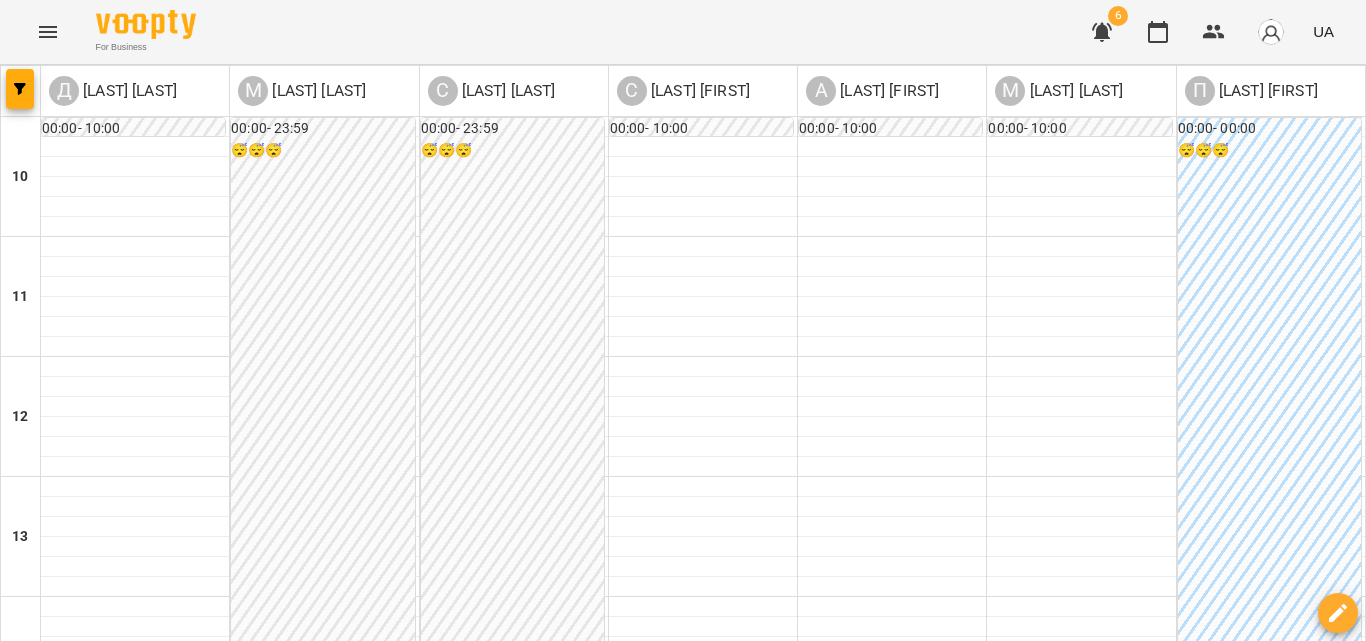 scroll, scrollTop: 700, scrollLeft: 0, axis: vertical 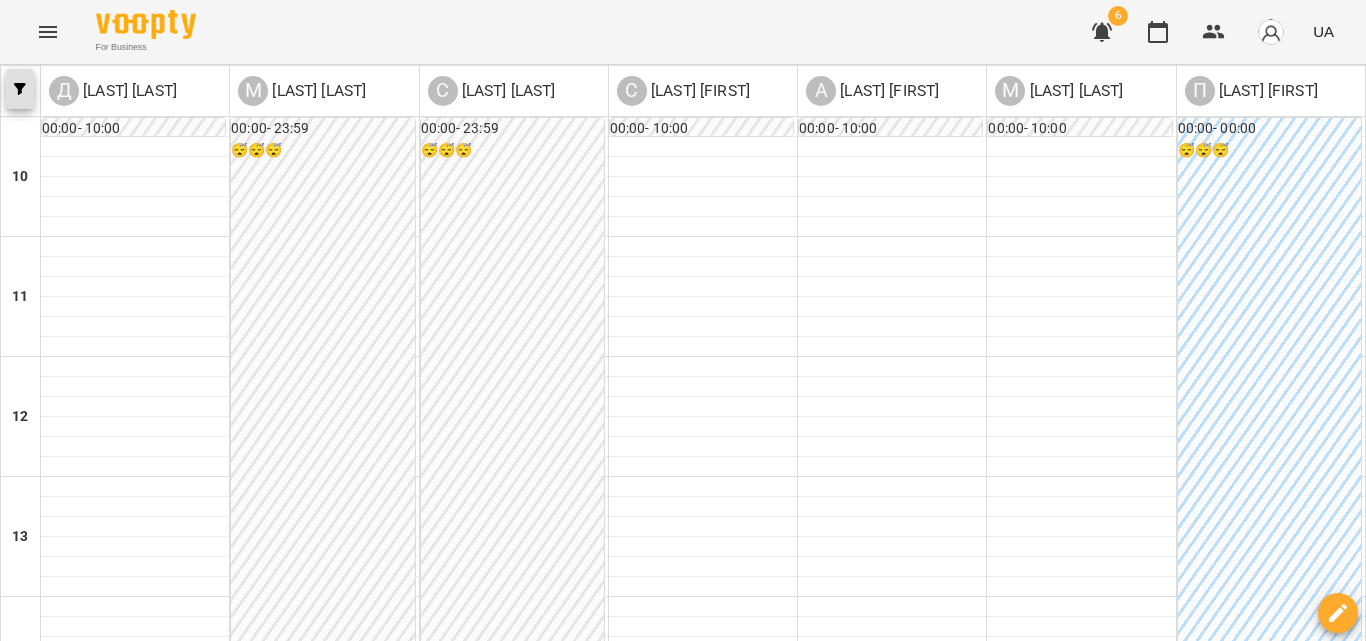click at bounding box center (20, 89) 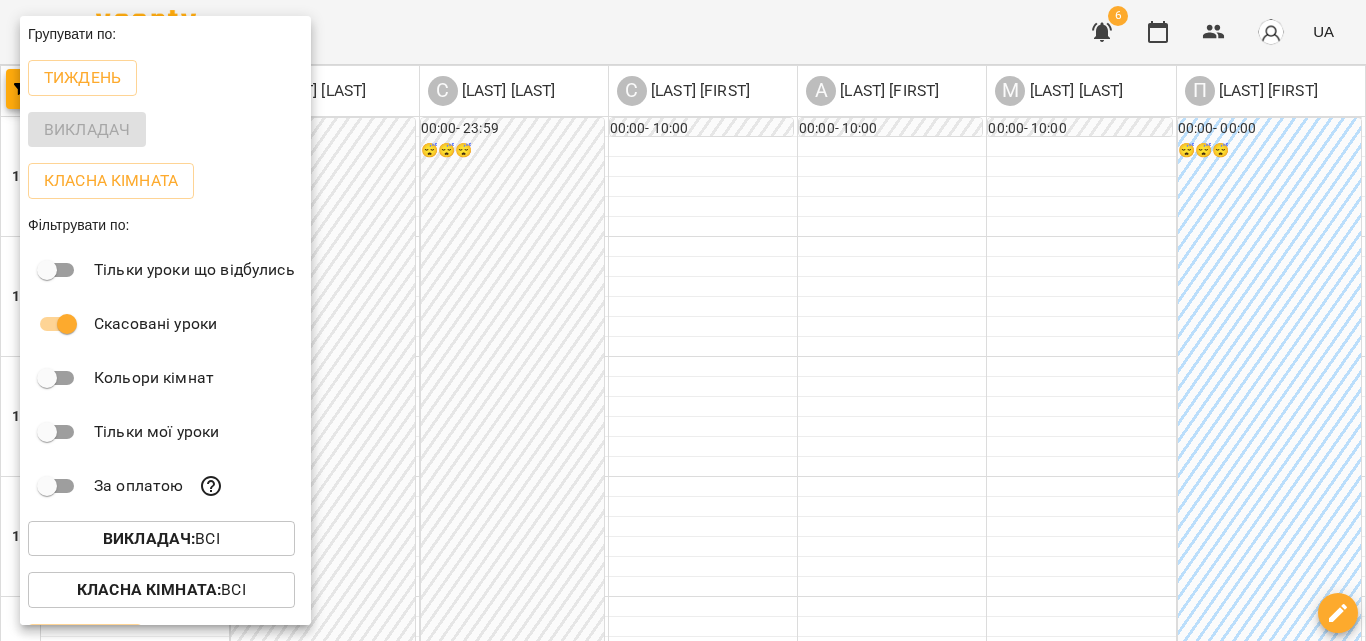 click at bounding box center [683, 320] 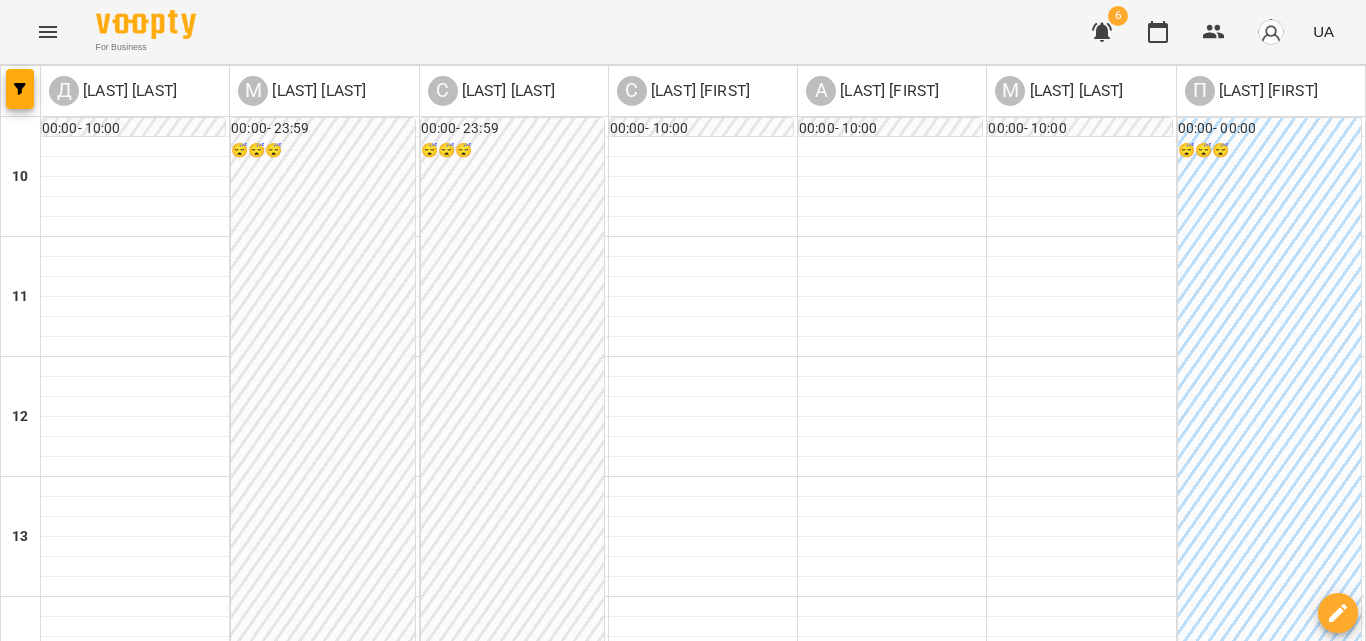 scroll, scrollTop: 800, scrollLeft: 0, axis: vertical 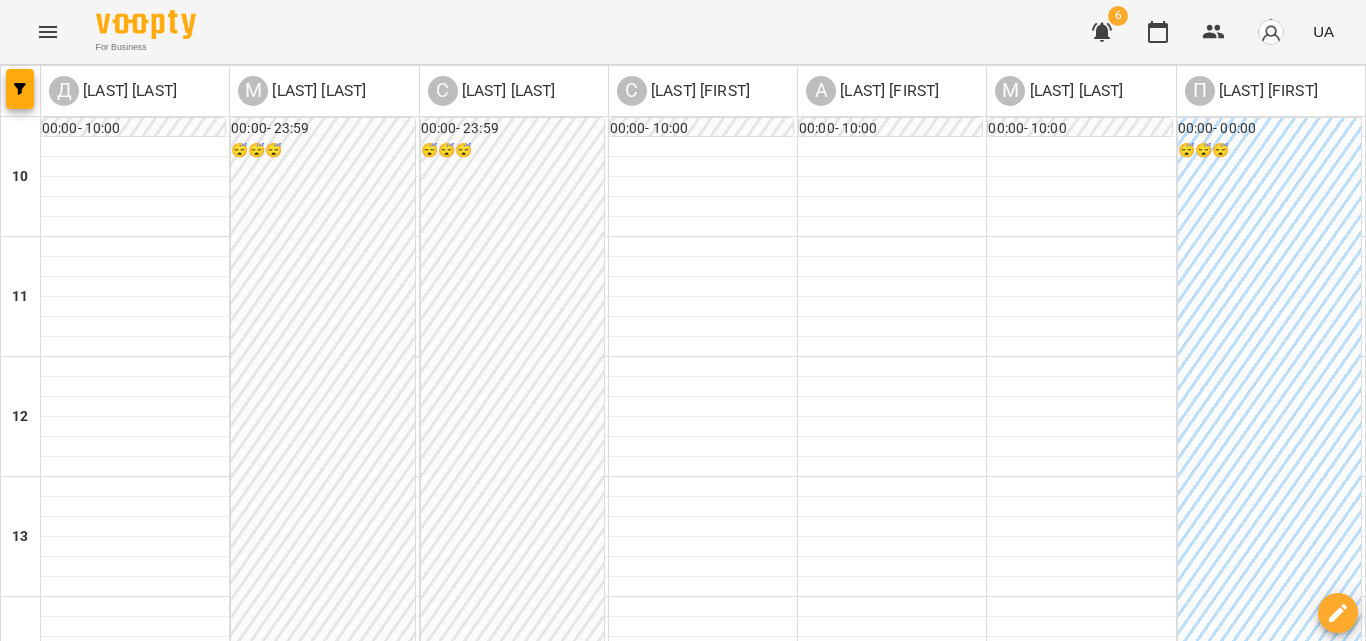 click 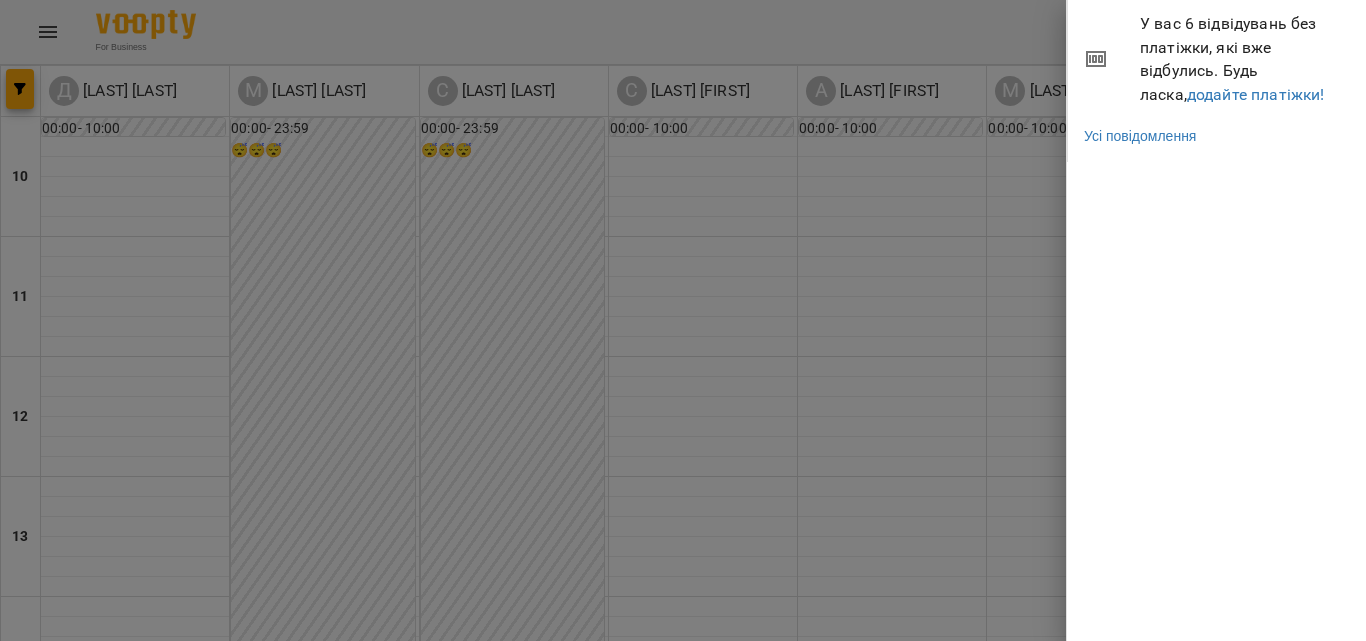 click at bounding box center [683, 320] 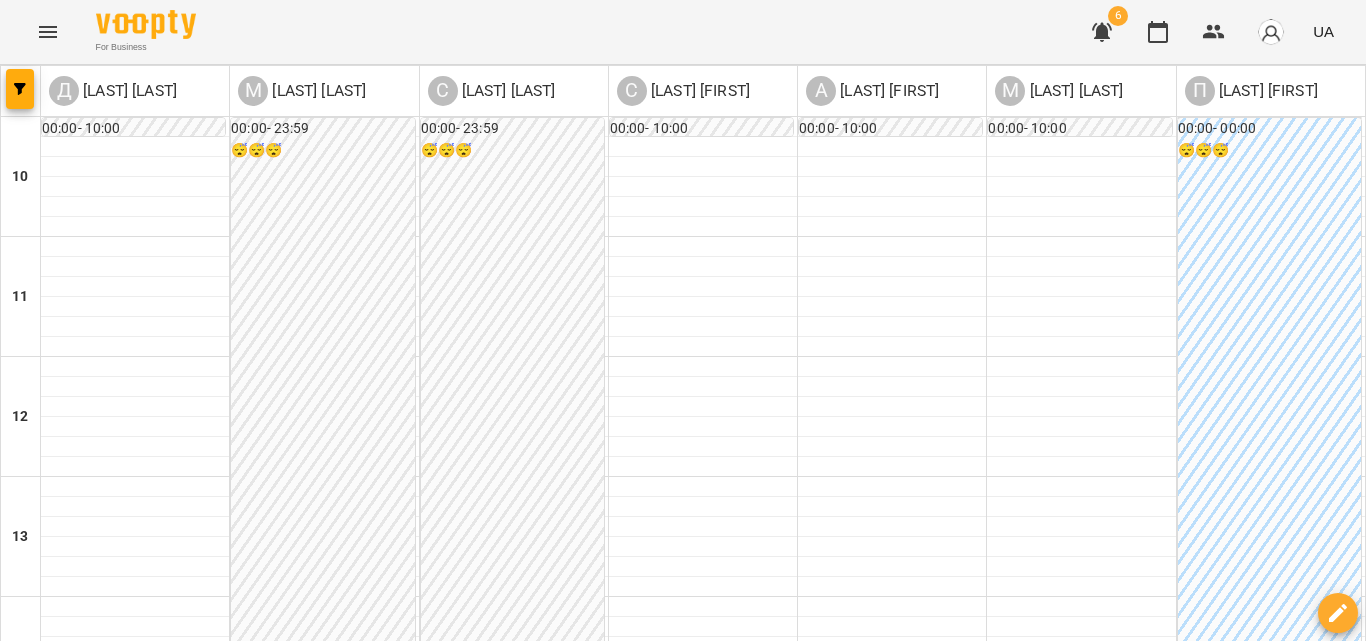 scroll, scrollTop: 609, scrollLeft: 0, axis: vertical 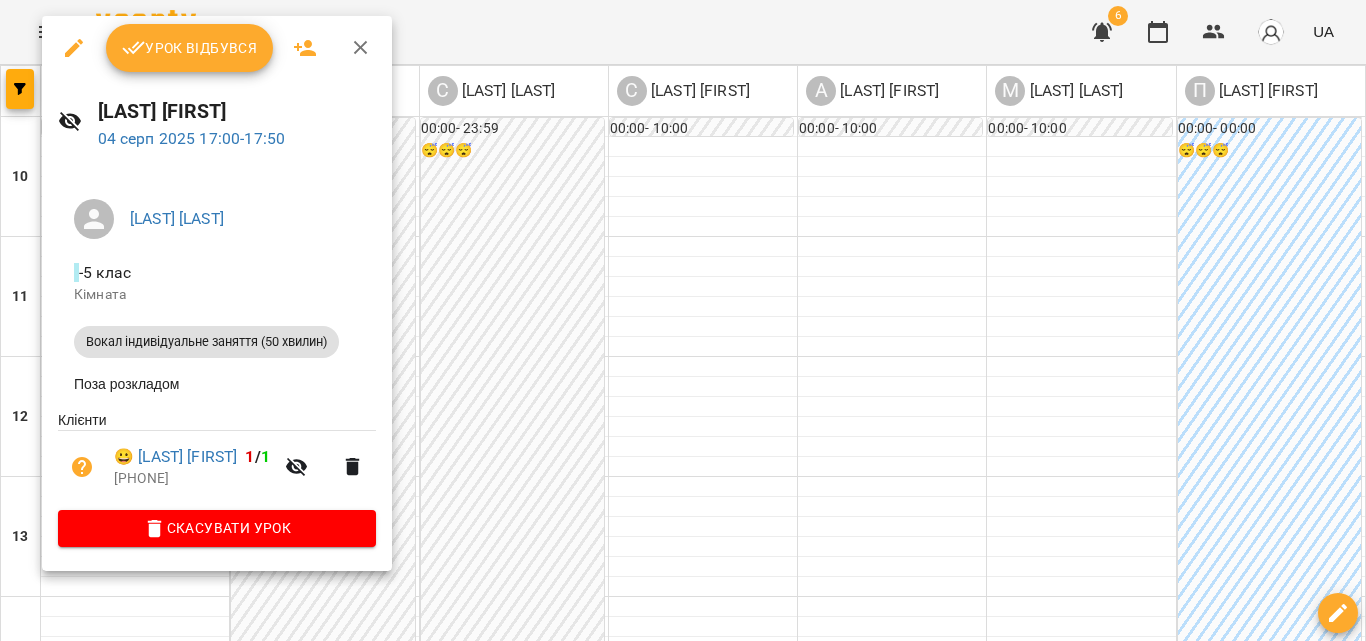 click on "Урок відбувся" at bounding box center (190, 48) 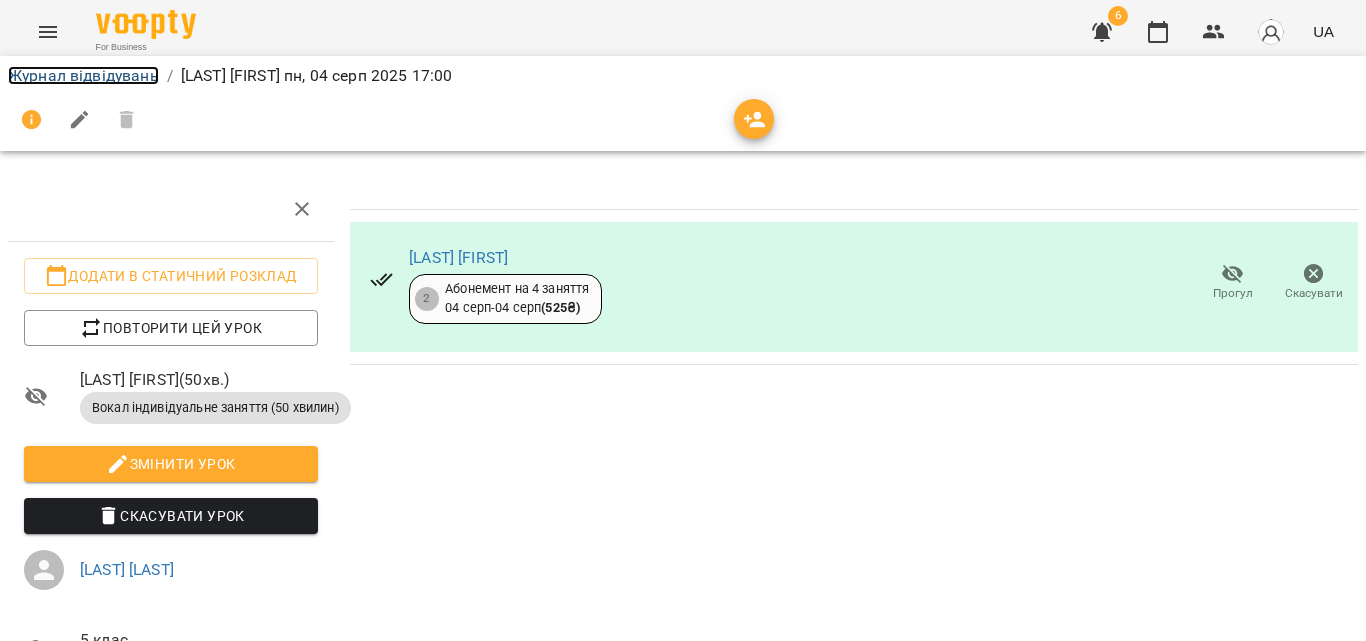 click on "Журнал відвідувань" at bounding box center [83, 75] 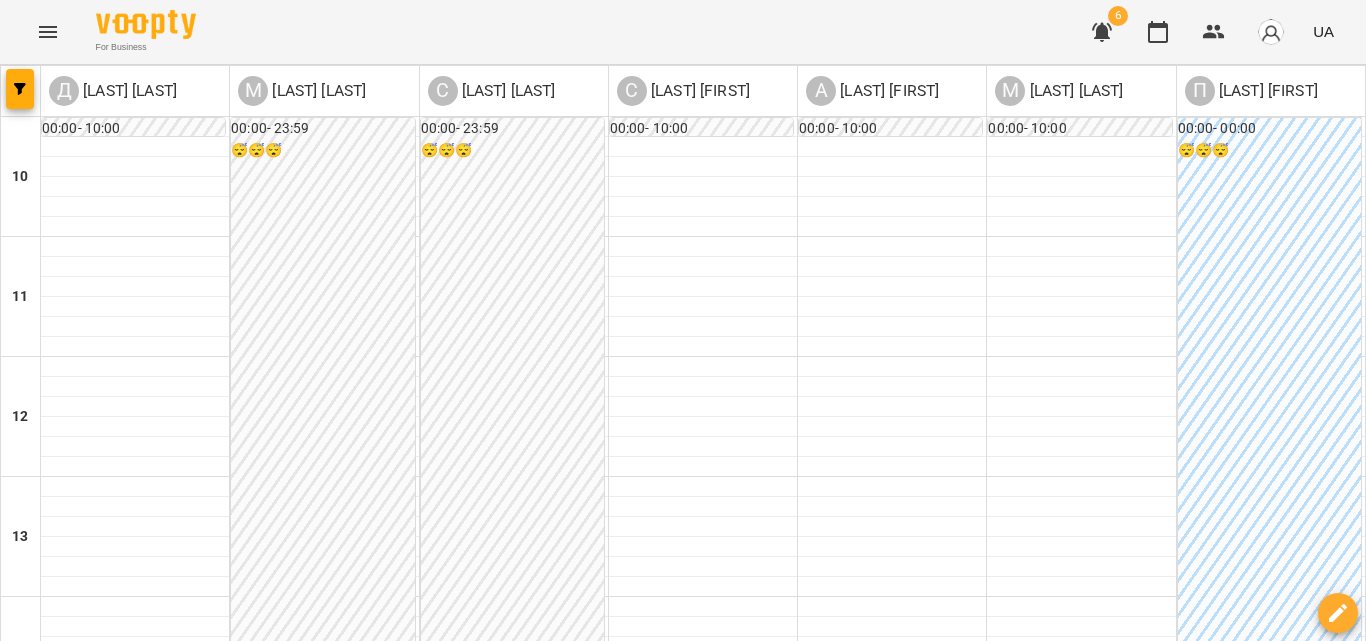 scroll, scrollTop: 700, scrollLeft: 0, axis: vertical 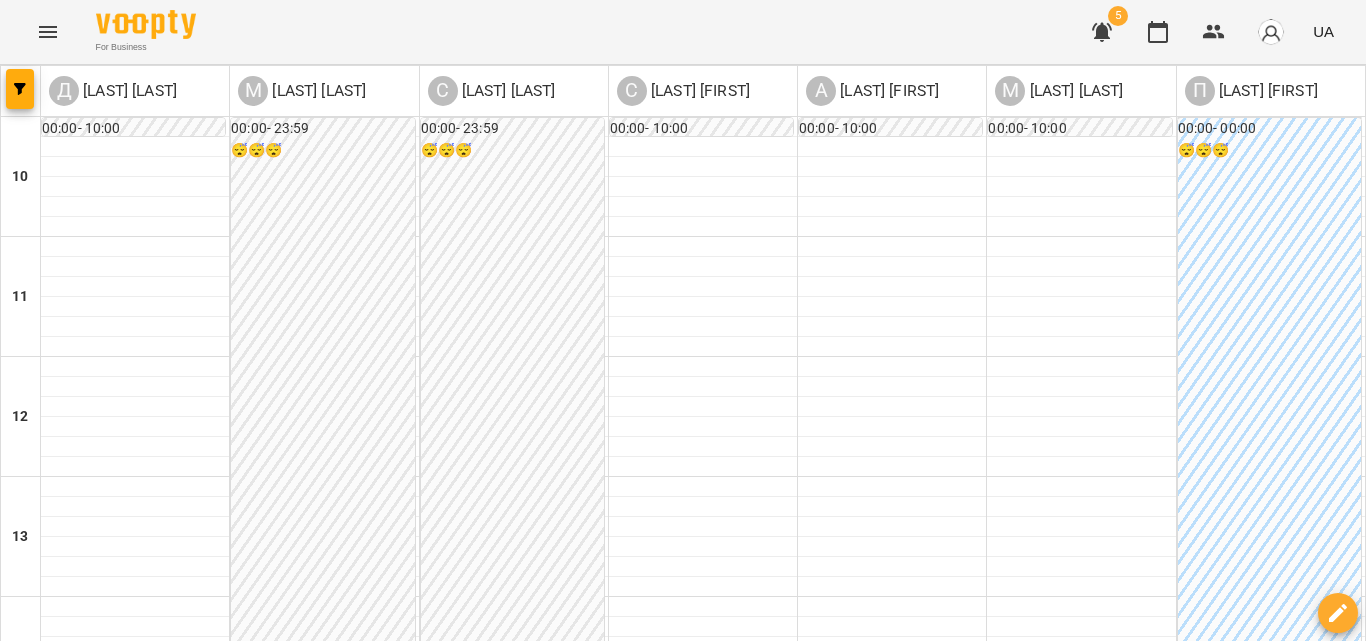 click on "17:00 [LAST] [LAST]" at bounding box center [703, 985] 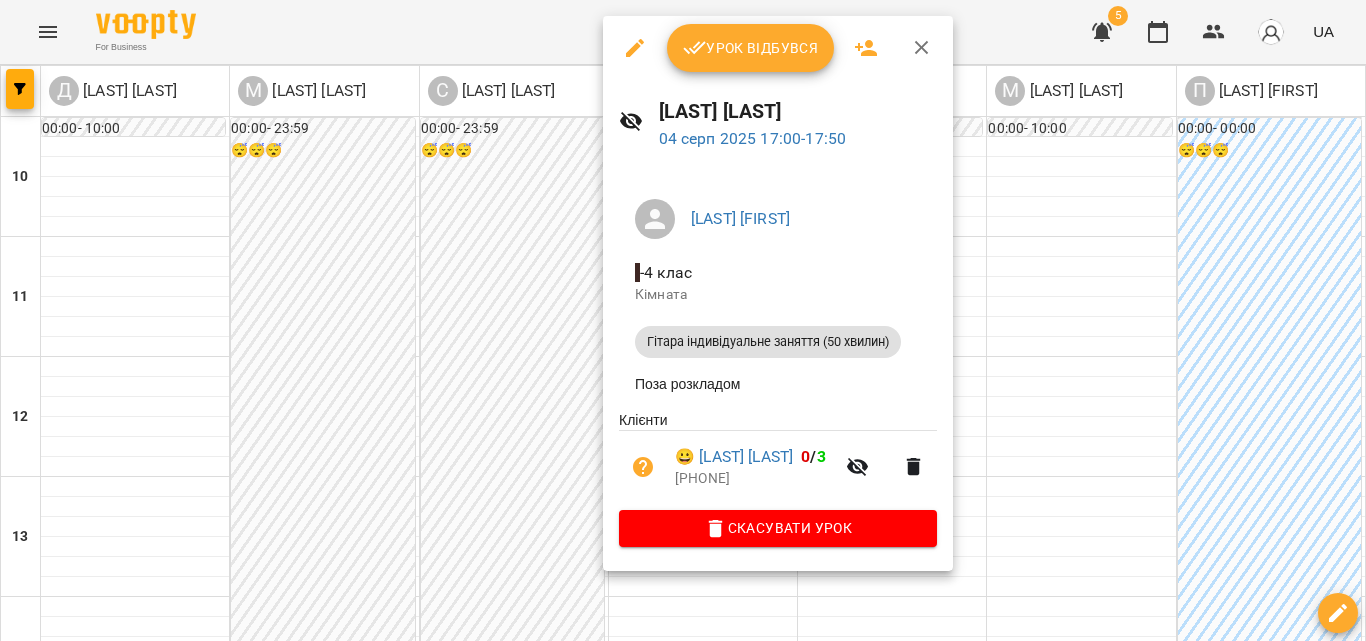click on "Урок відбувся" at bounding box center (751, 48) 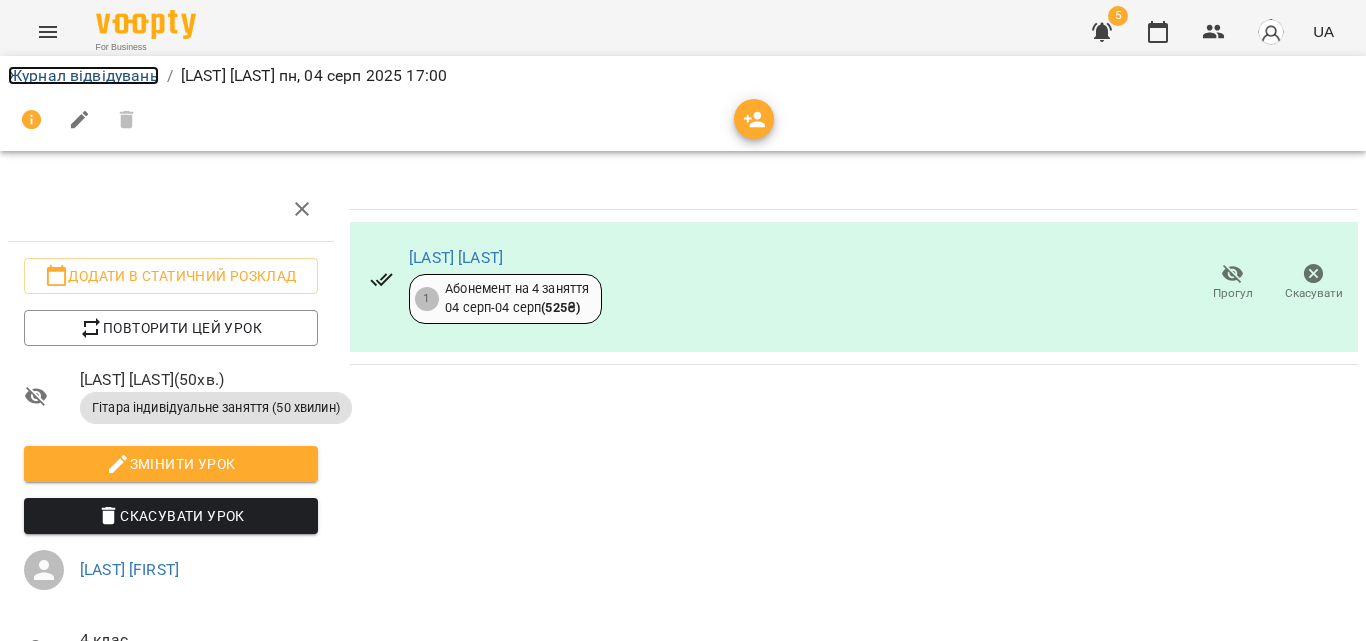 click on "Журнал відвідувань" at bounding box center (83, 75) 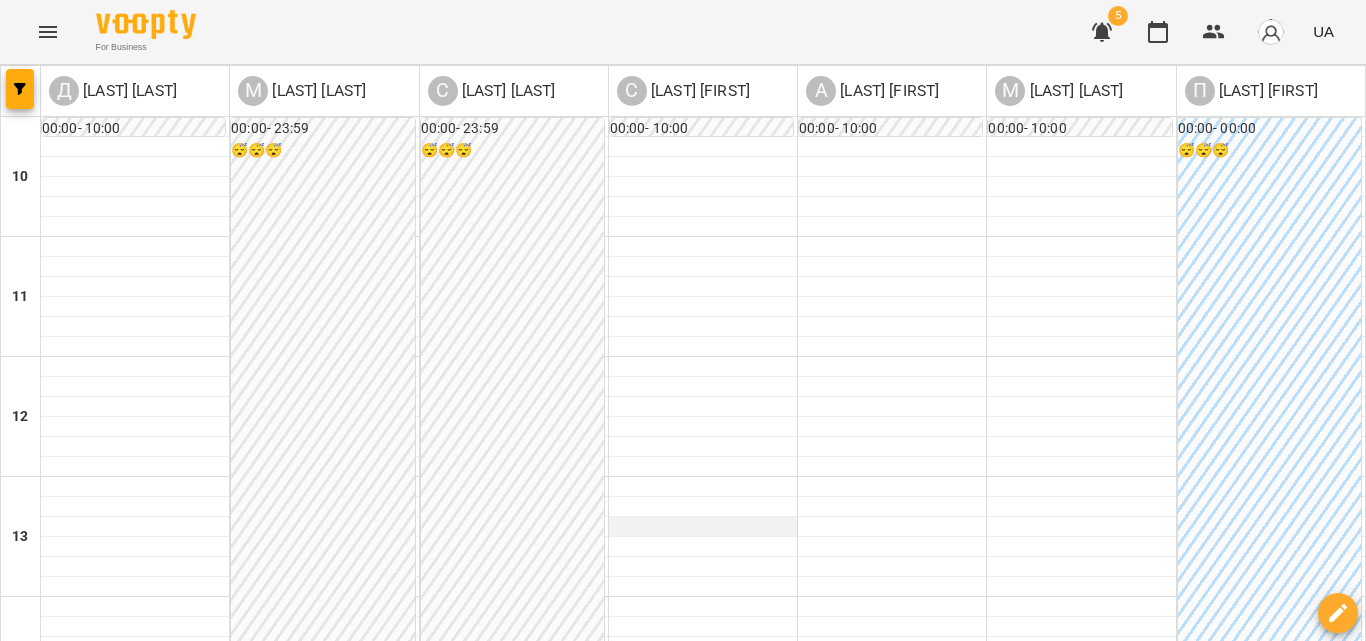 scroll, scrollTop: 600, scrollLeft: 0, axis: vertical 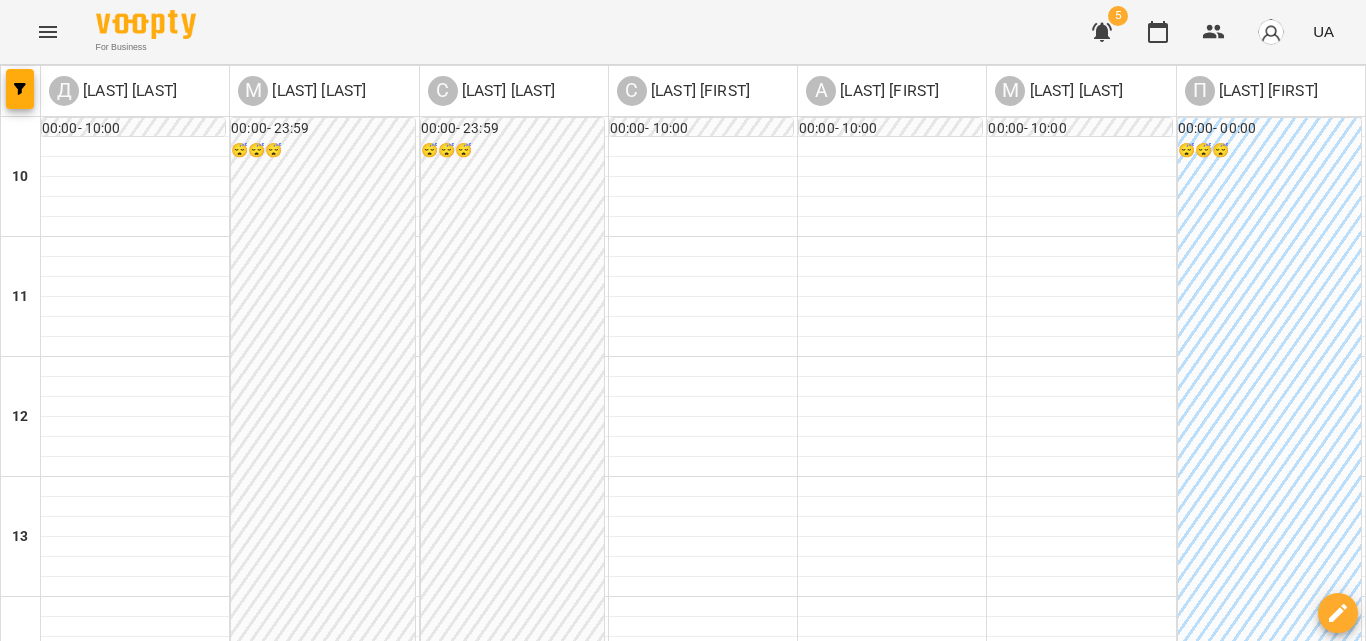 click on "[LAST] [FIRST]" at bounding box center [856, 1019] 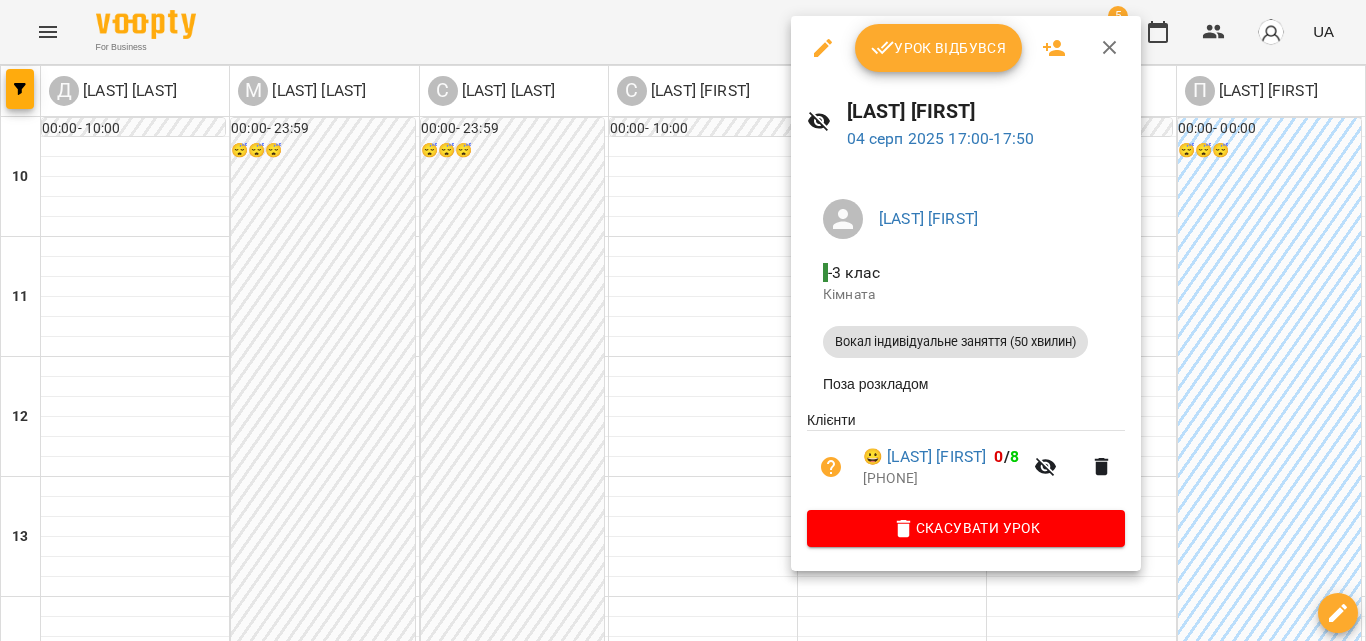 click on "Урок відбувся" at bounding box center (939, 48) 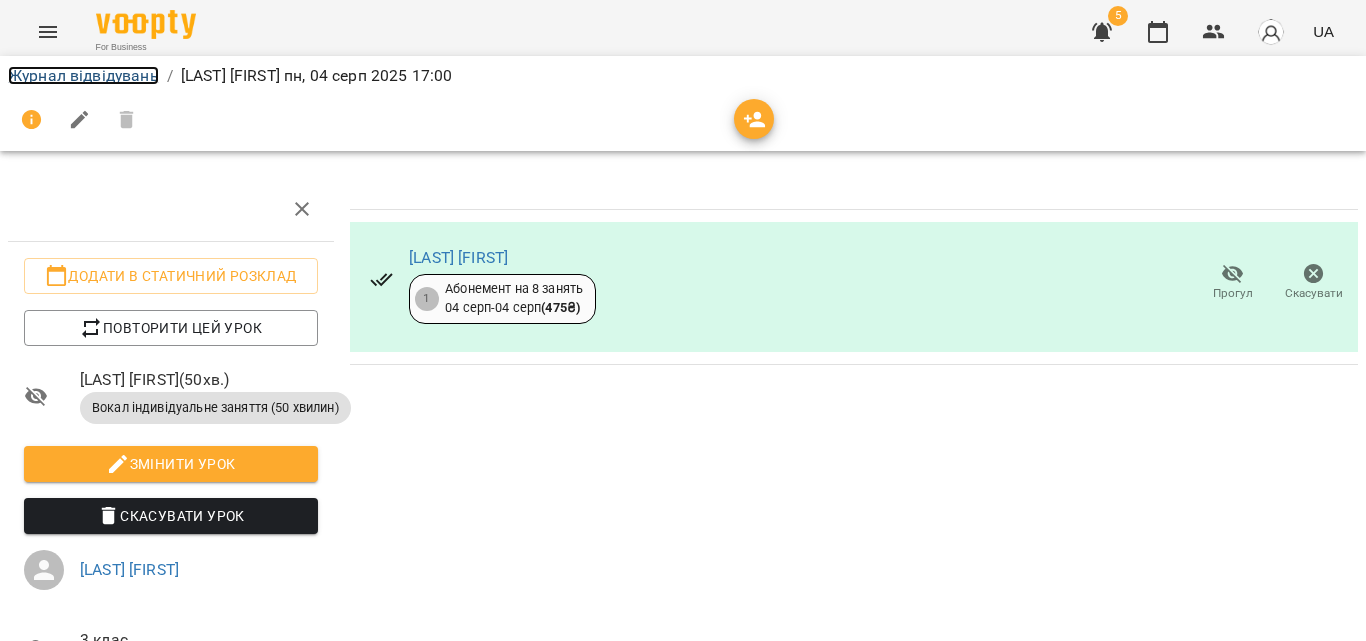 click on "Журнал відвідувань" at bounding box center (83, 75) 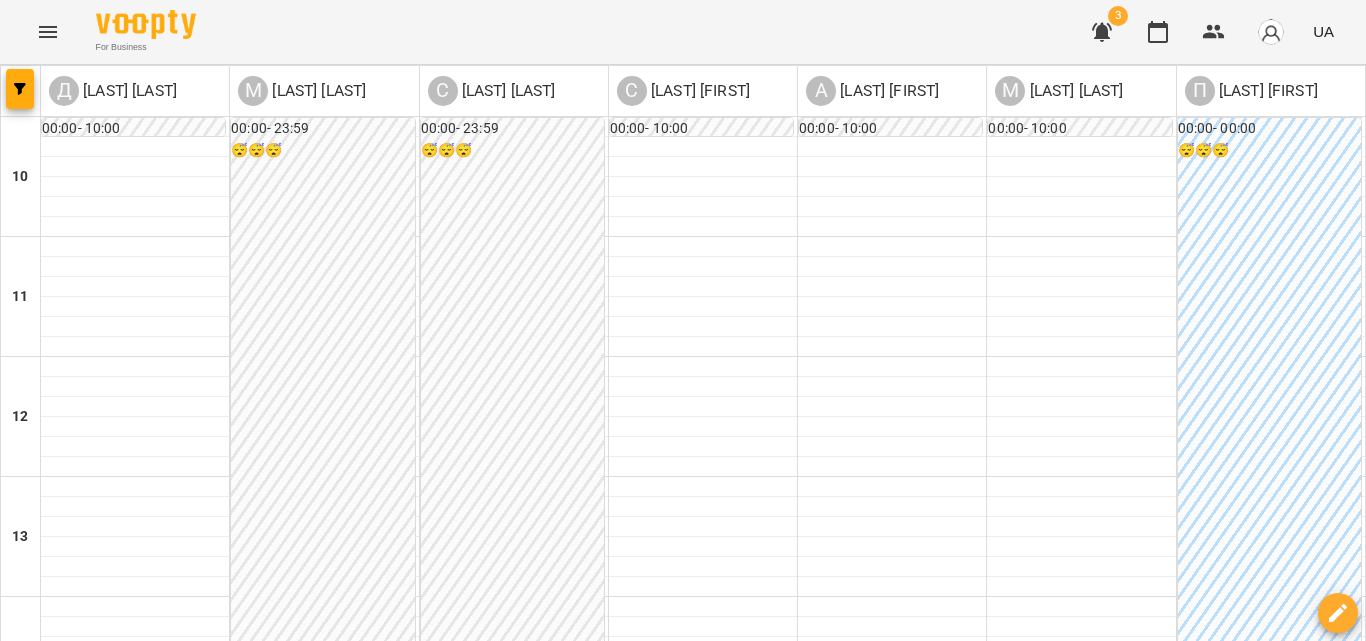 scroll, scrollTop: 809, scrollLeft: 0, axis: vertical 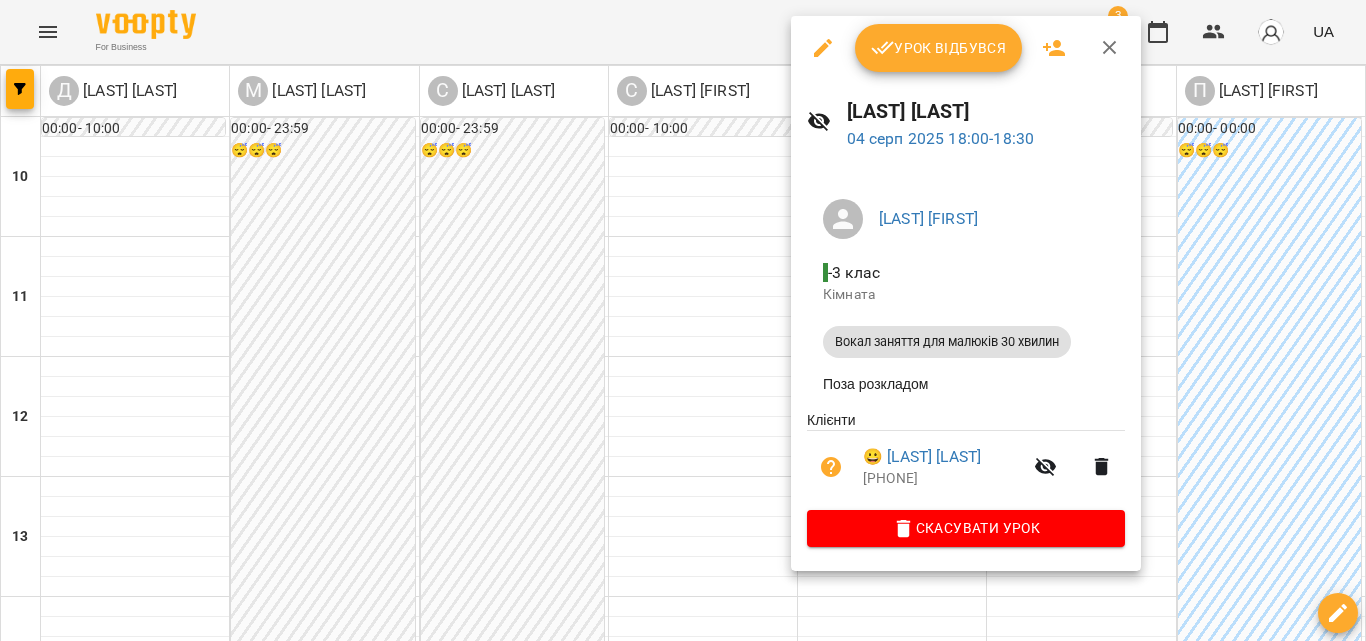 click 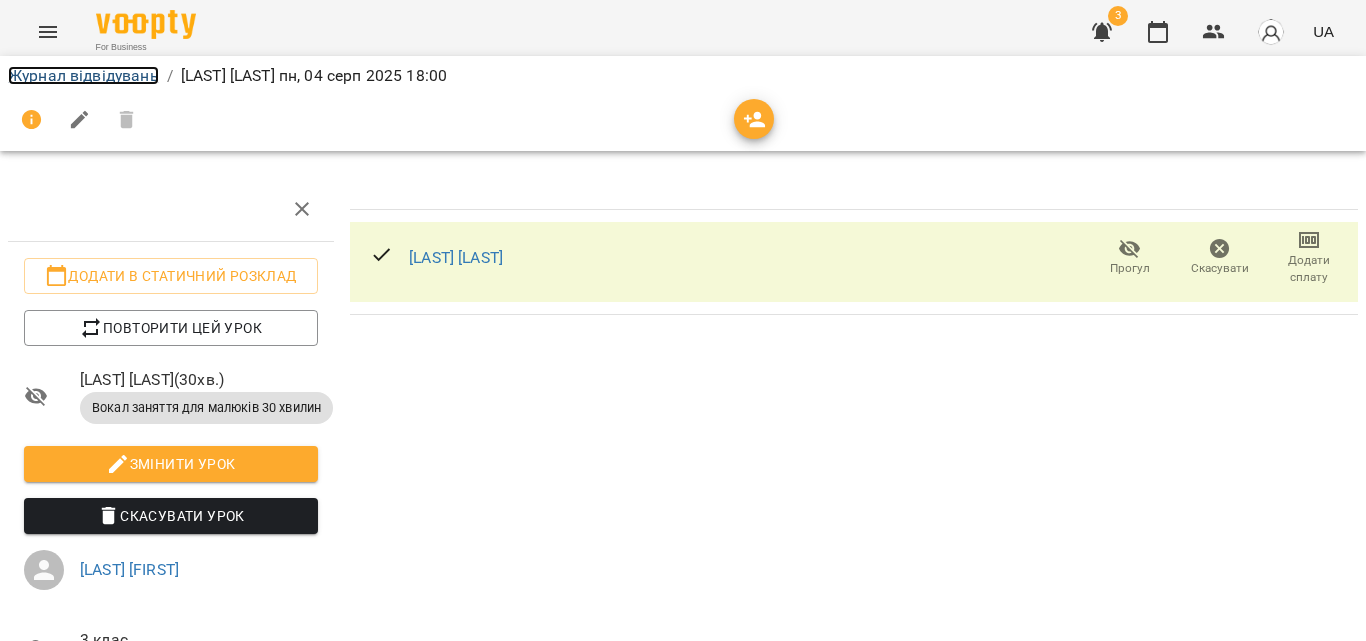 click on "Журнал відвідувань" at bounding box center [83, 75] 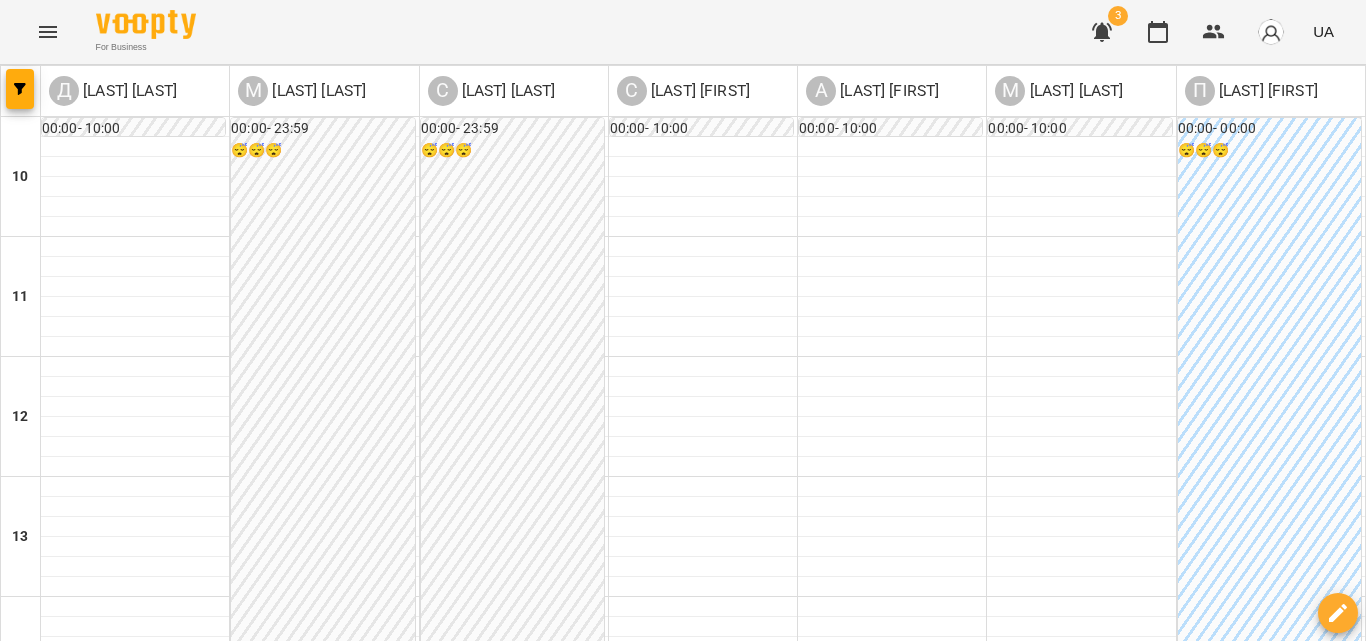 scroll, scrollTop: 700, scrollLeft: 0, axis: vertical 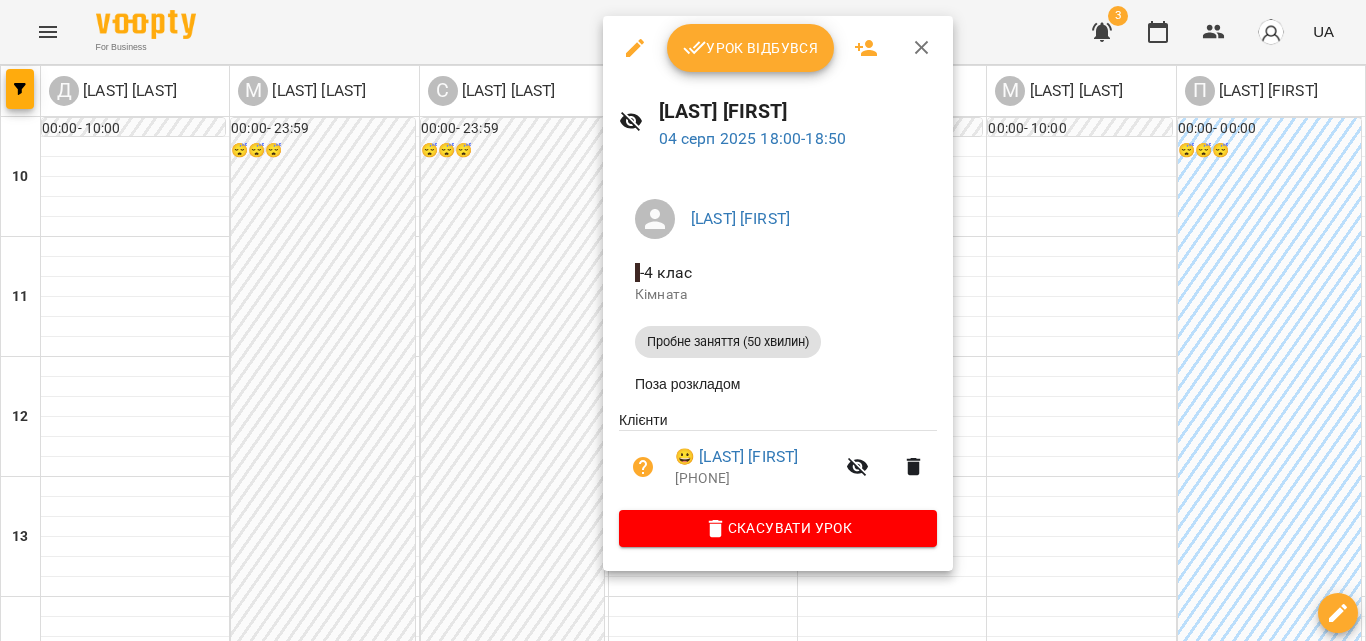 click on "Урок відбувся" at bounding box center (751, 48) 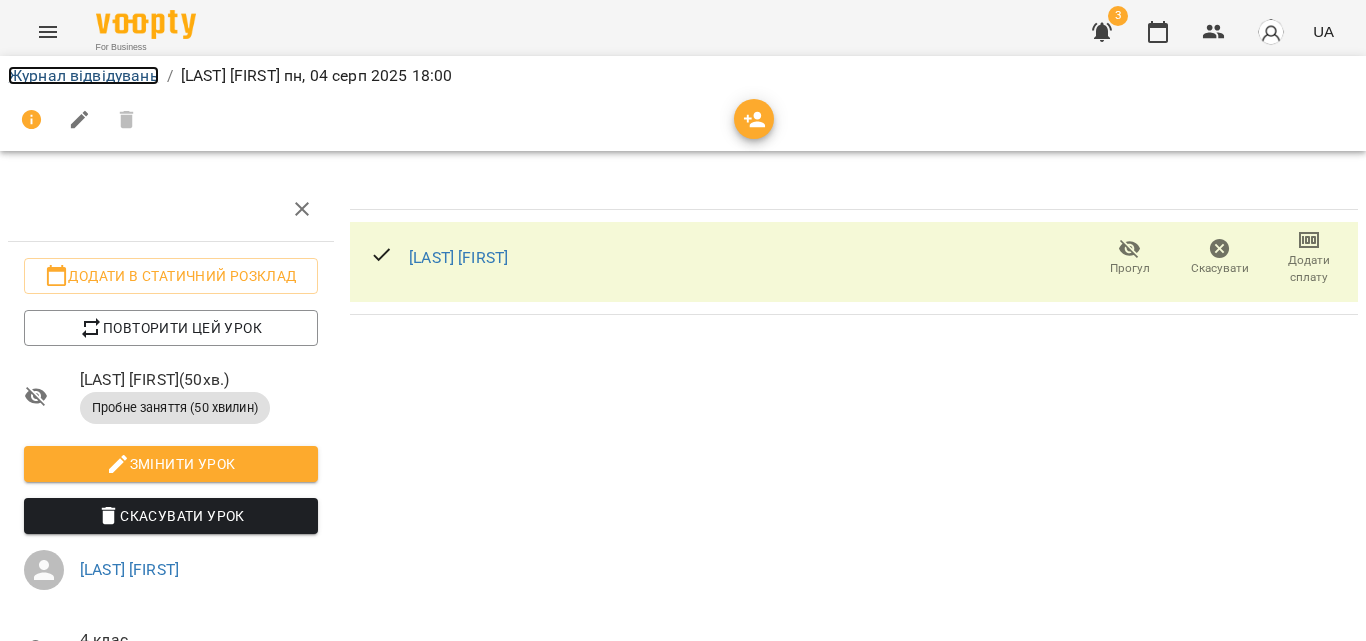 click on "Журнал відвідувань" at bounding box center (83, 75) 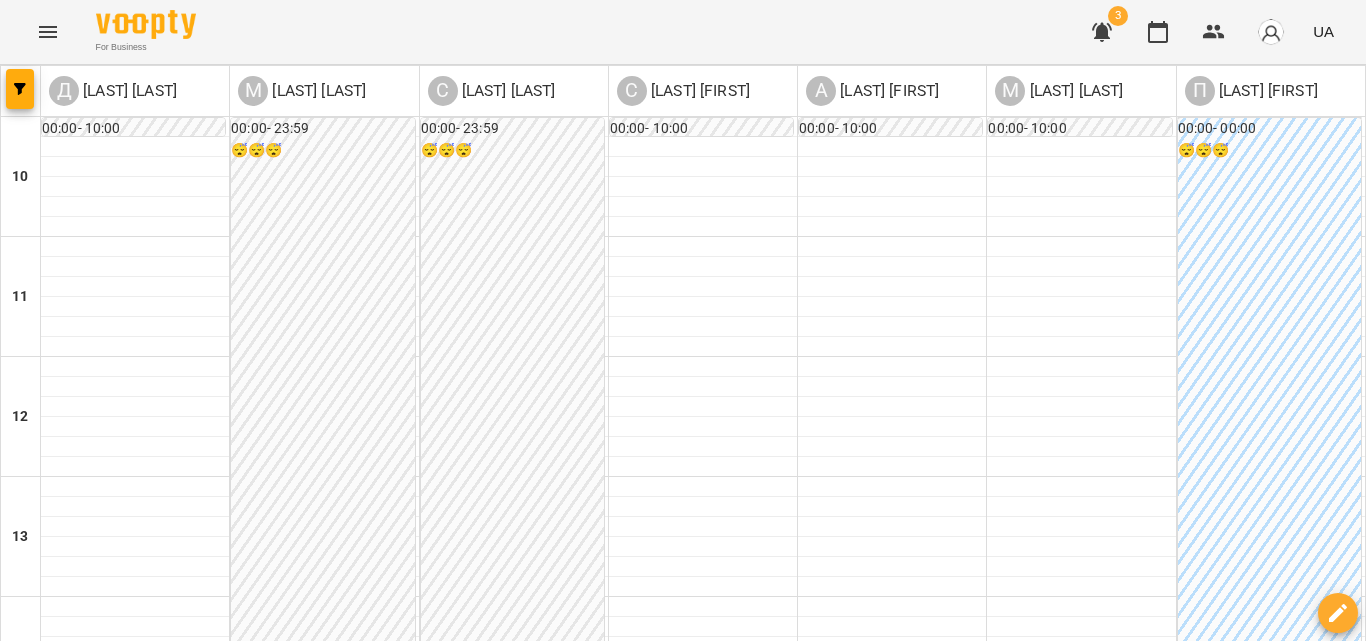 scroll, scrollTop: 800, scrollLeft: 0, axis: vertical 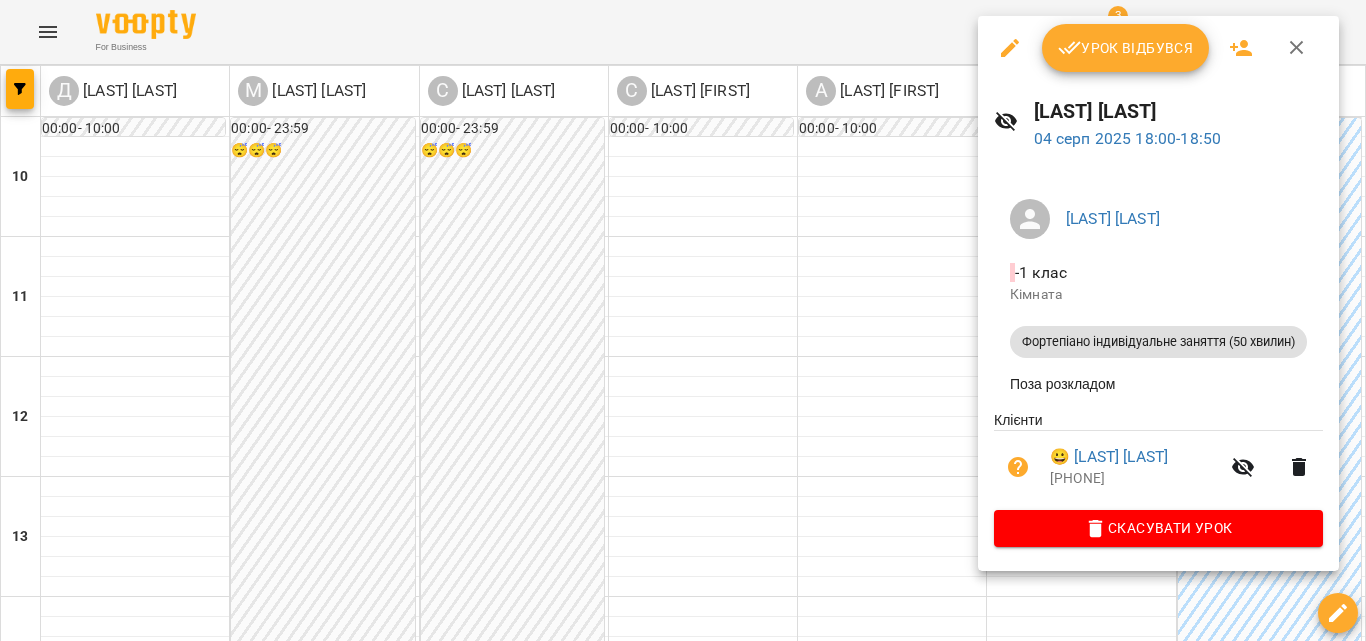 click on "Урок відбувся" at bounding box center (1126, 48) 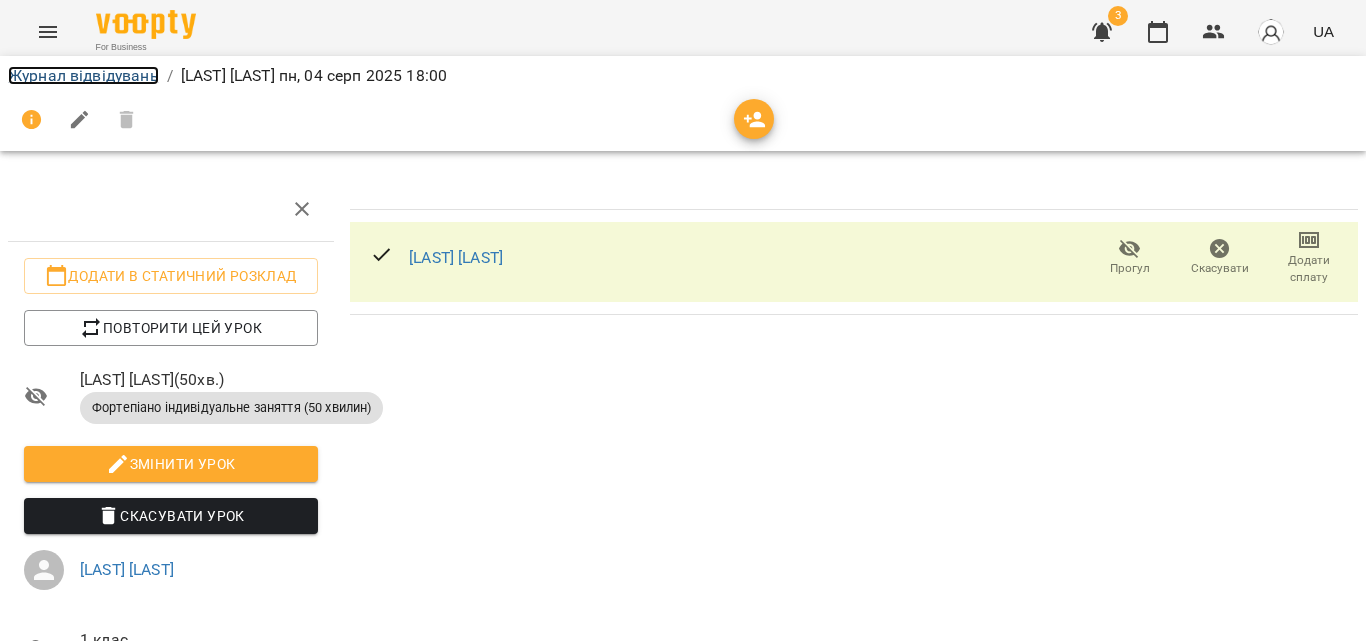 click on "Журнал відвідувань" at bounding box center [83, 75] 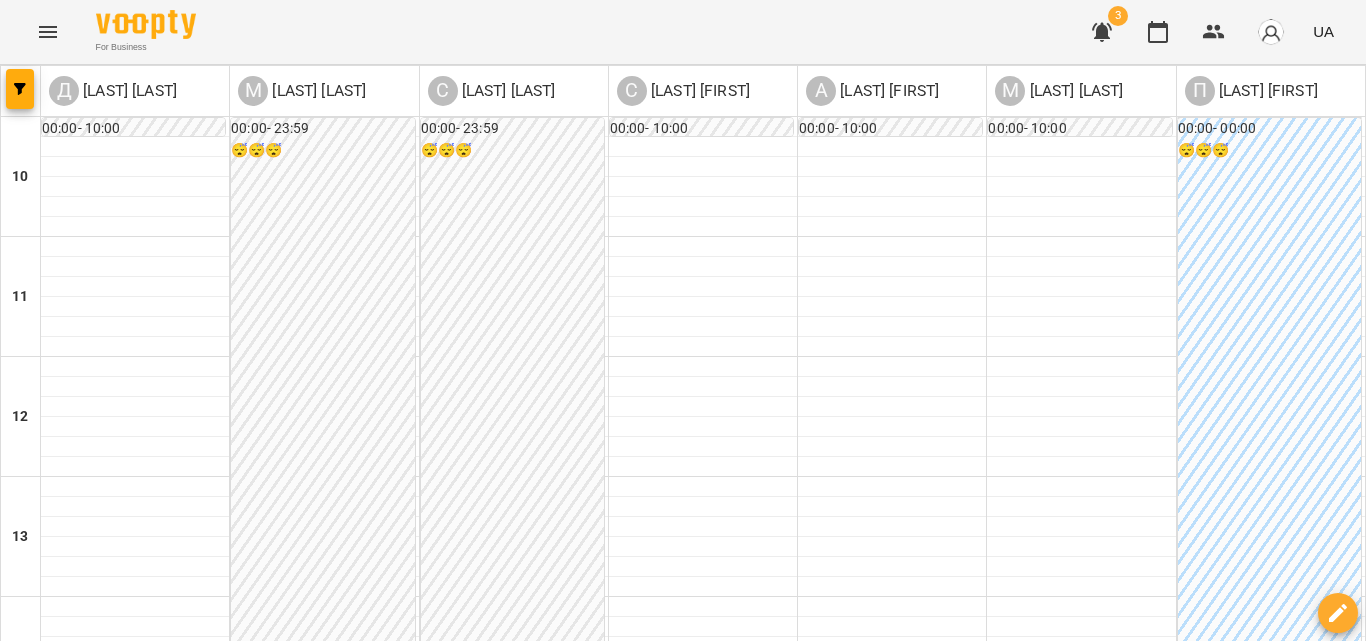 scroll, scrollTop: 800, scrollLeft: 0, axis: vertical 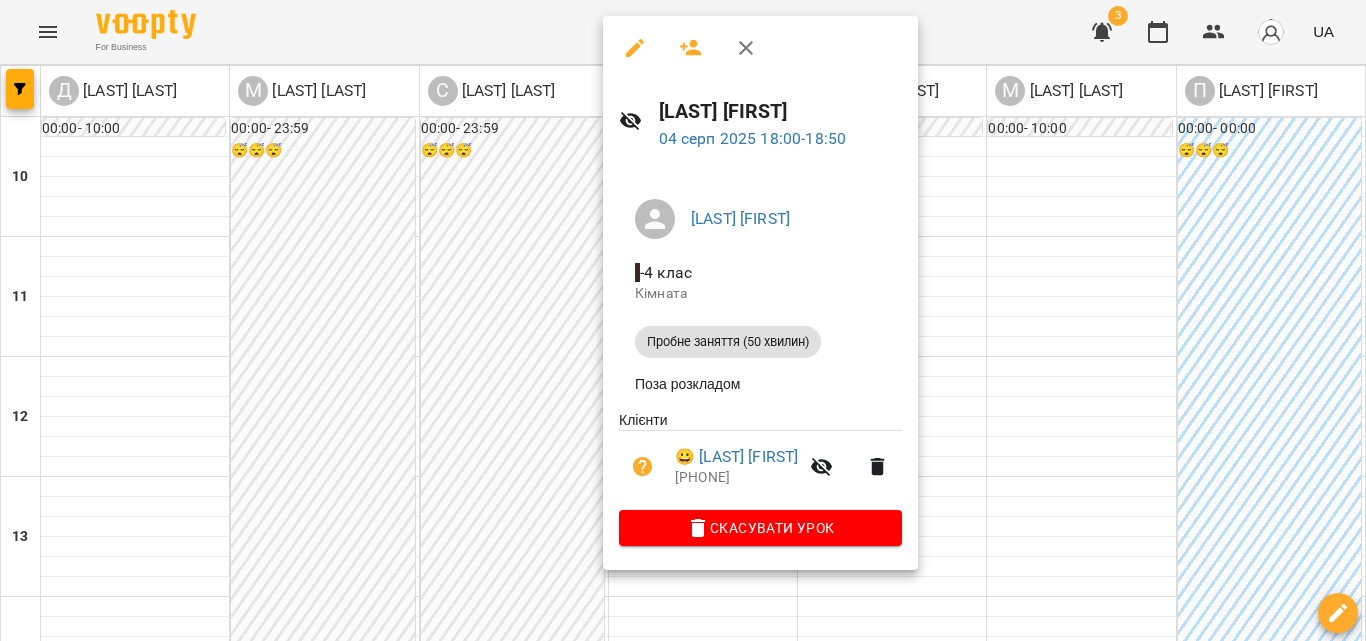click at bounding box center [683, 320] 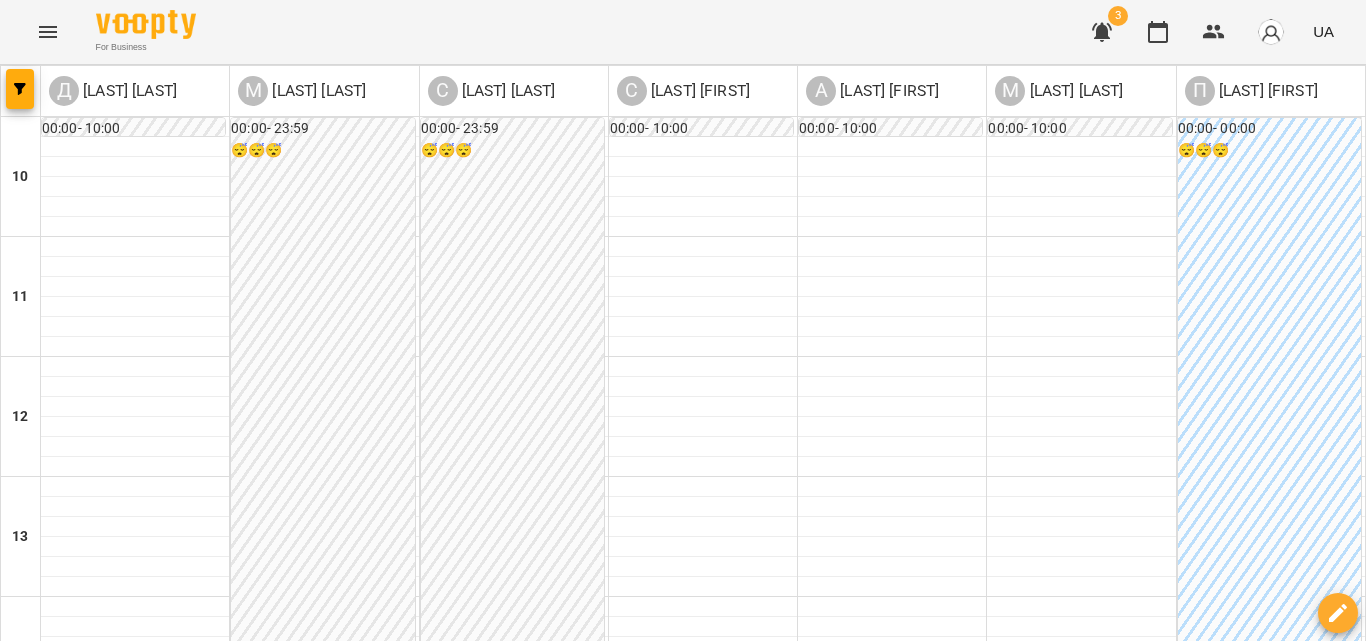 scroll, scrollTop: 809, scrollLeft: 0, axis: vertical 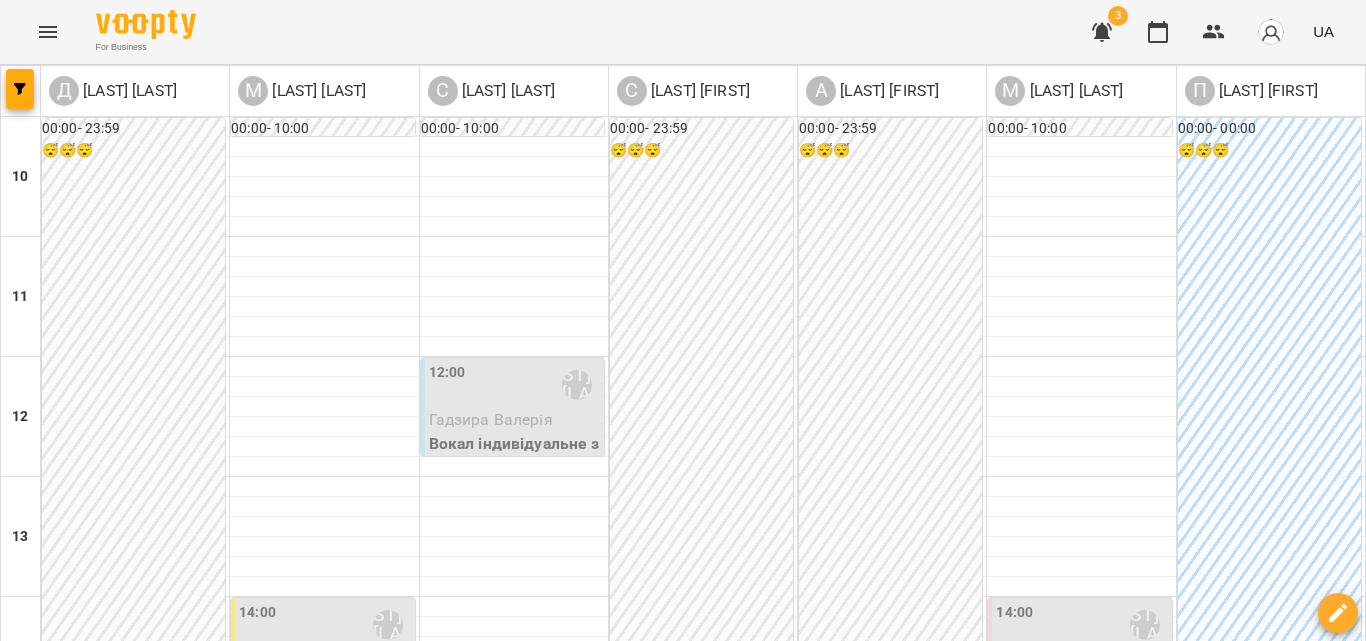 click 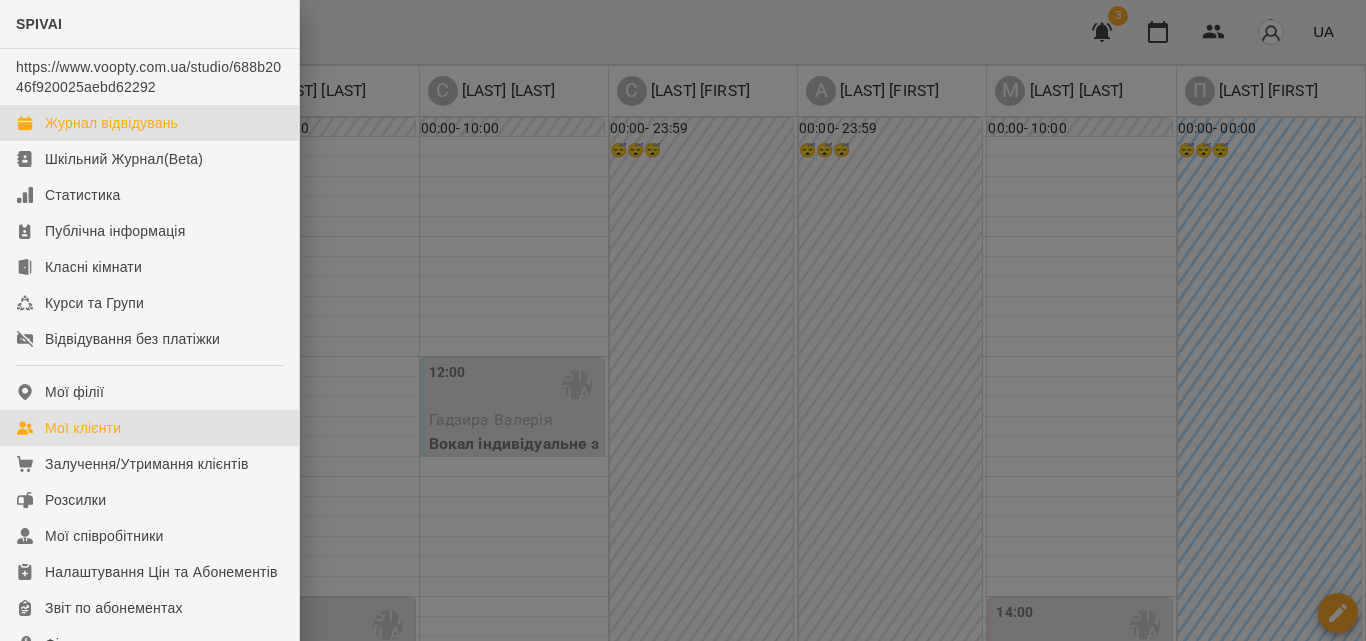 click on "Мої клієнти" at bounding box center (83, 428) 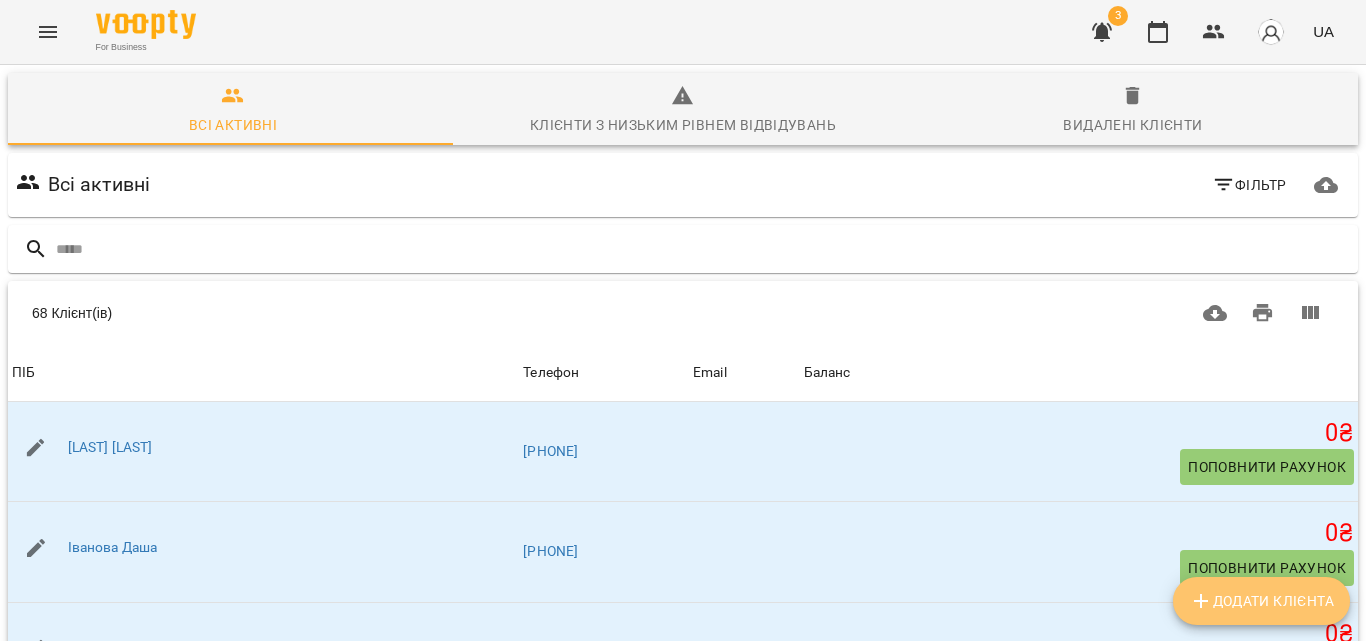 click on "Додати клієнта" at bounding box center [1261, 601] 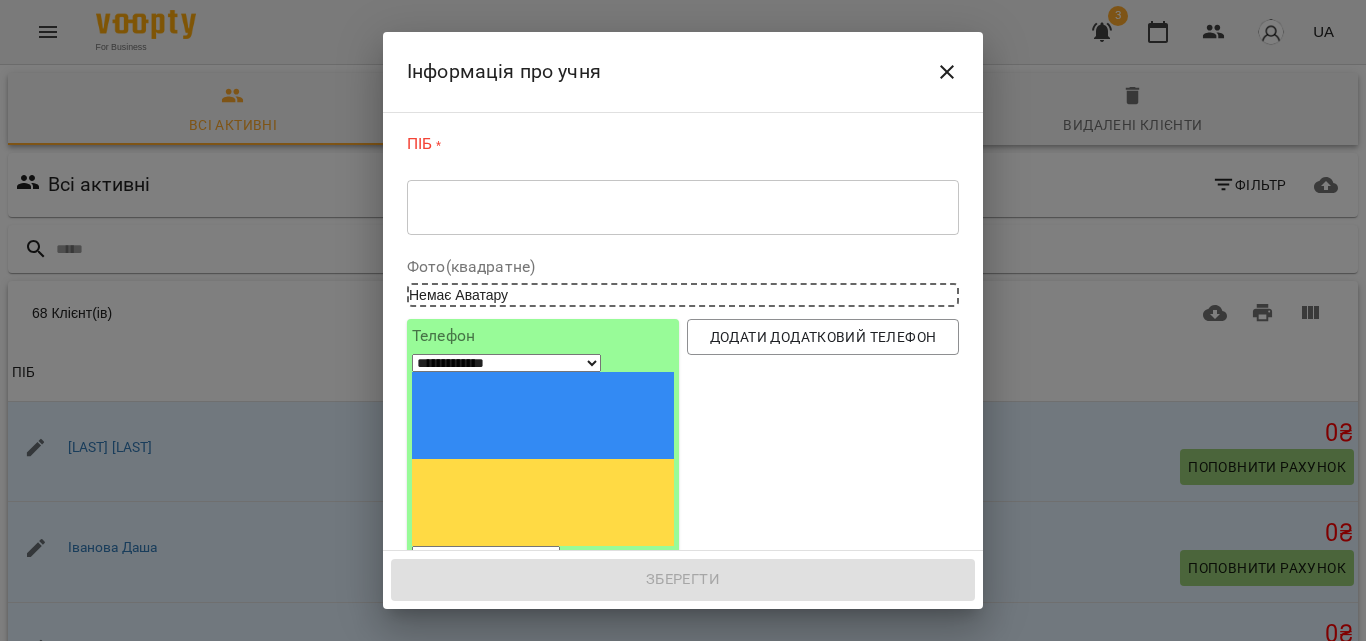click on "* ​" at bounding box center (683, 207) 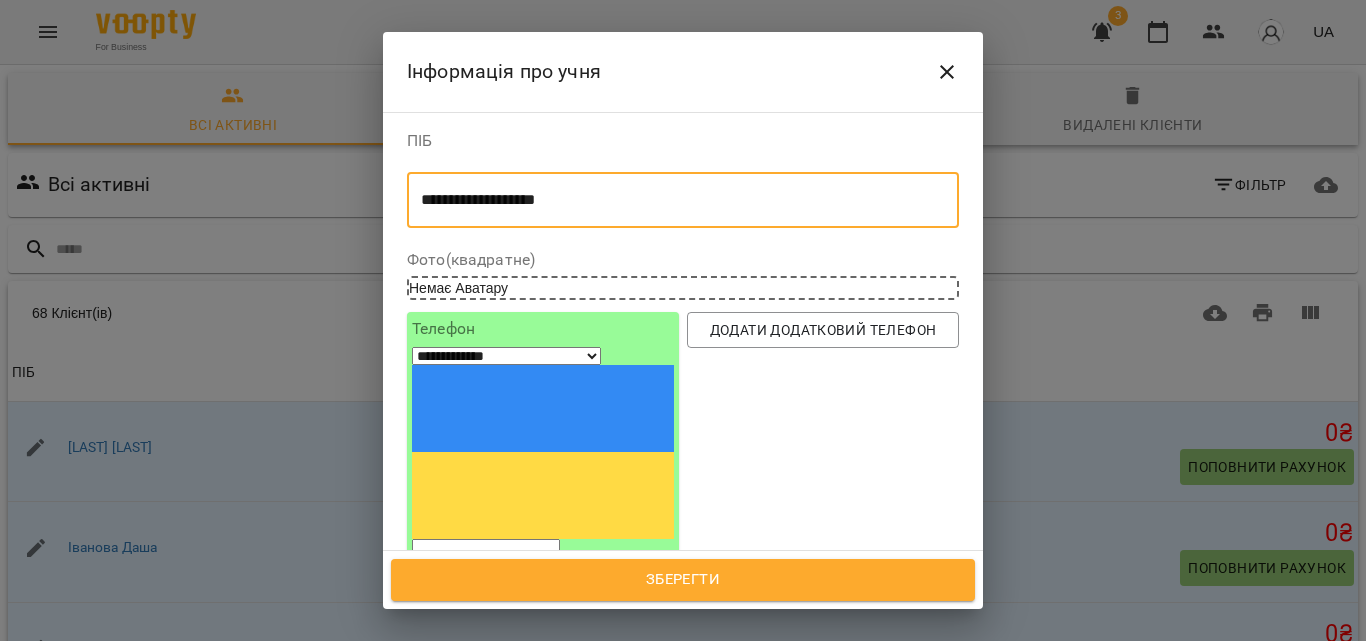 type on "**********" 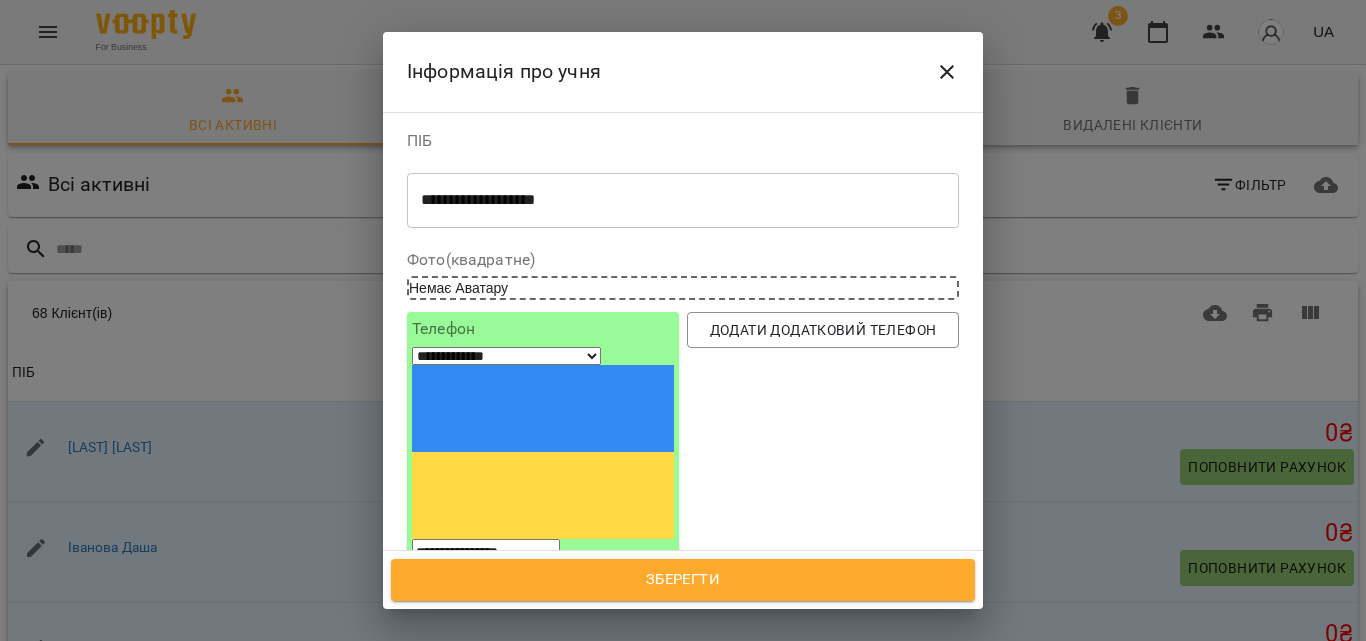 type on "**********" 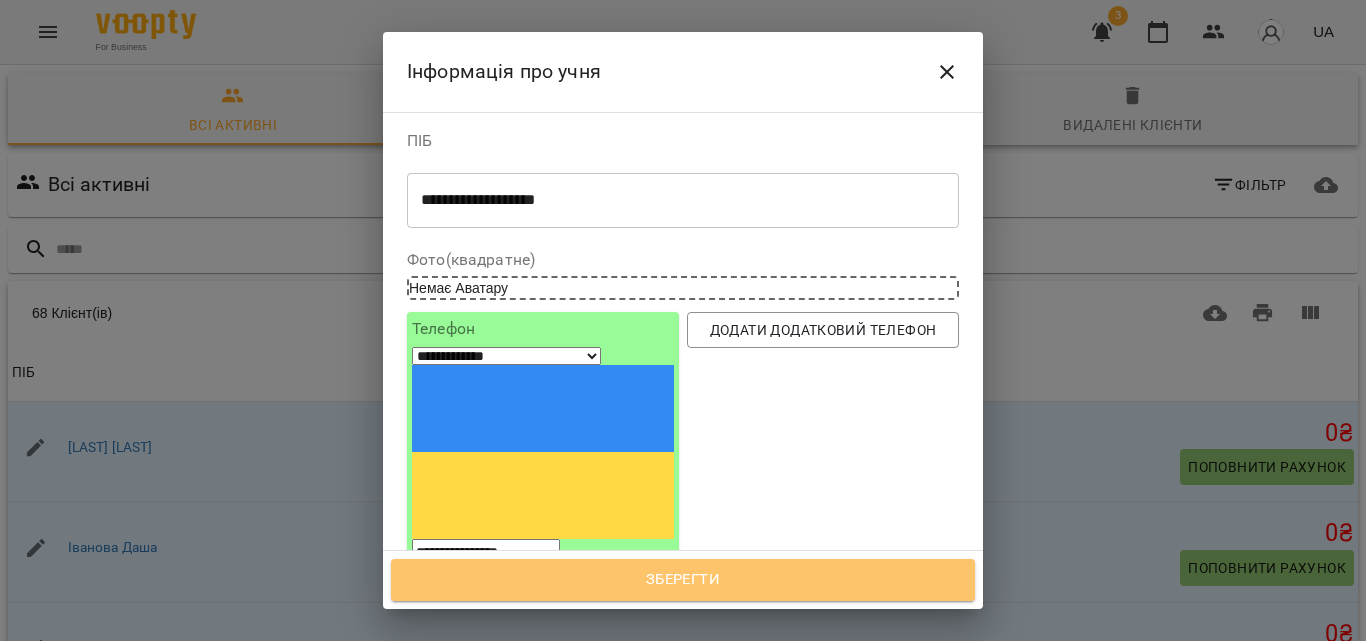 click on "Зберегти" at bounding box center (683, 580) 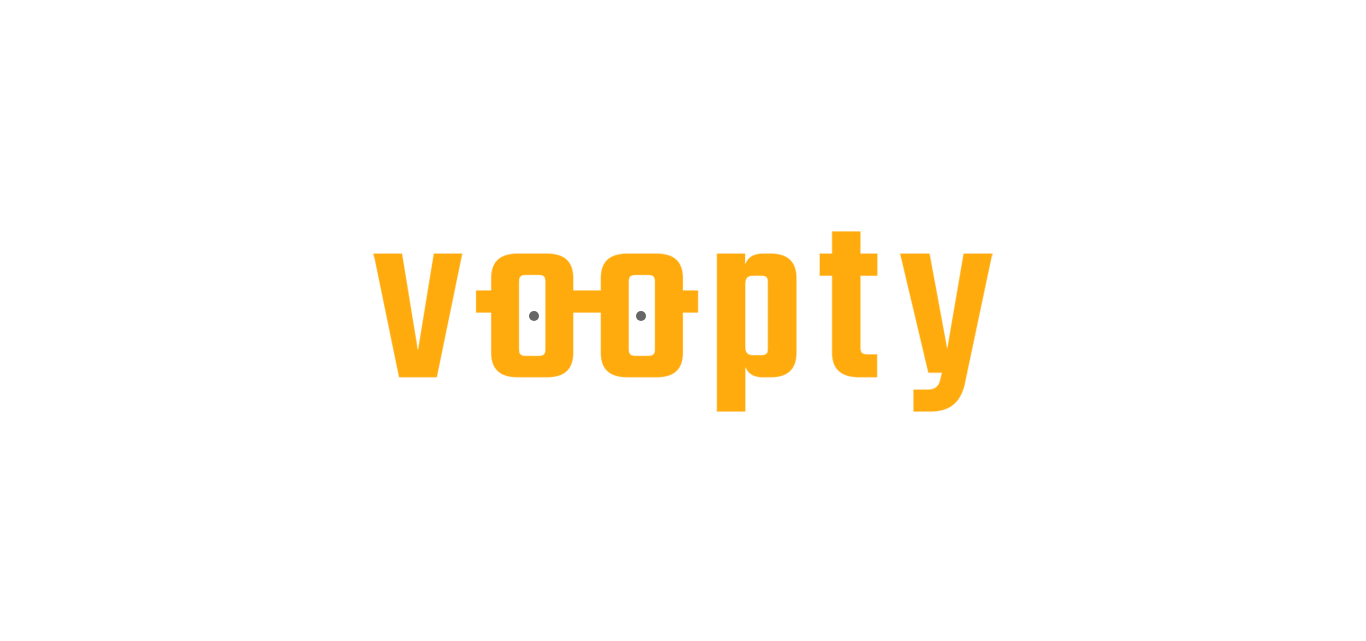 scroll, scrollTop: 0, scrollLeft: 0, axis: both 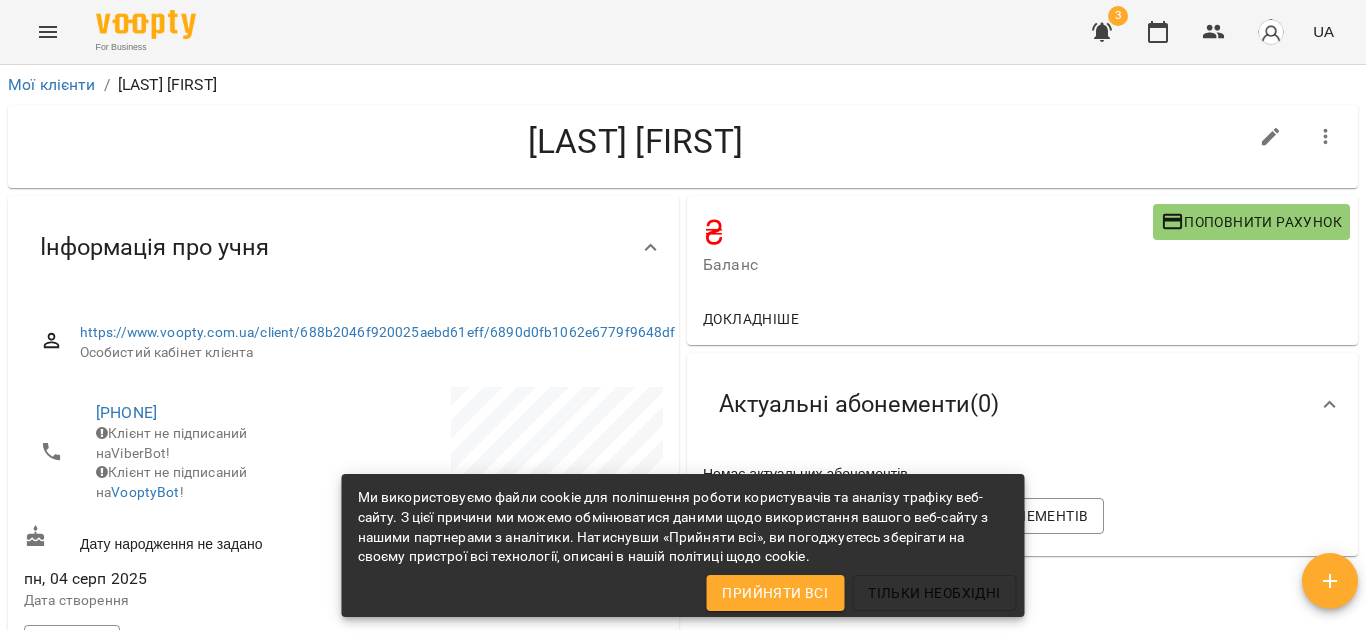 click on "For Business 3 UA" at bounding box center [683, 32] 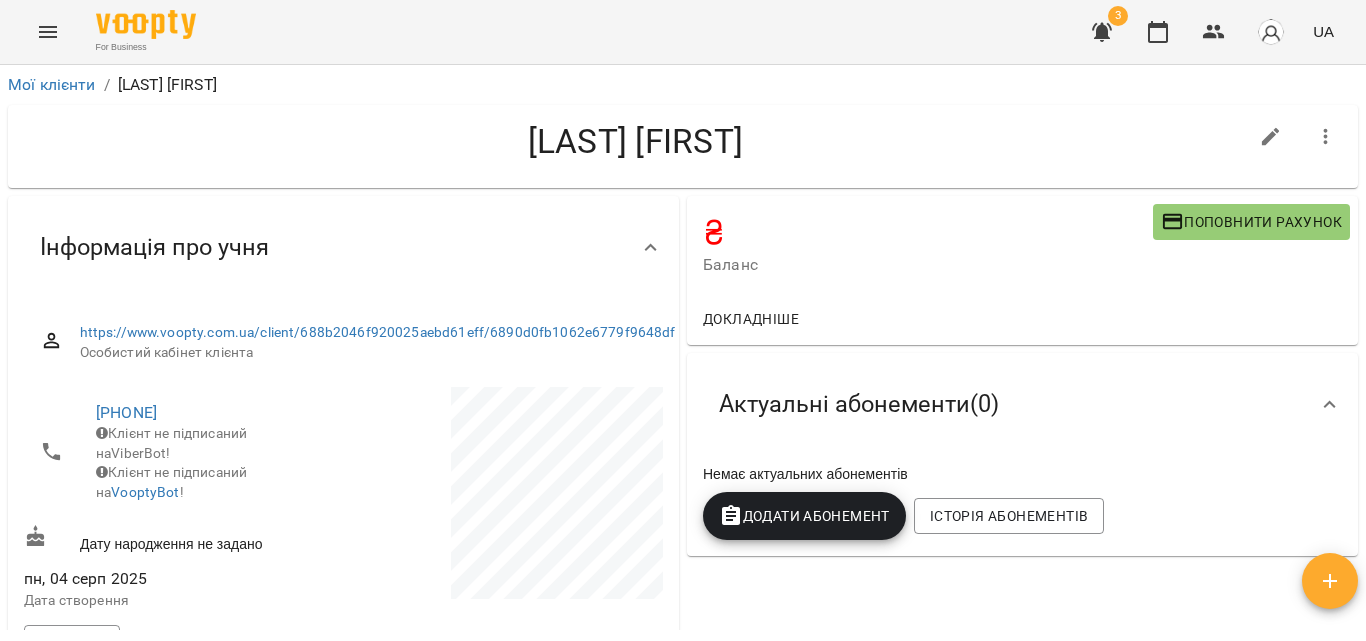 click at bounding box center [48, 32] 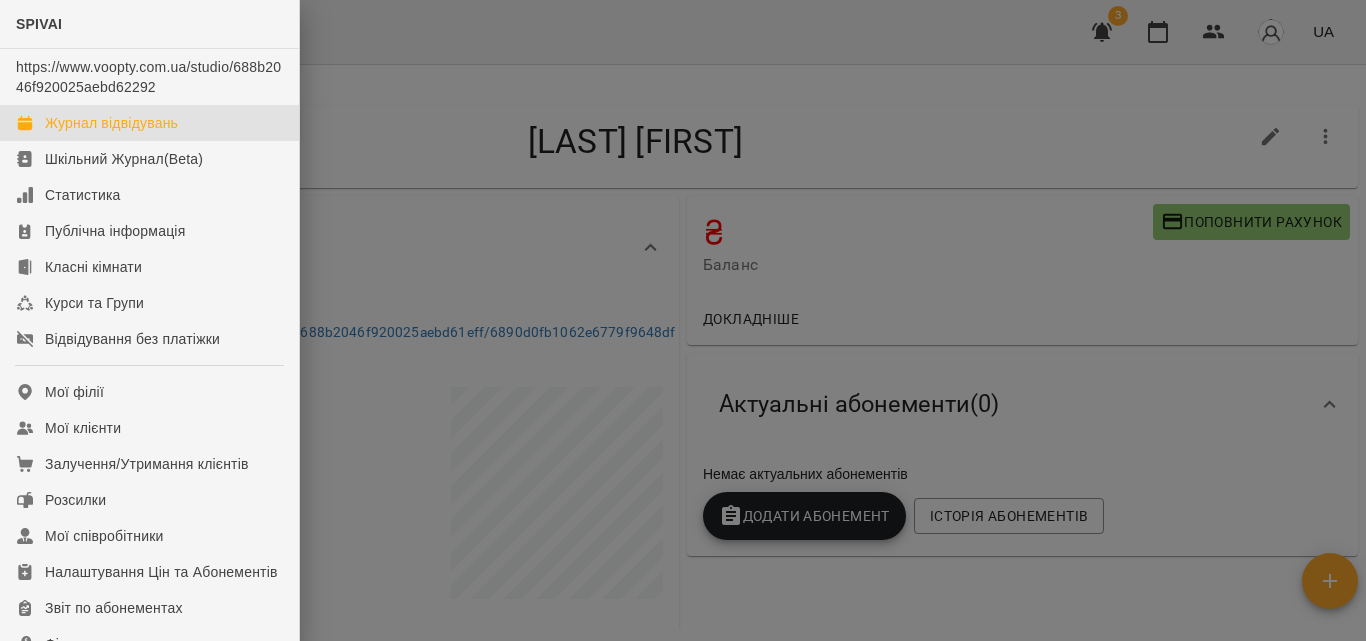 click on "Журнал відвідувань" at bounding box center (111, 123) 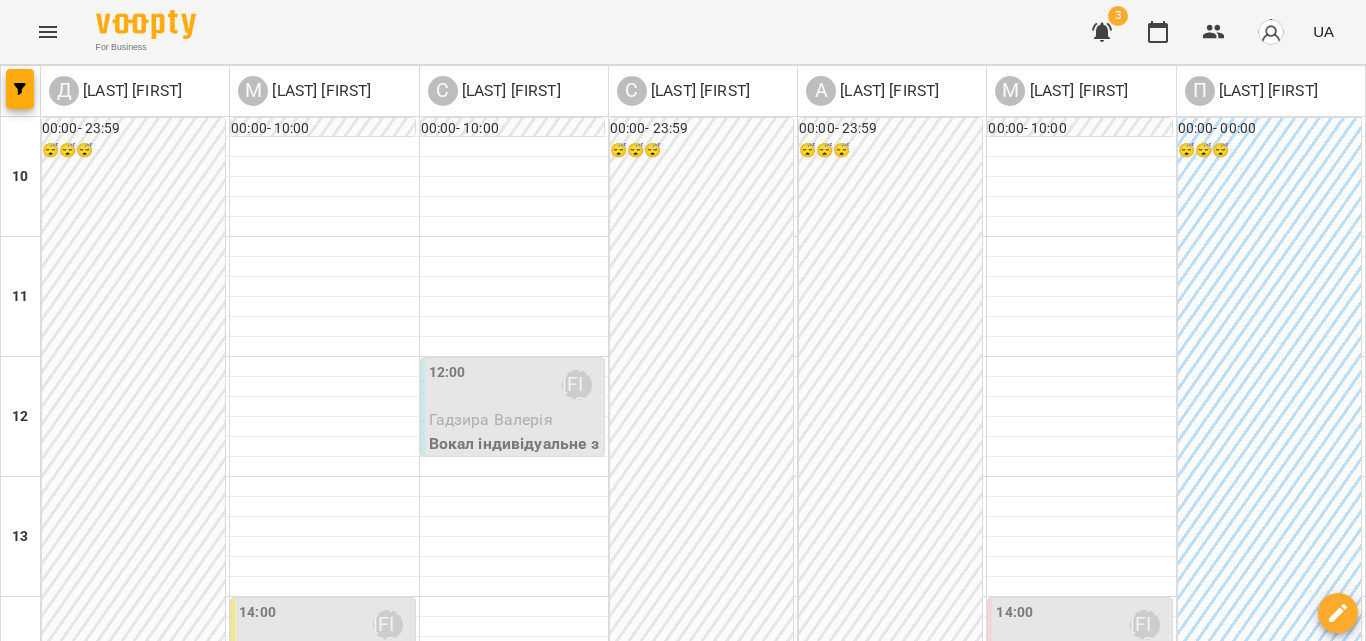 scroll, scrollTop: 400, scrollLeft: 0, axis: vertical 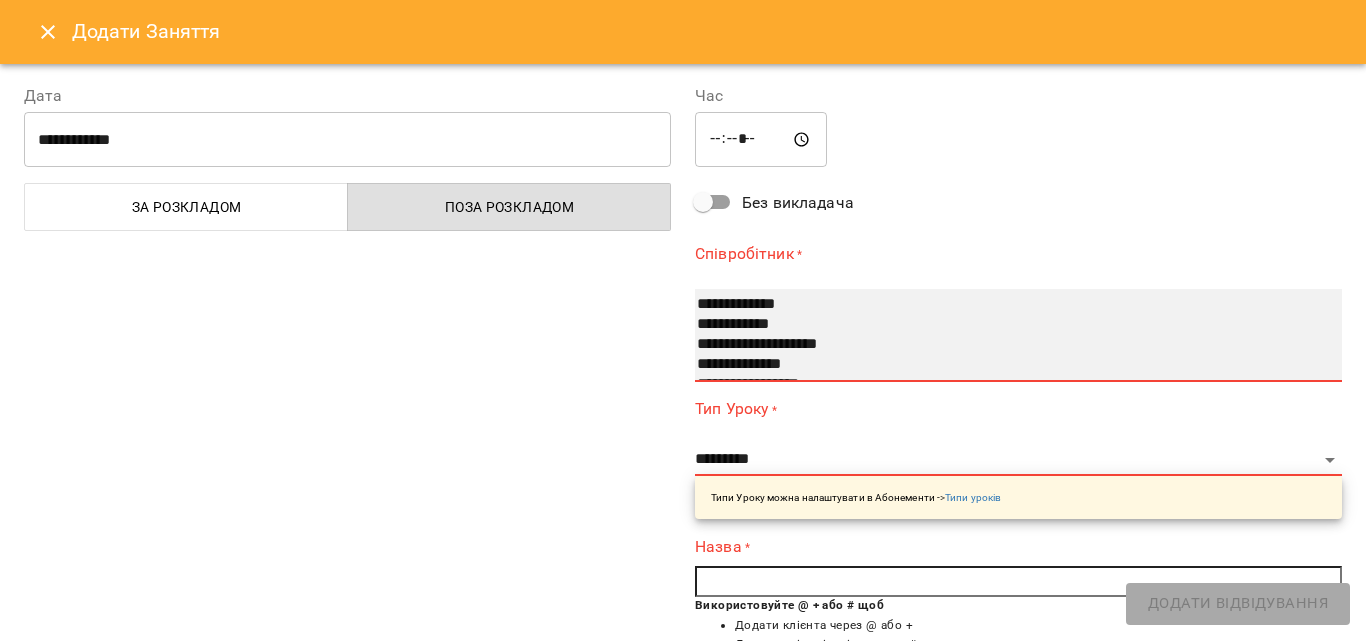 select on "**********" 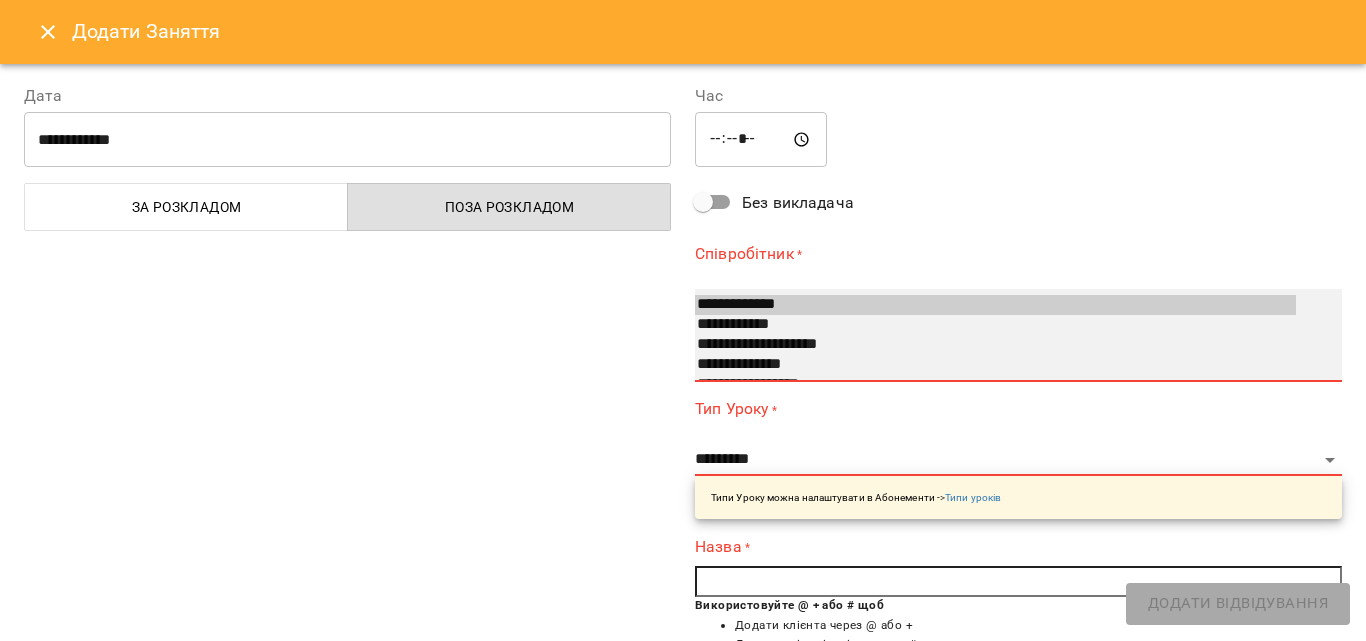 click on "**********" at bounding box center (995, 365) 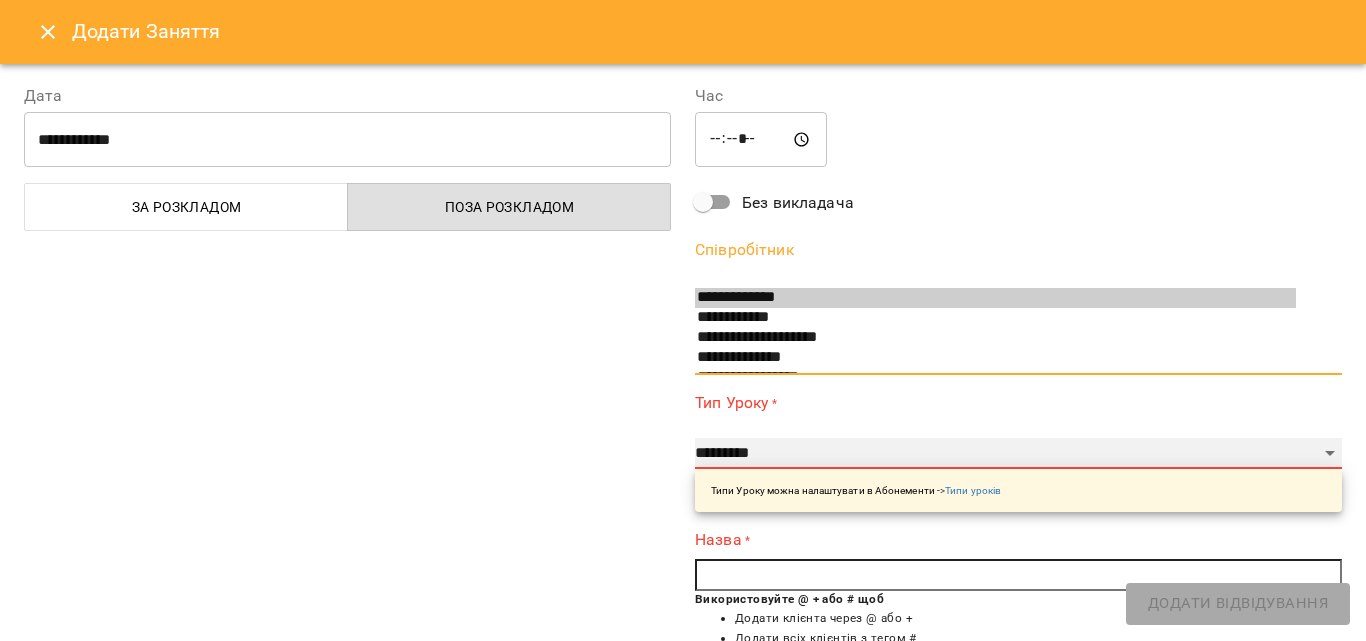 click on "**********" at bounding box center [1018, 454] 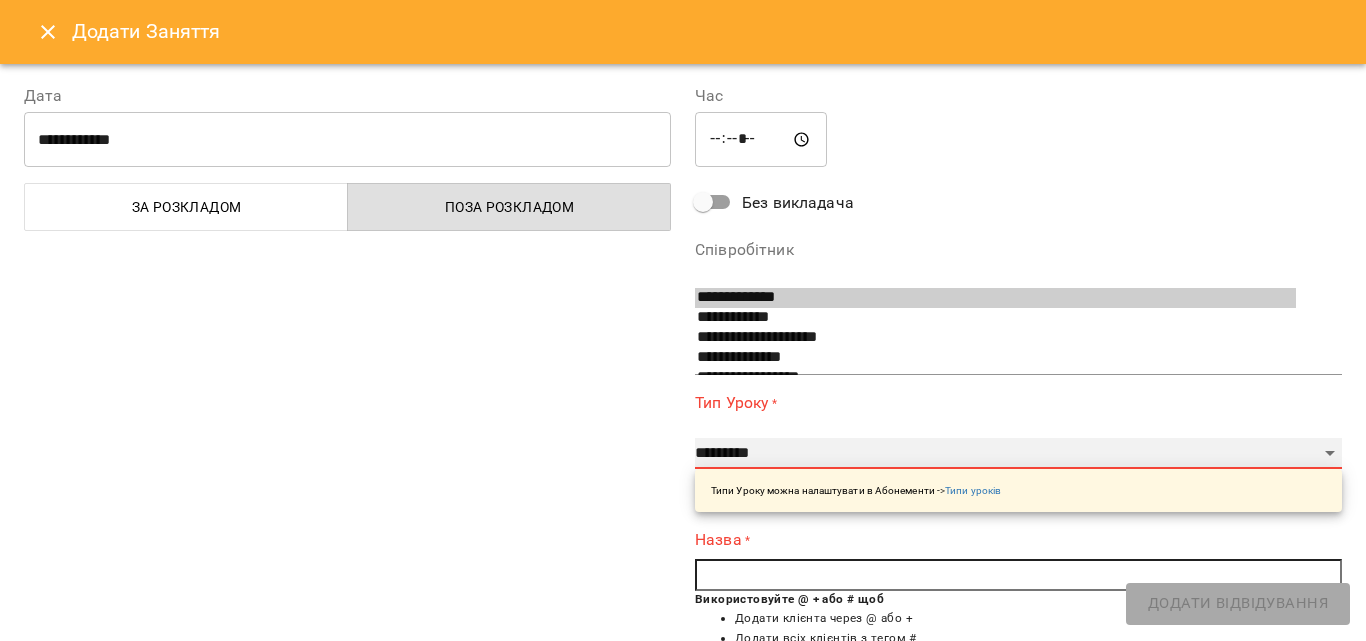 select on "**********" 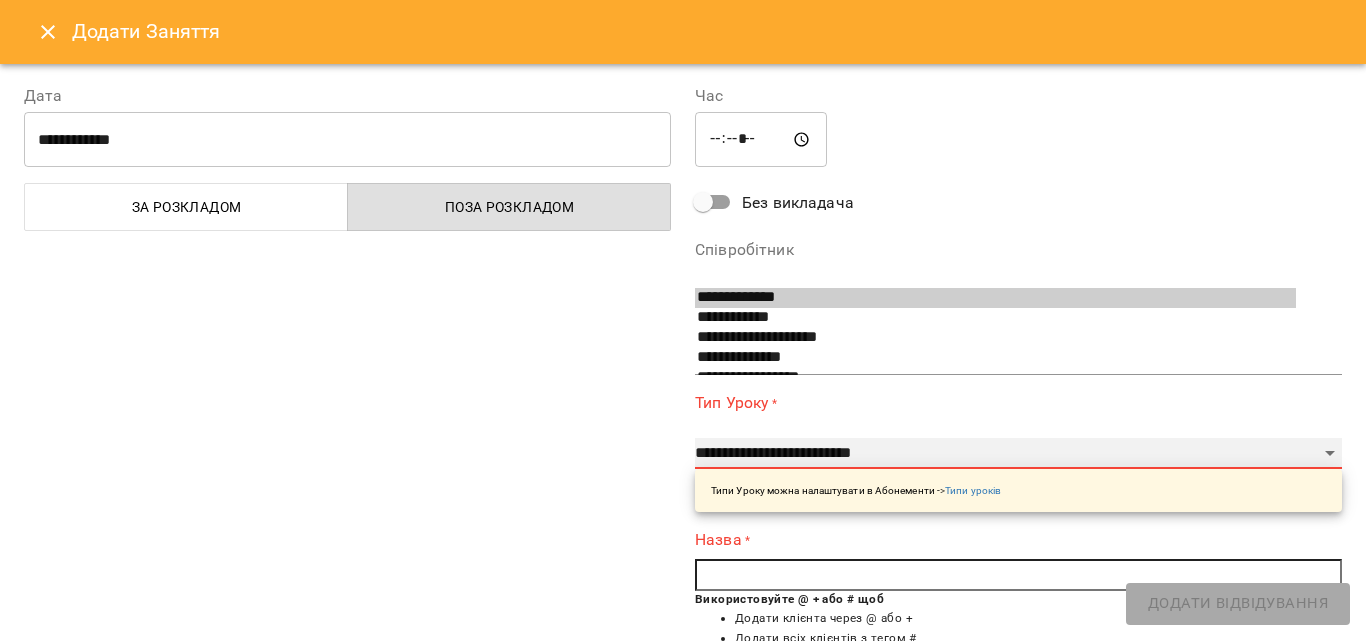 click on "**********" at bounding box center [1018, 454] 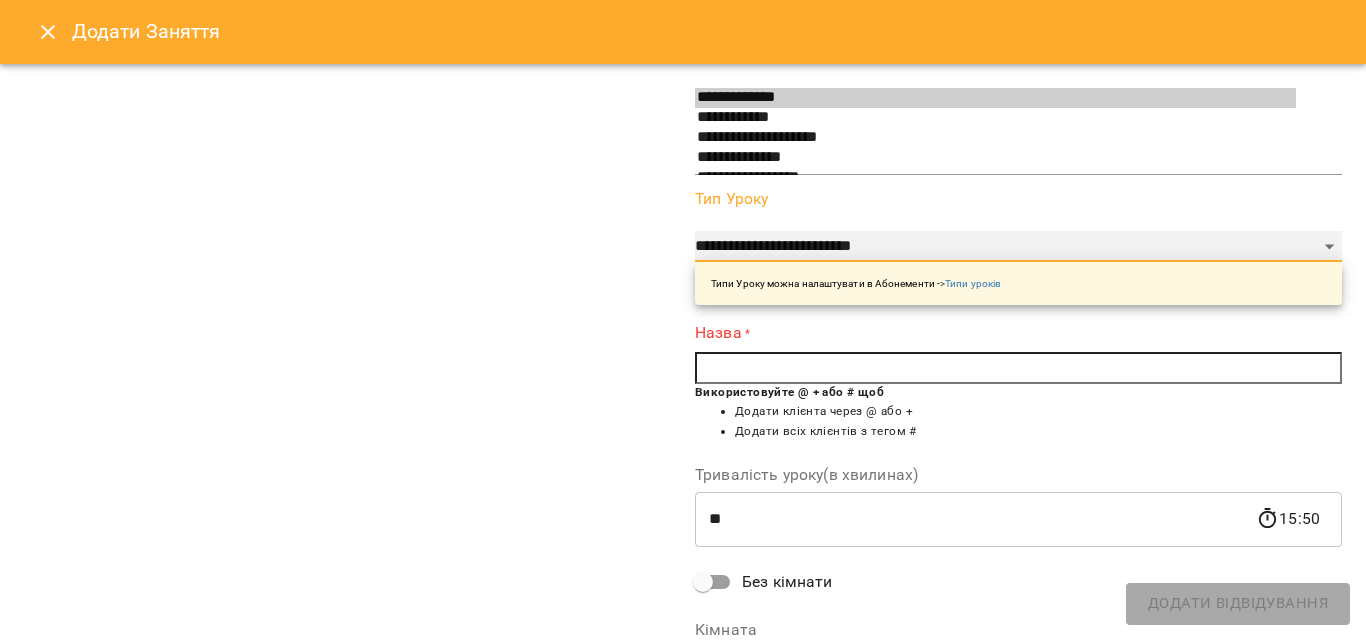 scroll, scrollTop: 300, scrollLeft: 0, axis: vertical 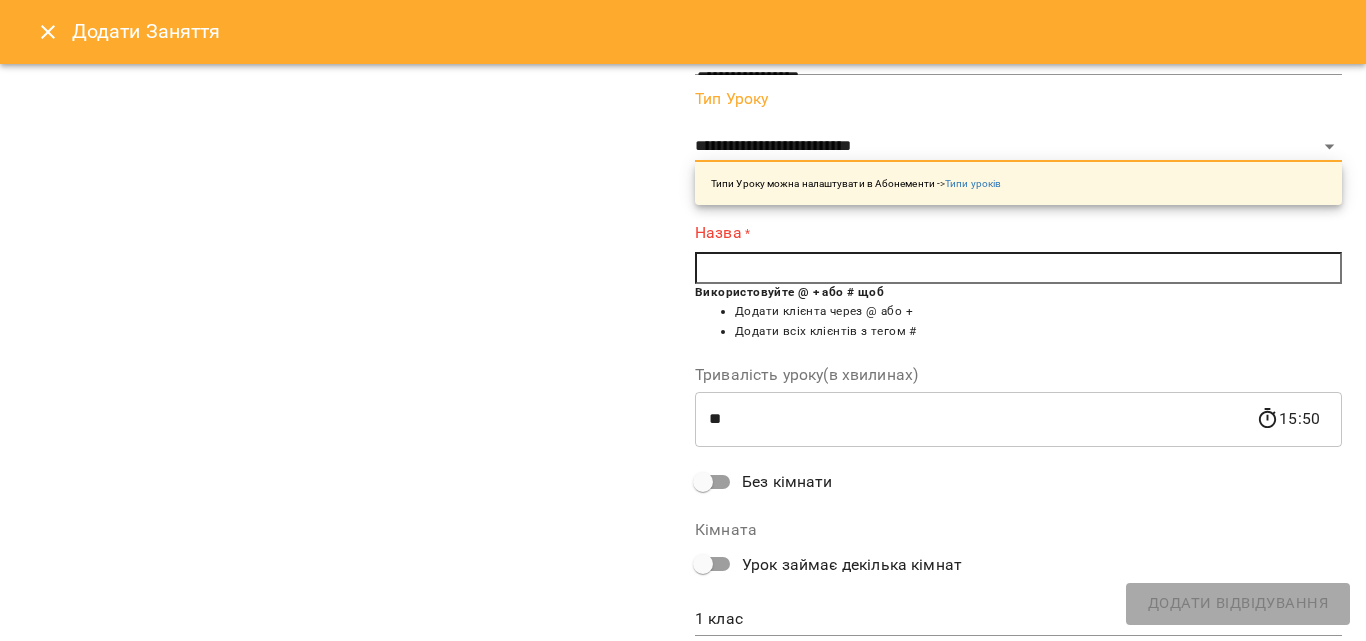 click at bounding box center [1018, 268] 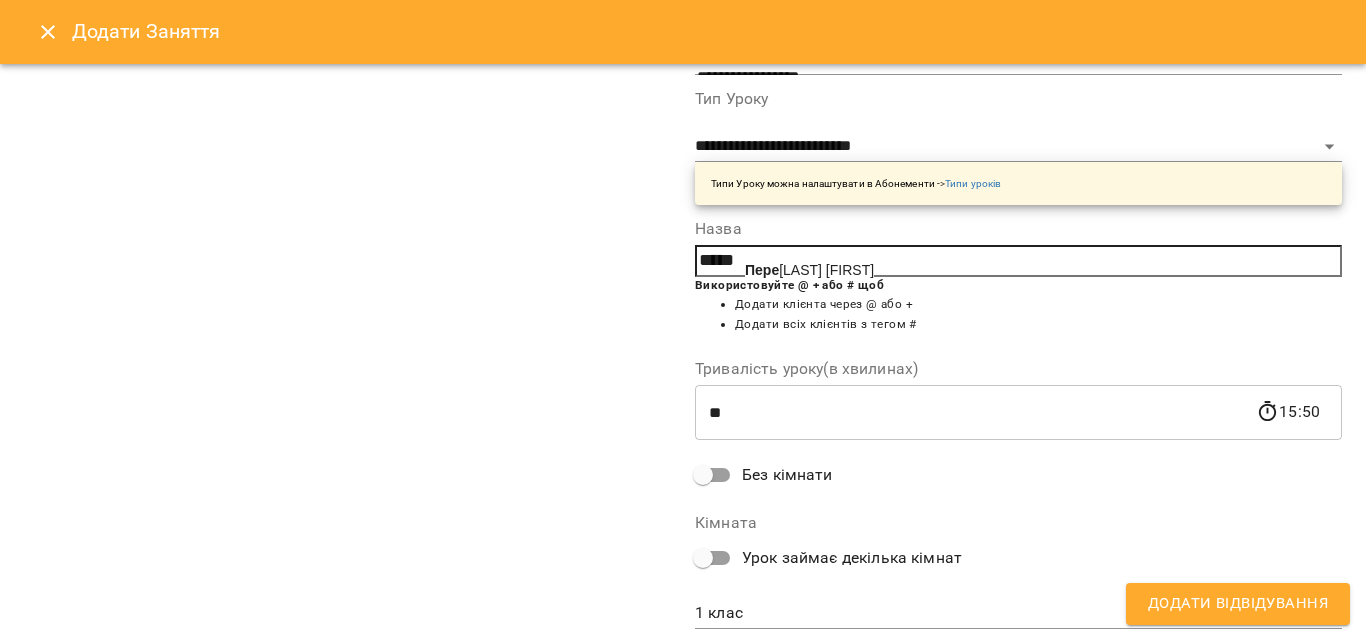 click on "Пере бийніс Вероніка" at bounding box center [809, 270] 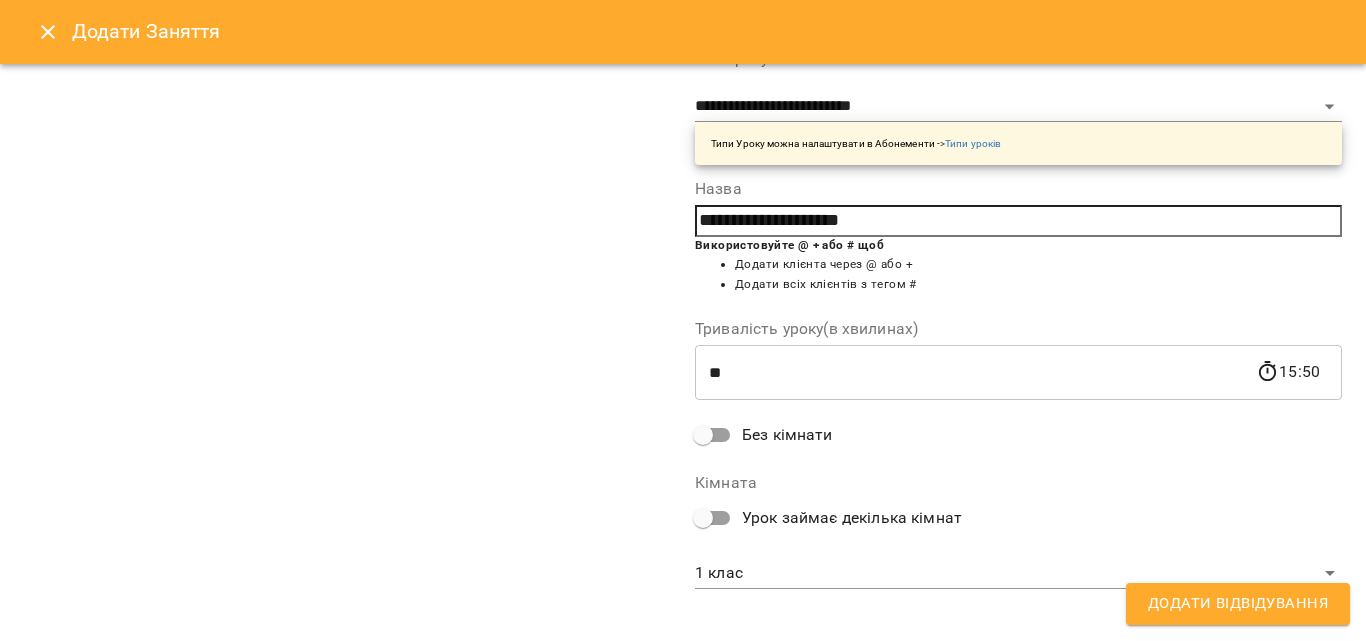scroll, scrollTop: 356, scrollLeft: 0, axis: vertical 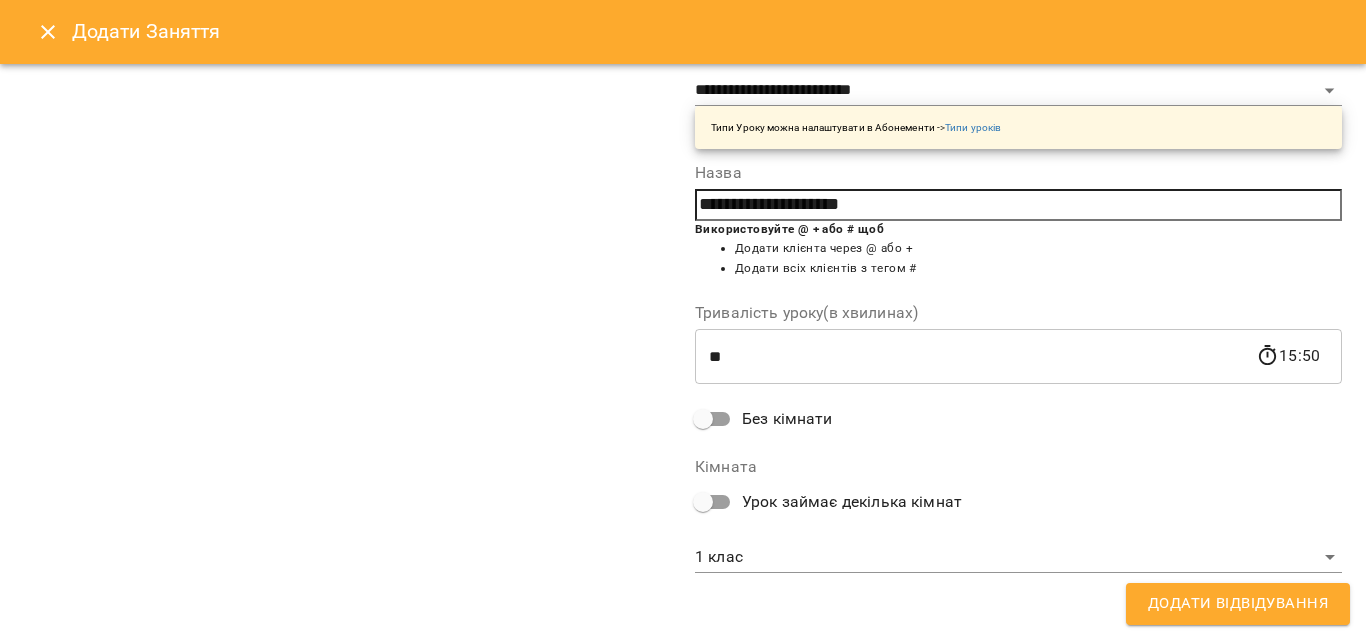 click on "Додати Відвідування" at bounding box center (1238, 604) 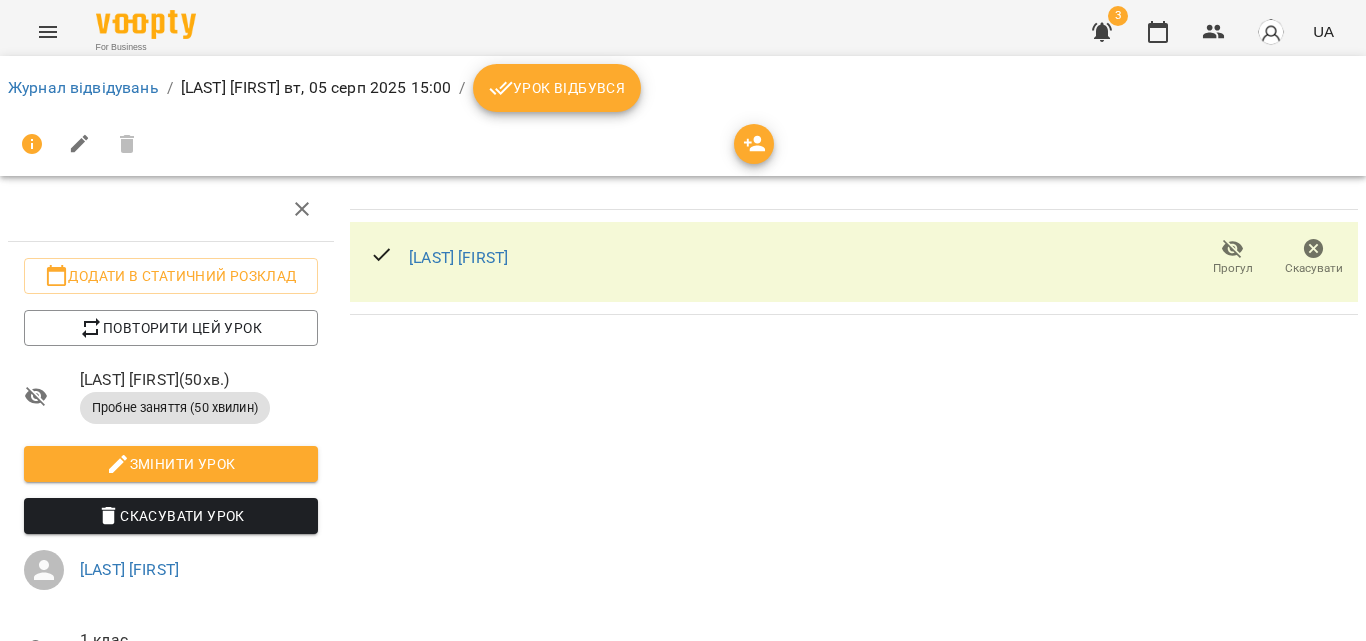 click on "Журнал відвідувань" at bounding box center [83, 88] 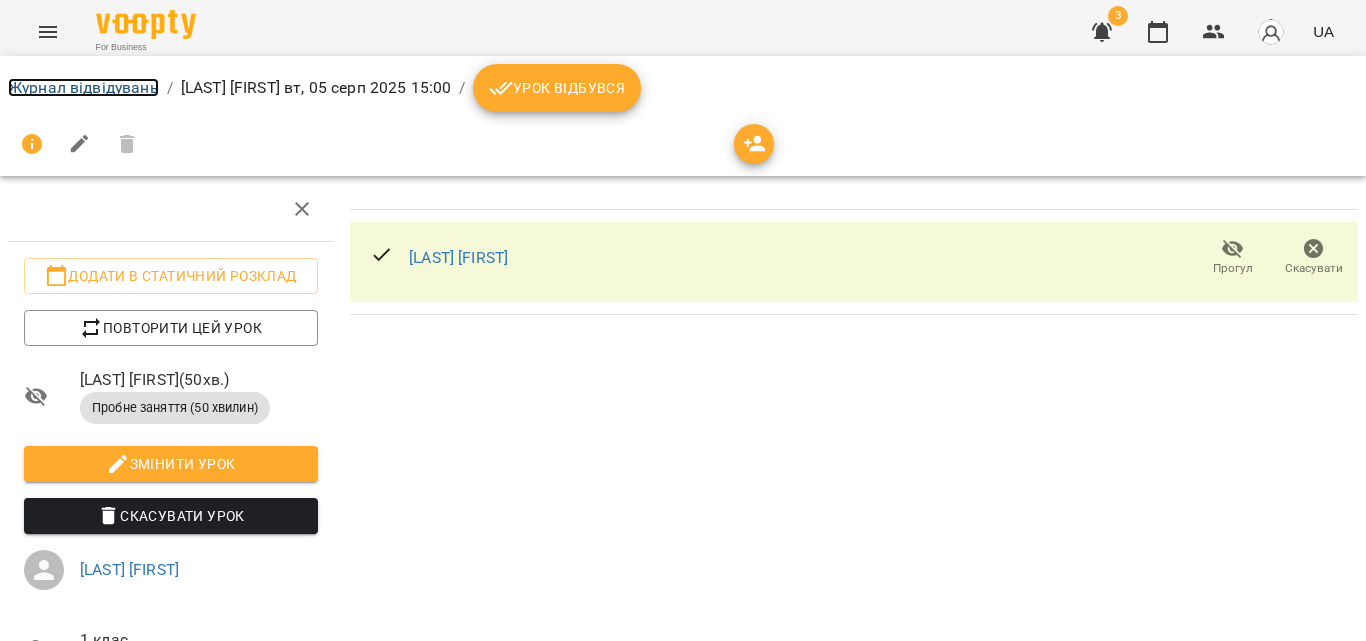 click on "Журнал відвідувань" at bounding box center (83, 87) 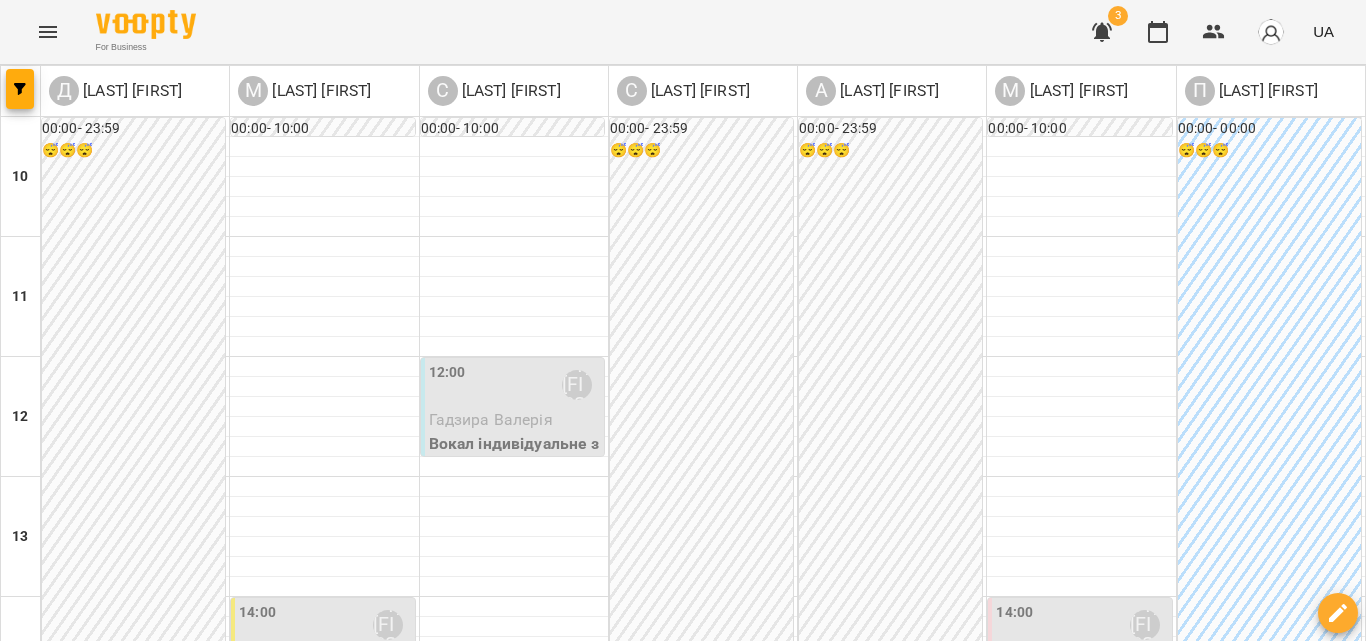 scroll, scrollTop: 400, scrollLeft: 0, axis: vertical 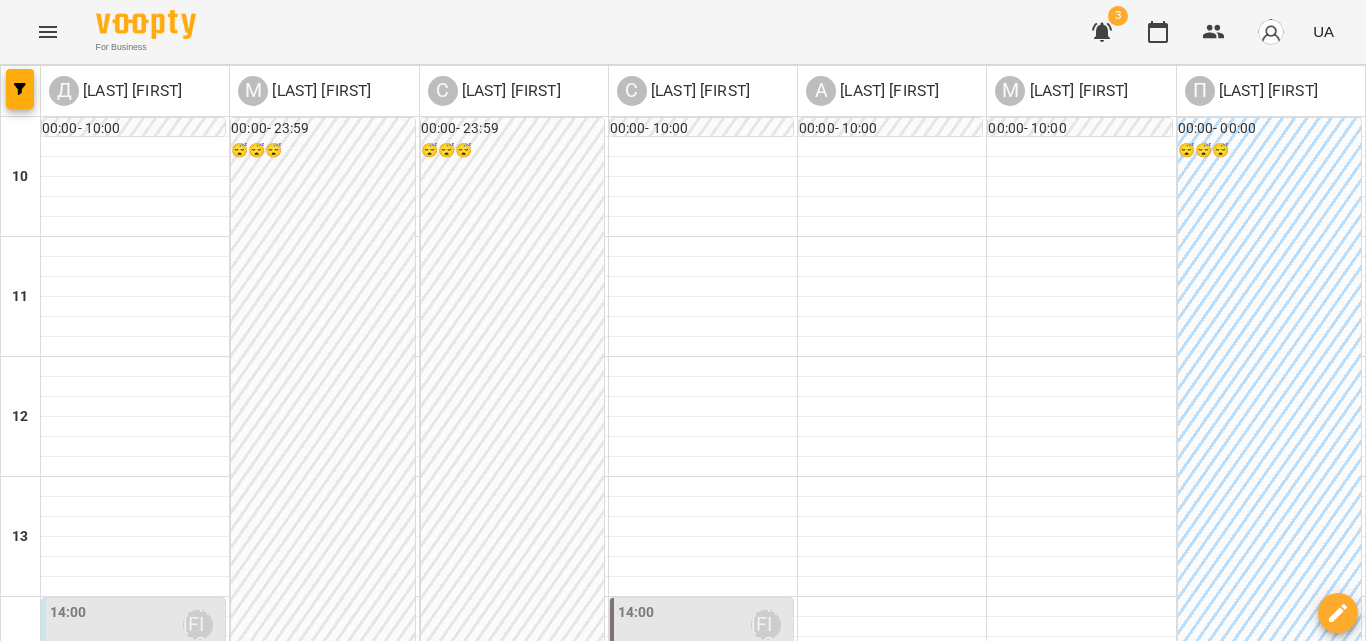 click at bounding box center [1081, 976] 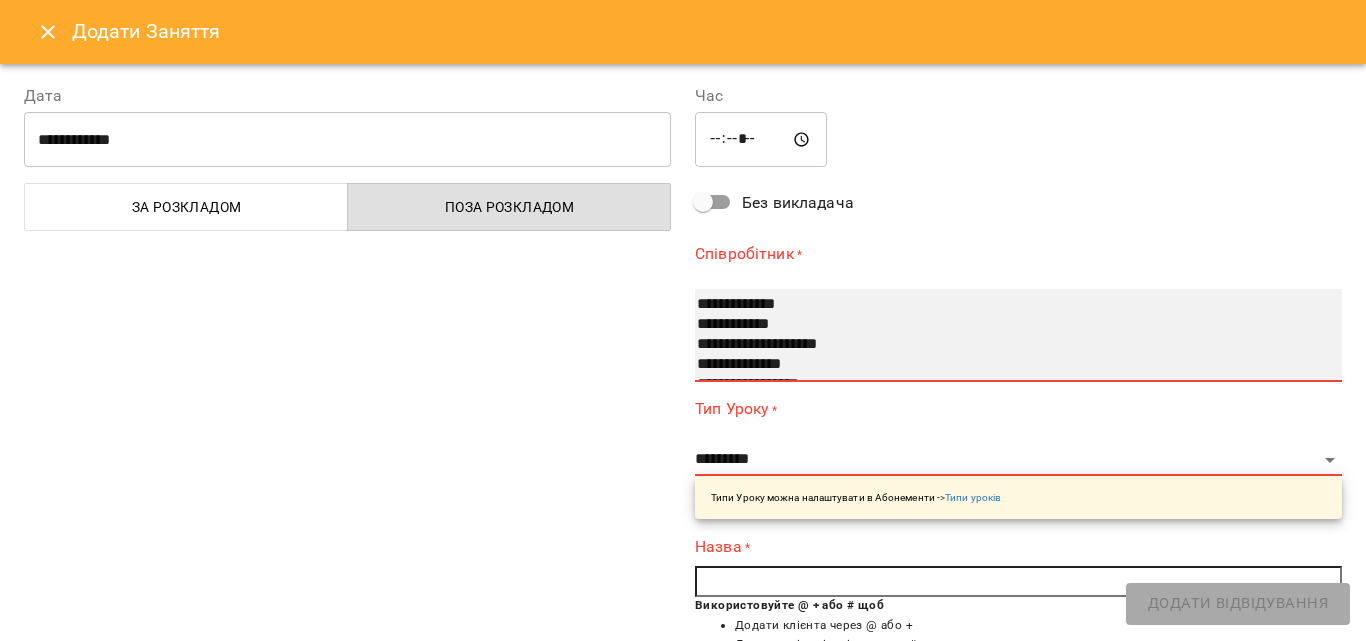 select on "**********" 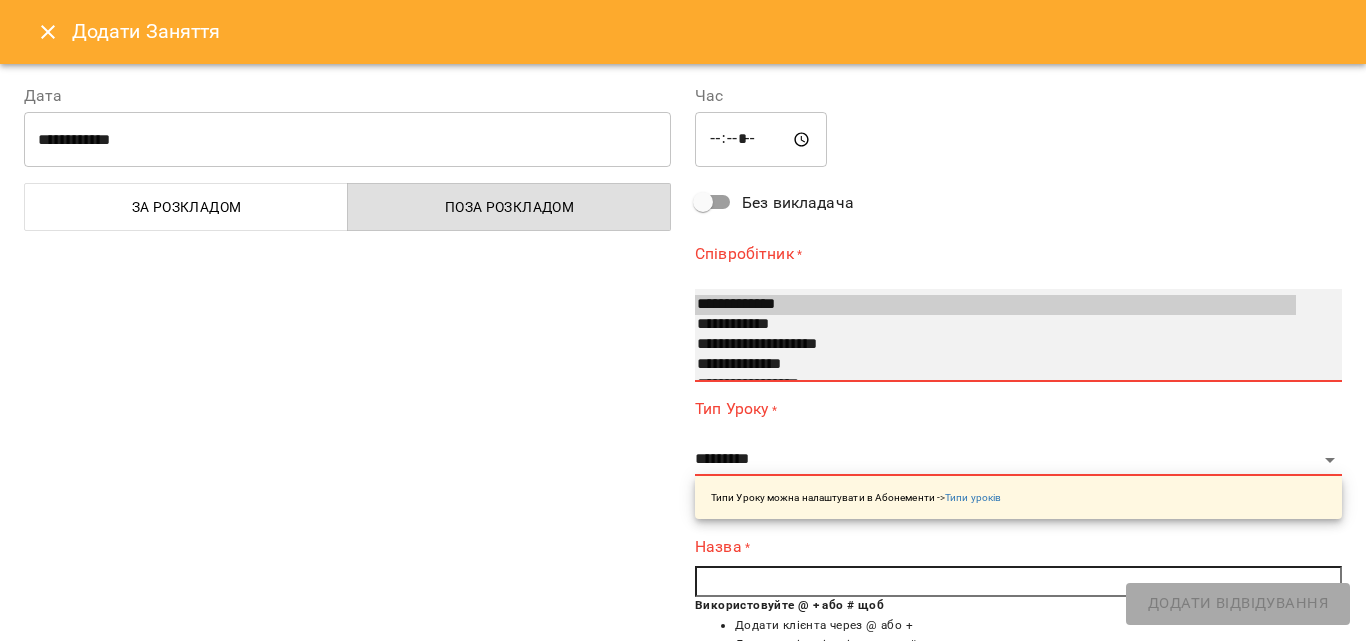 click on "**********" at bounding box center [995, 345] 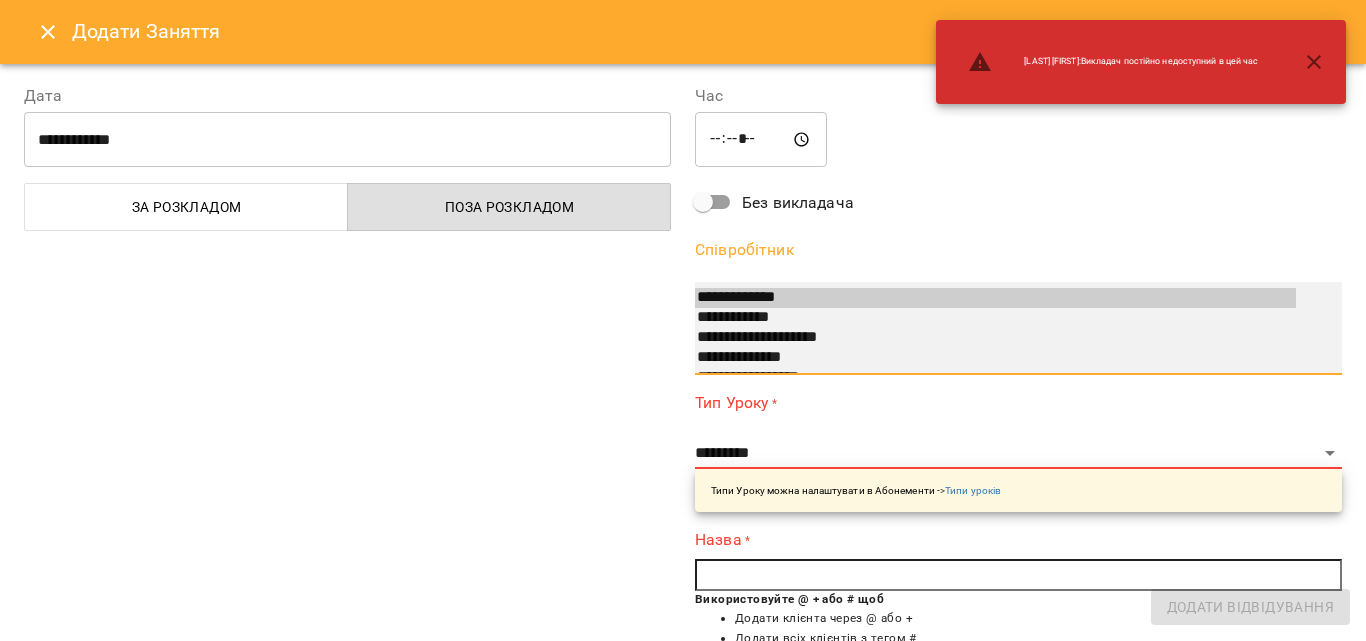 scroll, scrollTop: 60, scrollLeft: 0, axis: vertical 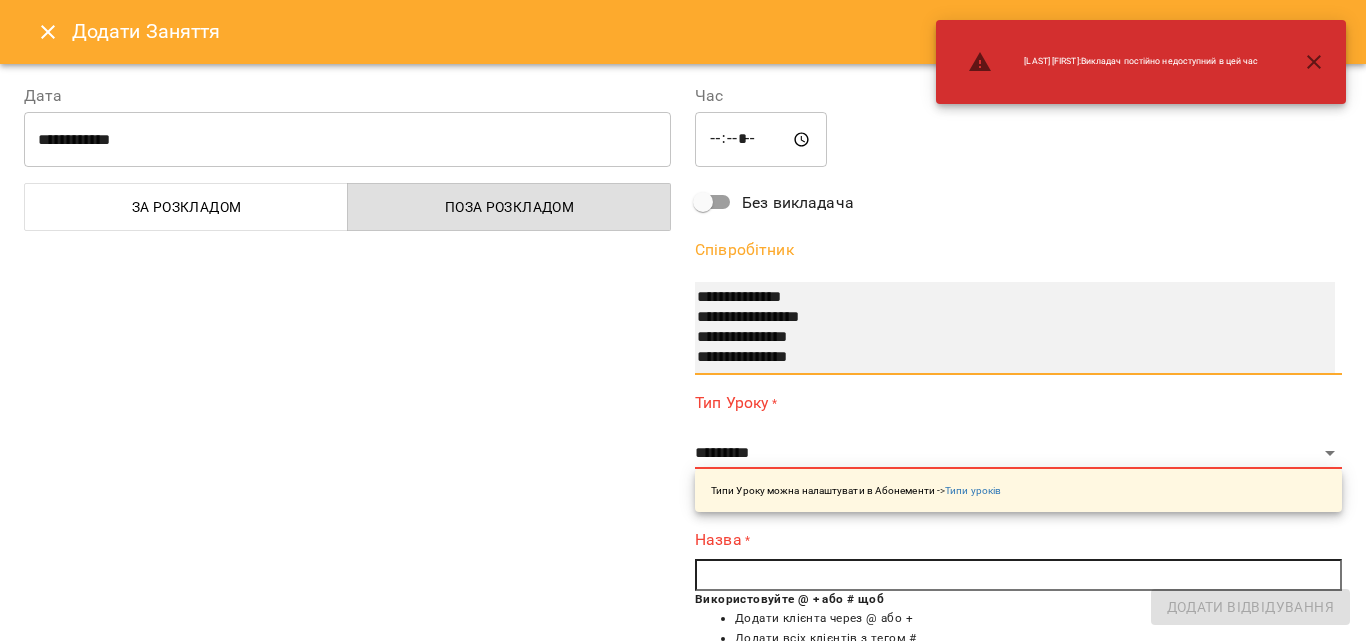 select on "**********" 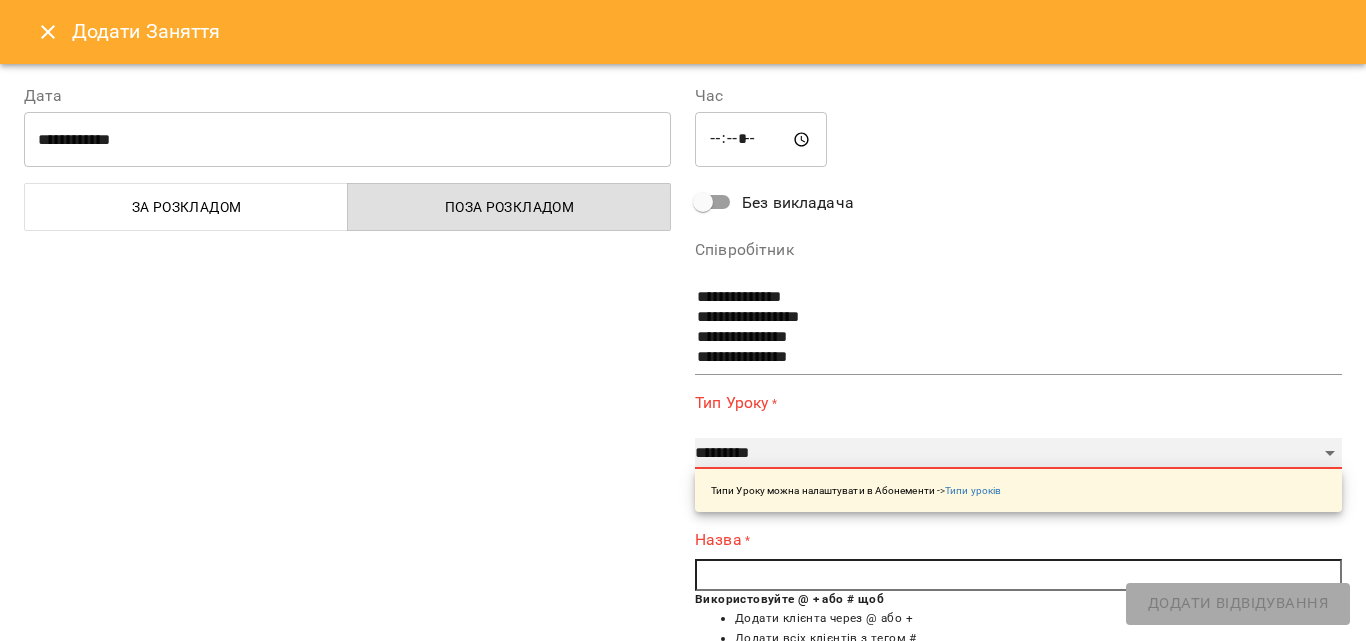 click on "**********" at bounding box center [1018, 454] 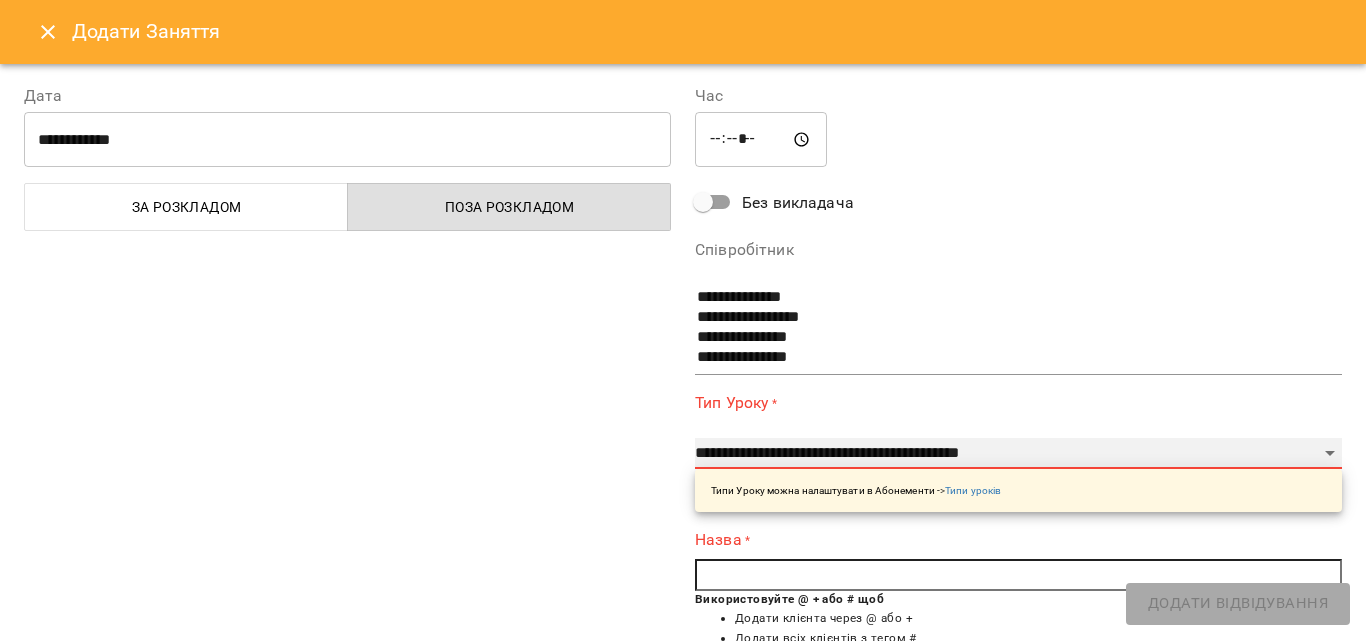 click on "**********" at bounding box center [1018, 454] 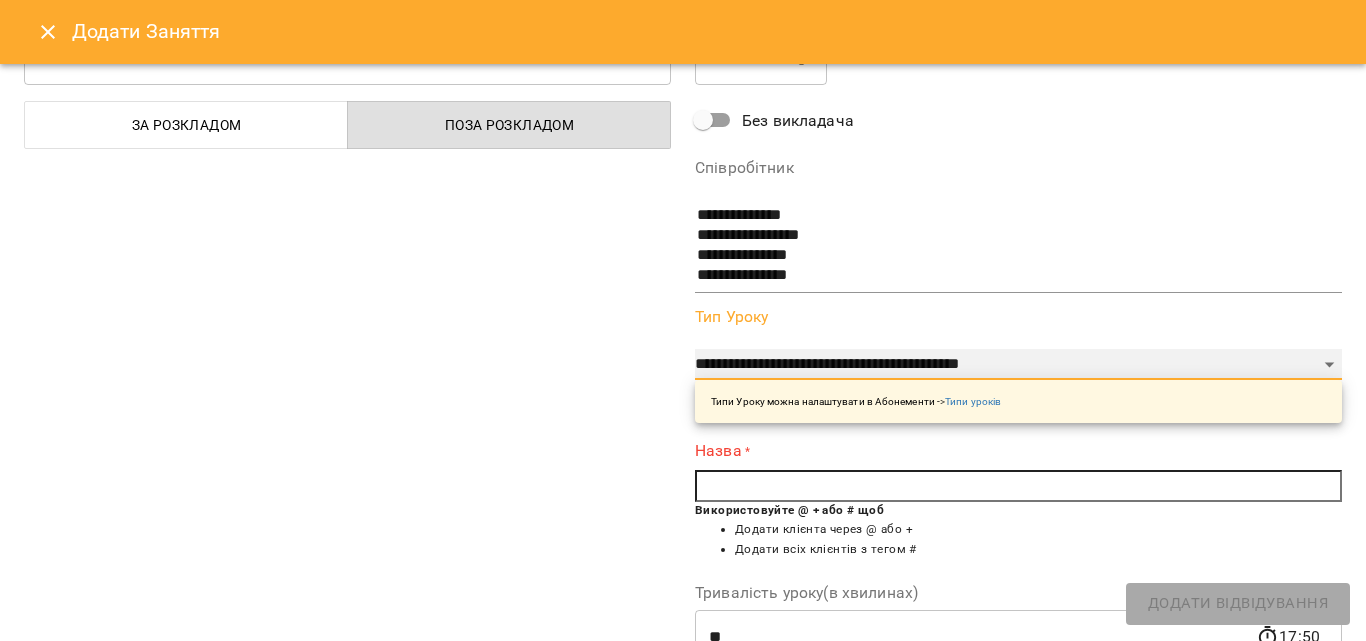 scroll, scrollTop: 200, scrollLeft: 0, axis: vertical 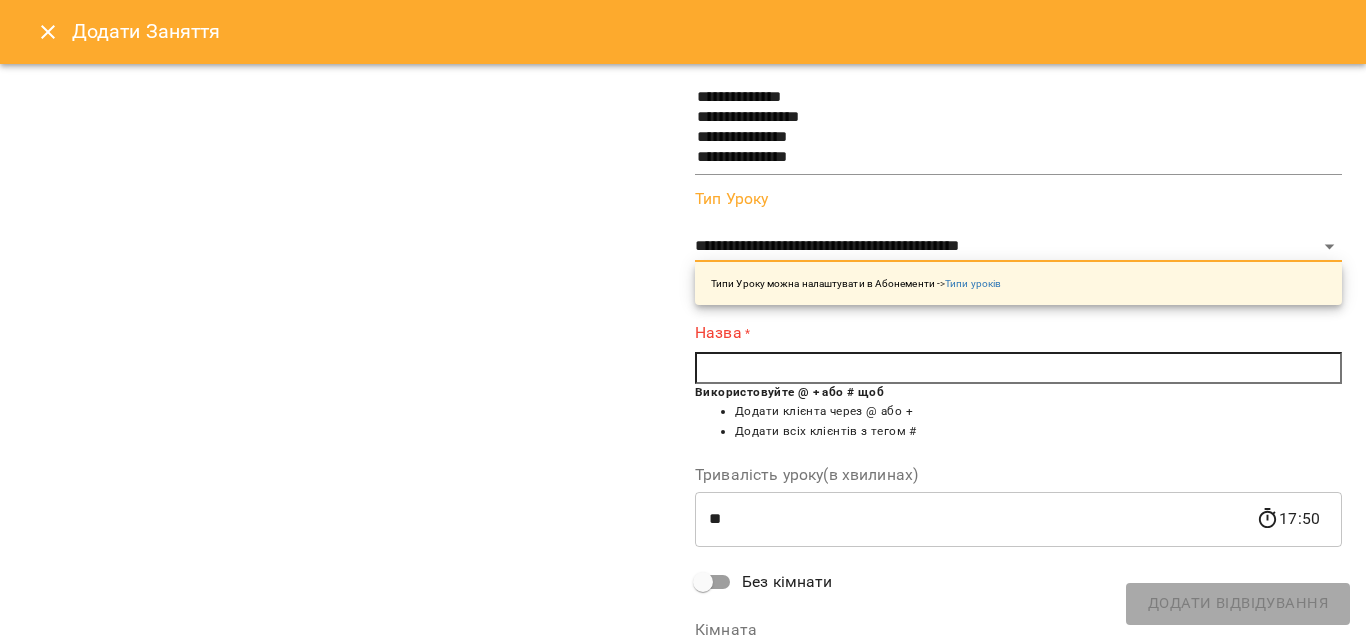 click at bounding box center (1018, 368) 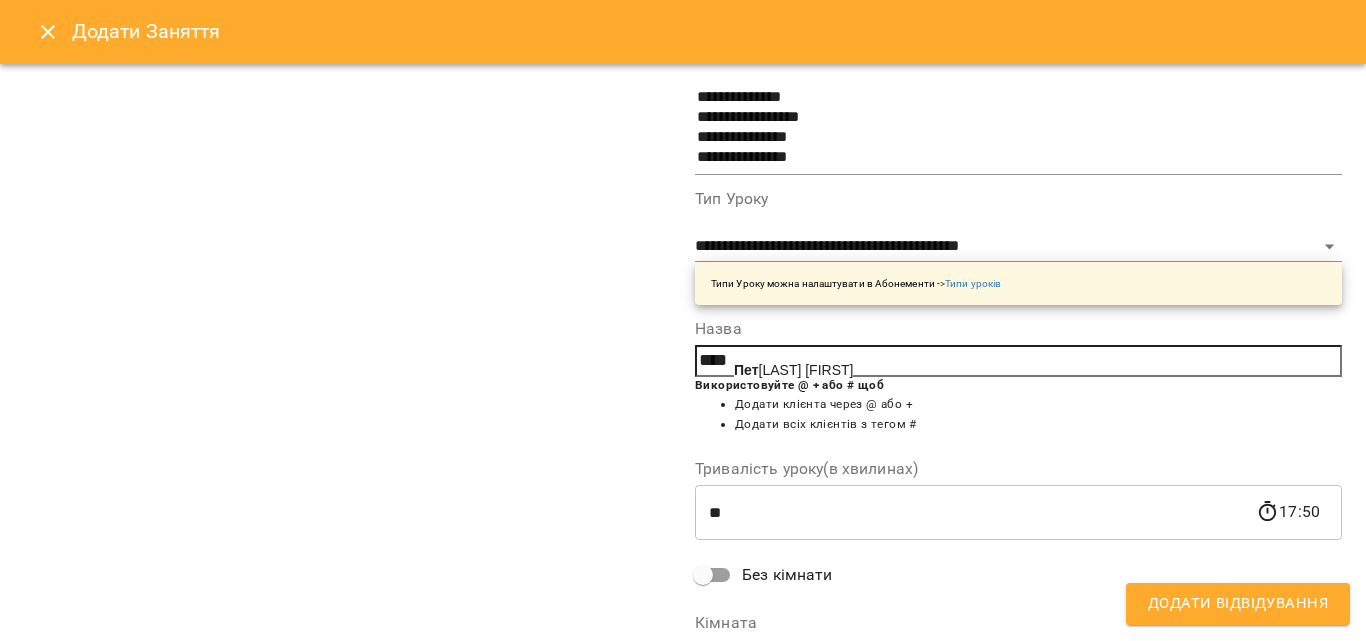 click on "Пет лиця Аня" at bounding box center (793, 370) 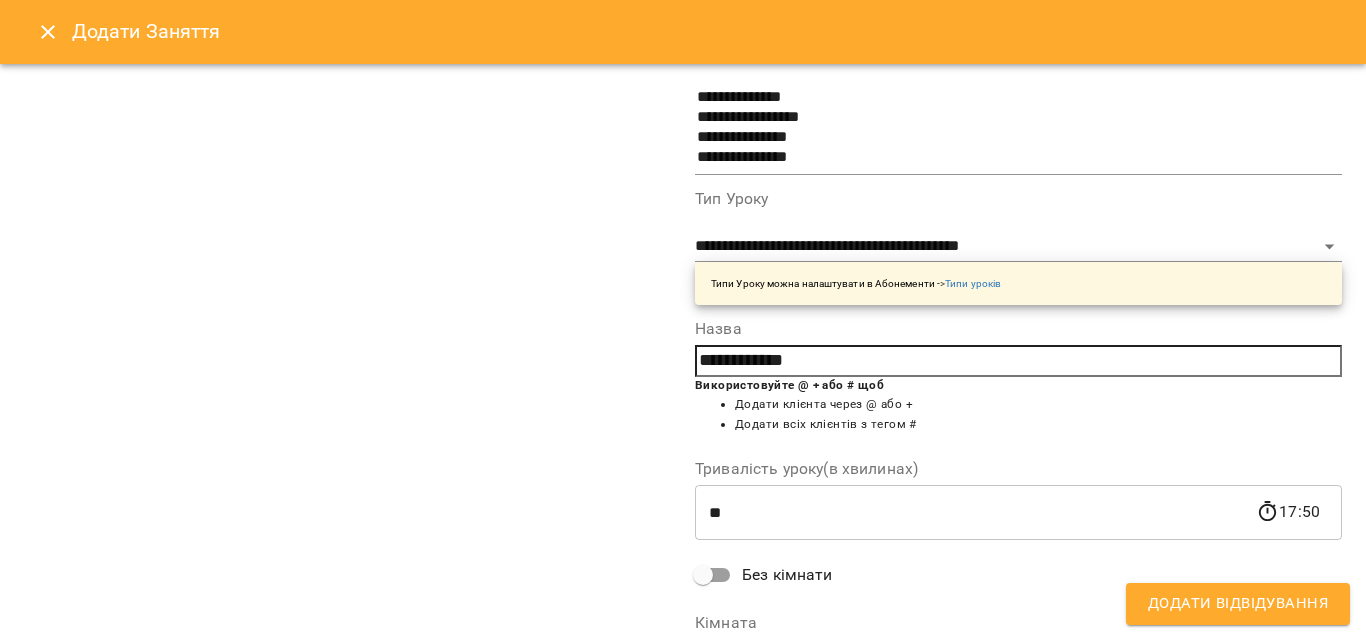 click on "Додати Відвідування" at bounding box center [1238, 604] 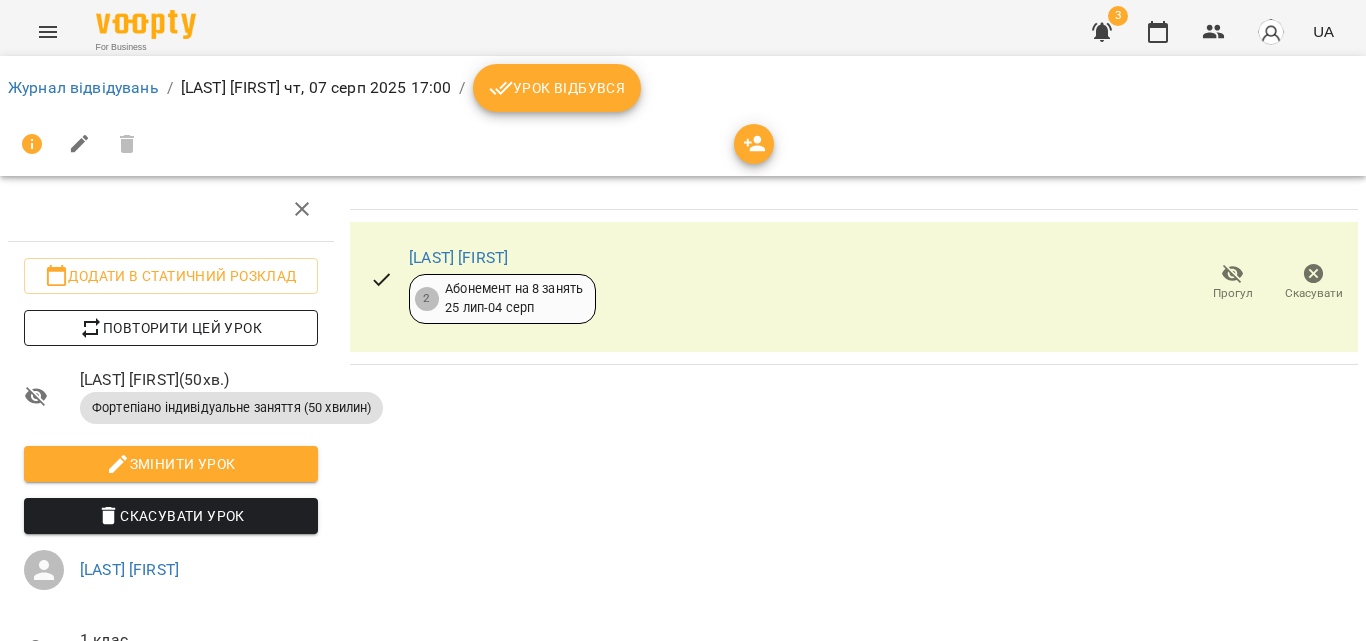 click on "Повторити цей урок" at bounding box center (171, 328) 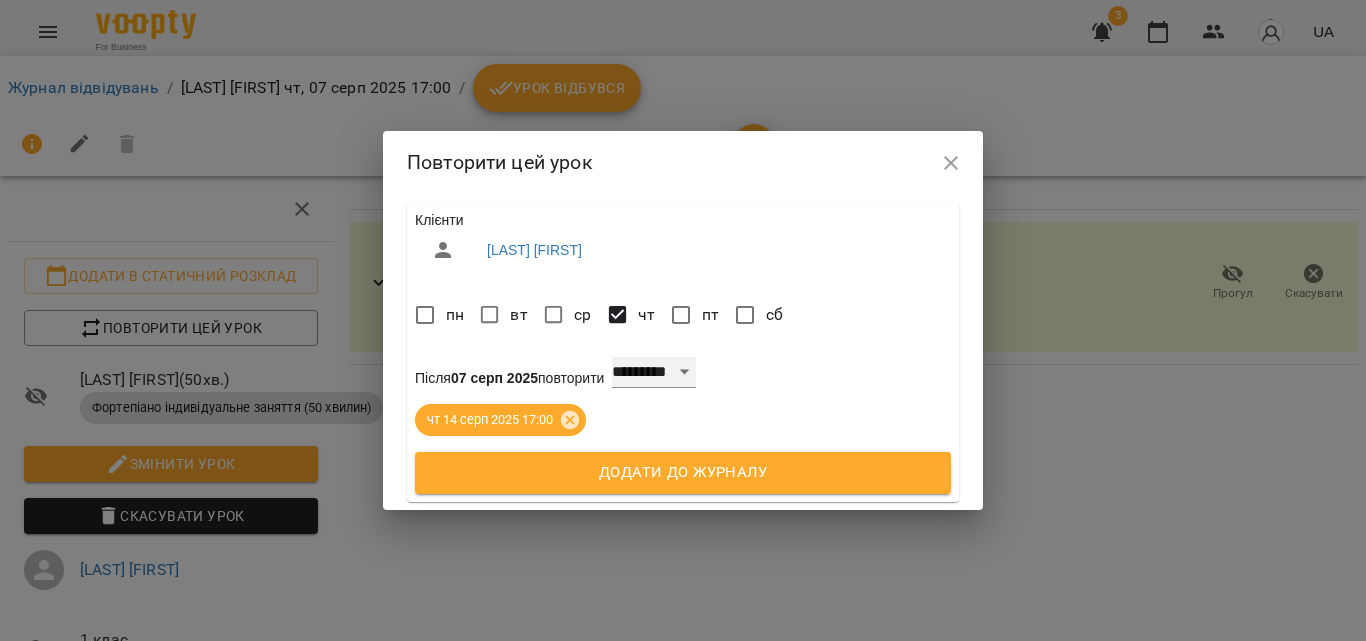 click on "**********" at bounding box center (654, 373) 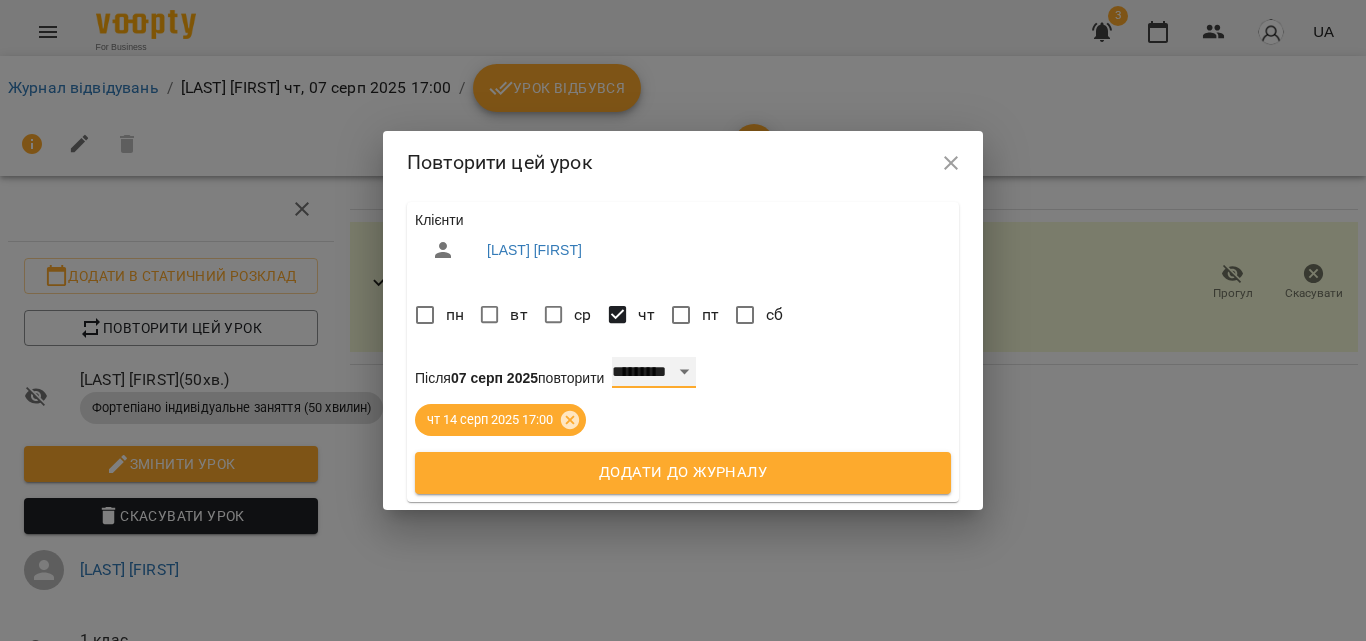 select on "*" 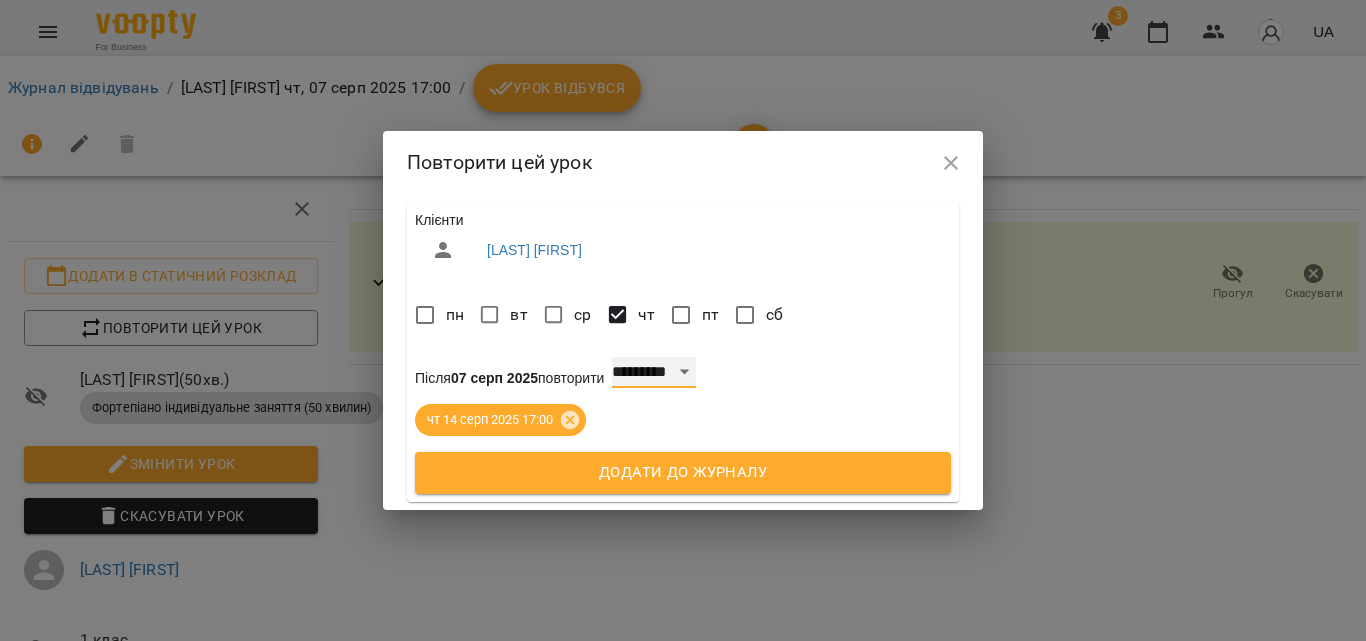 click on "**********" at bounding box center [654, 373] 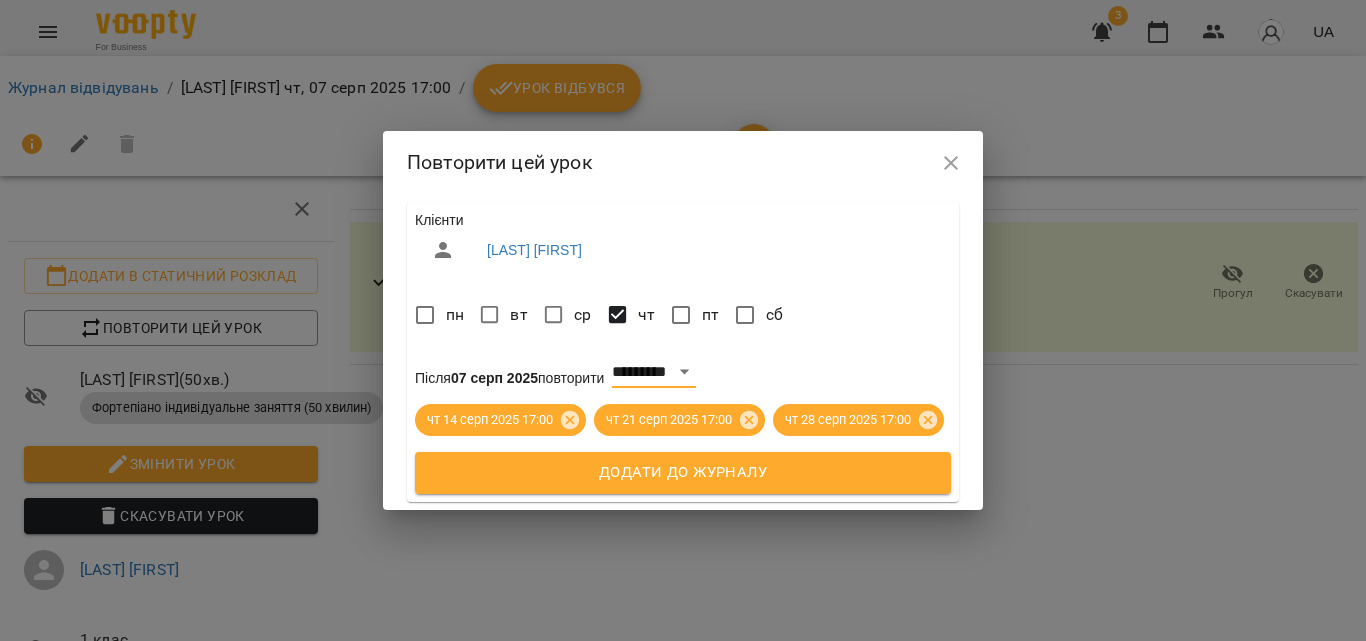click on "Додати до журналу" at bounding box center (683, 473) 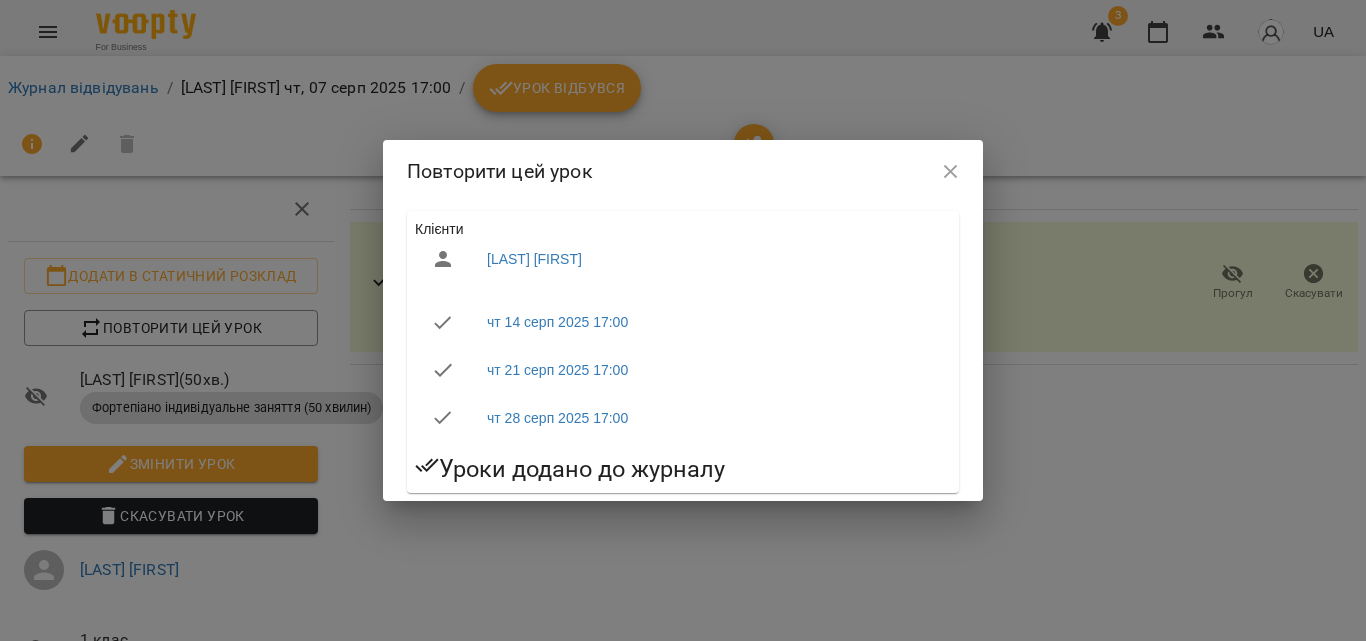 click 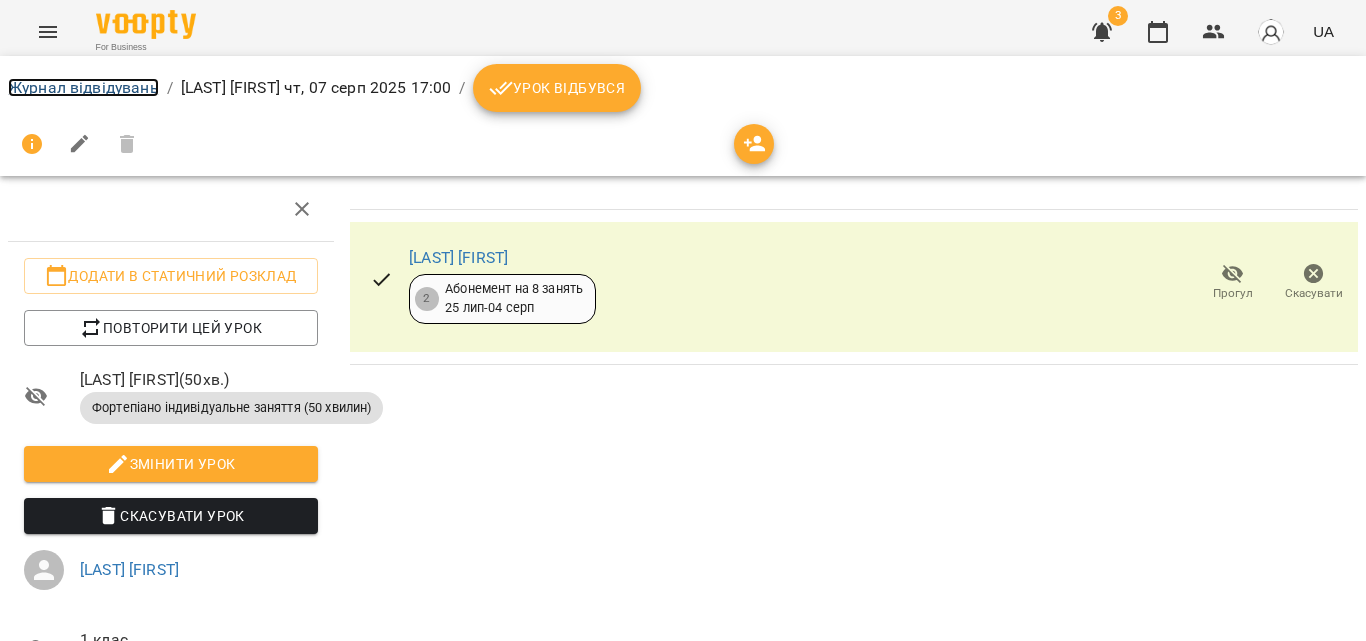 click on "Журнал відвідувань" at bounding box center (83, 87) 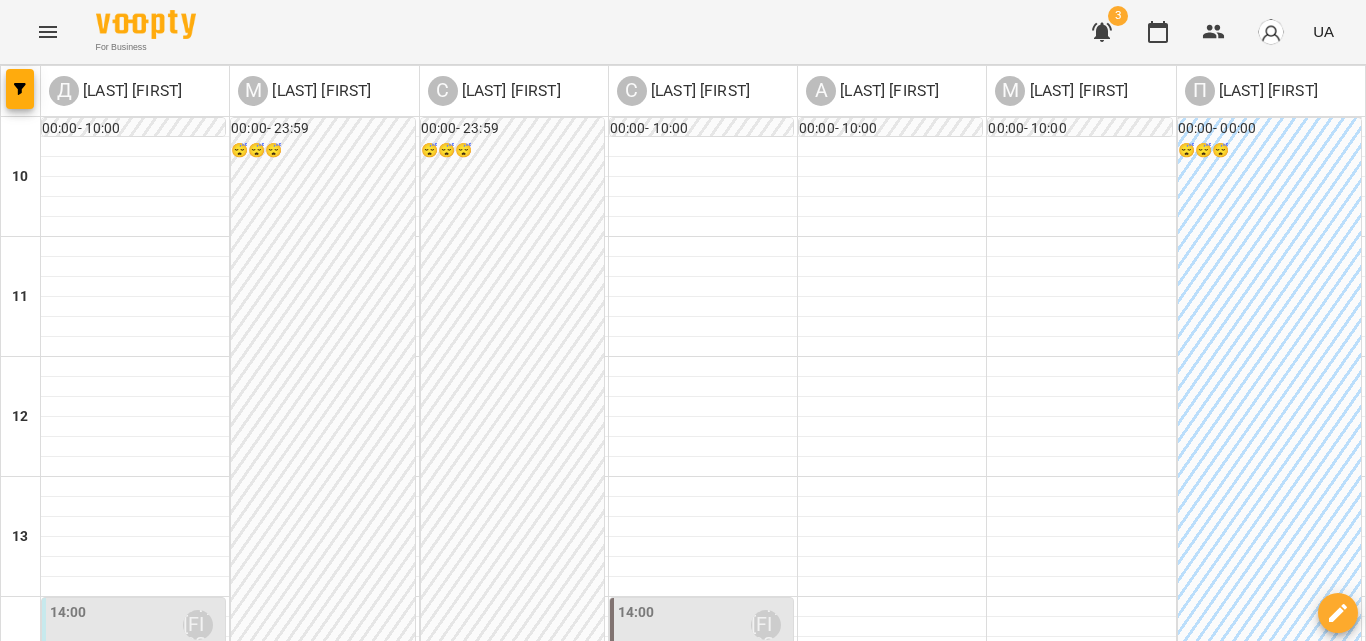 click on "пн" at bounding box center [41, 1343] 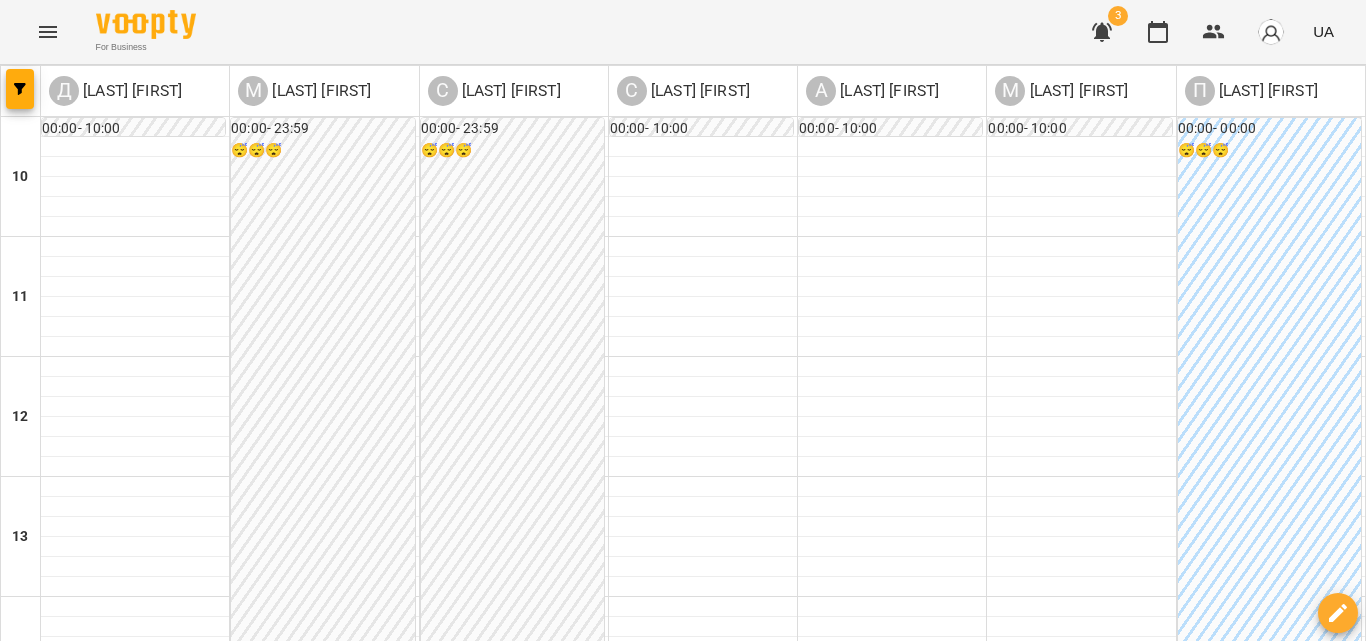 scroll, scrollTop: 700, scrollLeft: 0, axis: vertical 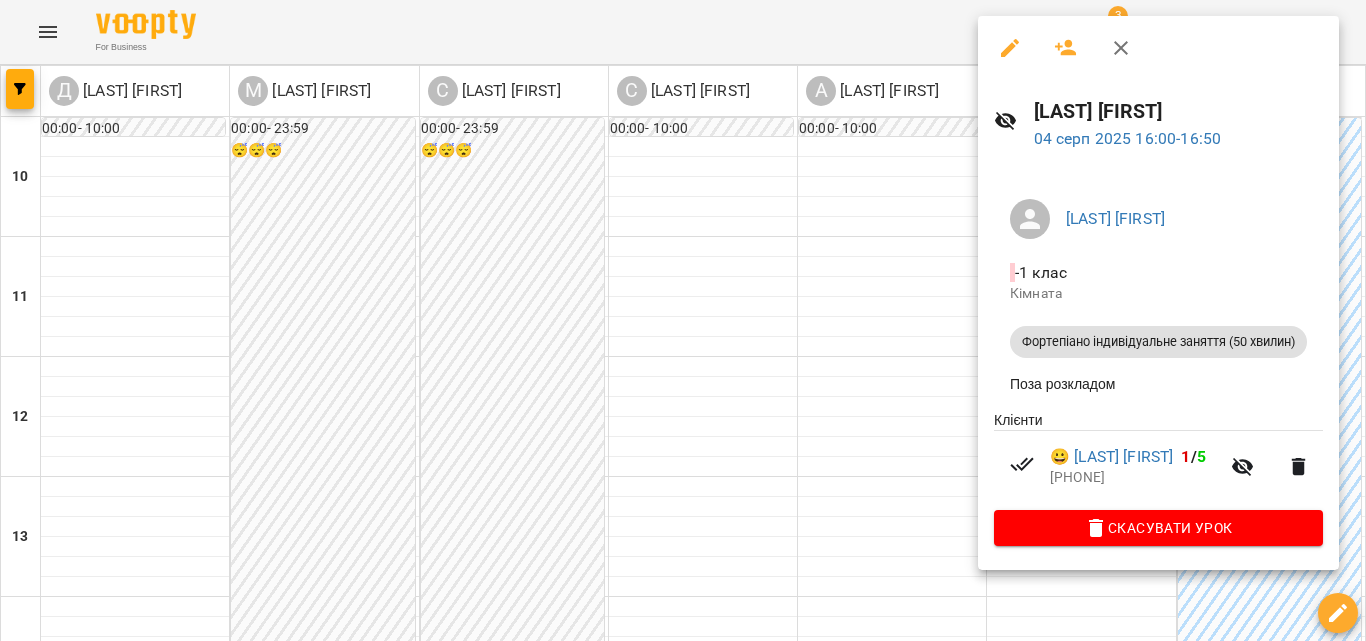 click 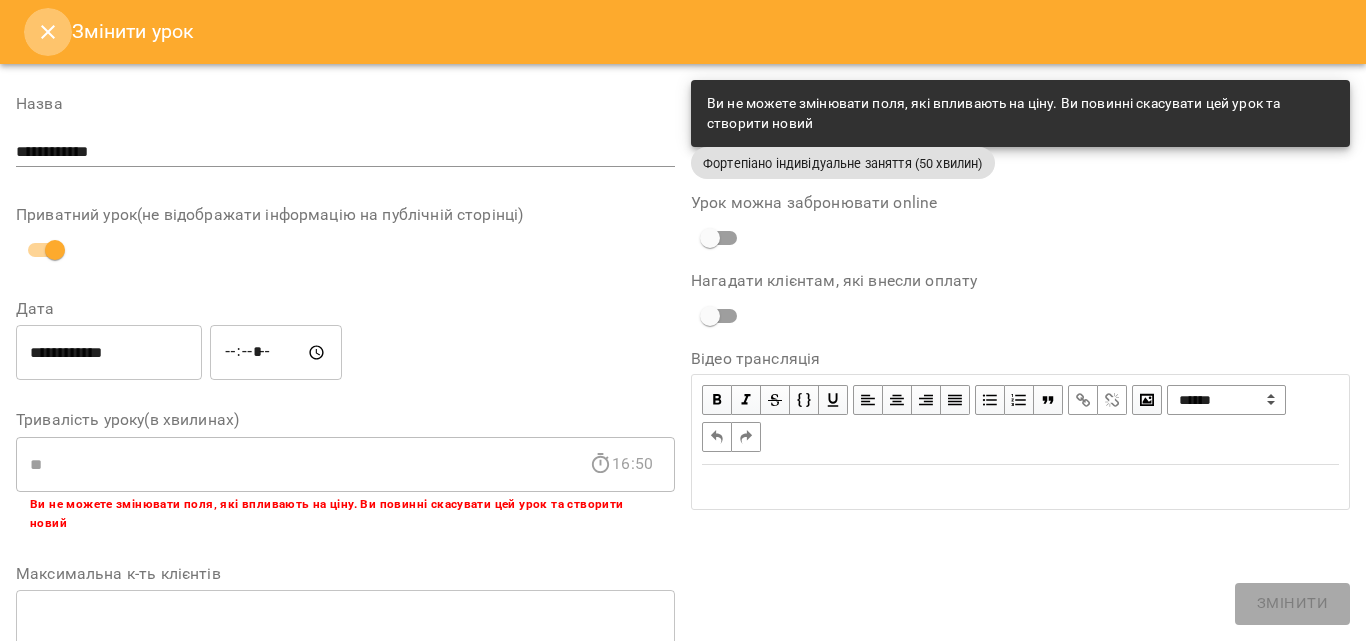 click 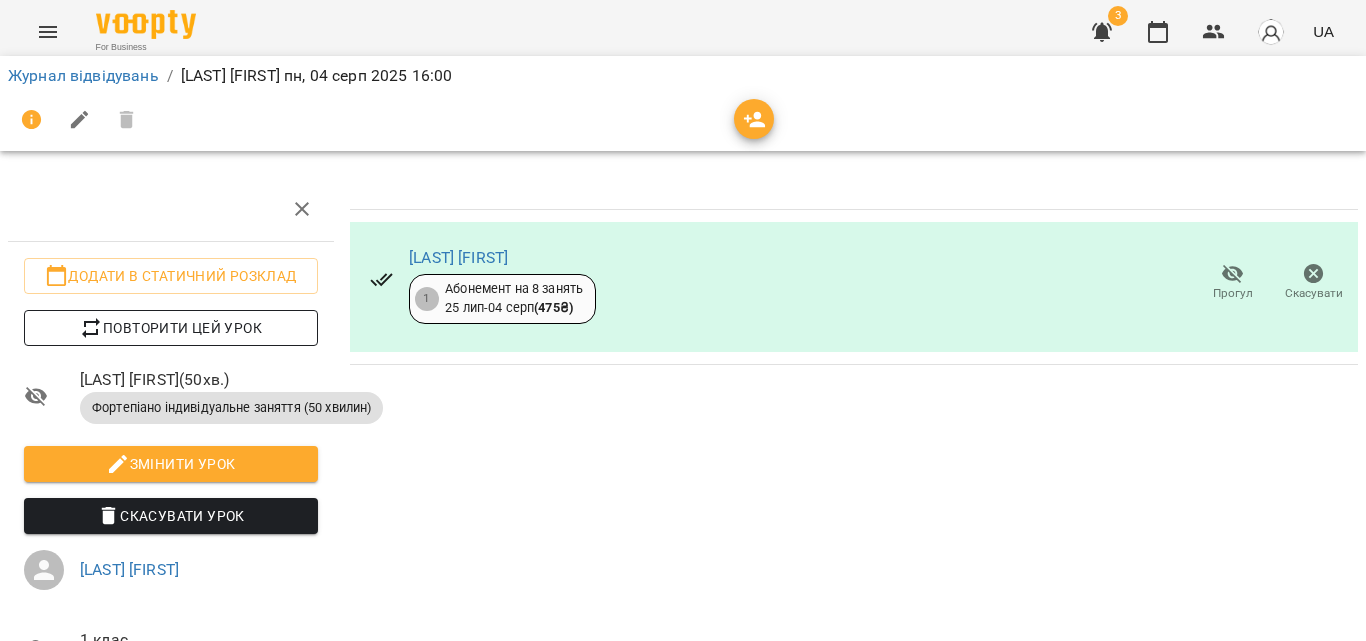 click on "Повторити цей урок" at bounding box center [171, 328] 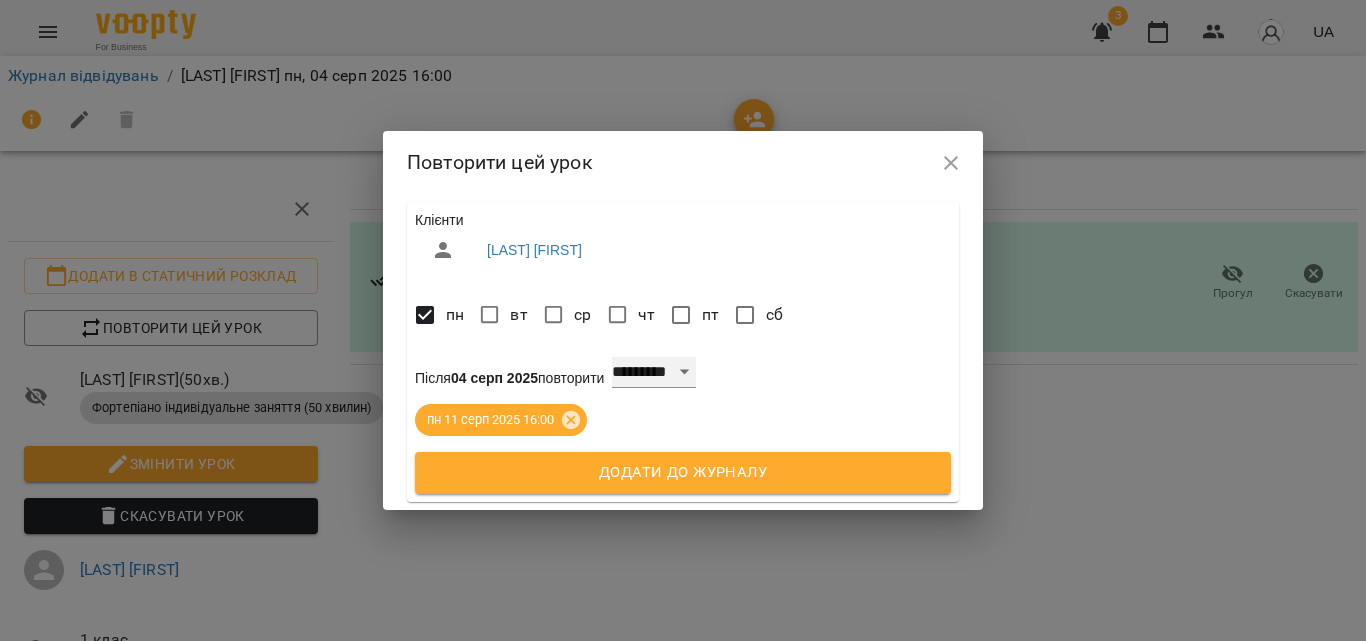 click on "**********" at bounding box center (654, 373) 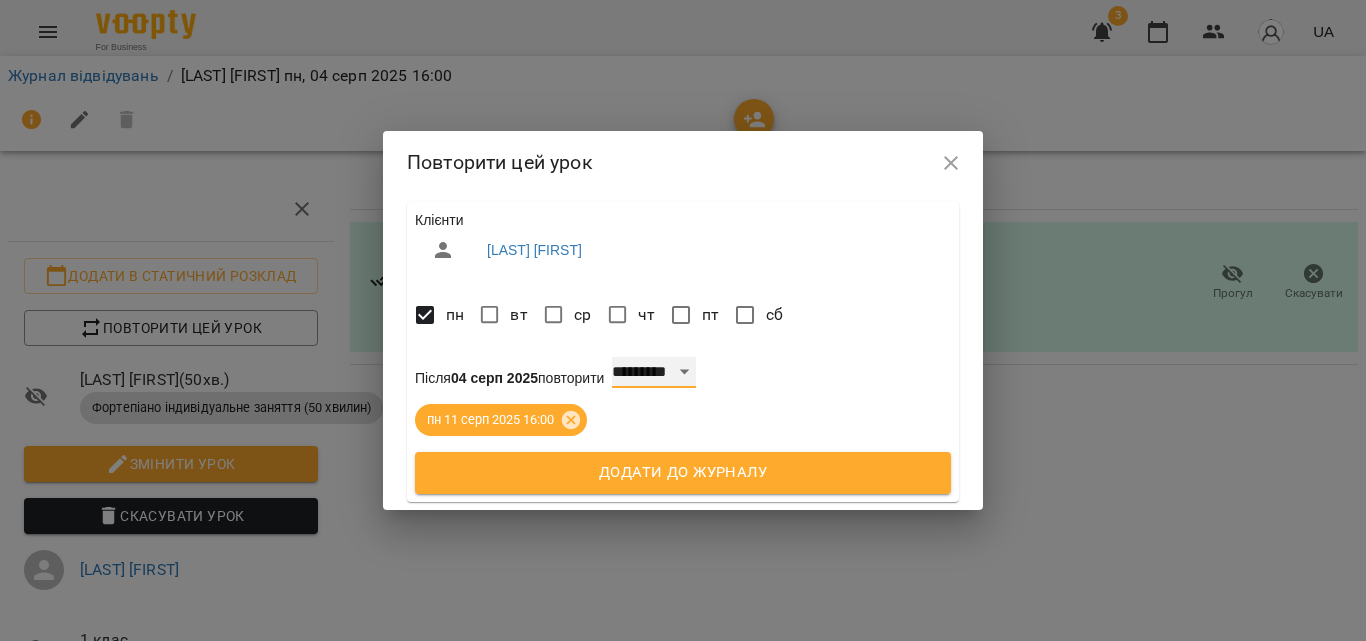 select on "*" 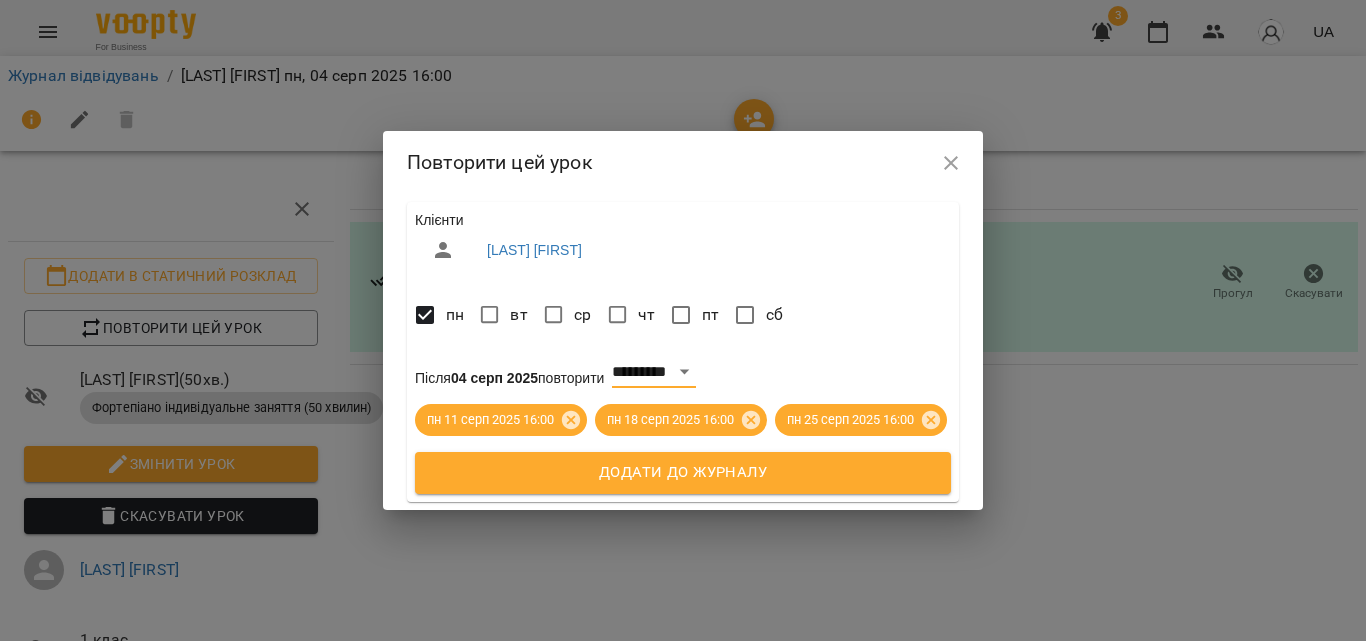 click on "Додати до журналу" at bounding box center (683, 473) 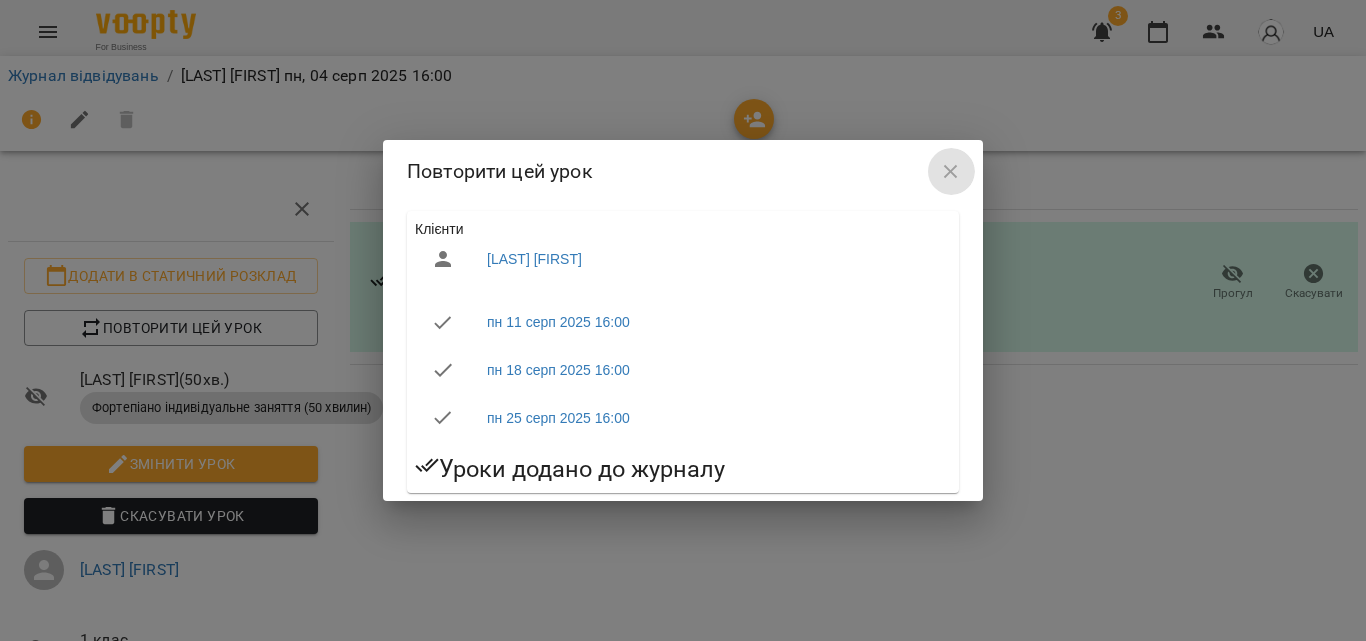 click at bounding box center [951, 172] 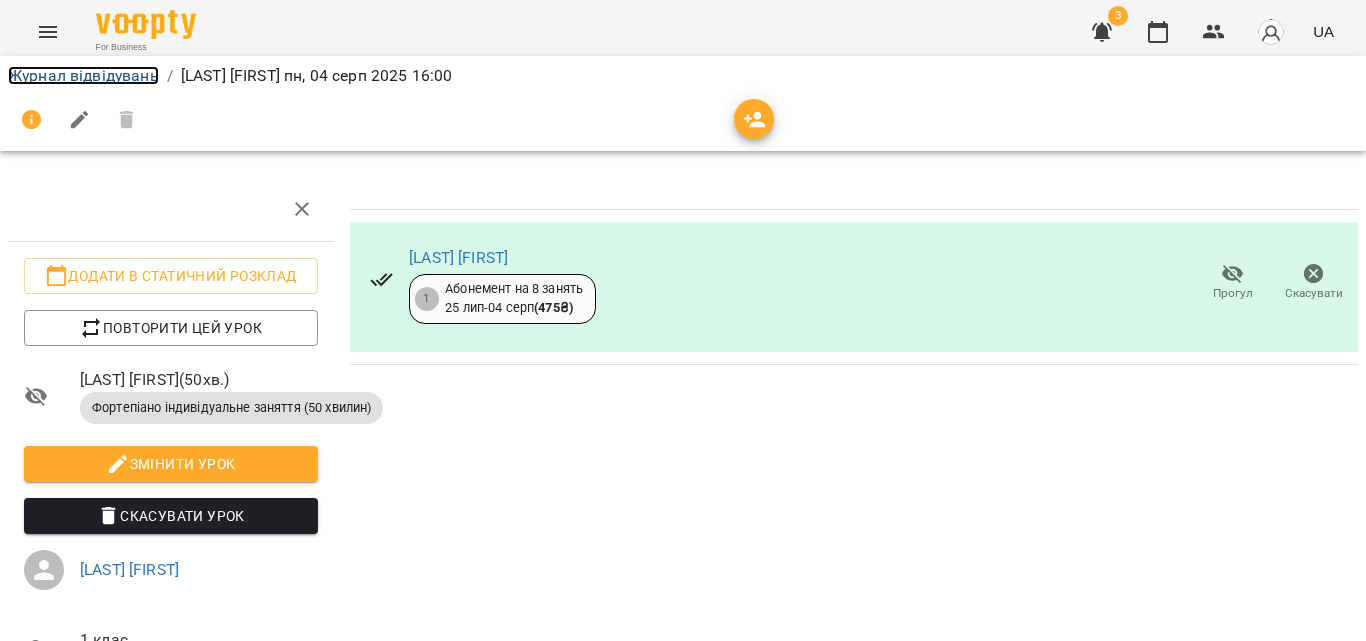click on "Журнал відвідувань" at bounding box center [83, 75] 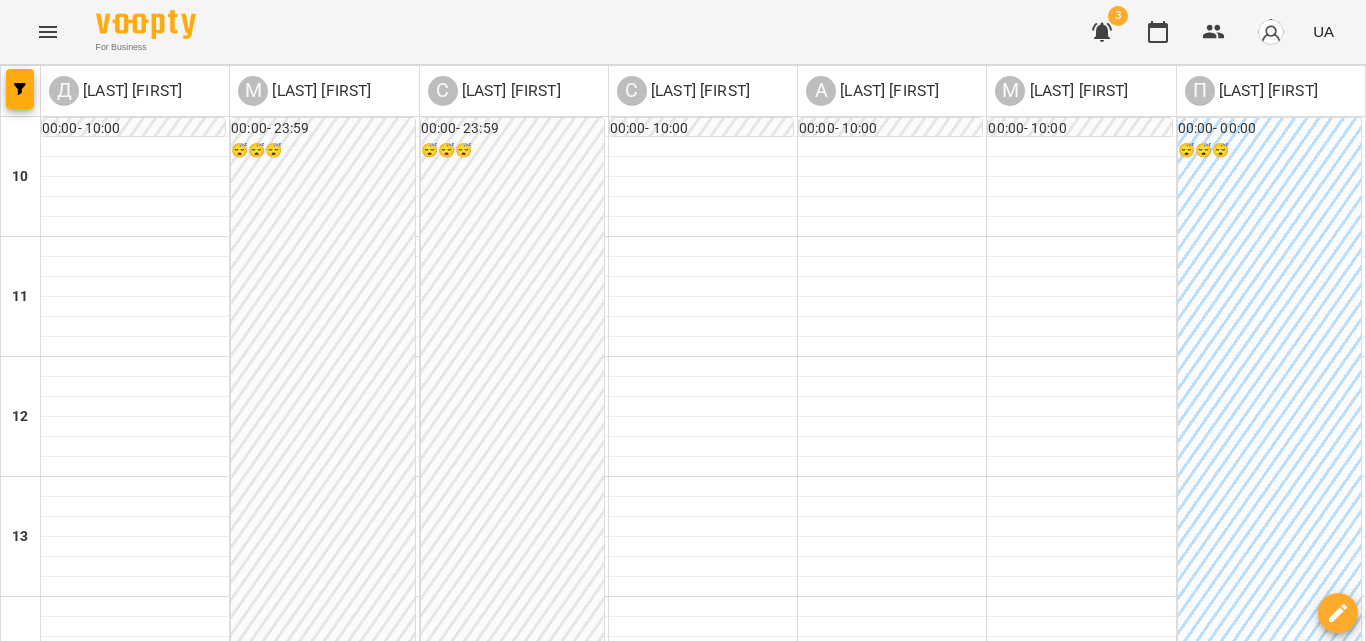 scroll, scrollTop: 800, scrollLeft: 0, axis: vertical 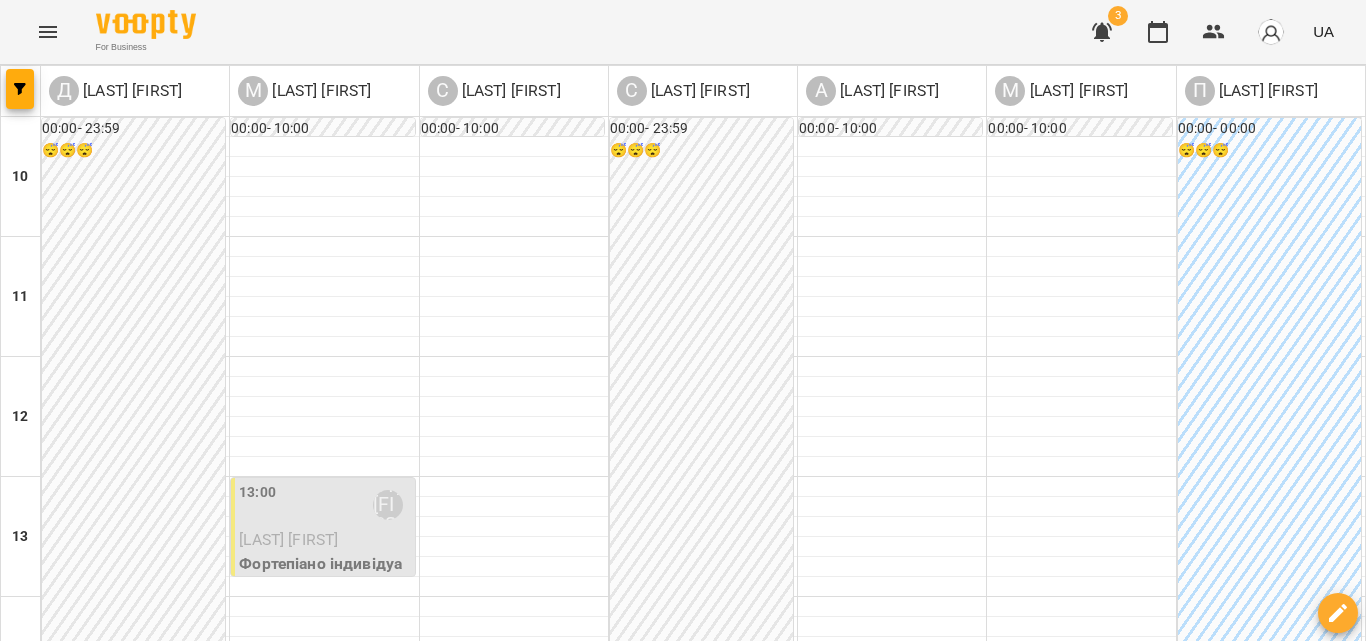 click on "[LAST] [FIRST]" at bounding box center [288, 539] 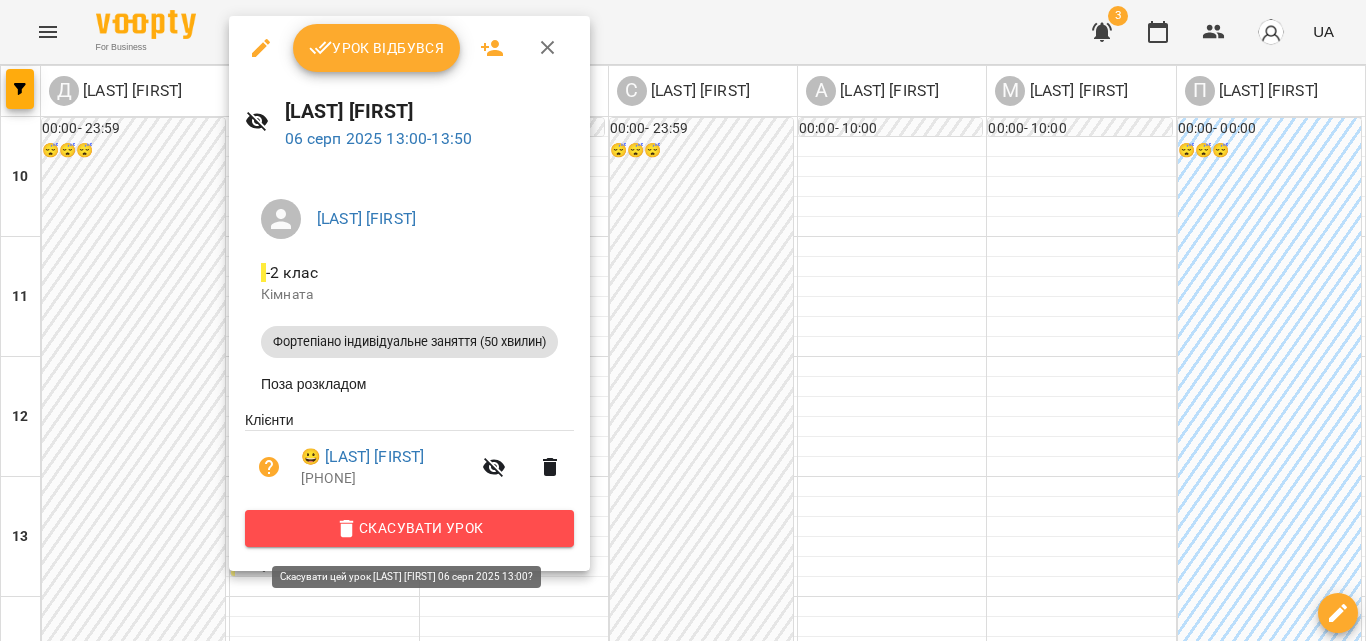 click on "Скасувати Урок" at bounding box center (409, 528) 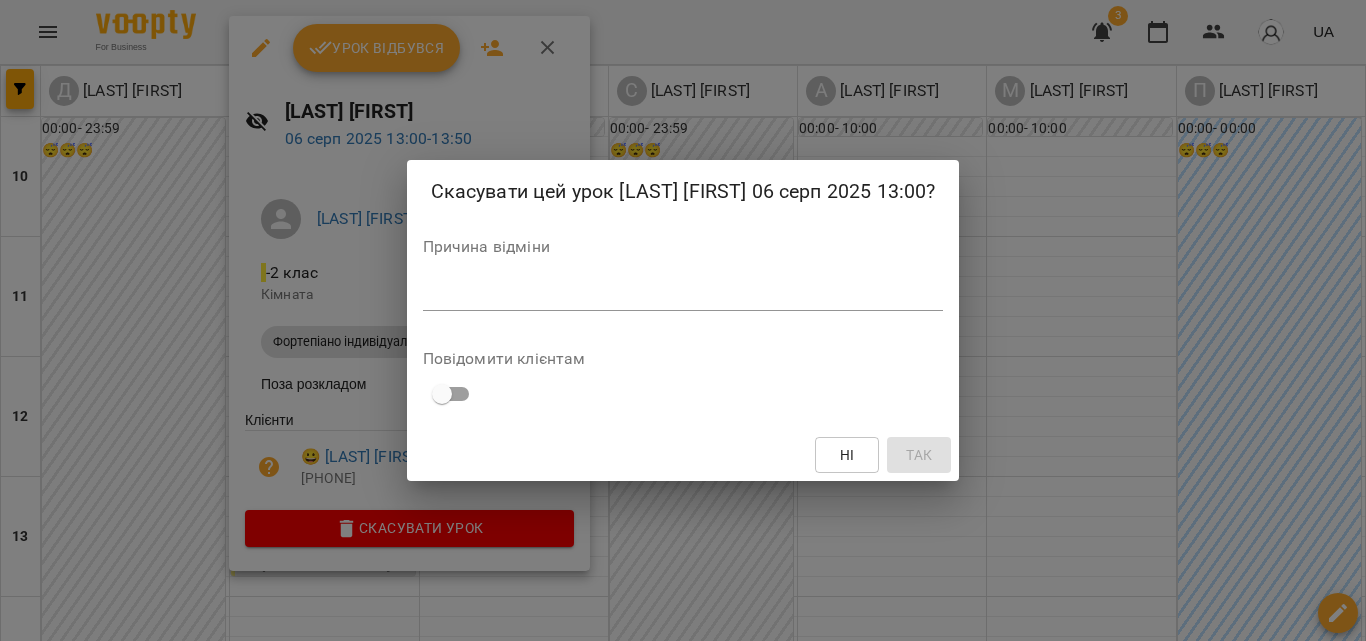 click at bounding box center (683, 294) 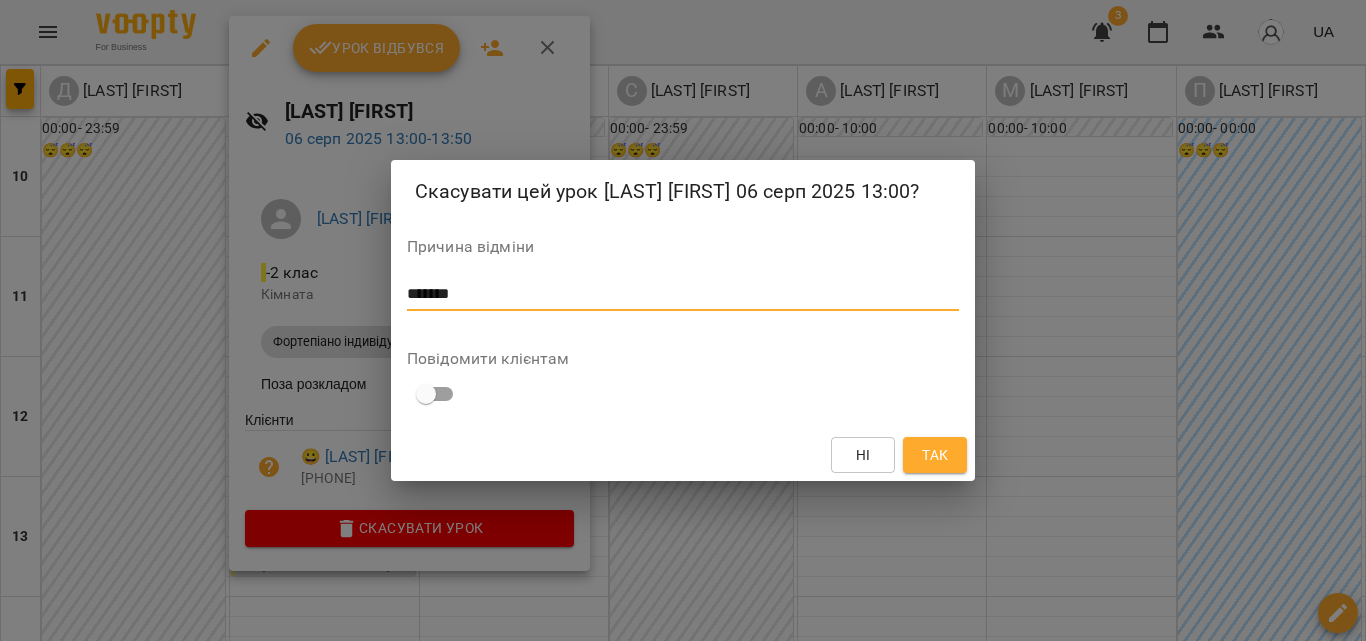 type on "*******" 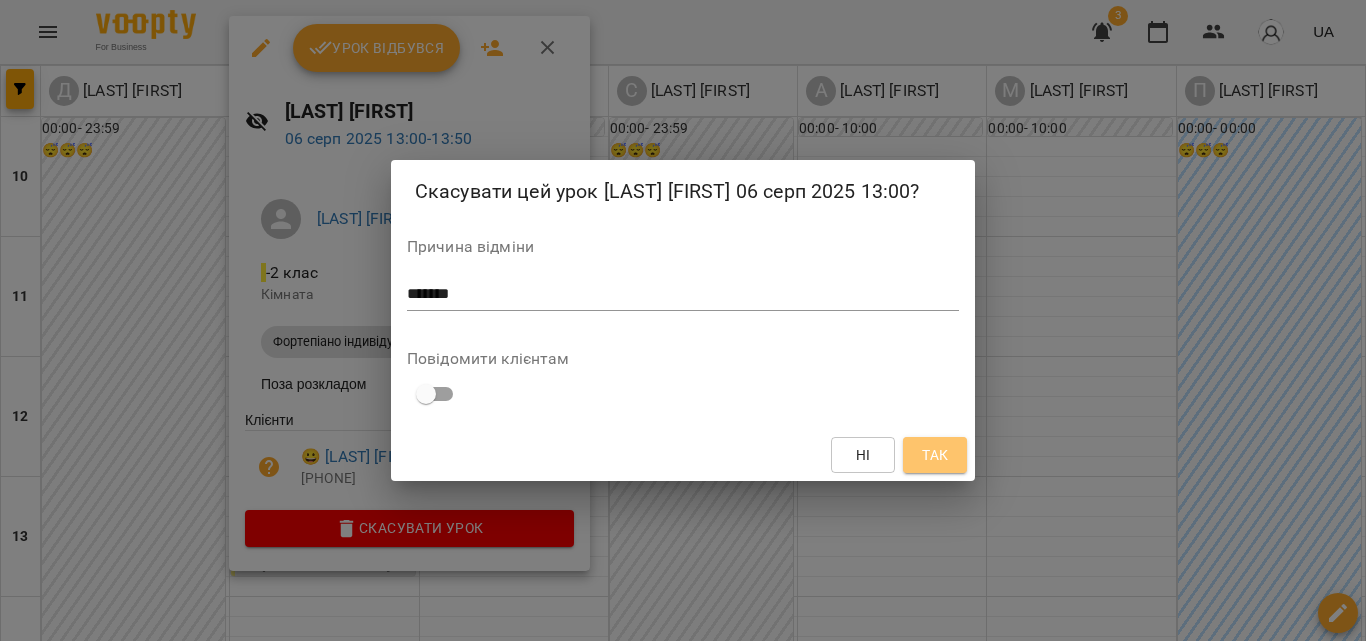 click on "Так" at bounding box center [935, 455] 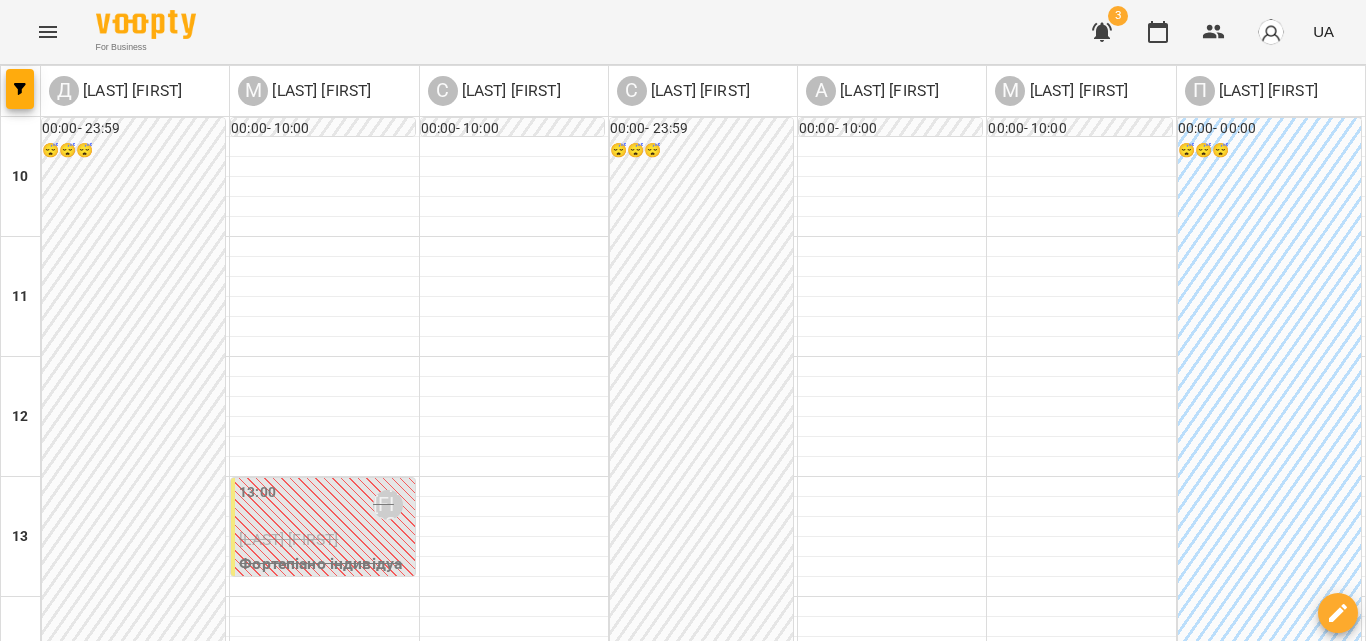 scroll, scrollTop: 809, scrollLeft: 0, axis: vertical 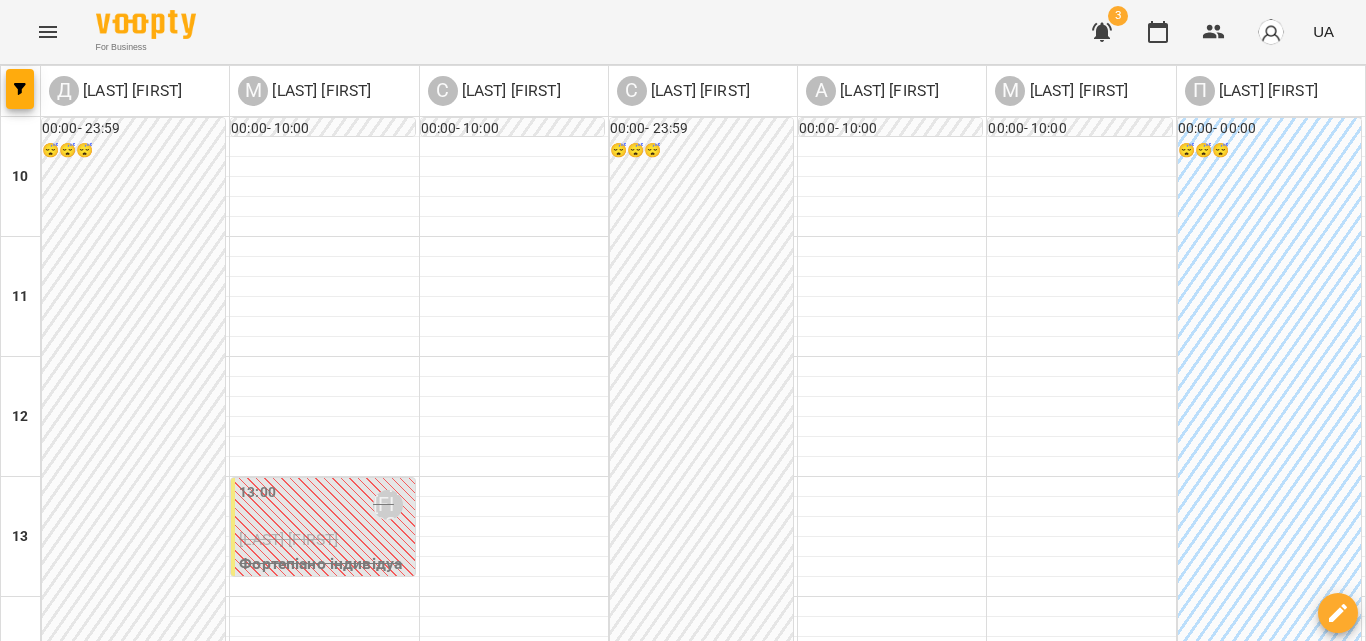 click at bounding box center (324, 1087) 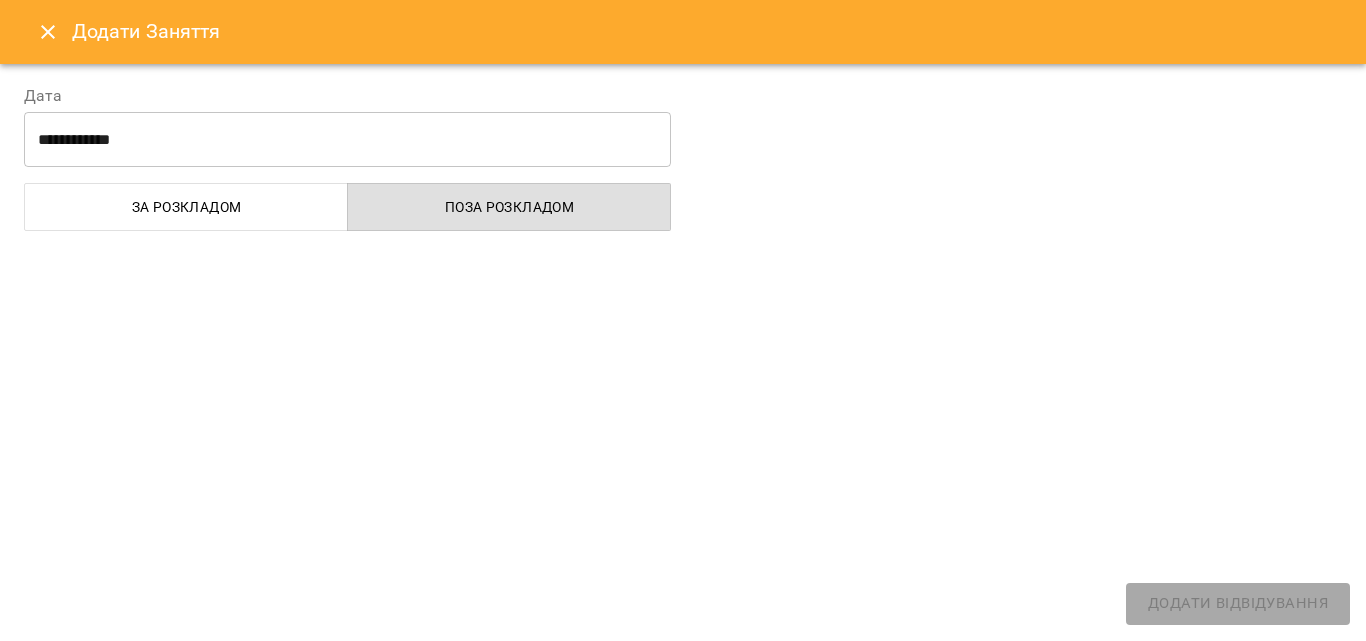 select 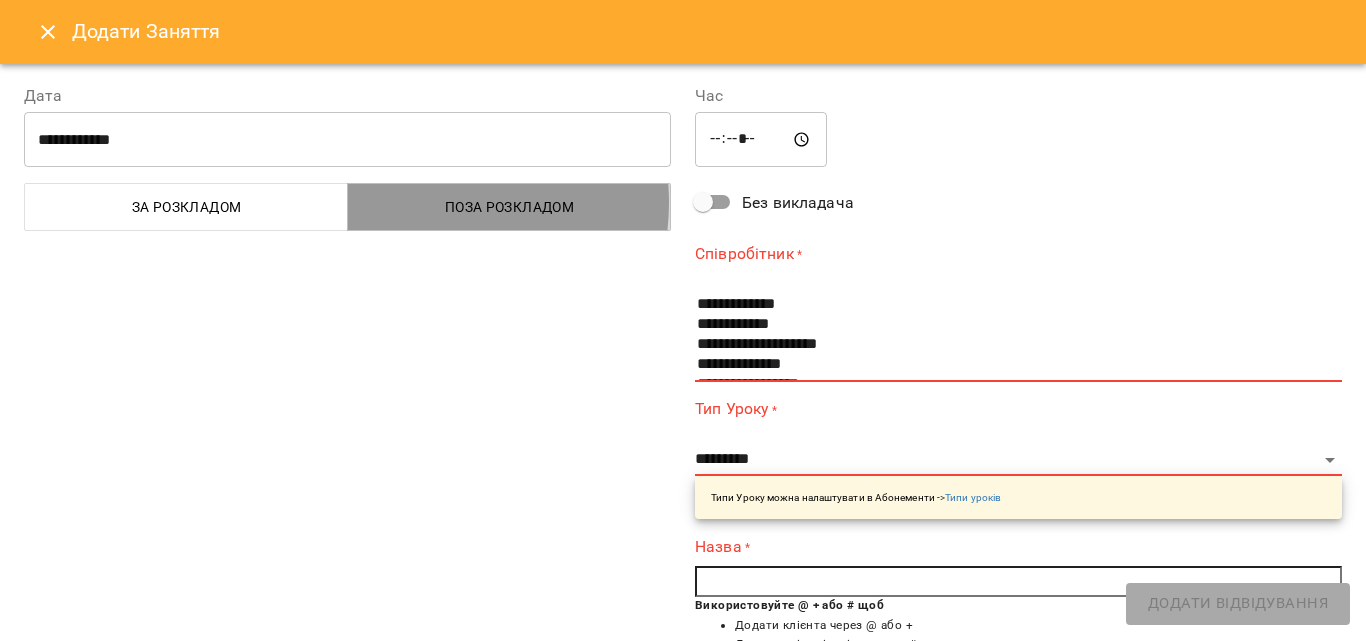 click on "Поза розкладом" at bounding box center (509, 207) 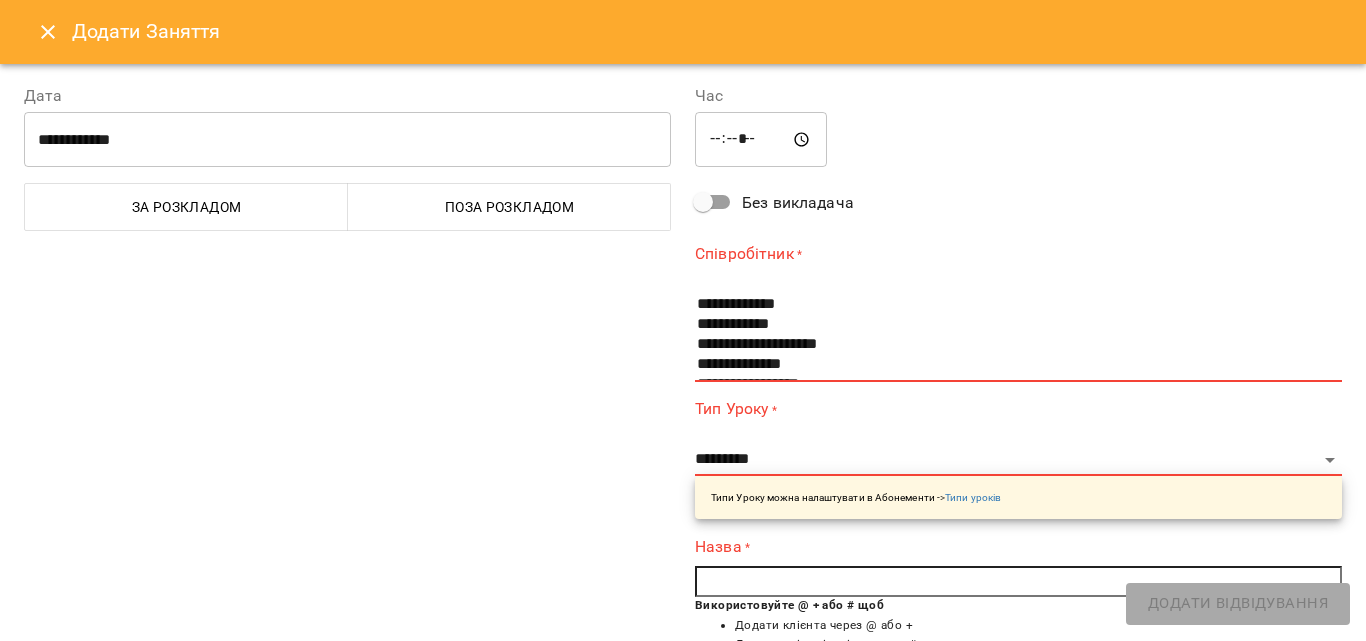 click on "За розкладом" at bounding box center [186, 207] 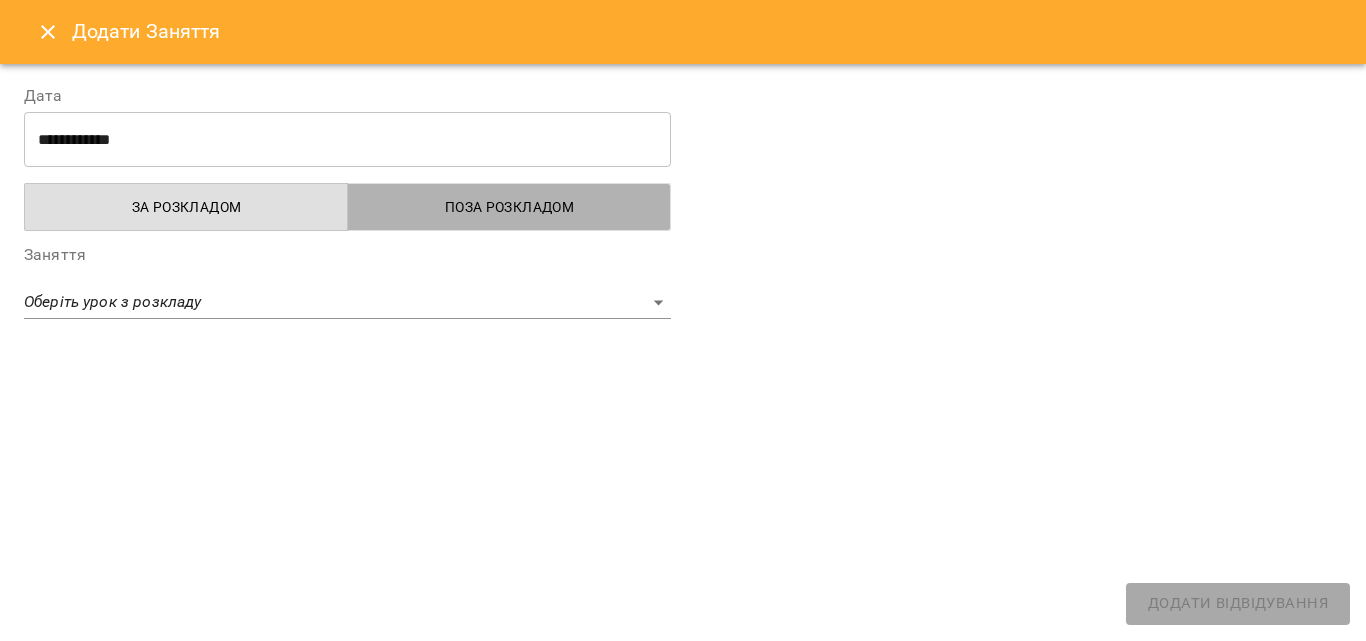click on "Поза розкладом" at bounding box center [509, 207] 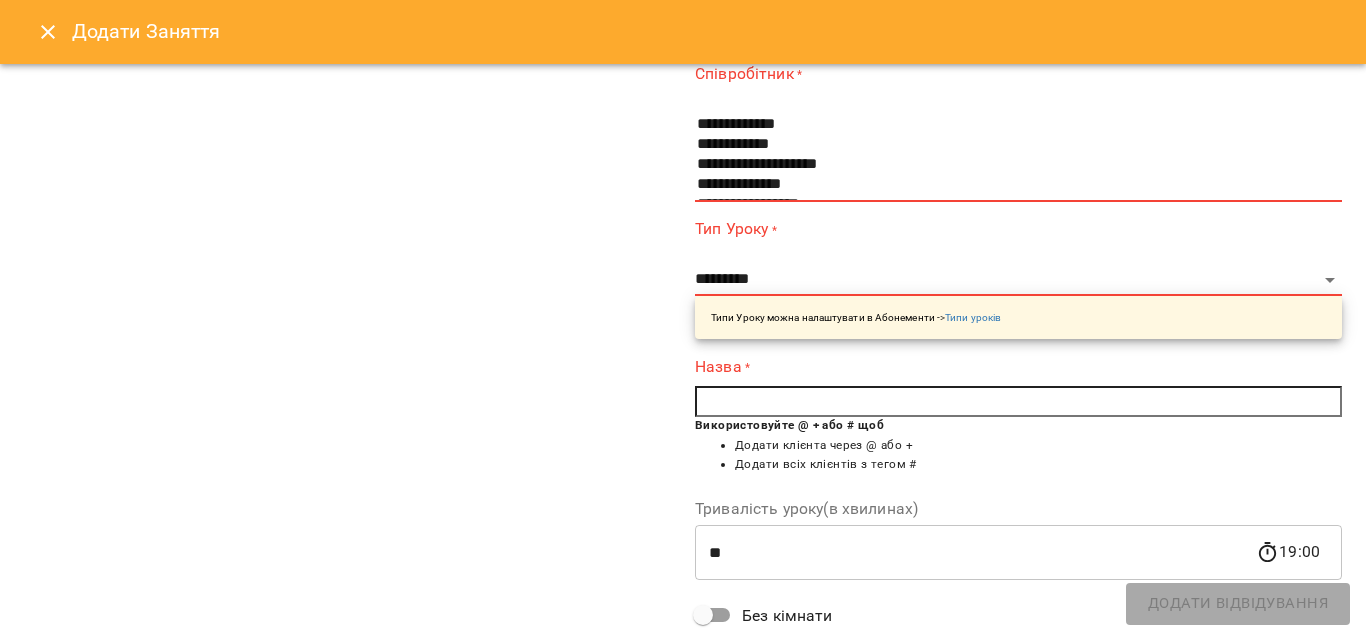 scroll, scrollTop: 0, scrollLeft: 0, axis: both 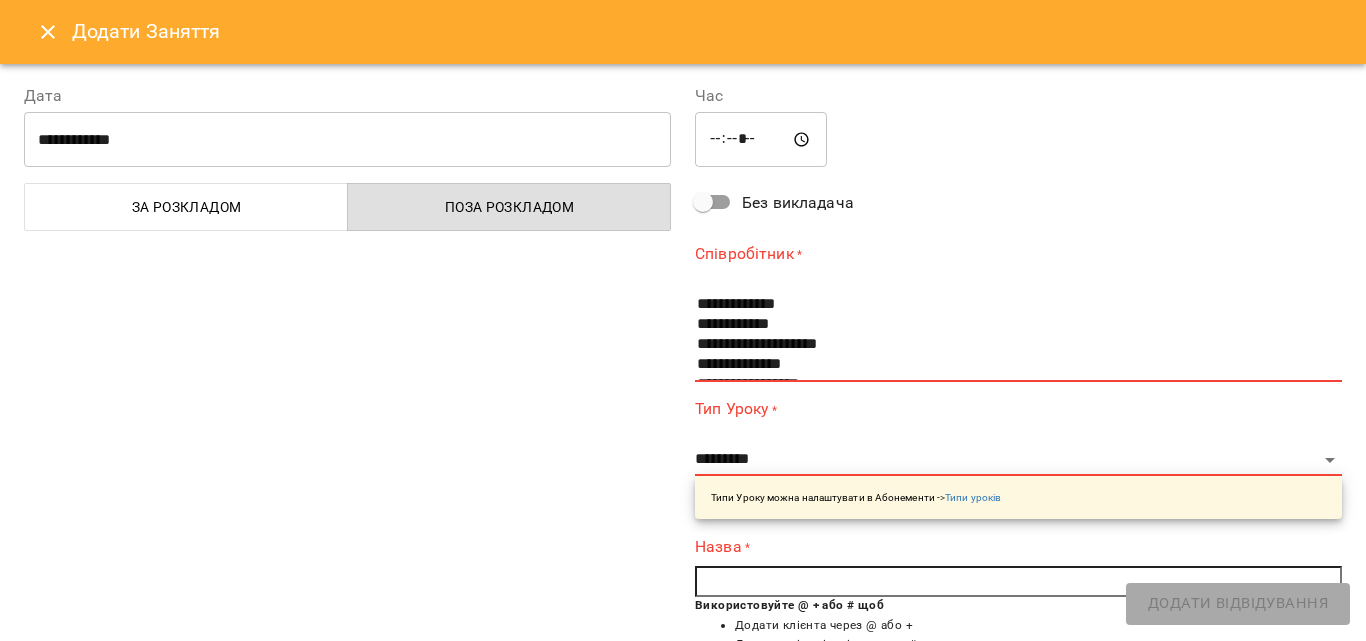 click at bounding box center (48, 32) 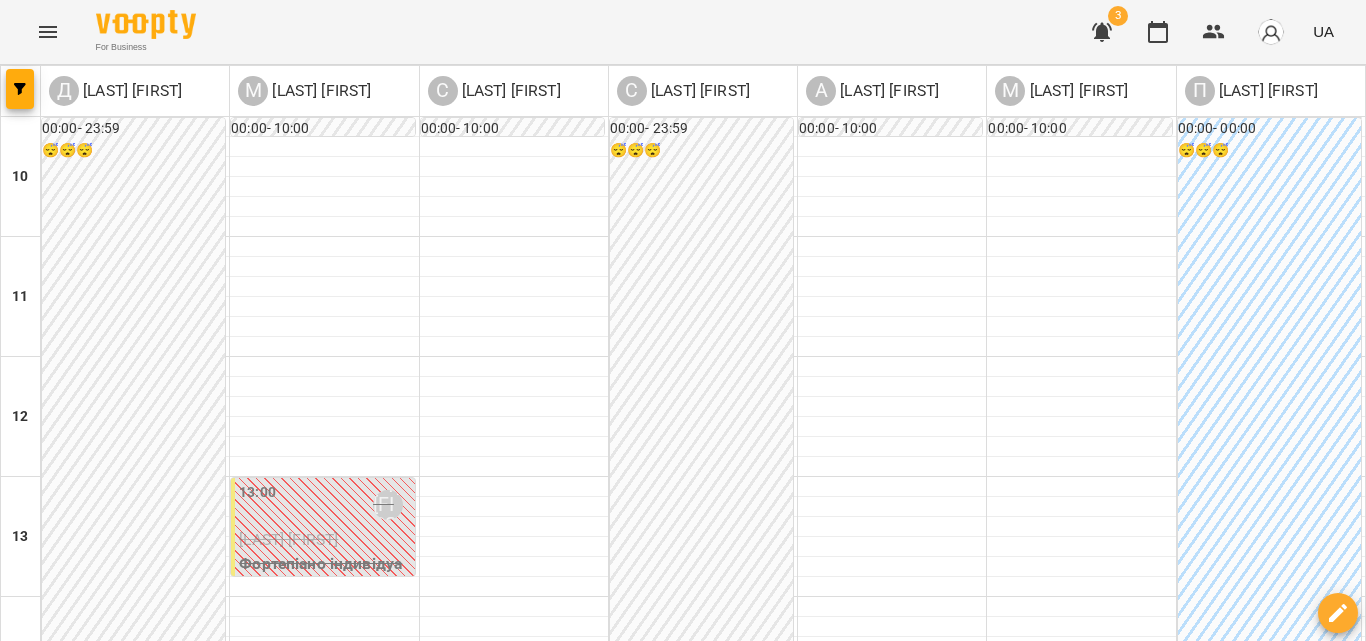 scroll, scrollTop: 609, scrollLeft: 0, axis: vertical 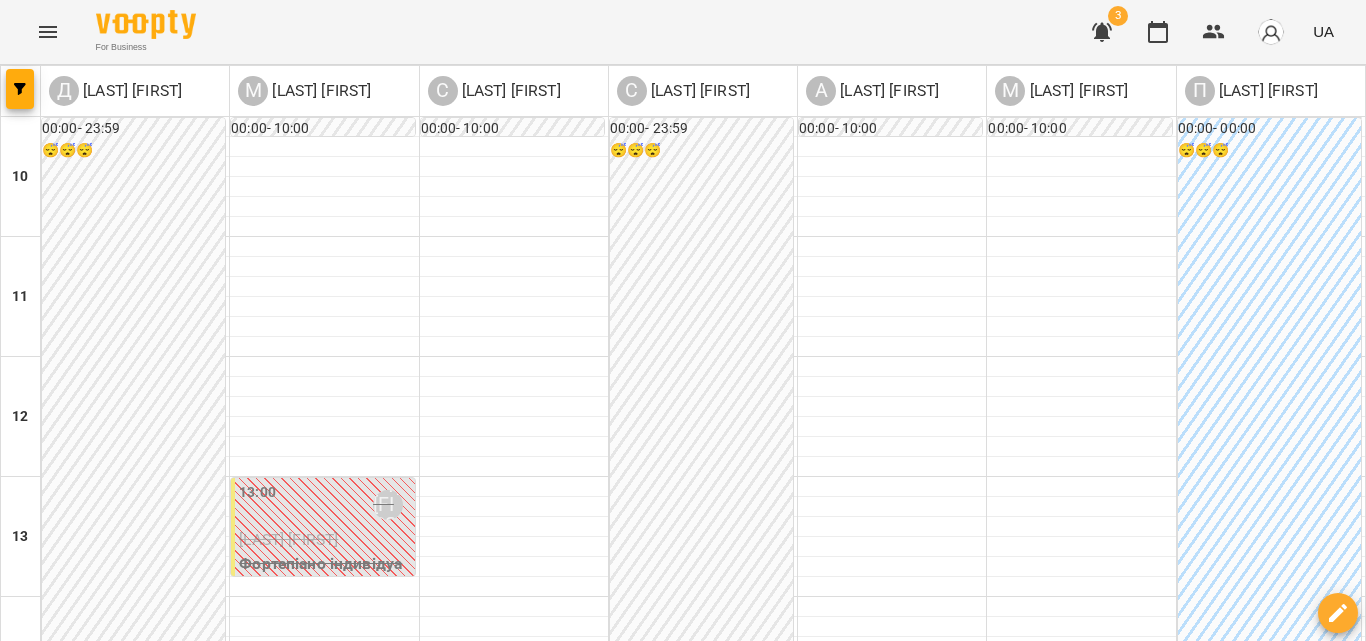 click on "пн 04 серп" at bounding box center (41, 1349) 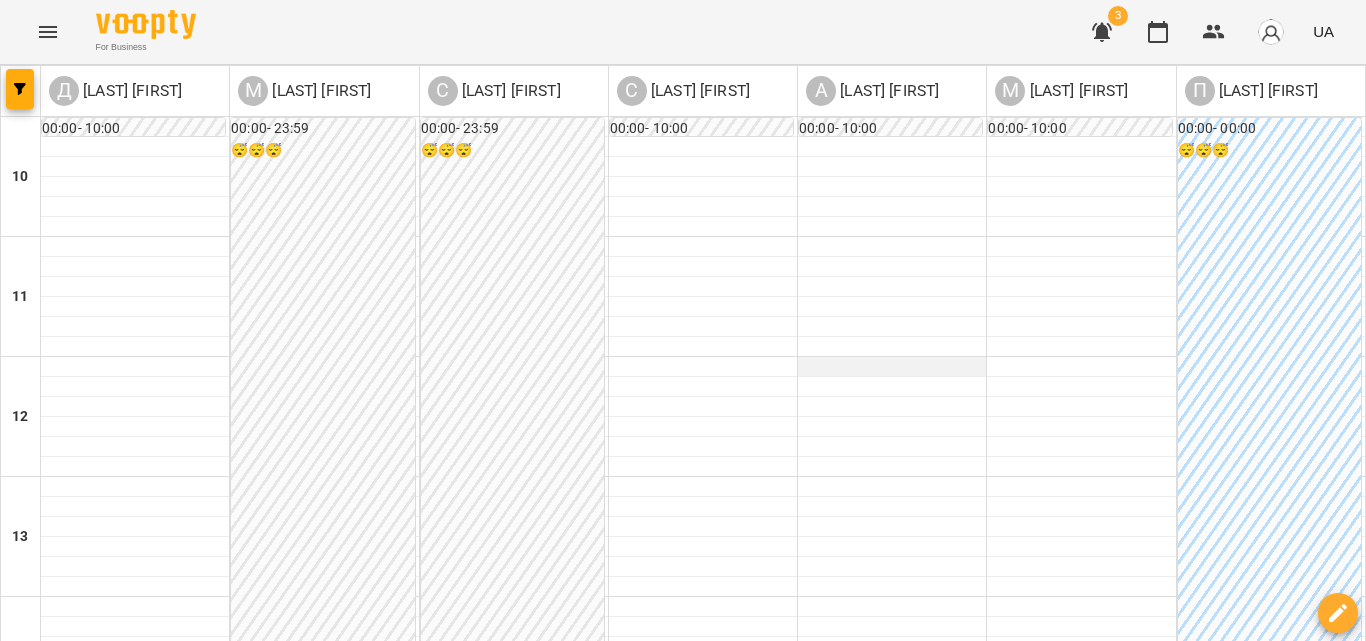 scroll, scrollTop: 809, scrollLeft: 0, axis: vertical 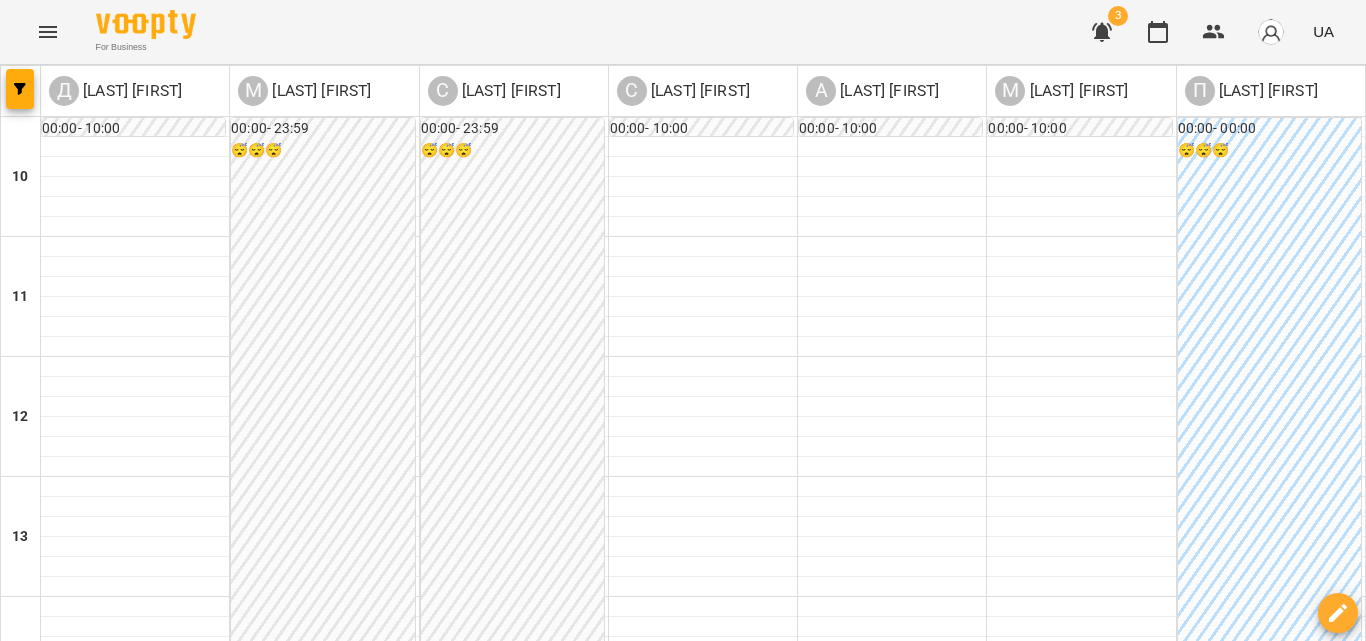 click on "чт" at bounding box center [883, 1343] 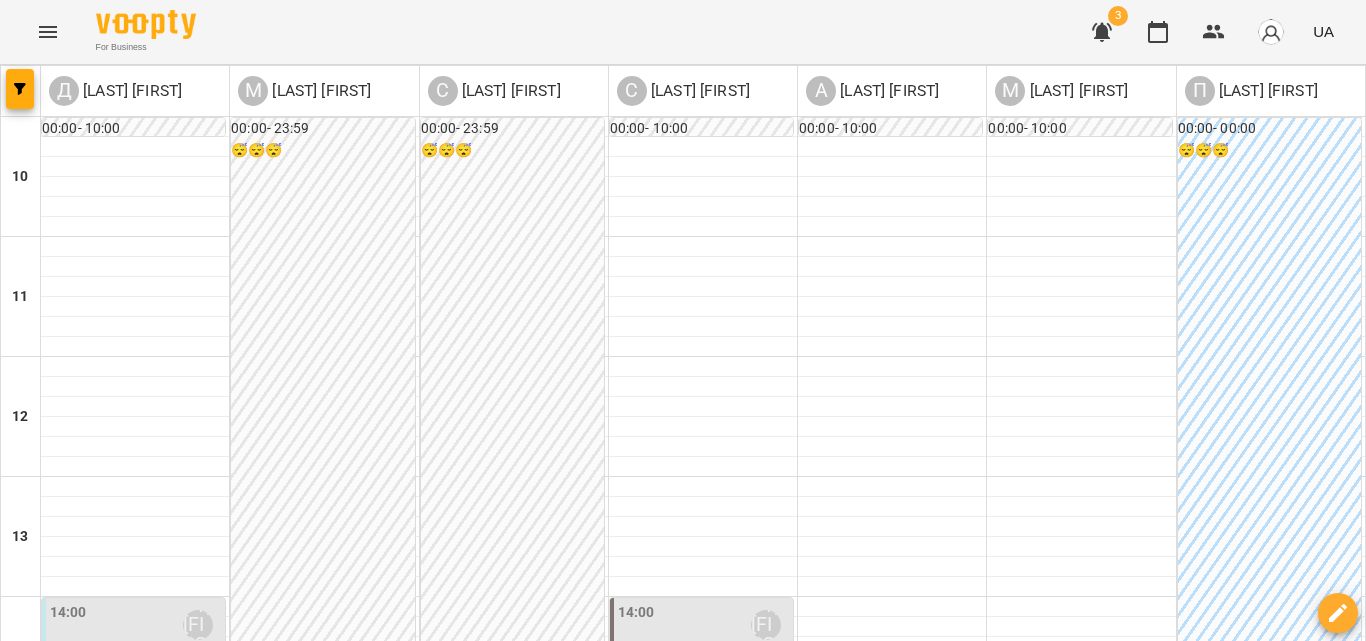 scroll, scrollTop: 500, scrollLeft: 0, axis: vertical 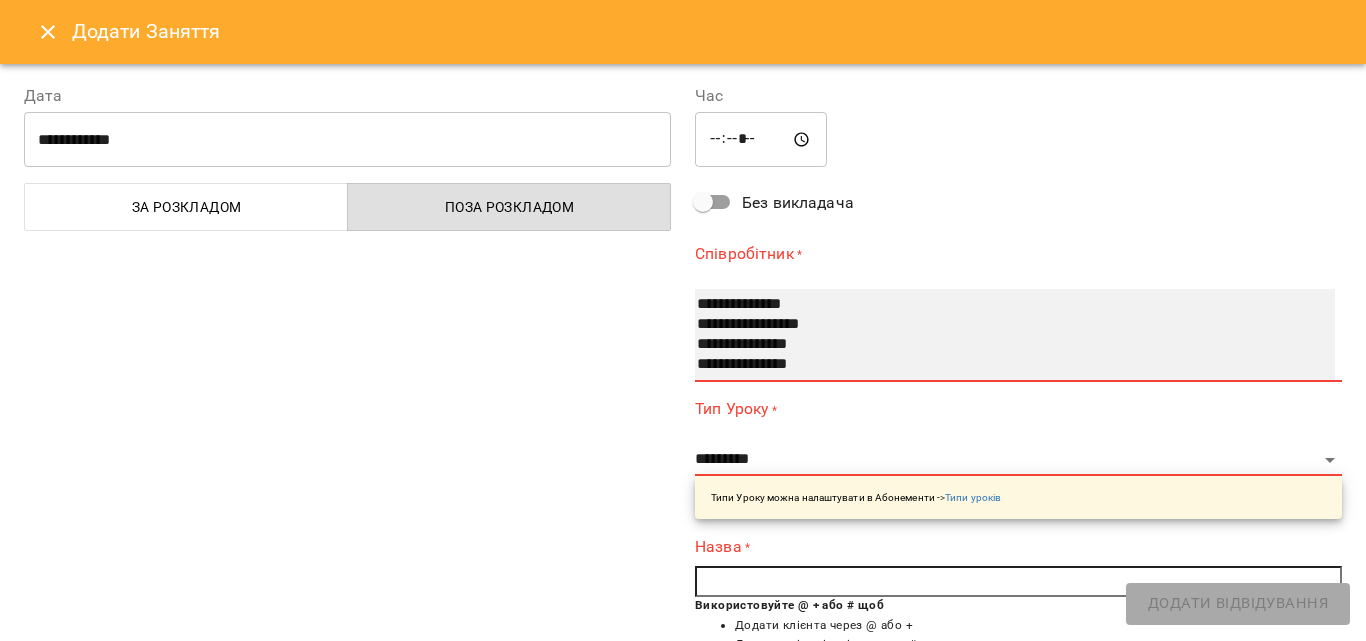 select on "**********" 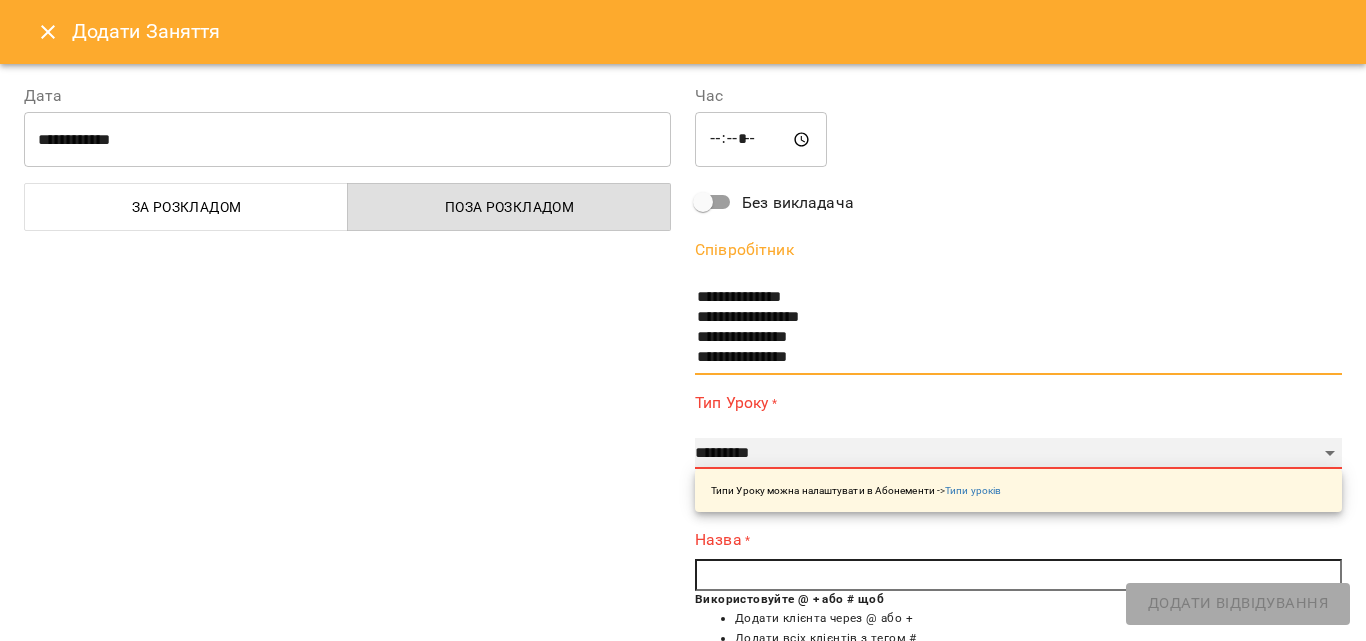 click on "**********" at bounding box center (1018, 454) 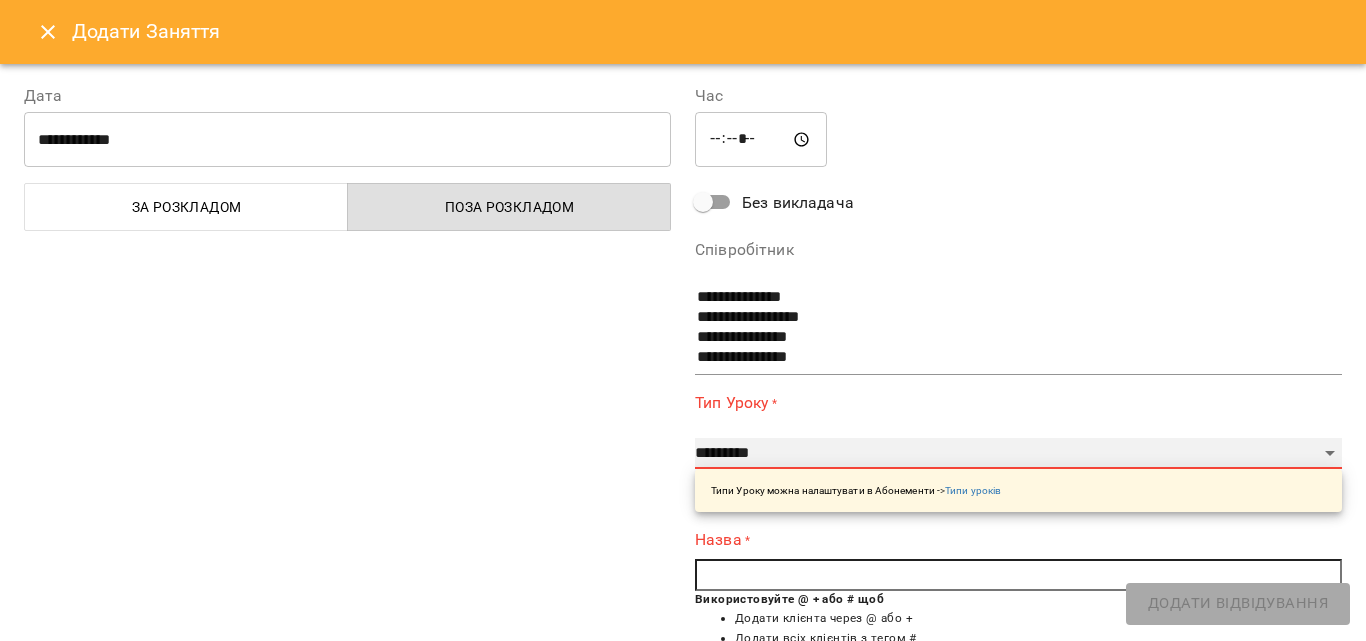 select on "**********" 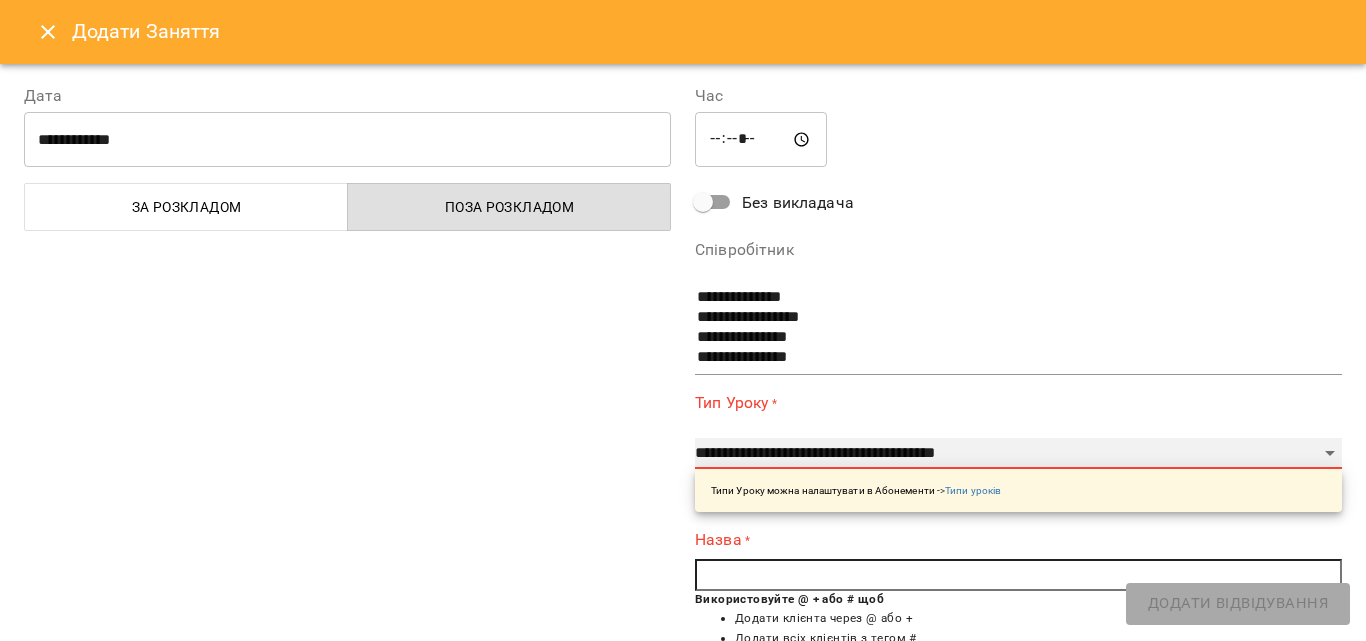 click on "**********" at bounding box center [1018, 454] 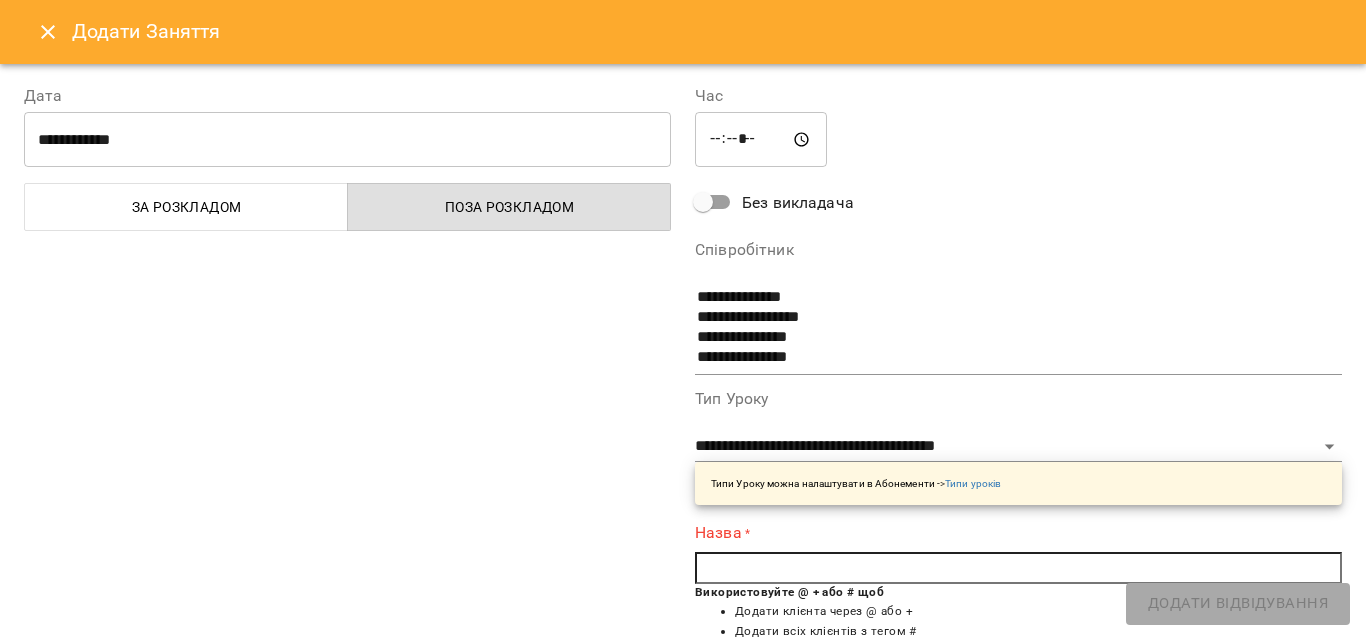 click at bounding box center (1018, 568) 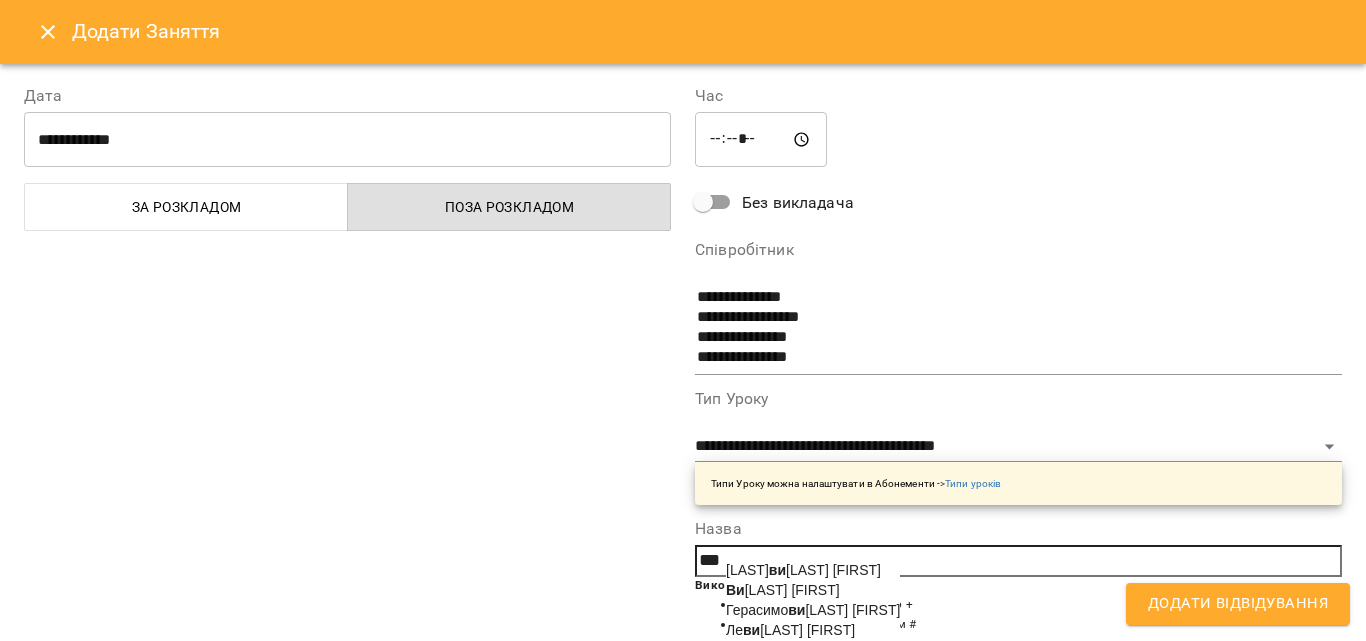 click on "Ви шневська Олександра" at bounding box center [783, 590] 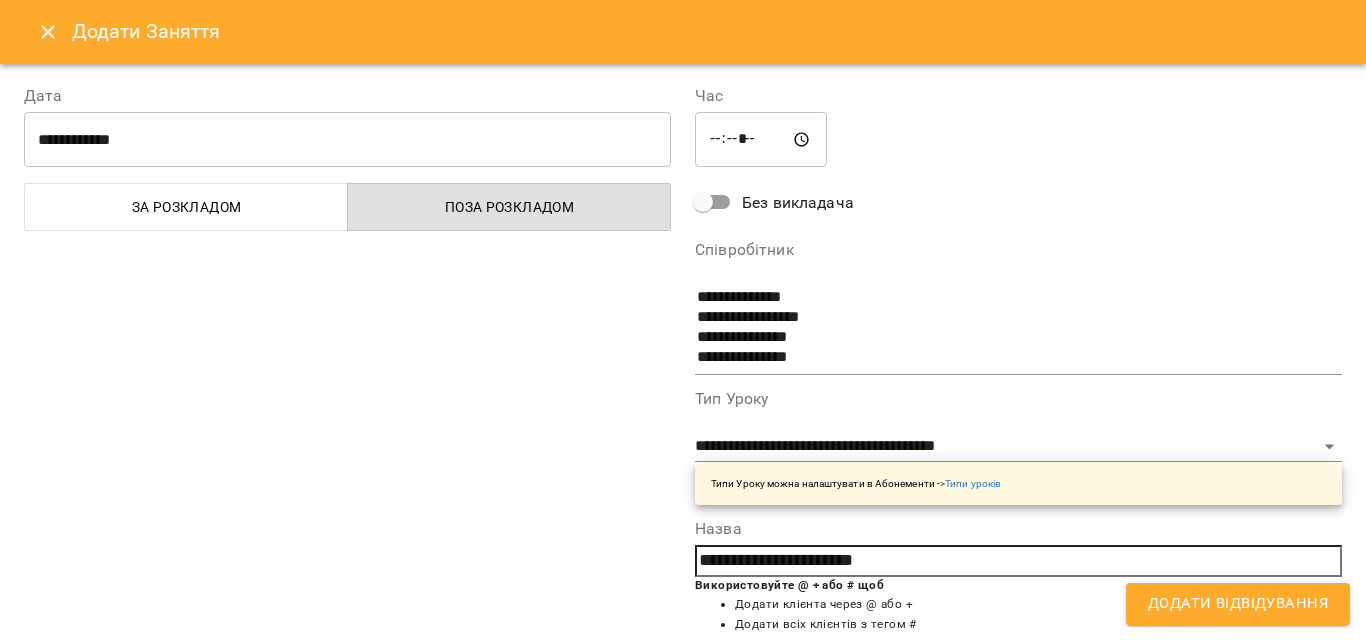 click on "Додати Відвідування" at bounding box center [1238, 604] 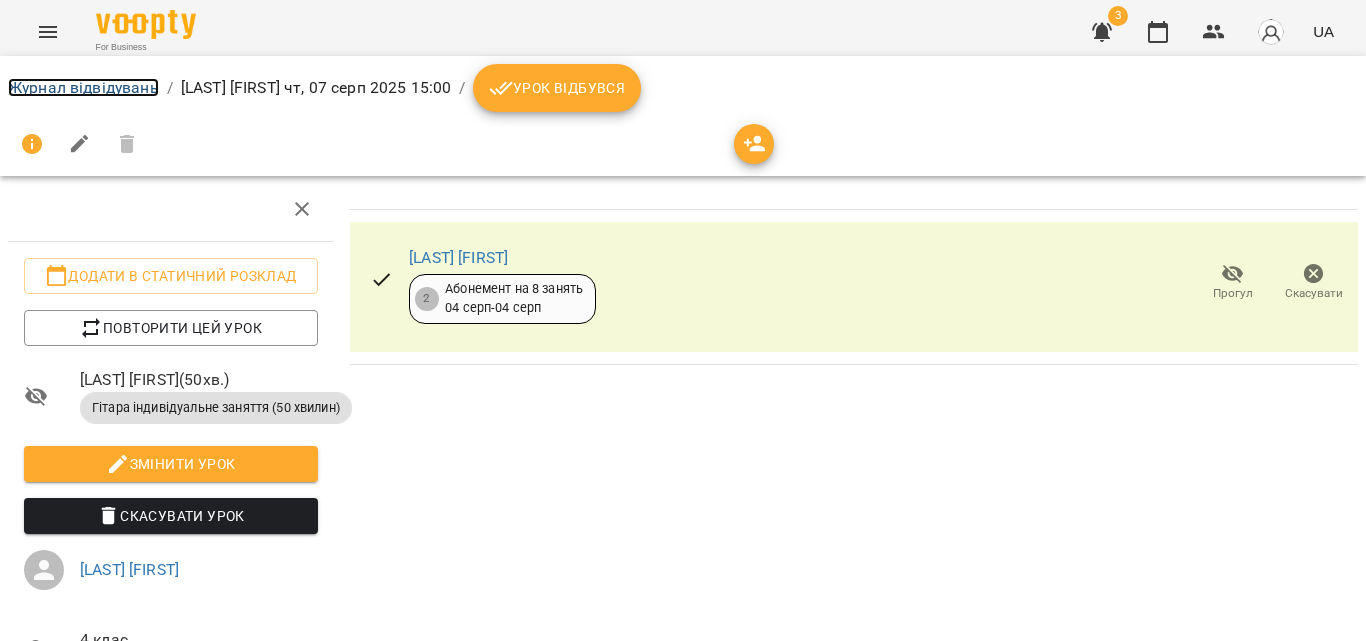 click on "Журнал відвідувань" at bounding box center (83, 87) 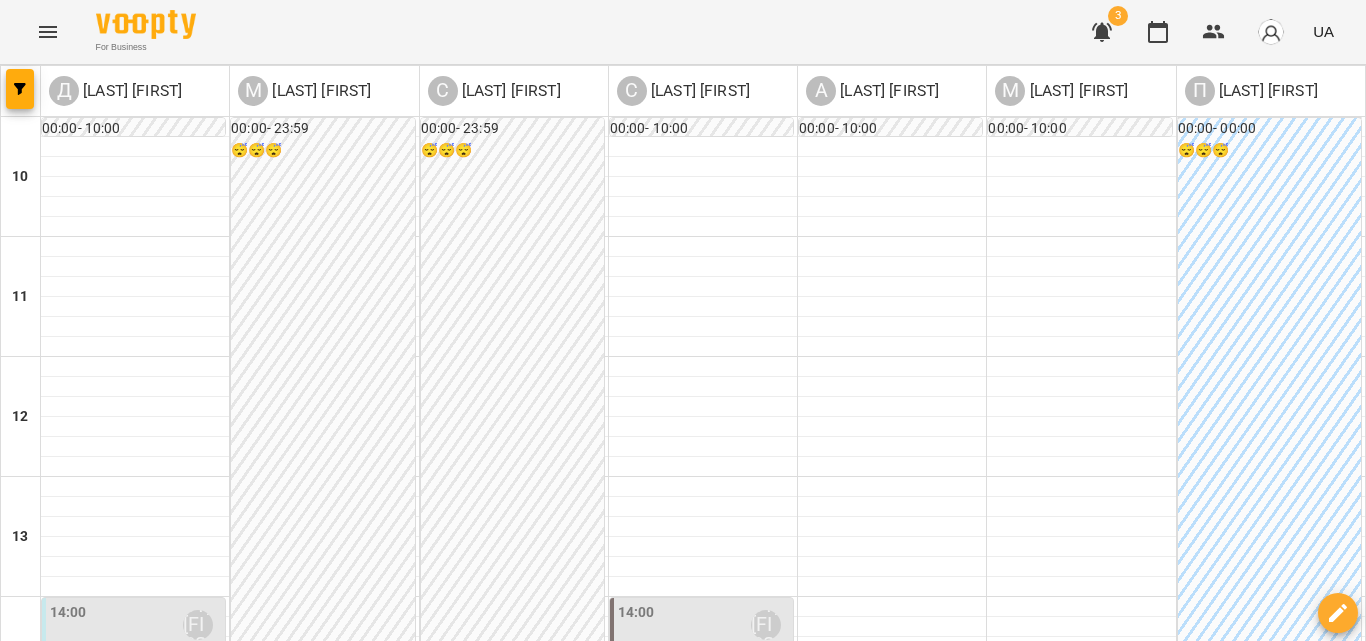 scroll, scrollTop: 600, scrollLeft: 0, axis: vertical 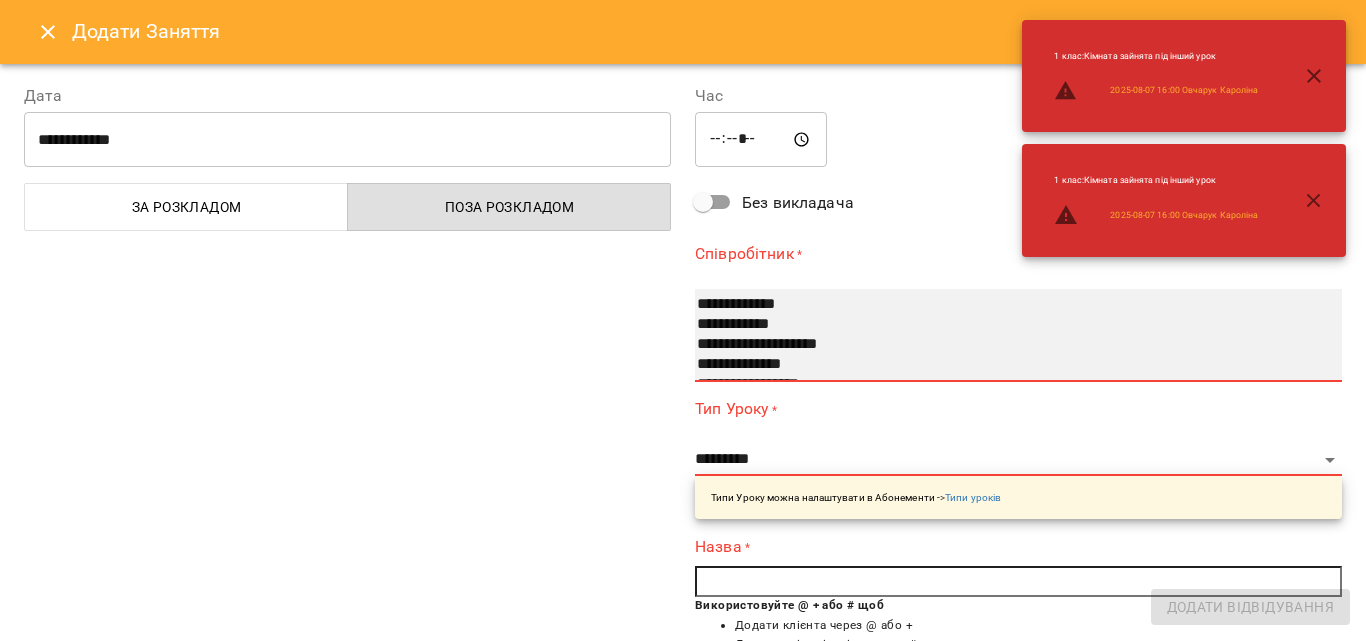 select on "**********" 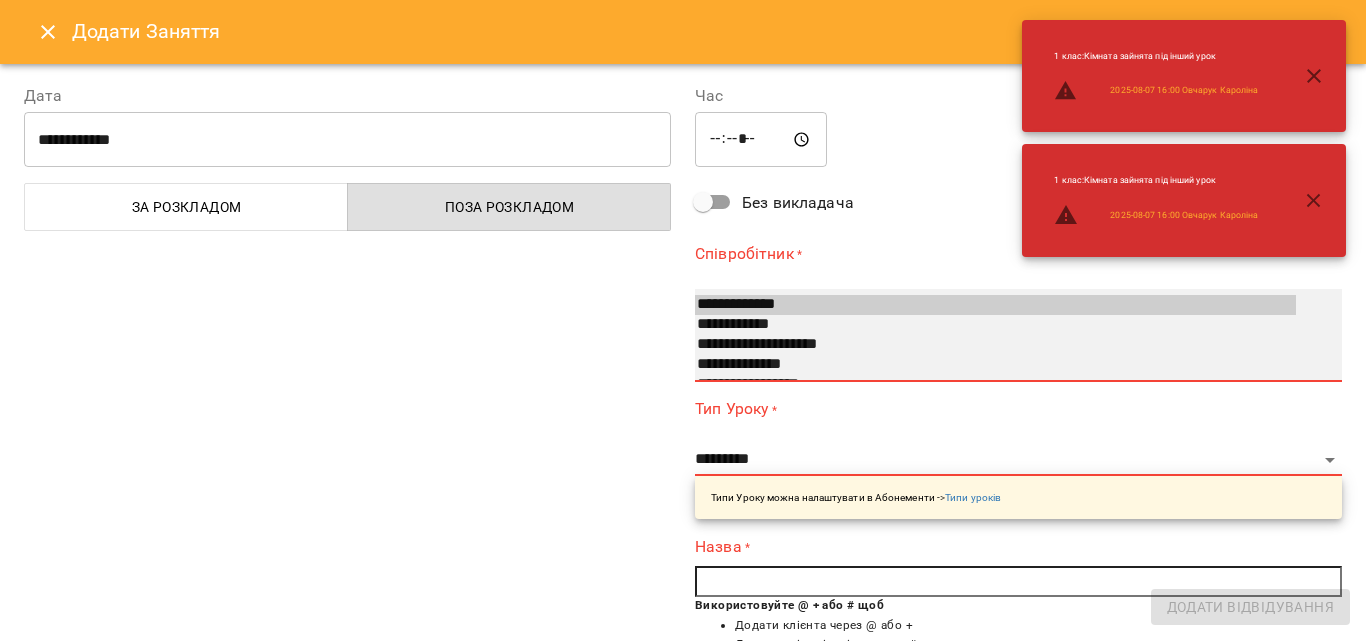 click on "**********" at bounding box center (995, 305) 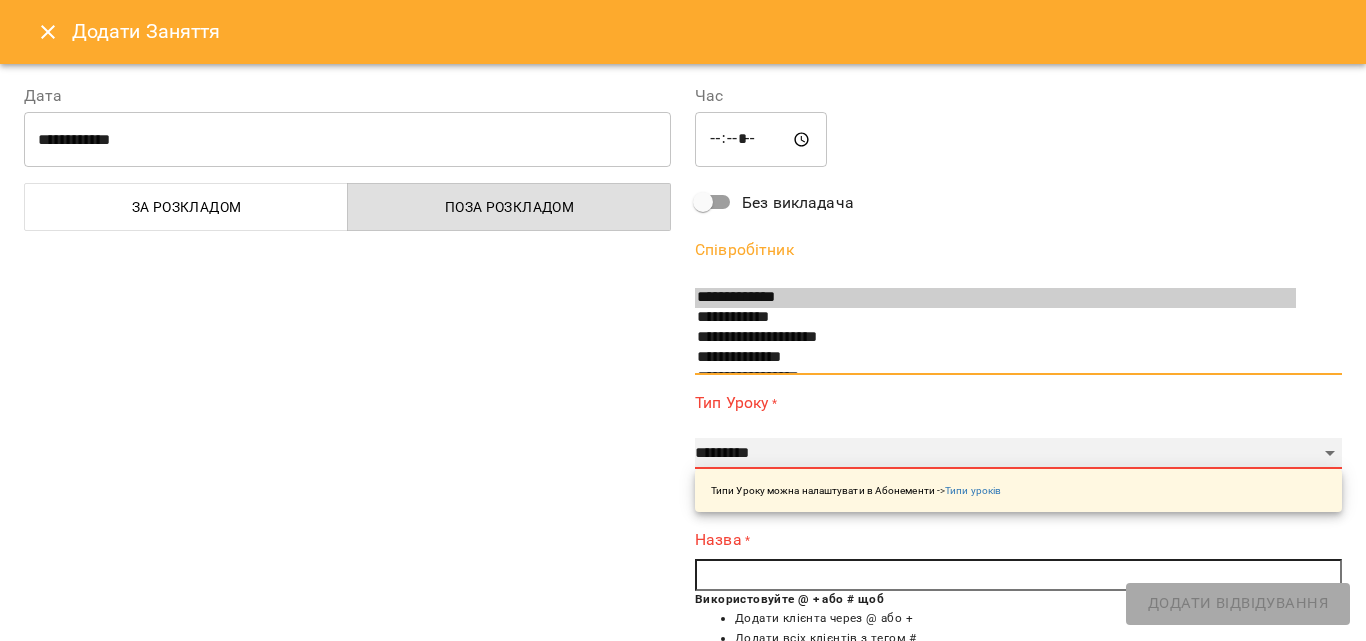 click on "**********" at bounding box center (1018, 454) 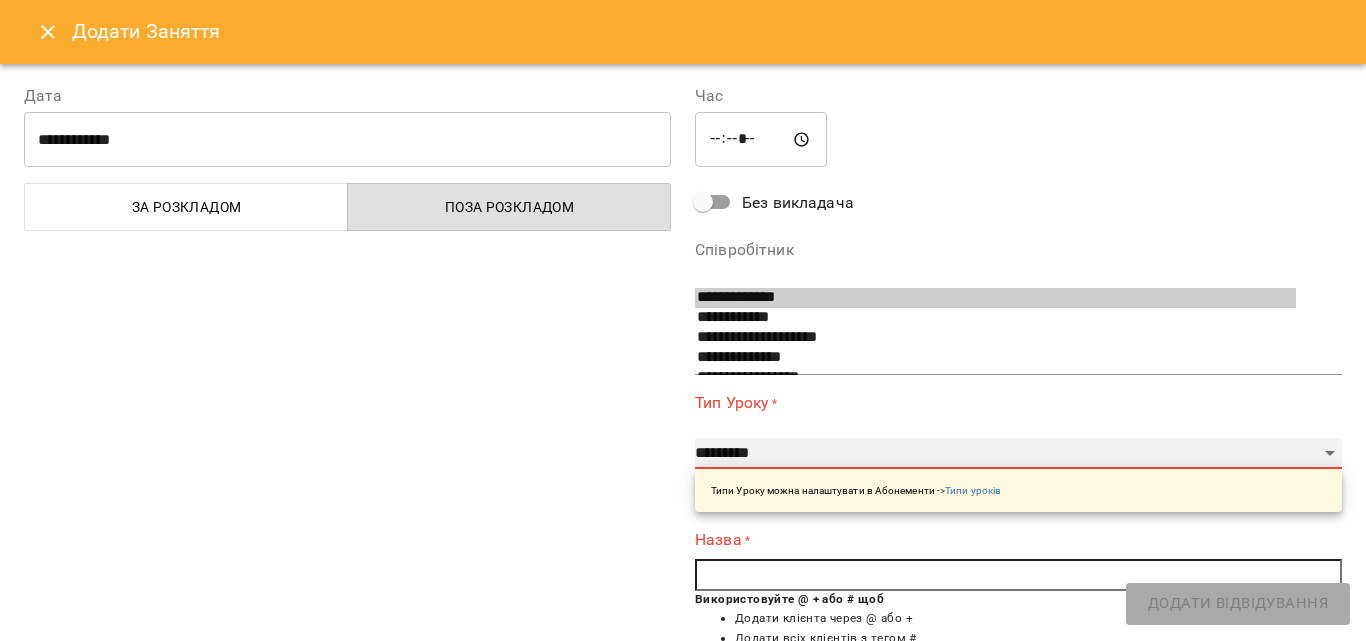 select on "**********" 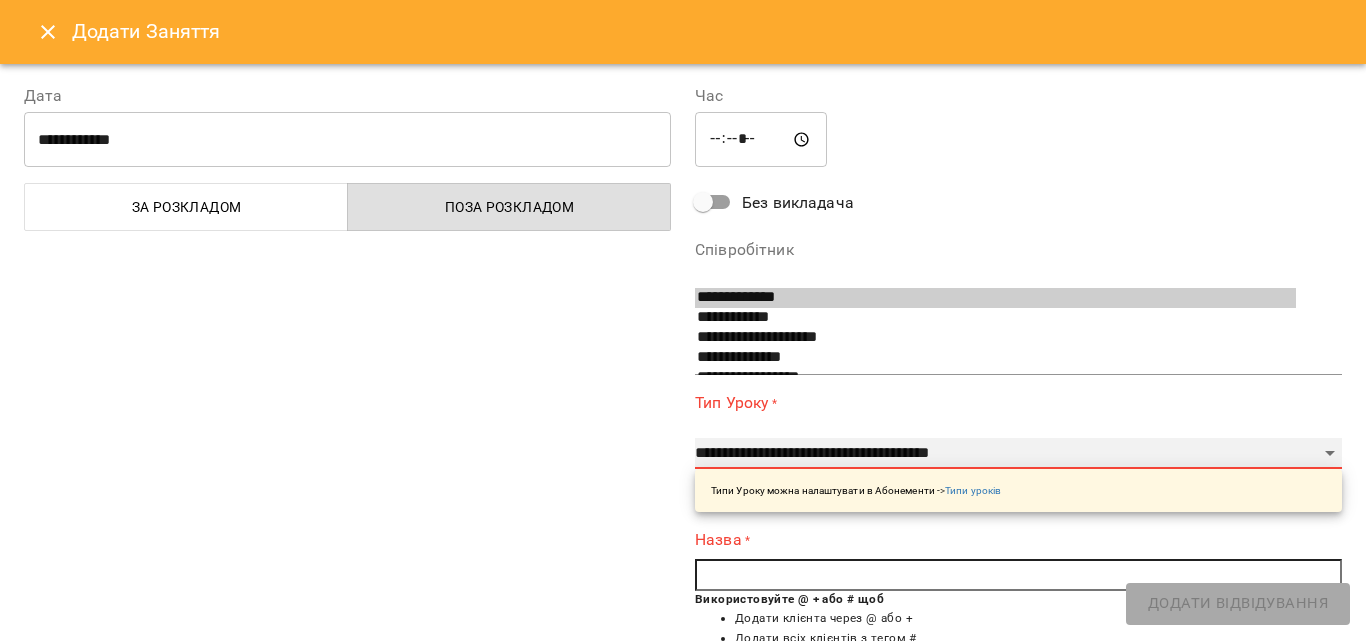 click on "**********" at bounding box center (1018, 454) 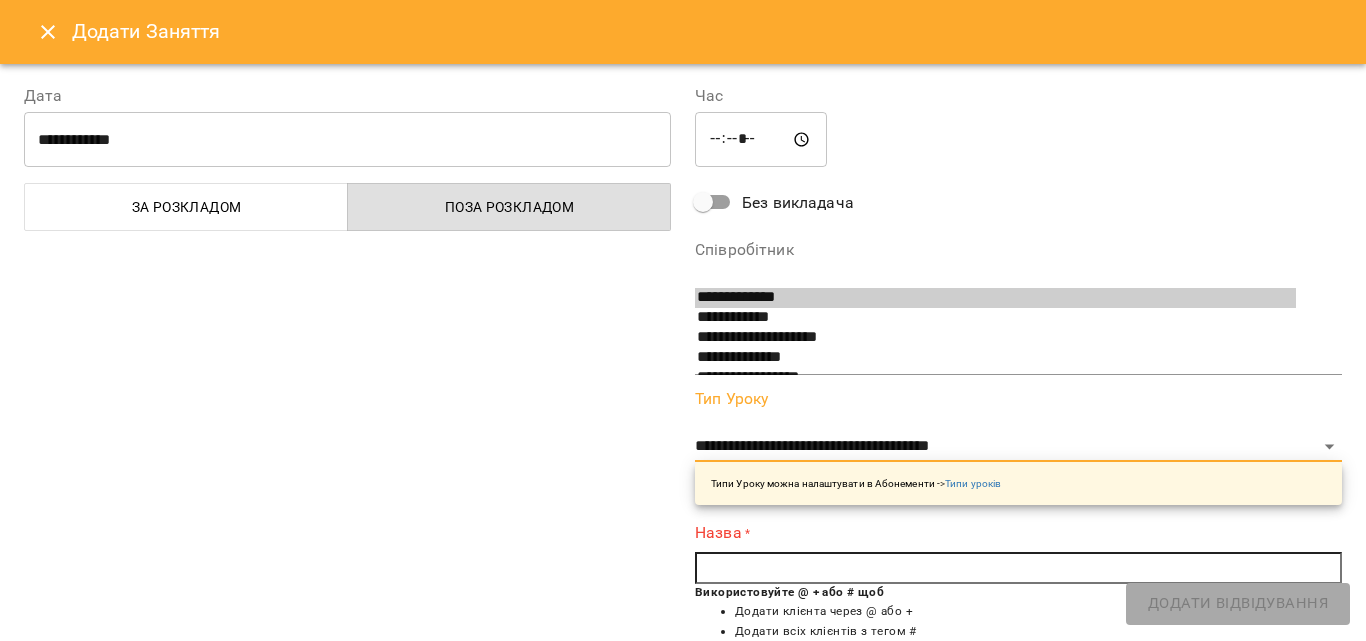 click at bounding box center [1018, 568] 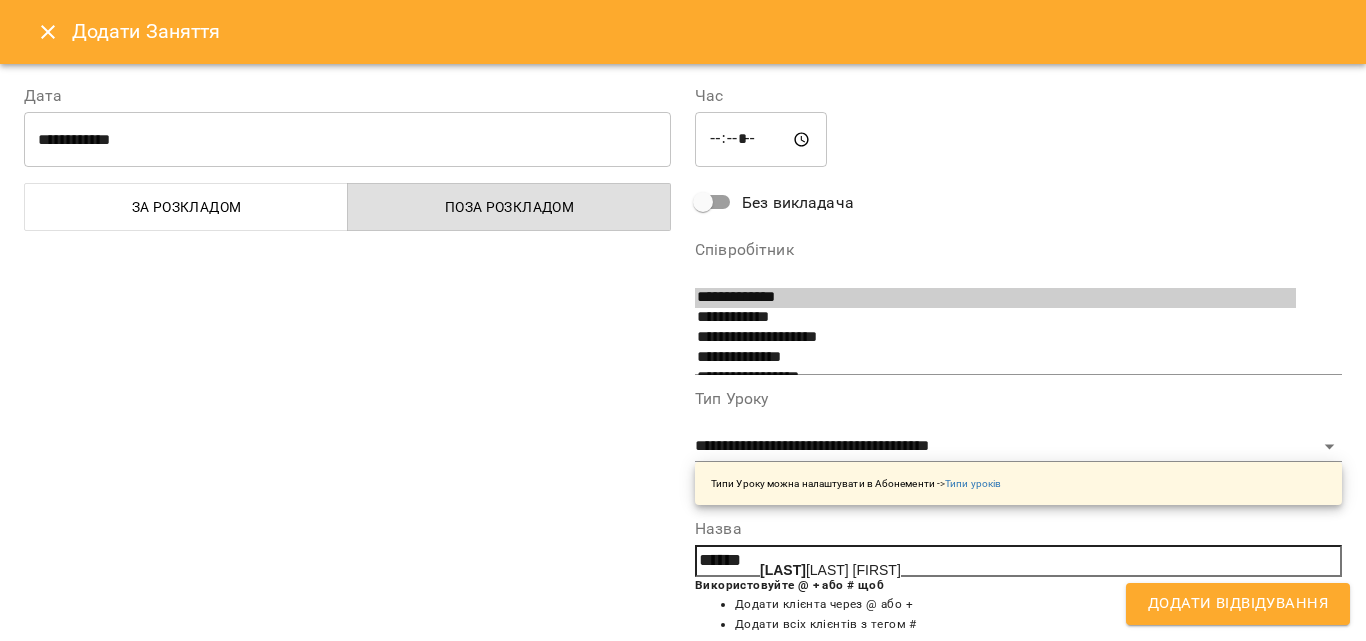 click on "Вишне" 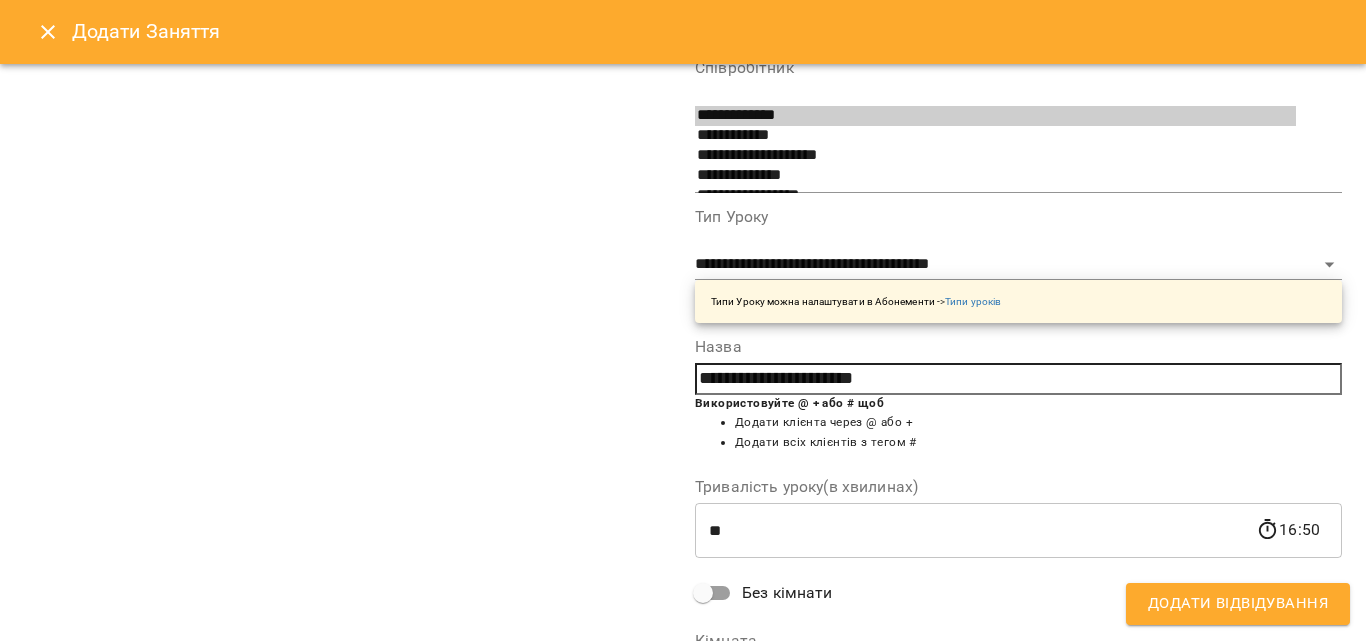 scroll, scrollTop: 200, scrollLeft: 0, axis: vertical 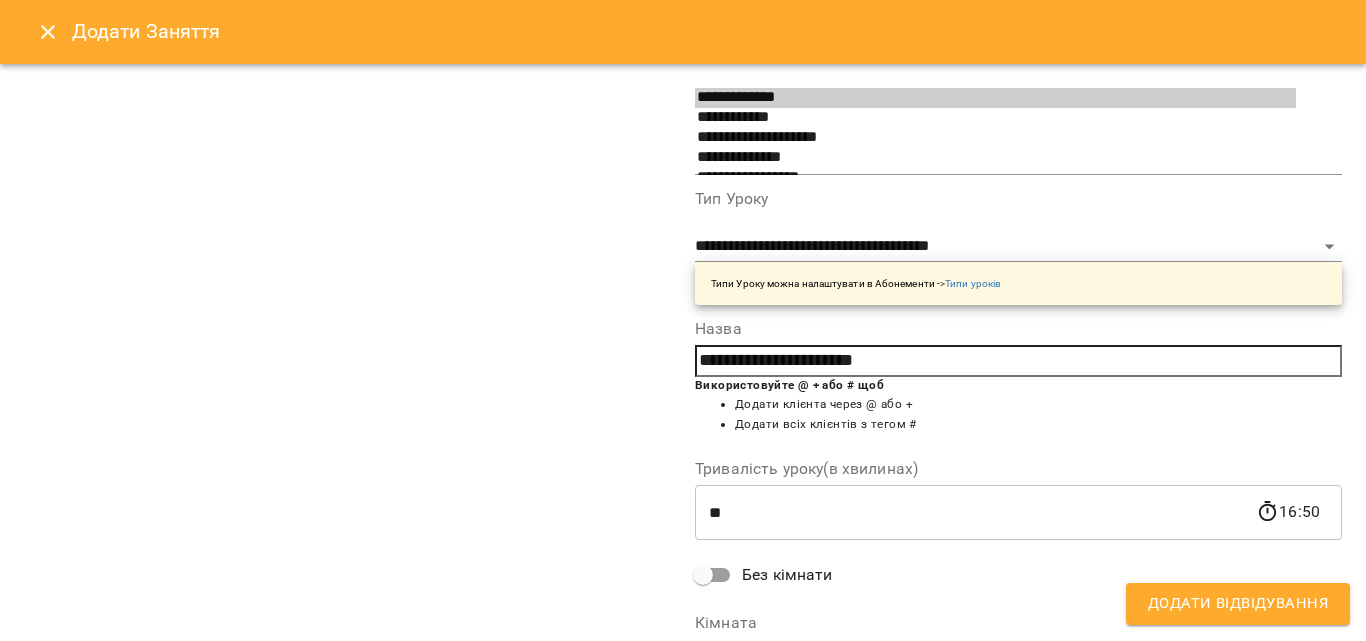 click on "Додати Відвідування" at bounding box center (1238, 604) 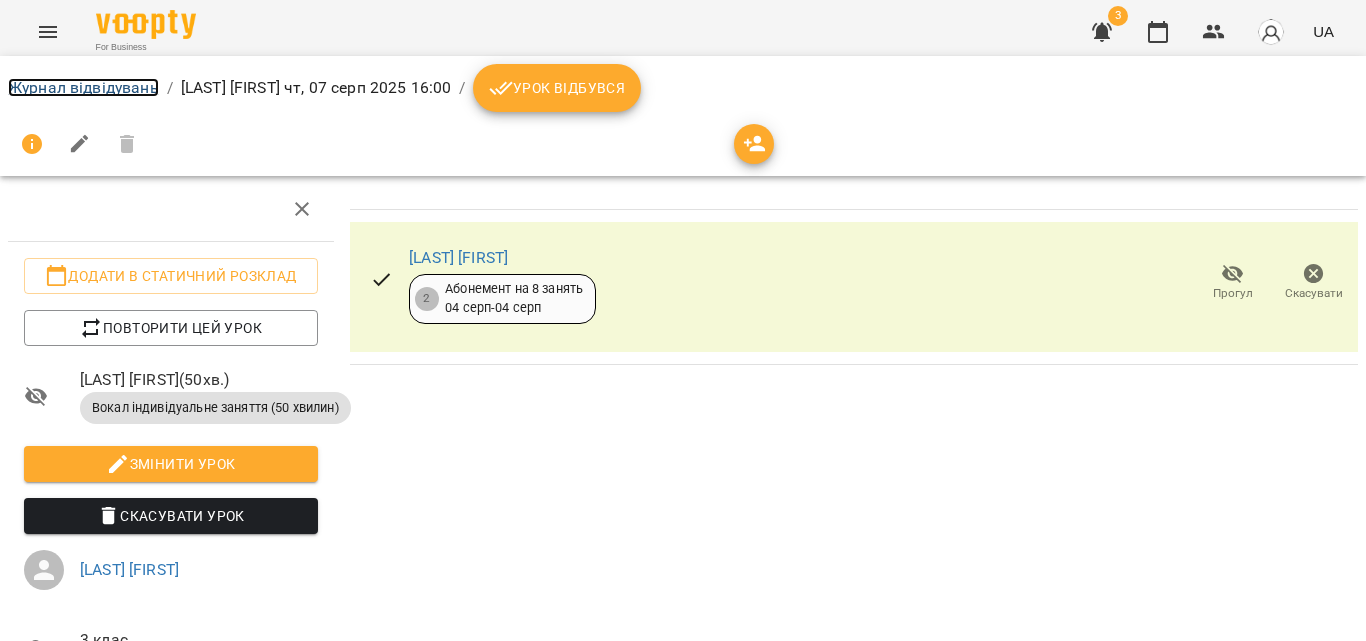click on "Журнал відвідувань" at bounding box center [83, 87] 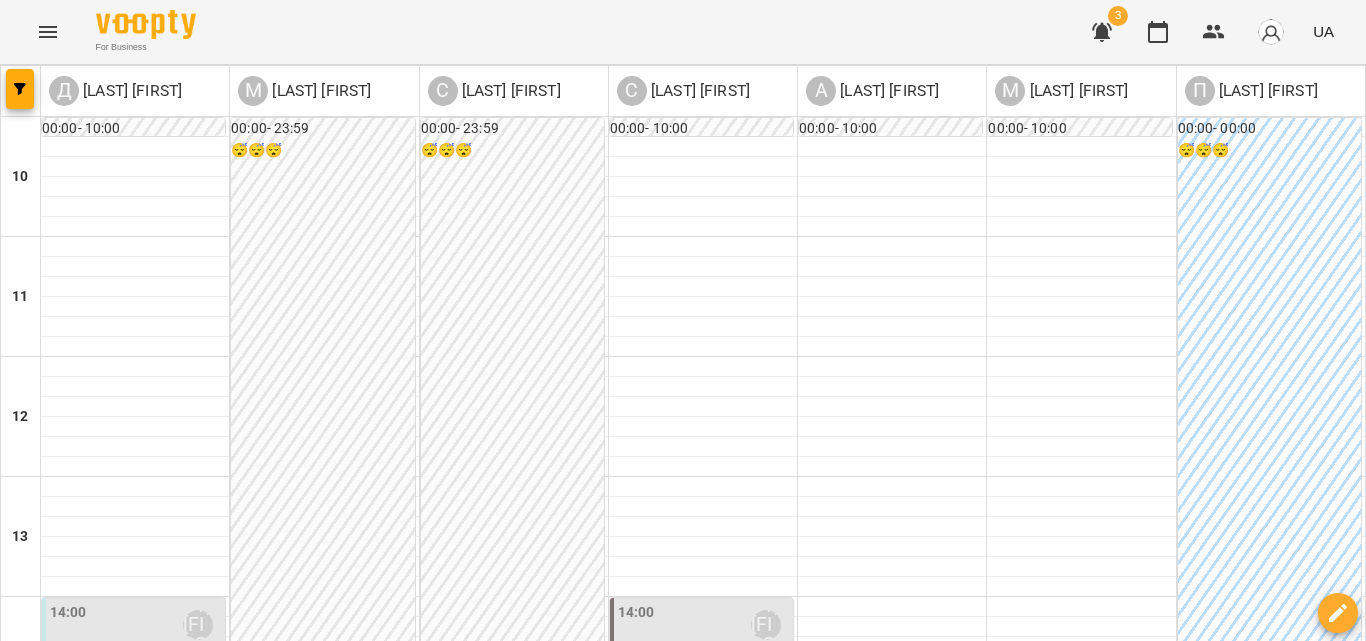 scroll, scrollTop: 300, scrollLeft: 0, axis: vertical 